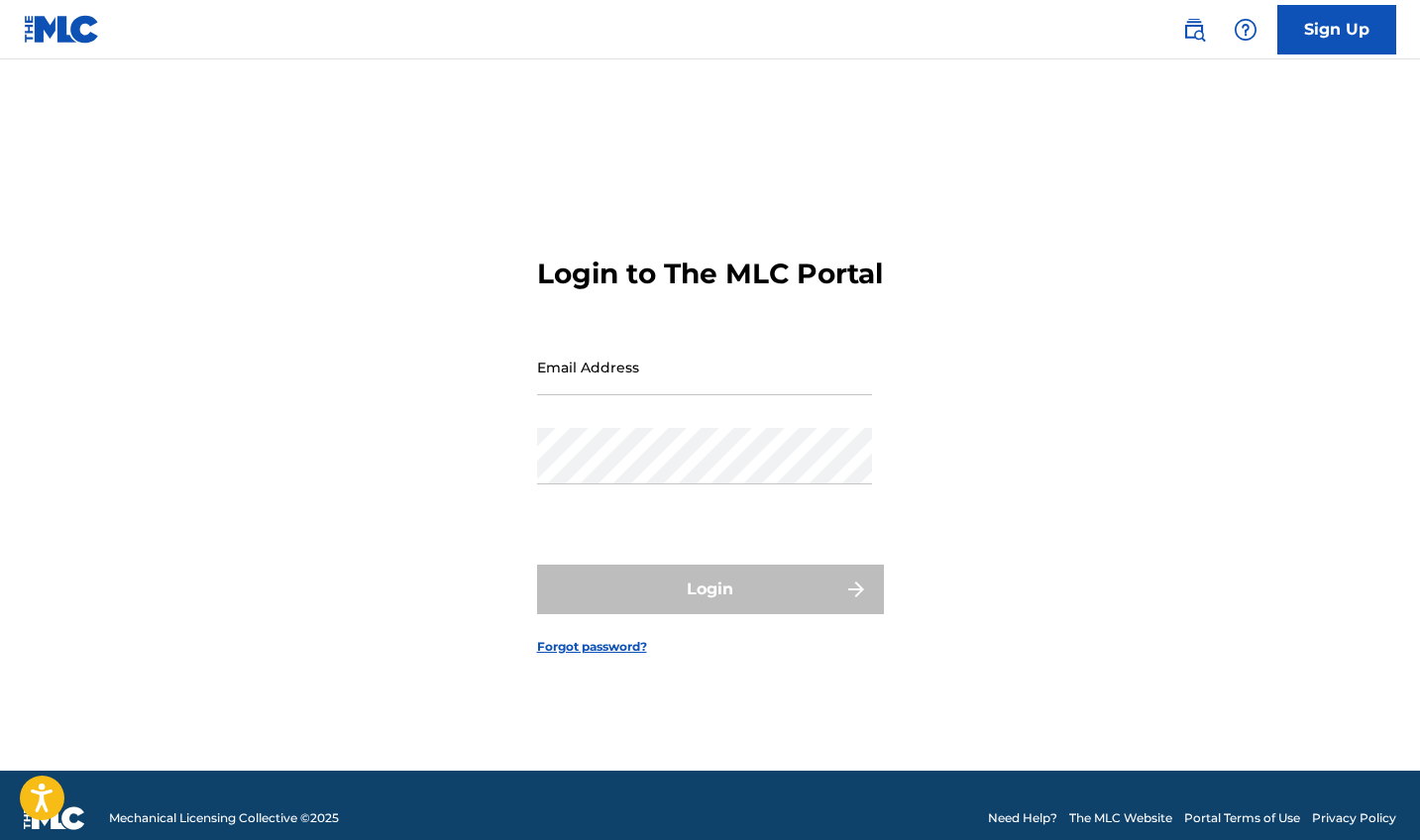 scroll, scrollTop: 0, scrollLeft: 0, axis: both 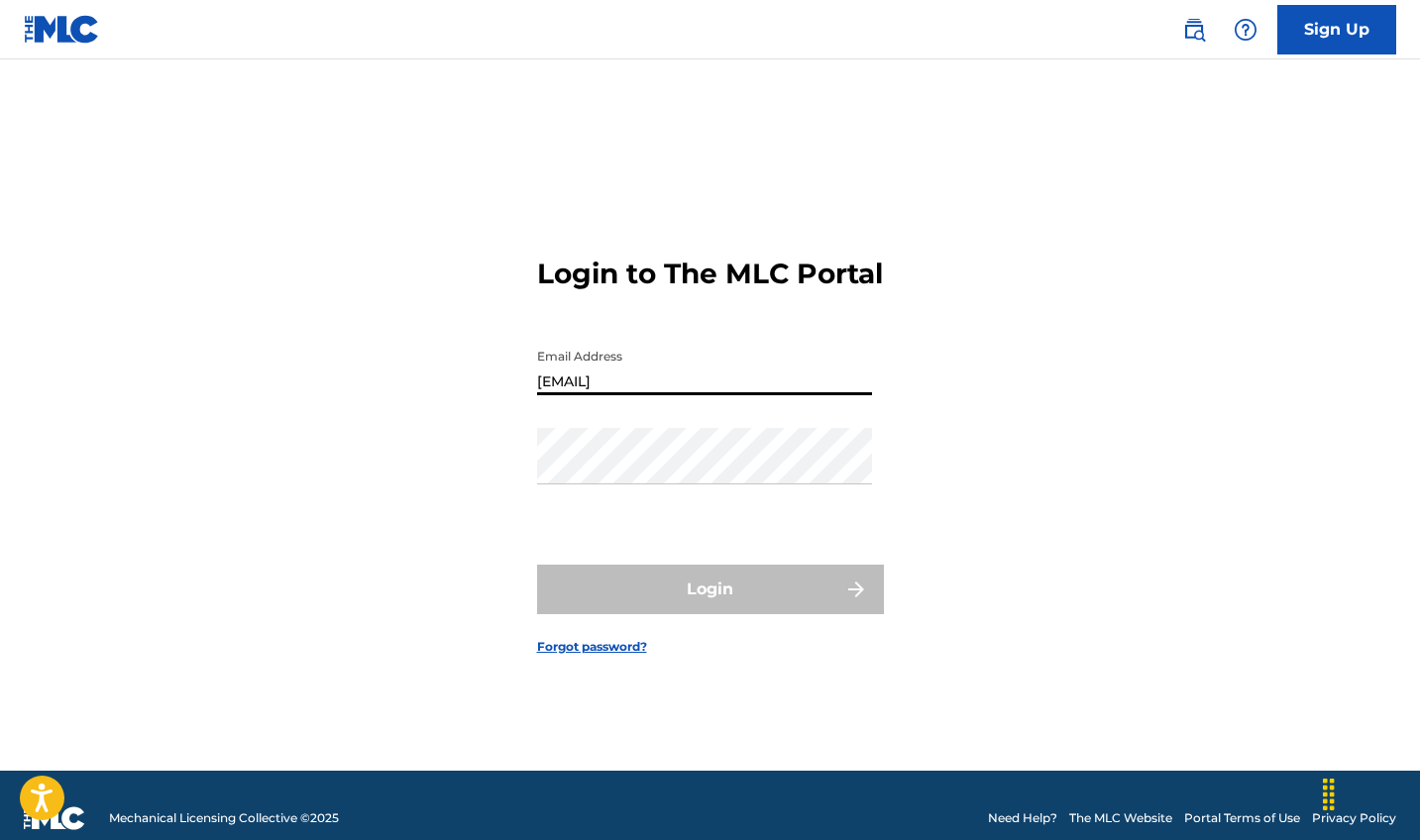 type on "[EMAIL]" 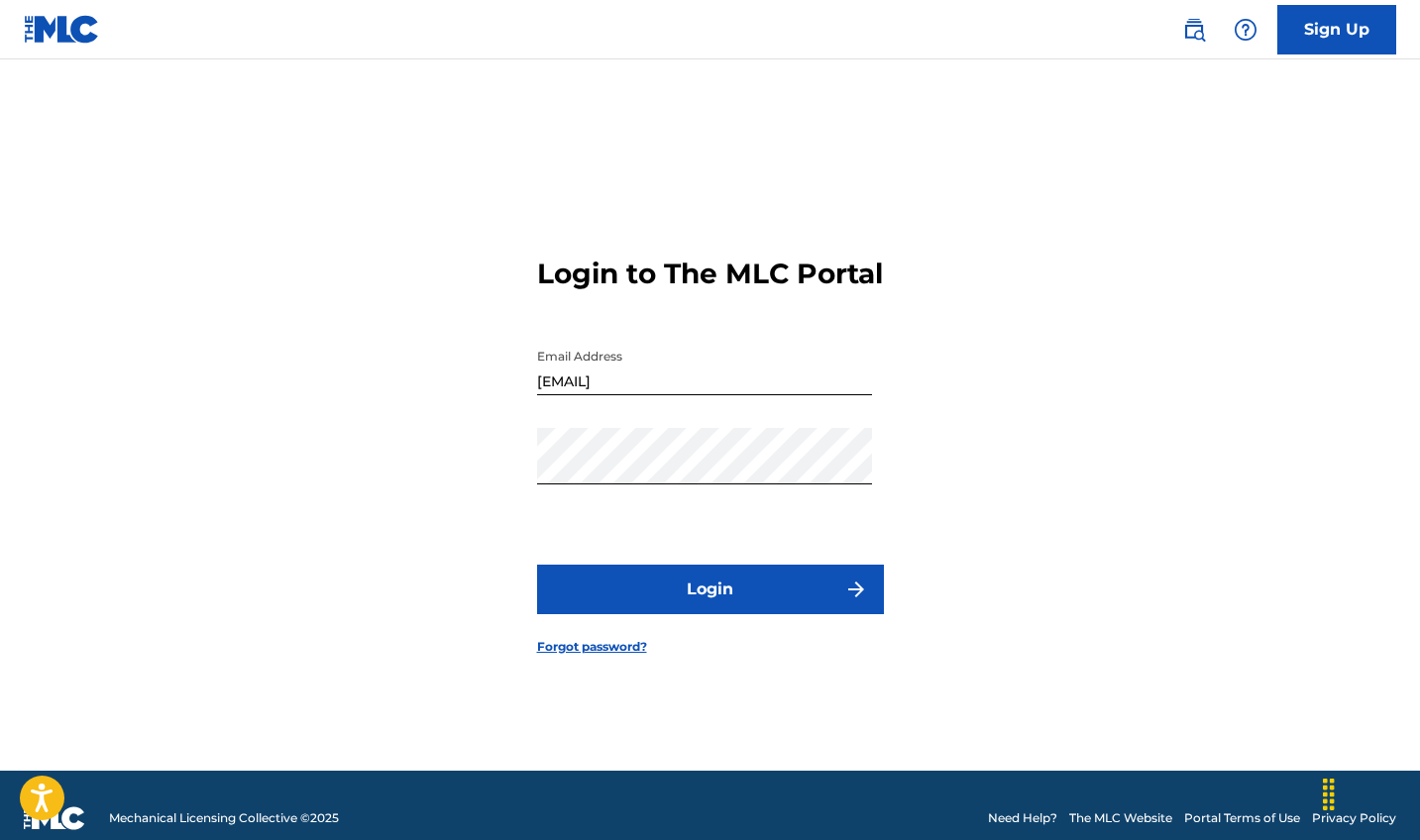 click on "Login" at bounding box center [710, 589] 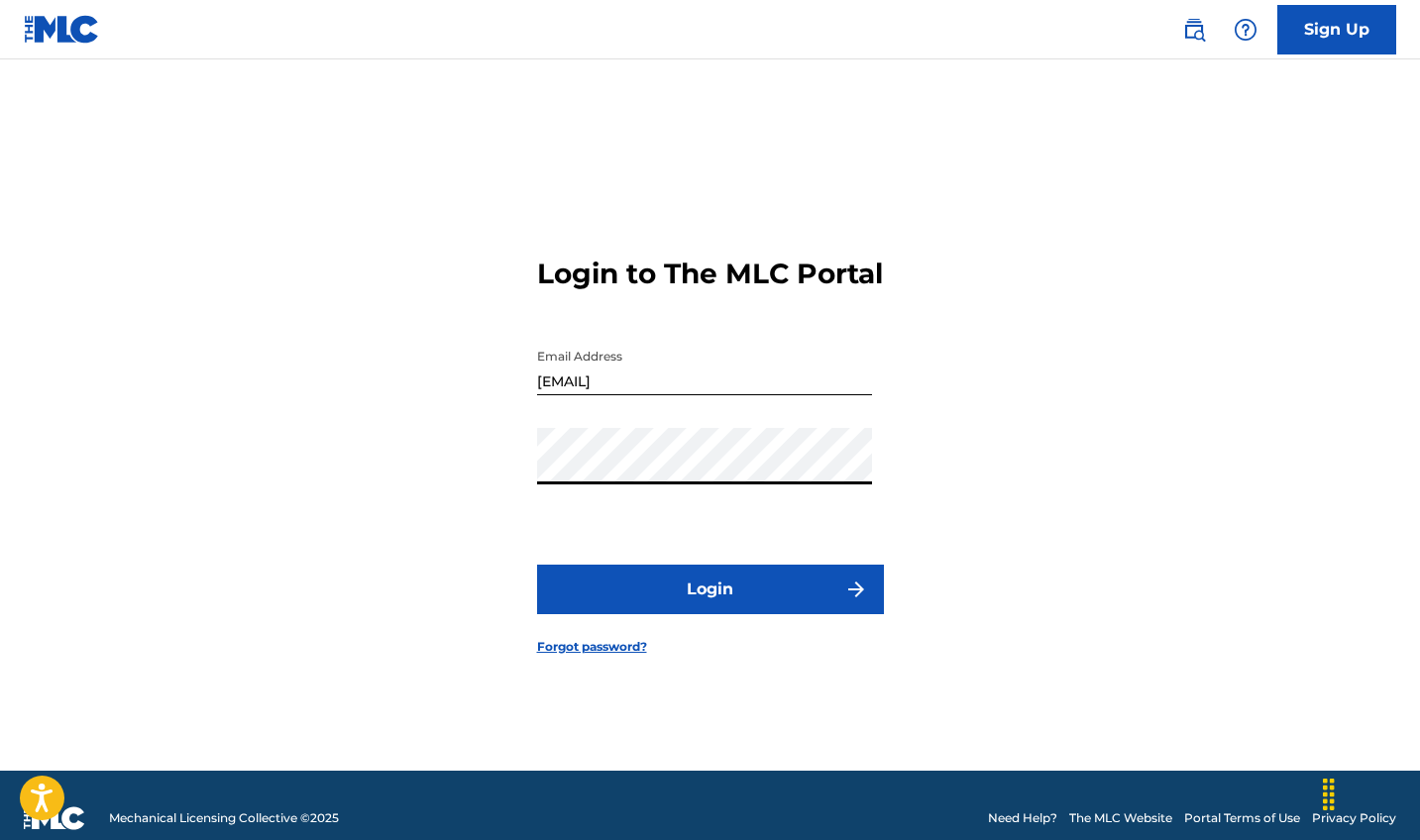 click on "Login" at bounding box center [710, 589] 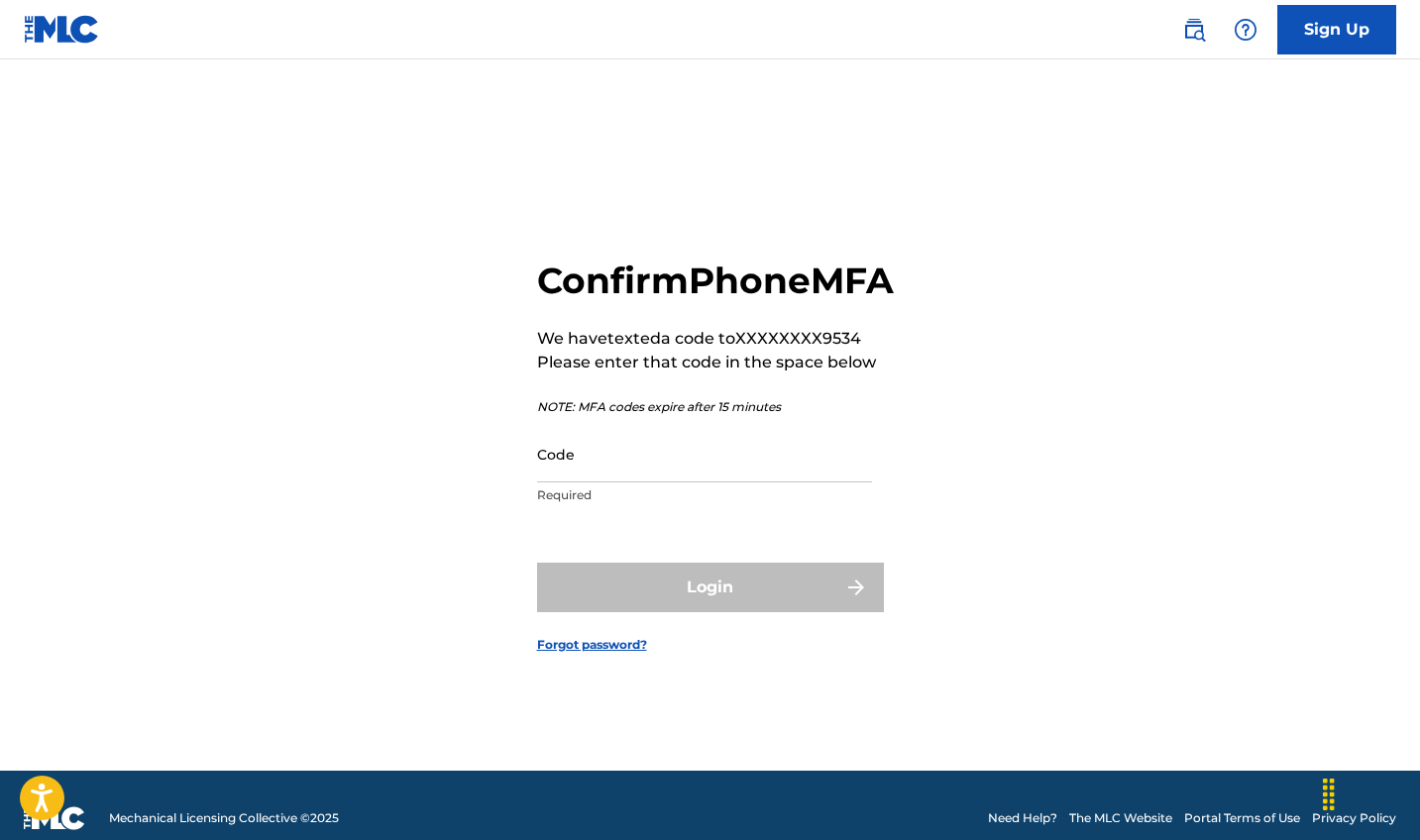 click on "Code" at bounding box center (705, 454) 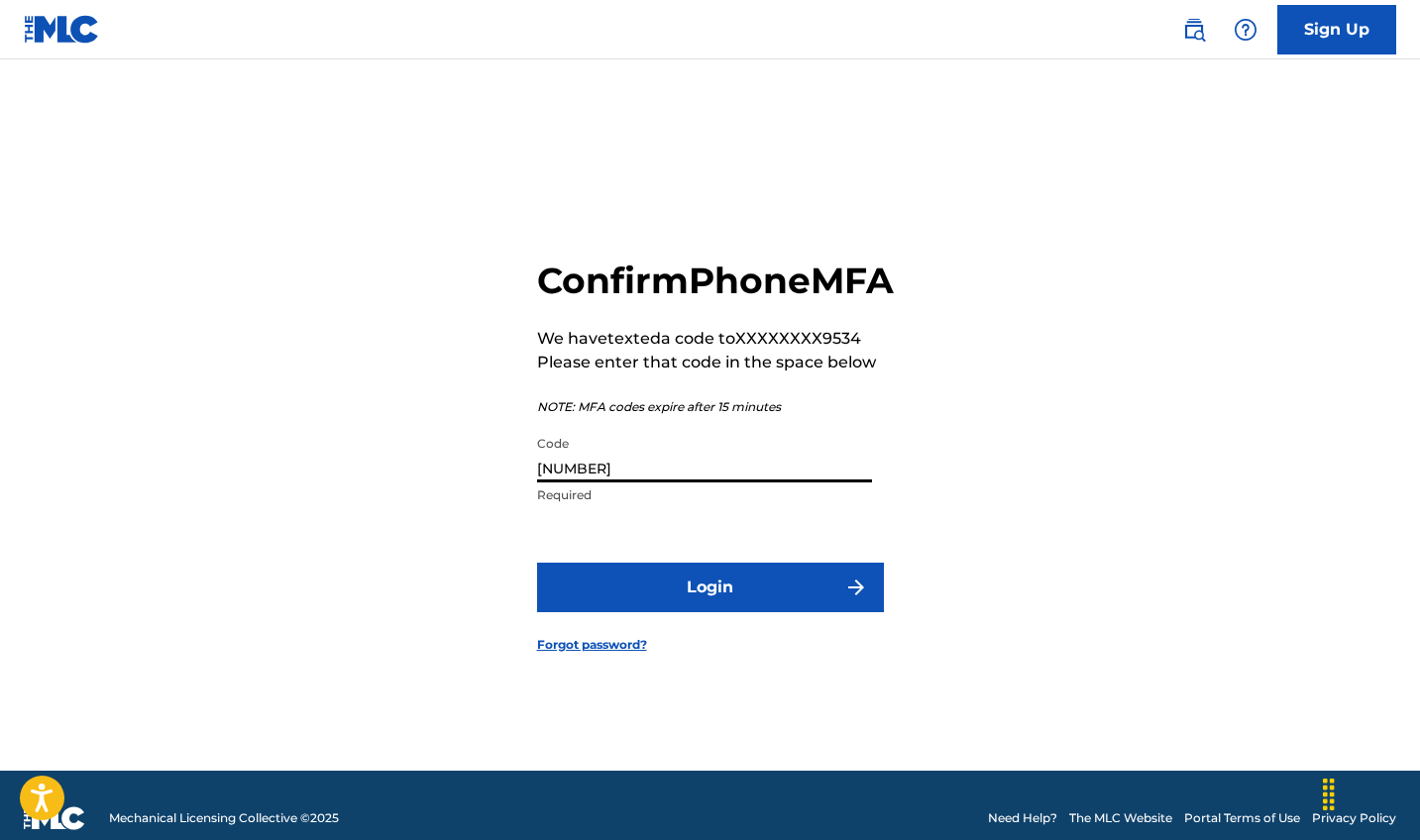 type on "[NUMBER]" 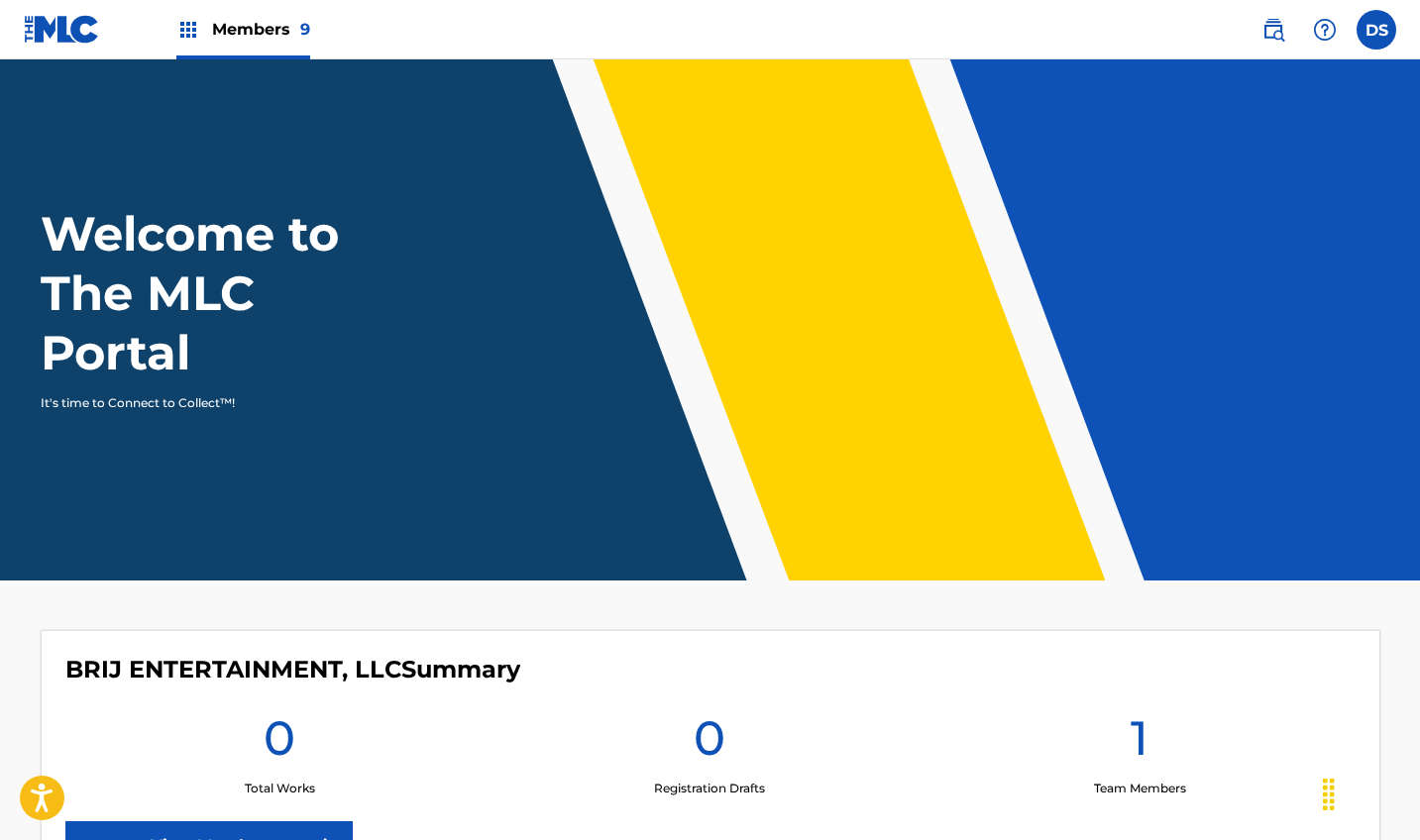 scroll, scrollTop: 0, scrollLeft: 0, axis: both 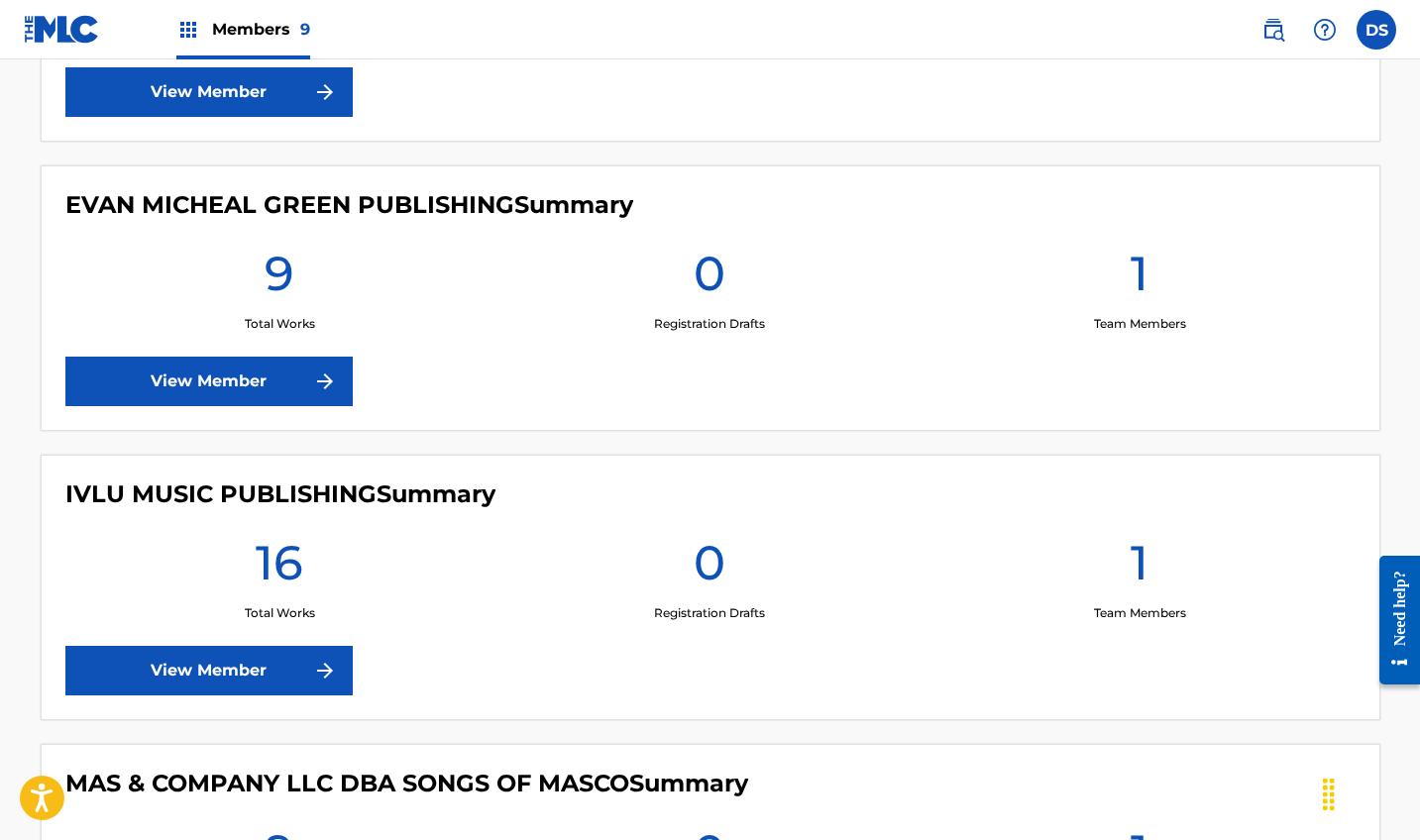 click on "Welcome to The MLC Portal It's time to Connect to Collect™! [COMPANY_NAME] Summary 0 Total Works 0 Registration Drafts 1 Team Members View Member [COMPANY_NAME] Summary 9 Total Works 0 Registration Drafts 1 Team Members View Member [COMPANY_NAME] Summary 16 Total Works 0 Registration Drafts 1 Team Members View Member [COMPANY_NAME] DBA [COMPANY_NAME] Summary 9 Total Works 0 Registration Drafts 1 Team Members View Member [COMPANY_NAME] Summary 11 Total Works 0 Registration Drafts 1 Team Members View Member [COMPANY_NAME] Summary 2 Total Works 0 Registration Drafts 1 Team Members View Member [COMPANY_NAME] Summary 9 Total Works 0 Registration Drafts 1 Team Members View Member [COMPANY_NAME] Summary 8 Total Works 0 Registration Drafts 1 Team Members View Member [COMPANY_NAME] Summary 5 Total Works 0 Registration Drafts 1 Team Members View Member" at bounding box center [710, 892] 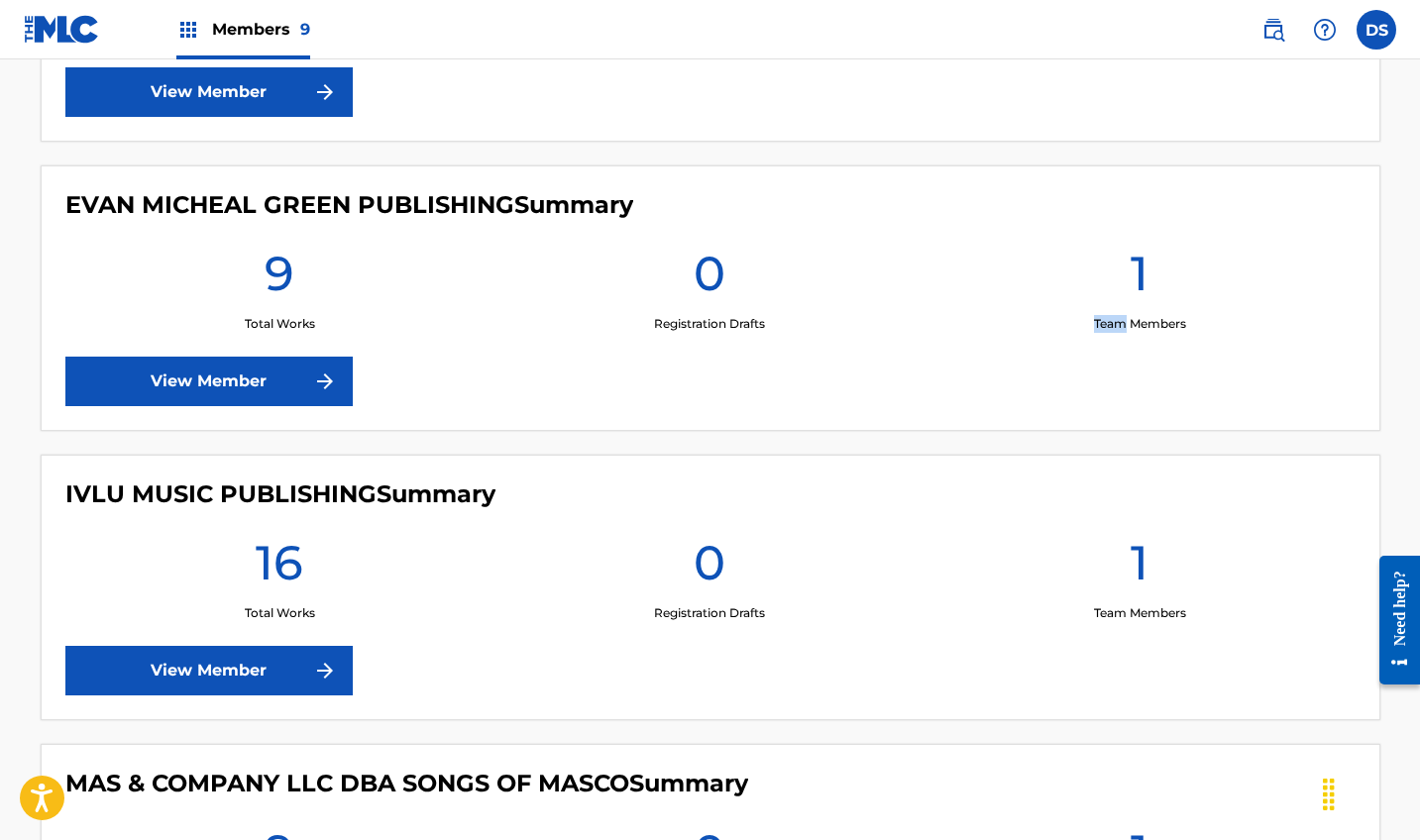 click on "Welcome to The MLC Portal It's time to Connect to Collect™! [COMPANY_NAME] Summary 0 Total Works 0 Registration Drafts 1 Team Members View Member [COMPANY_NAME] Summary 9 Total Works 0 Registration Drafts 1 Team Members View Member [COMPANY_NAME] Summary 16 Total Works 0 Registration Drafts 1 Team Members View Member [COMPANY_NAME] DBA [COMPANY_NAME] Summary 9 Total Works 0 Registration Drafts 1 Team Members View Member [COMPANY_NAME] Summary 11 Total Works 0 Registration Drafts 1 Team Members View Member [COMPANY_NAME] Summary 2 Total Works 0 Registration Drafts 1 Team Members View Member [COMPANY_NAME] Summary 9 Total Works 0 Registration Drafts 1 Team Members View Member [COMPANY_NAME] Summary 8 Total Works 0 Registration Drafts 1 Team Members View Member [COMPANY_NAME] Summary 5 Total Works 0 Registration Drafts 1 Team Members View Member" at bounding box center [710, 892] 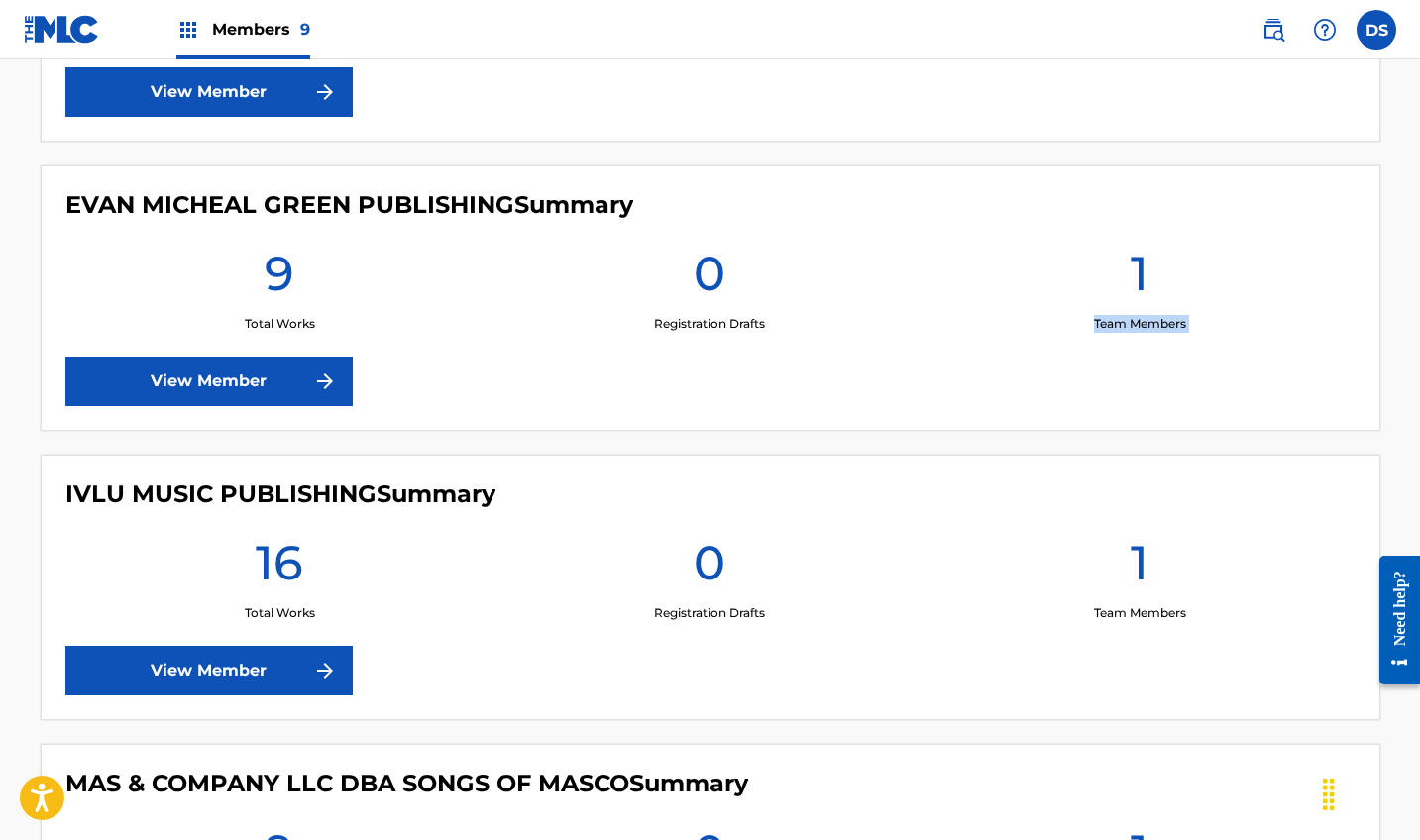 click on "Welcome to The MLC Portal It's time to Connect to Collect™! [COMPANY_NAME] Summary 0 Total Works 0 Registration Drafts 1 Team Members View Member [COMPANY_NAME] Summary 9 Total Works 0 Registration Drafts 1 Team Members View Member [COMPANY_NAME] Summary 16 Total Works 0 Registration Drafts 1 Team Members View Member [COMPANY_NAME] DBA [COMPANY_NAME] Summary 9 Total Works 0 Registration Drafts 1 Team Members View Member [COMPANY_NAME] Summary 11 Total Works 0 Registration Drafts 1 Team Members View Member [COMPANY_NAME] Summary 2 Total Works 0 Registration Drafts 1 Team Members View Member [COMPANY_NAME] Summary 9 Total Works 0 Registration Drafts 1 Team Members View Member [COMPANY_NAME] Summary 8 Total Works 0 Registration Drafts 1 Team Members View Member [COMPANY_NAME] Summary 5 Total Works 0 Registration Drafts 1 Team Members View Member" at bounding box center [710, 892] 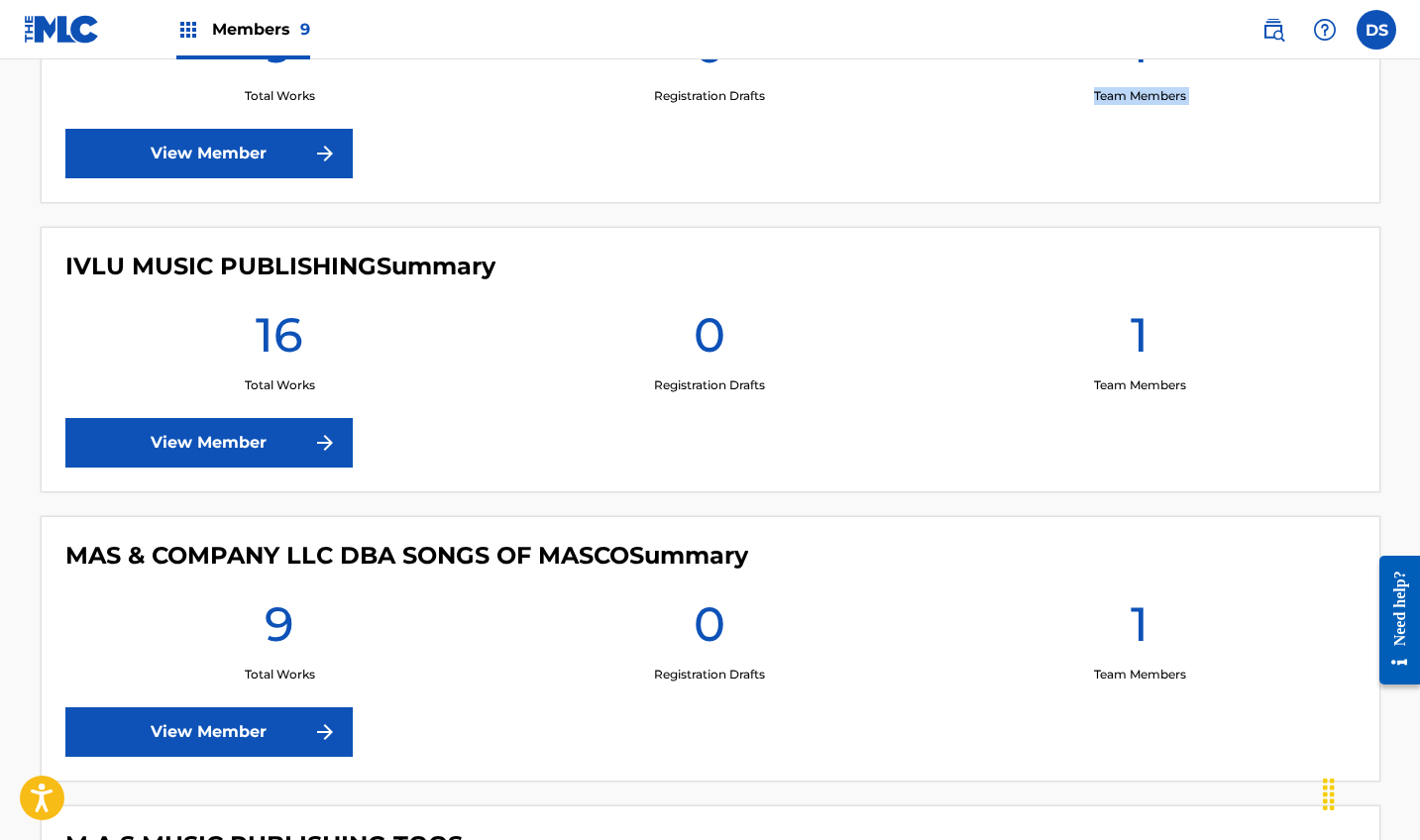 scroll, scrollTop: 997, scrollLeft: 0, axis: vertical 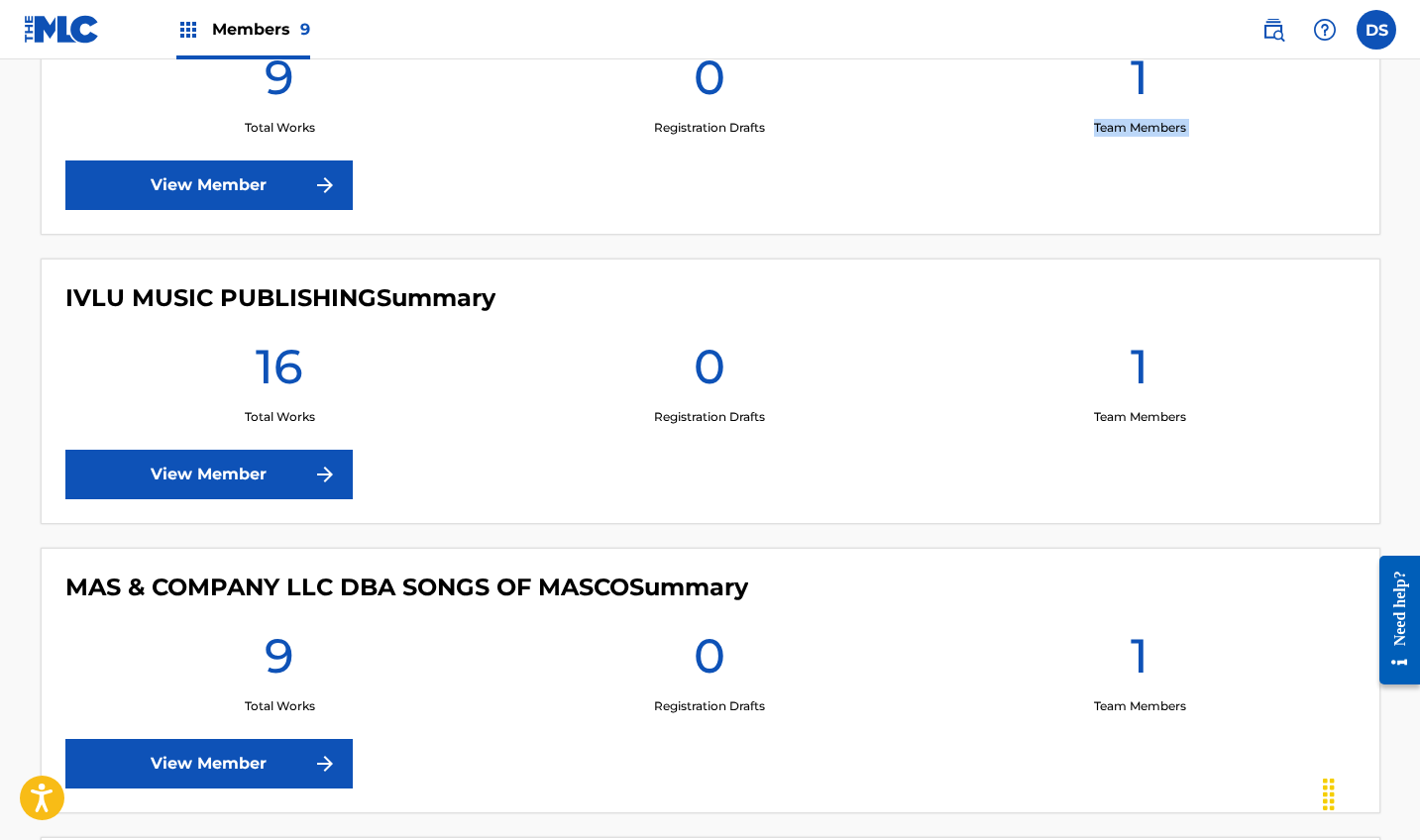 drag, startPoint x: 1418, startPoint y: 351, endPoint x: 1419, endPoint y: 275, distance: 76.00658 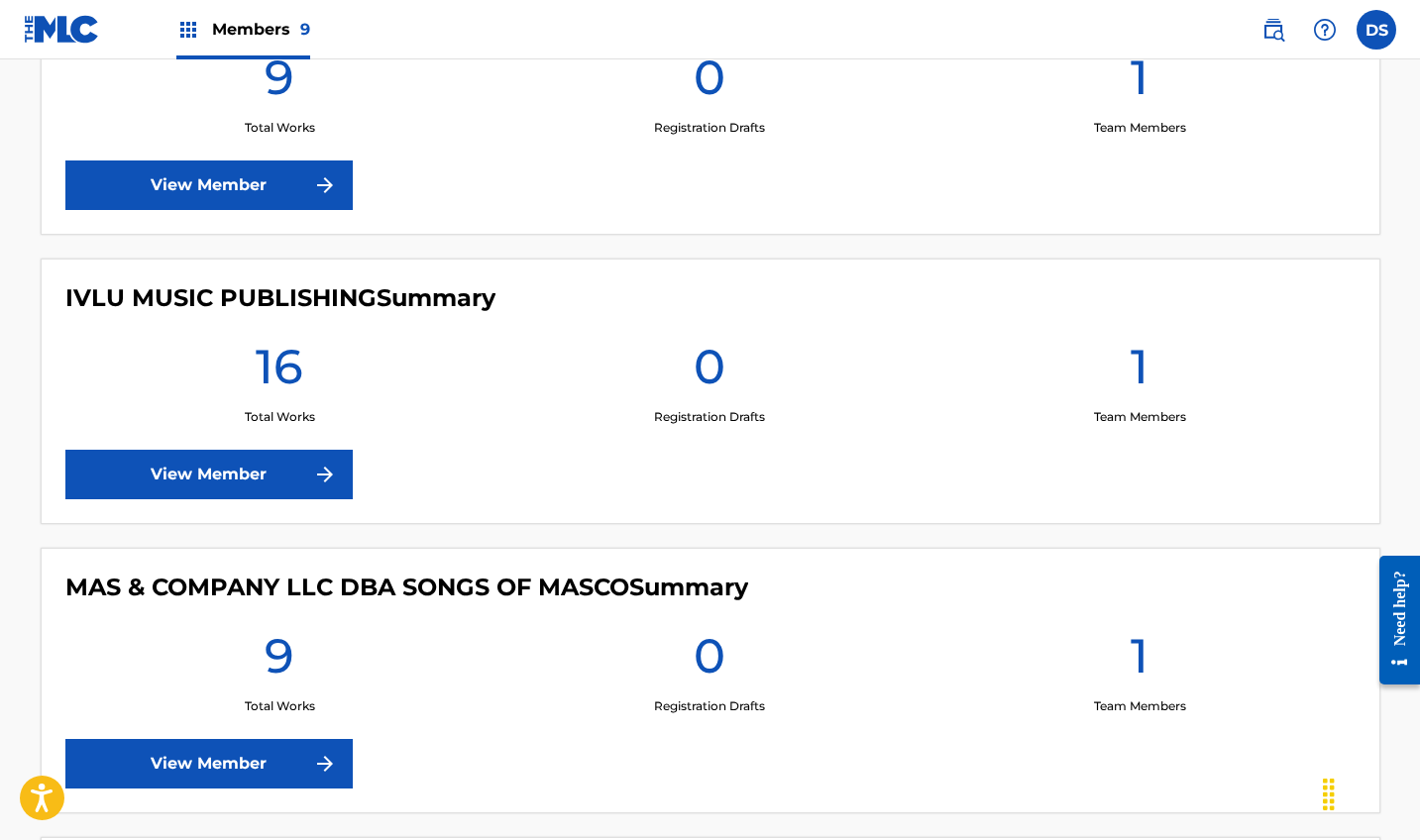 click on "Welcome to The MLC Portal It's time to Connect to Collect™! [COMPANY_NAME] Summary 0 Total Works 0 Registration Drafts 1 Team Members View Member [COMPANY_NAME] Summary 9 Total Works 0 Registration Drafts 1 Team Members View Member [COMPANY_NAME] Summary 16 Total Works 0 Registration Drafts 1 Team Members View Member [COMPANY_NAME] DBA [COMPANY_NAME] Summary 9 Total Works 0 Registration Drafts 1 Team Members View Member [COMPANY_NAME] Summary 11 Total Works 0 Registration Drafts 1 Team Members View Member [COMPANY_NAME] Summary 2 Total Works 0 Registration Drafts 1 Team Members View Member [COMPANY_NAME] Summary 9 Total Works 0 Registration Drafts 1 Team Members View Member [COMPANY_NAME] Summary 8 Total Works 0 Registration Drafts 1 Team Members View Member [COMPANY_NAME] Summary 5 Total Works 0 Registration Drafts 1 Team Members View Member" at bounding box center (710, 696) 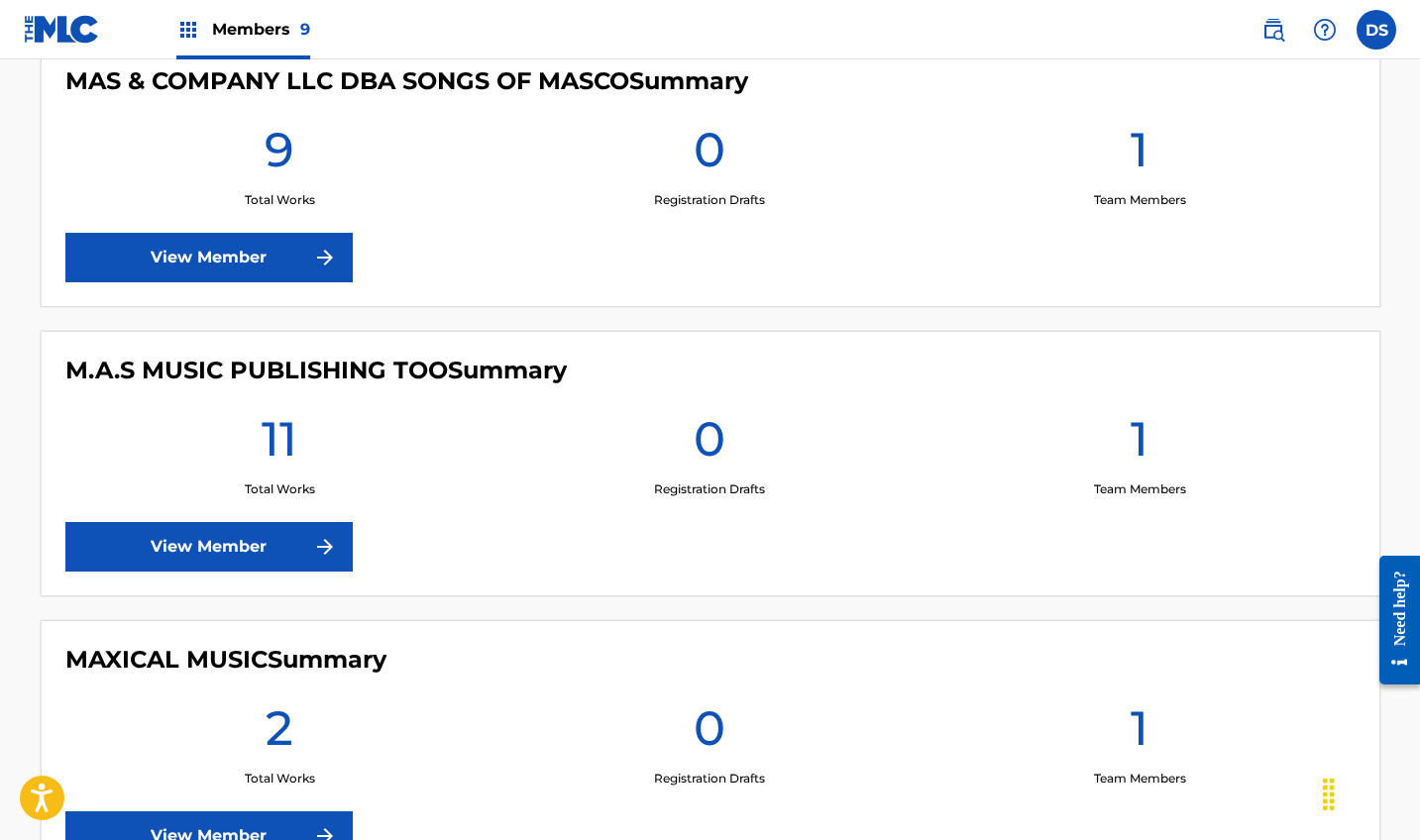 scroll, scrollTop: 1460, scrollLeft: 0, axis: vertical 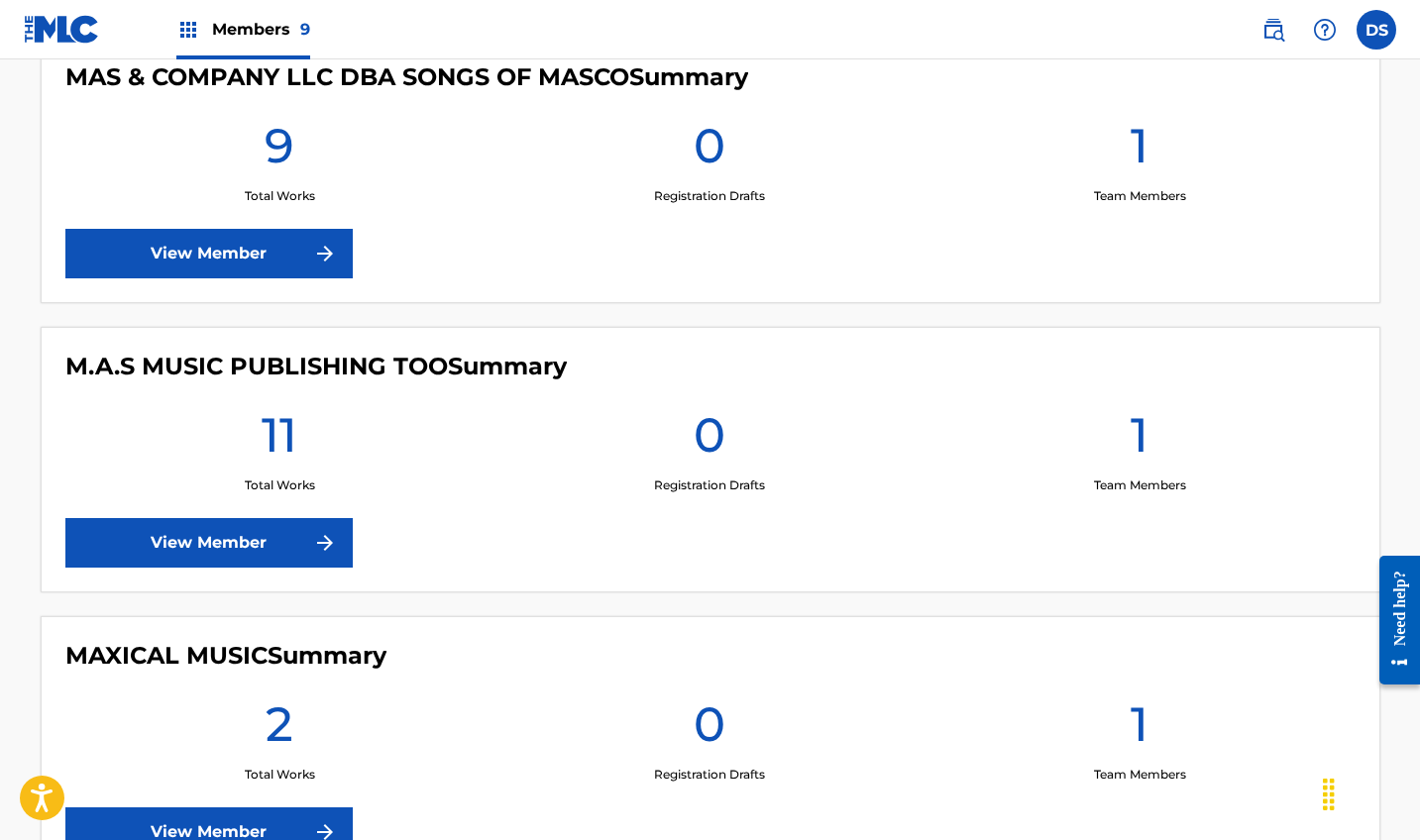 click on "View Member" at bounding box center (209, 543) 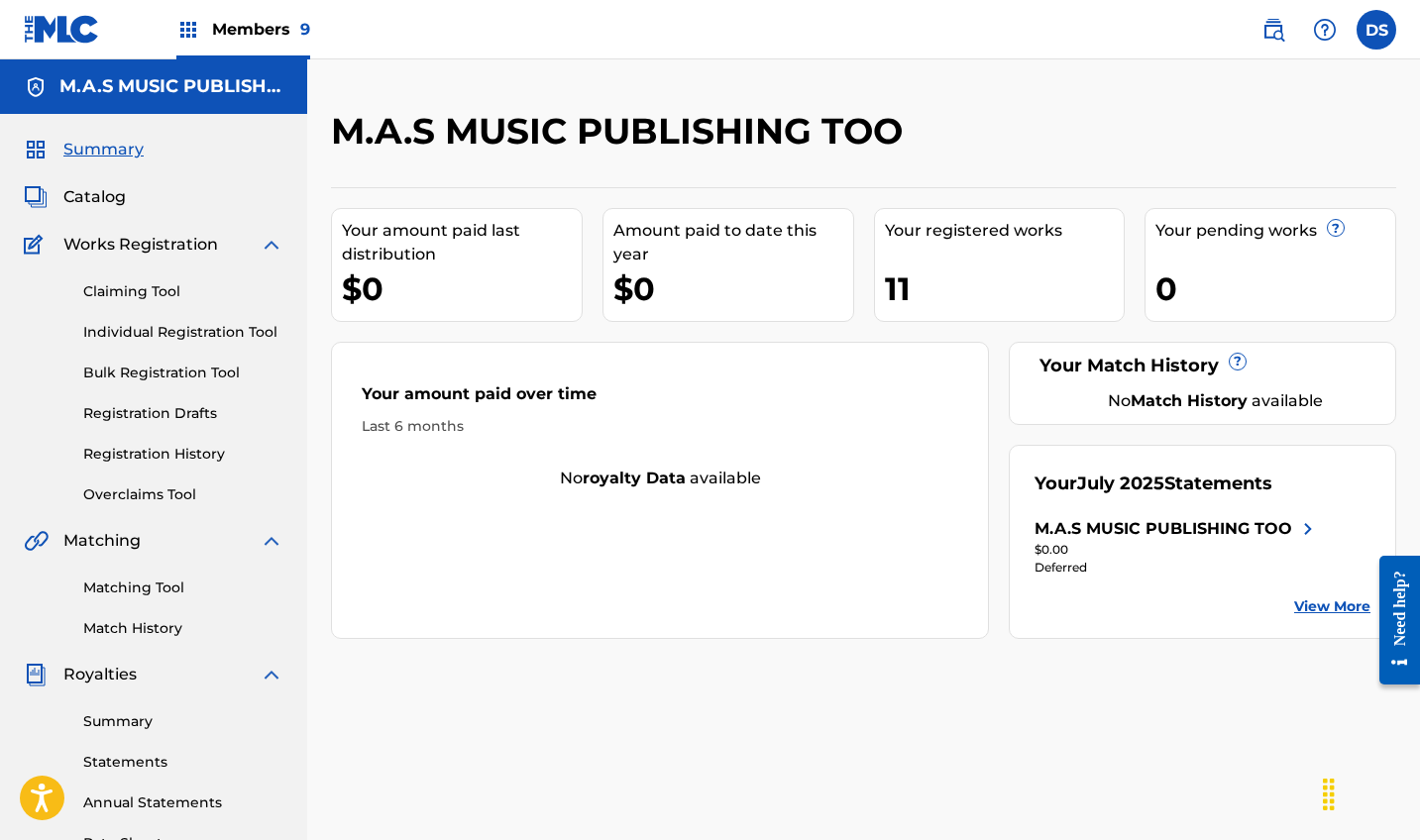 click on "Catalog" at bounding box center [94, 197] 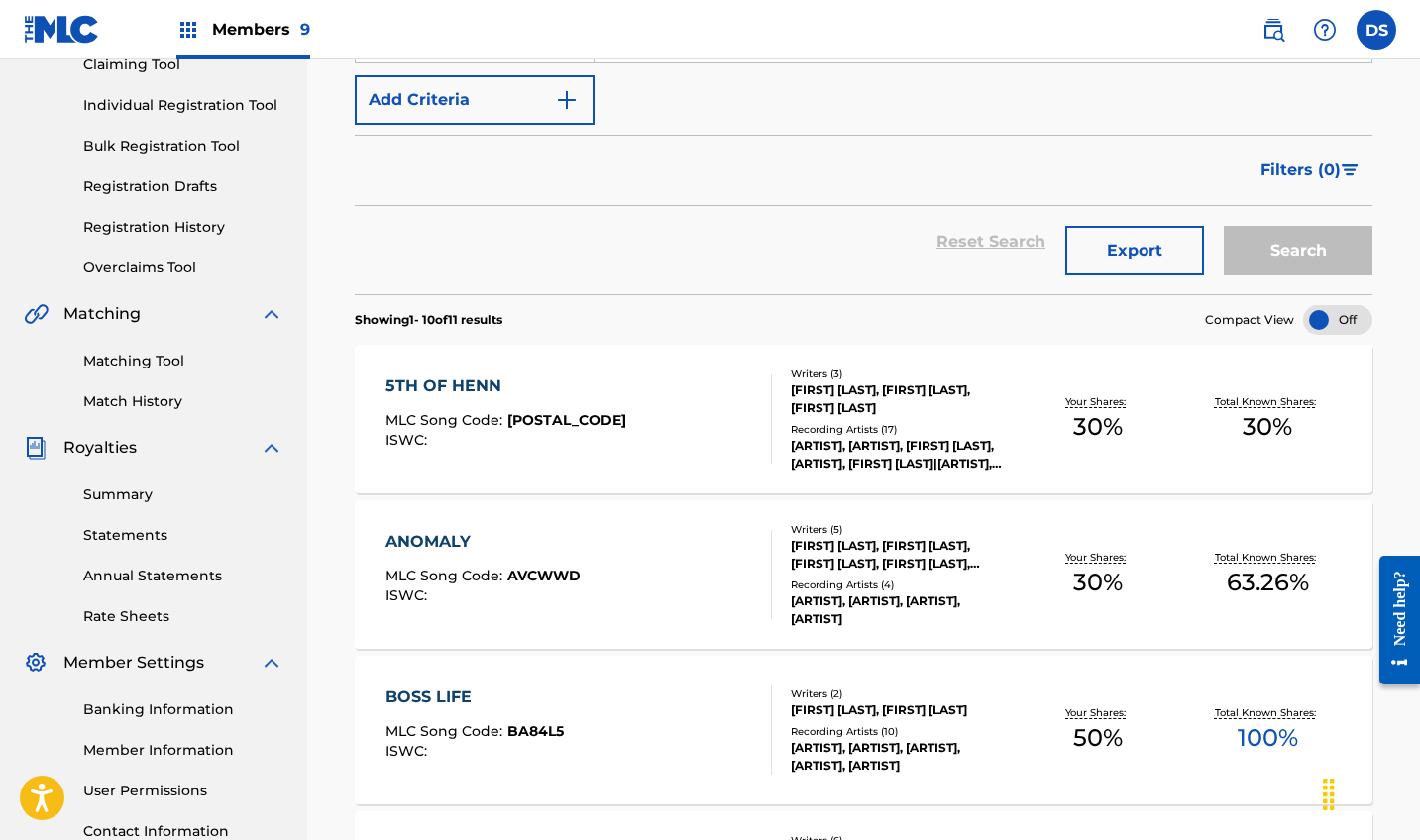 scroll, scrollTop: 270, scrollLeft: 0, axis: vertical 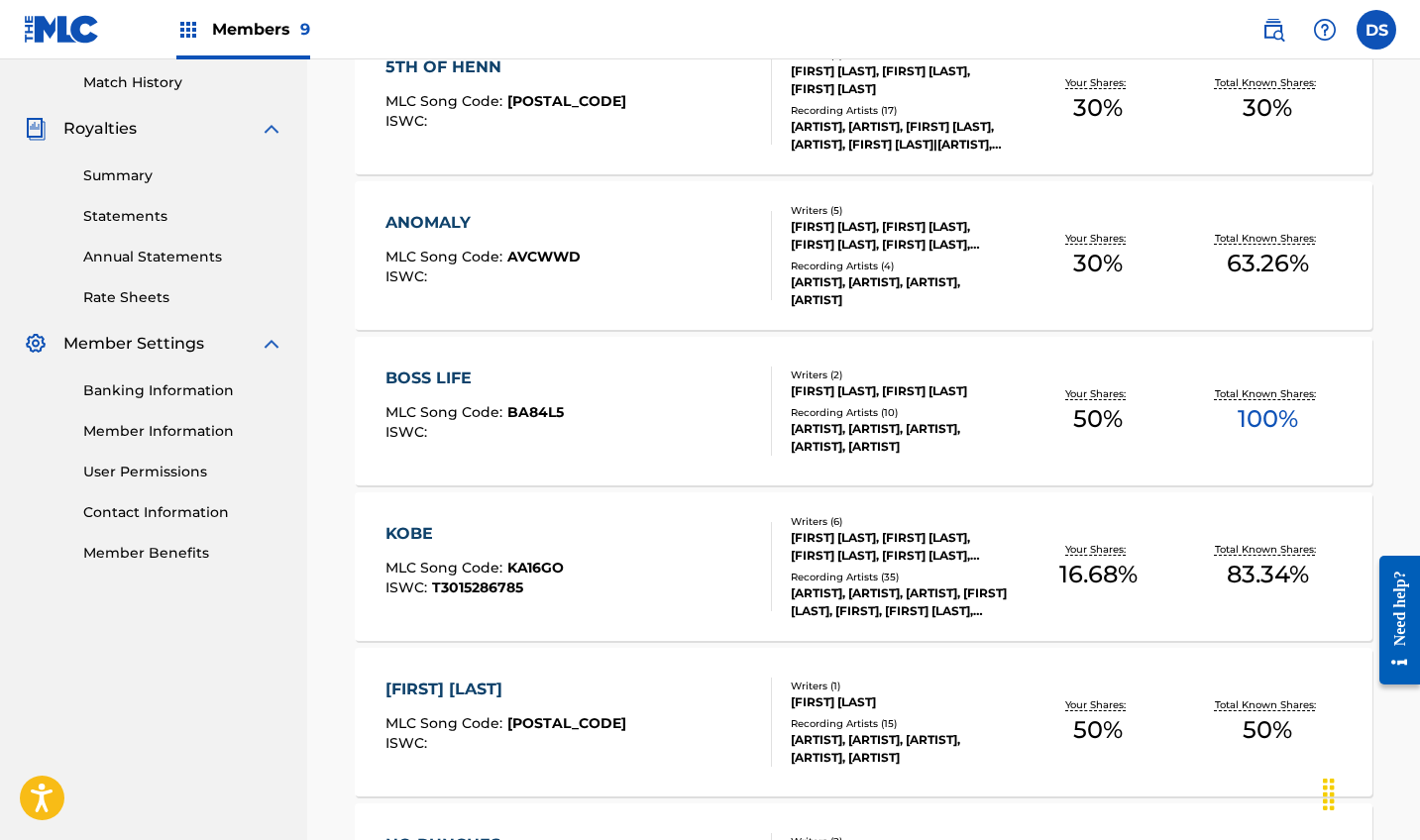 click on "Statements" at bounding box center (183, 216) 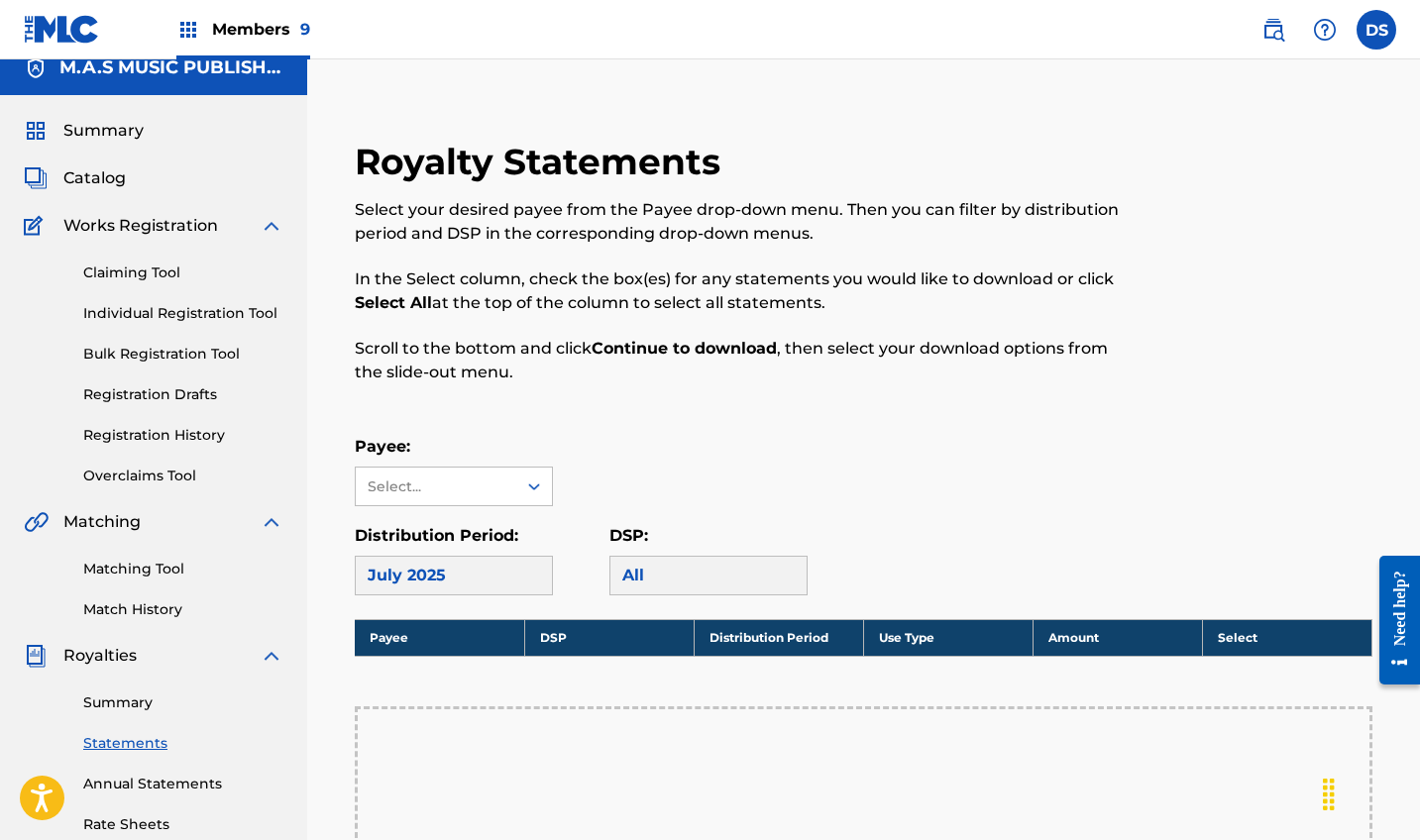 scroll, scrollTop: 16, scrollLeft: 0, axis: vertical 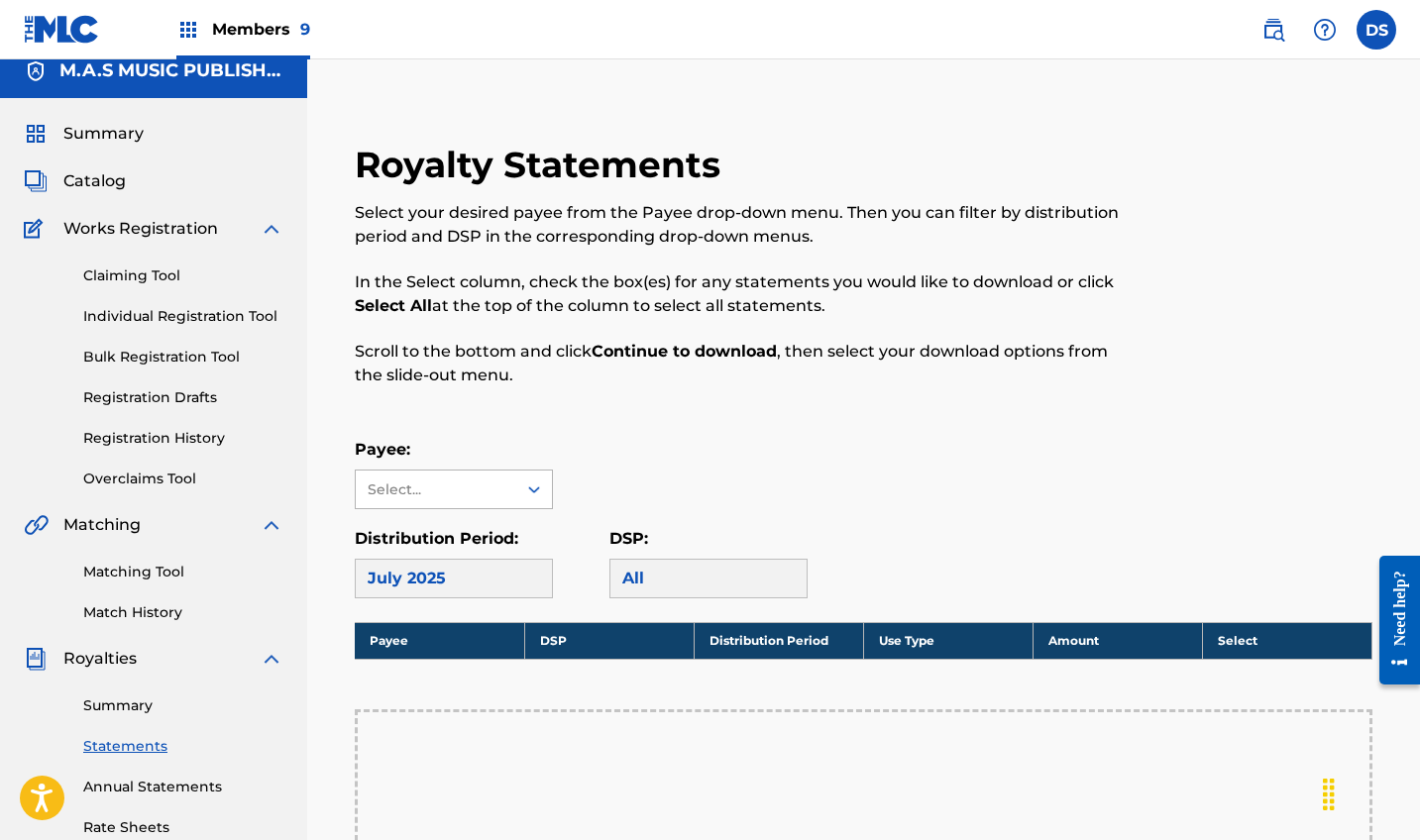 click 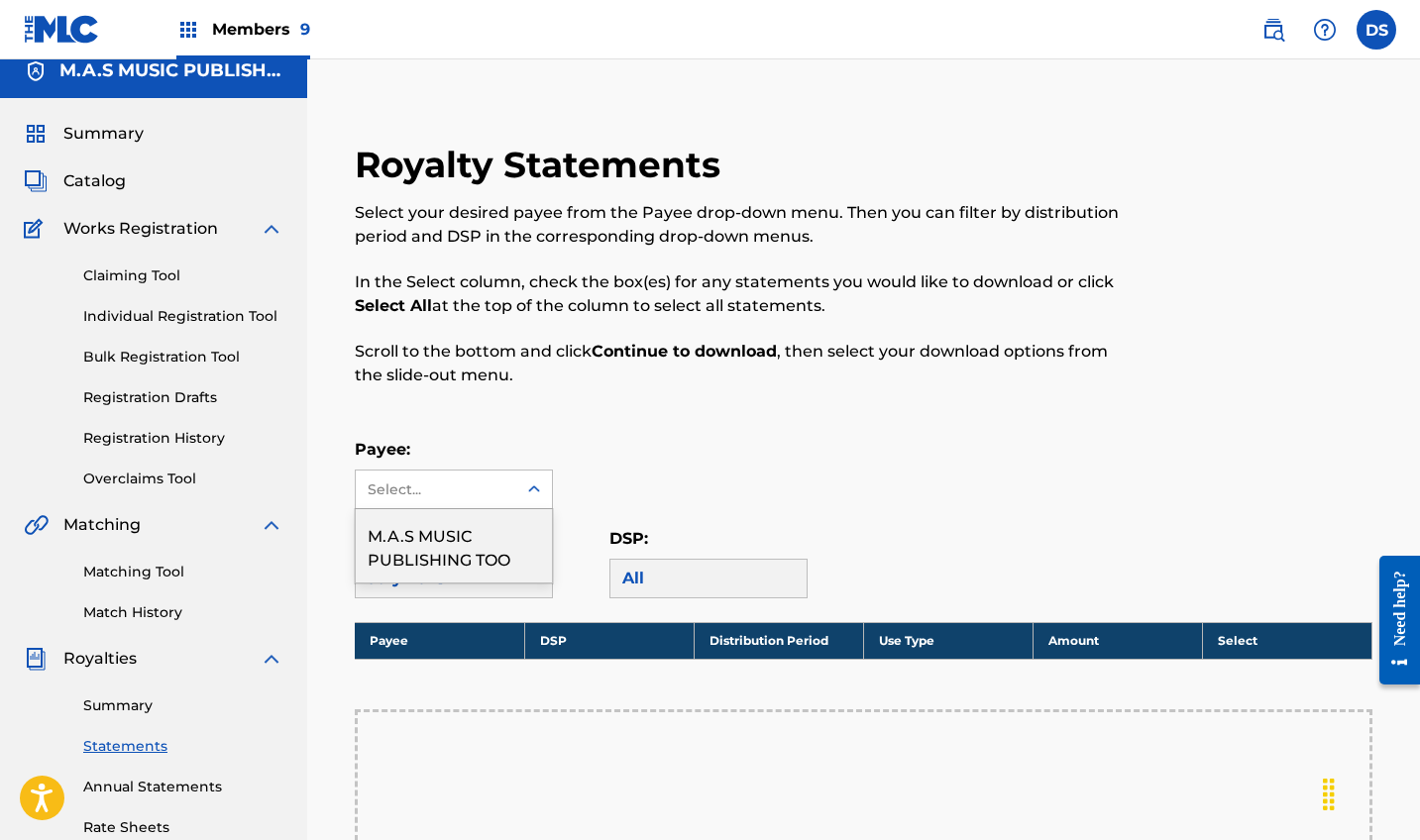 click on "M.A.S MUSIC PUBLISHING TOO" at bounding box center (454, 546) 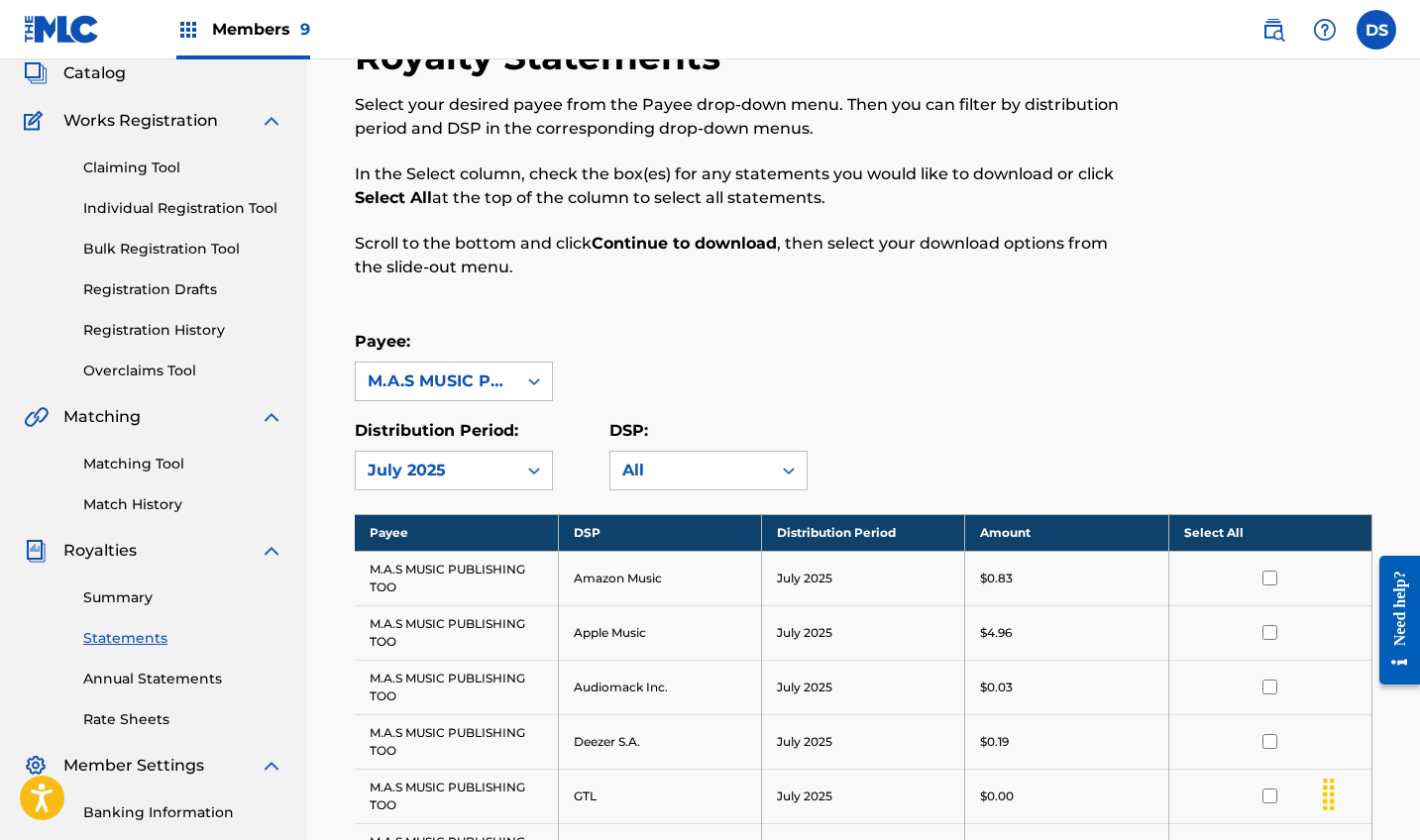 scroll, scrollTop: 32, scrollLeft: 0, axis: vertical 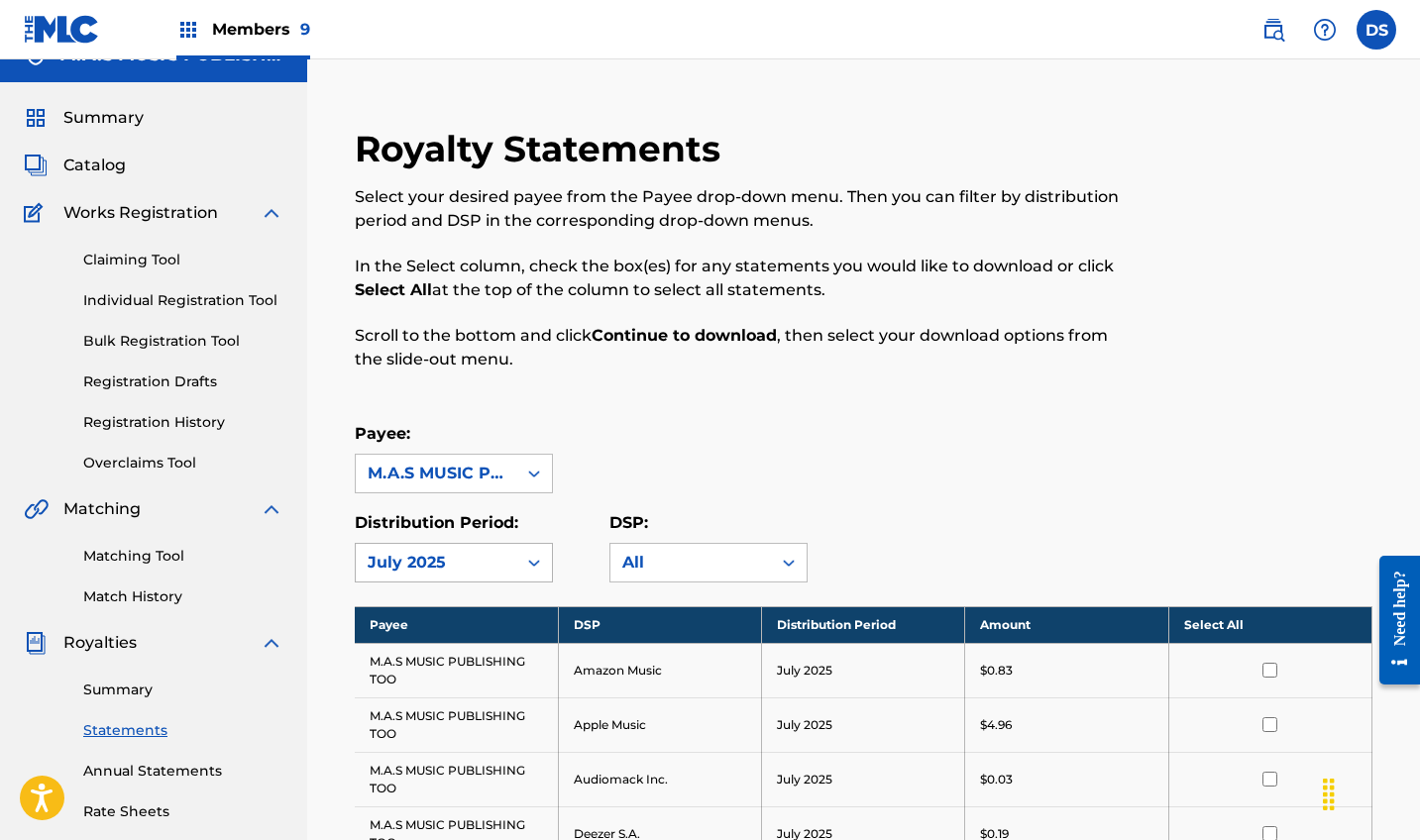 click 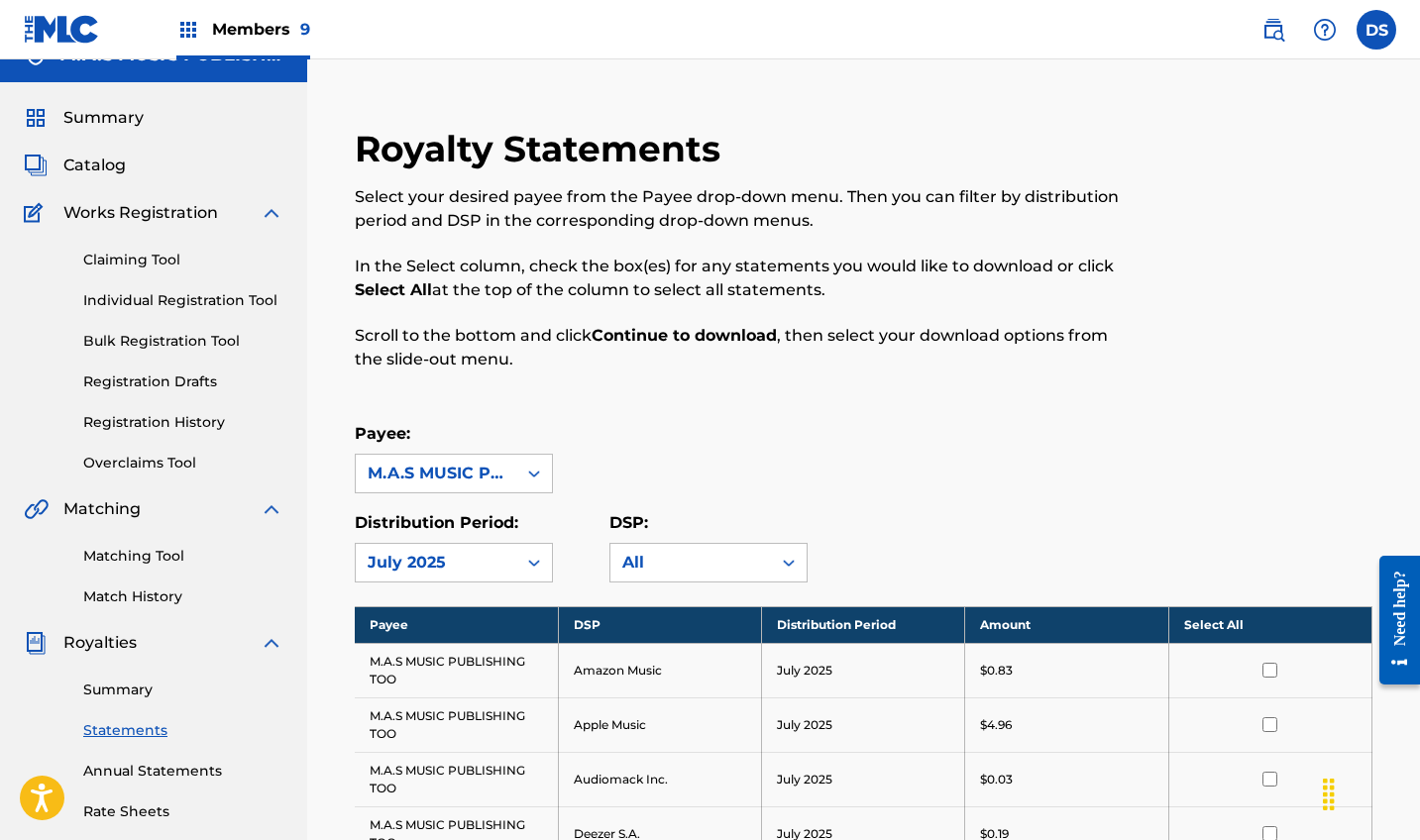 scroll, scrollTop: 72, scrollLeft: 0, axis: vertical 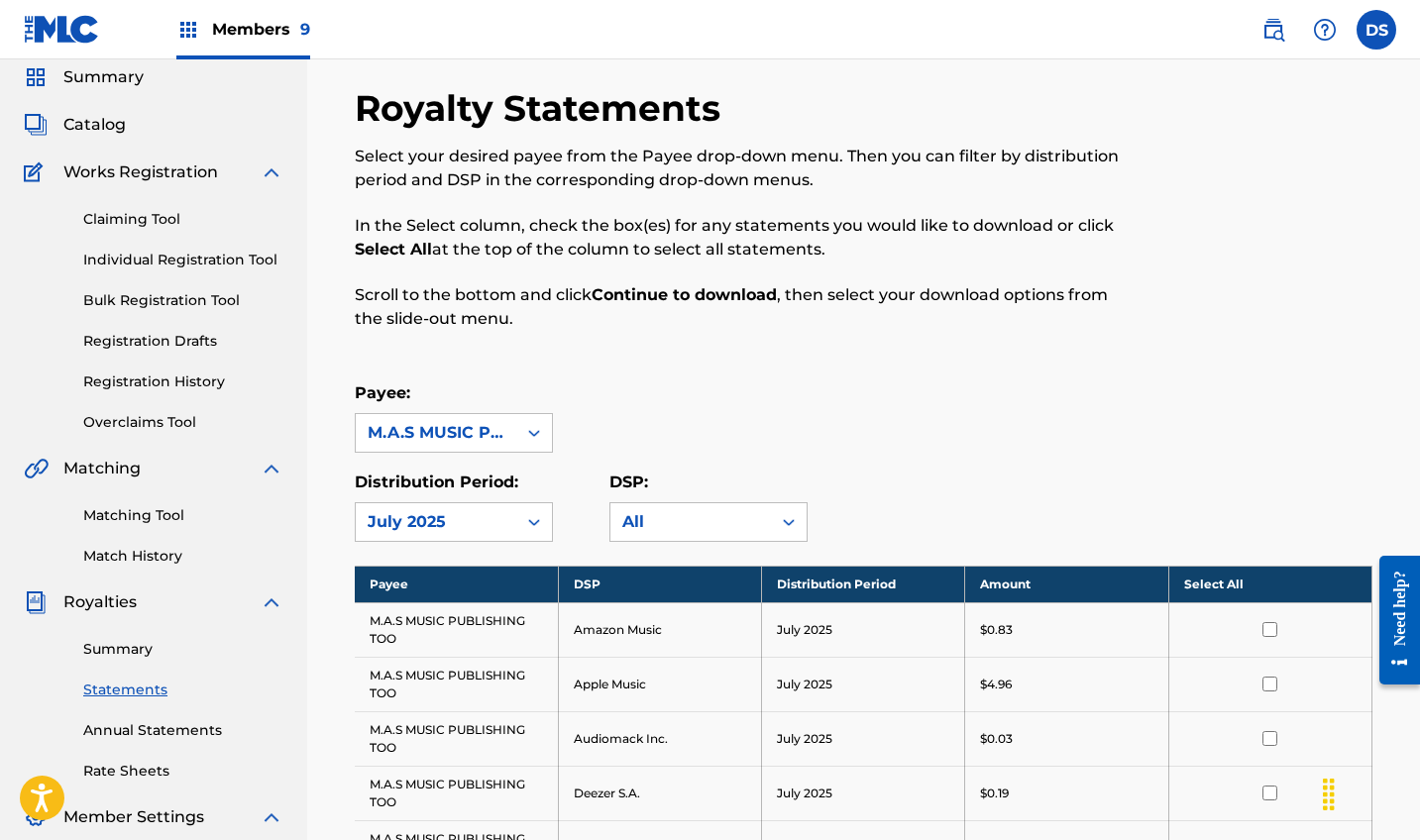 click 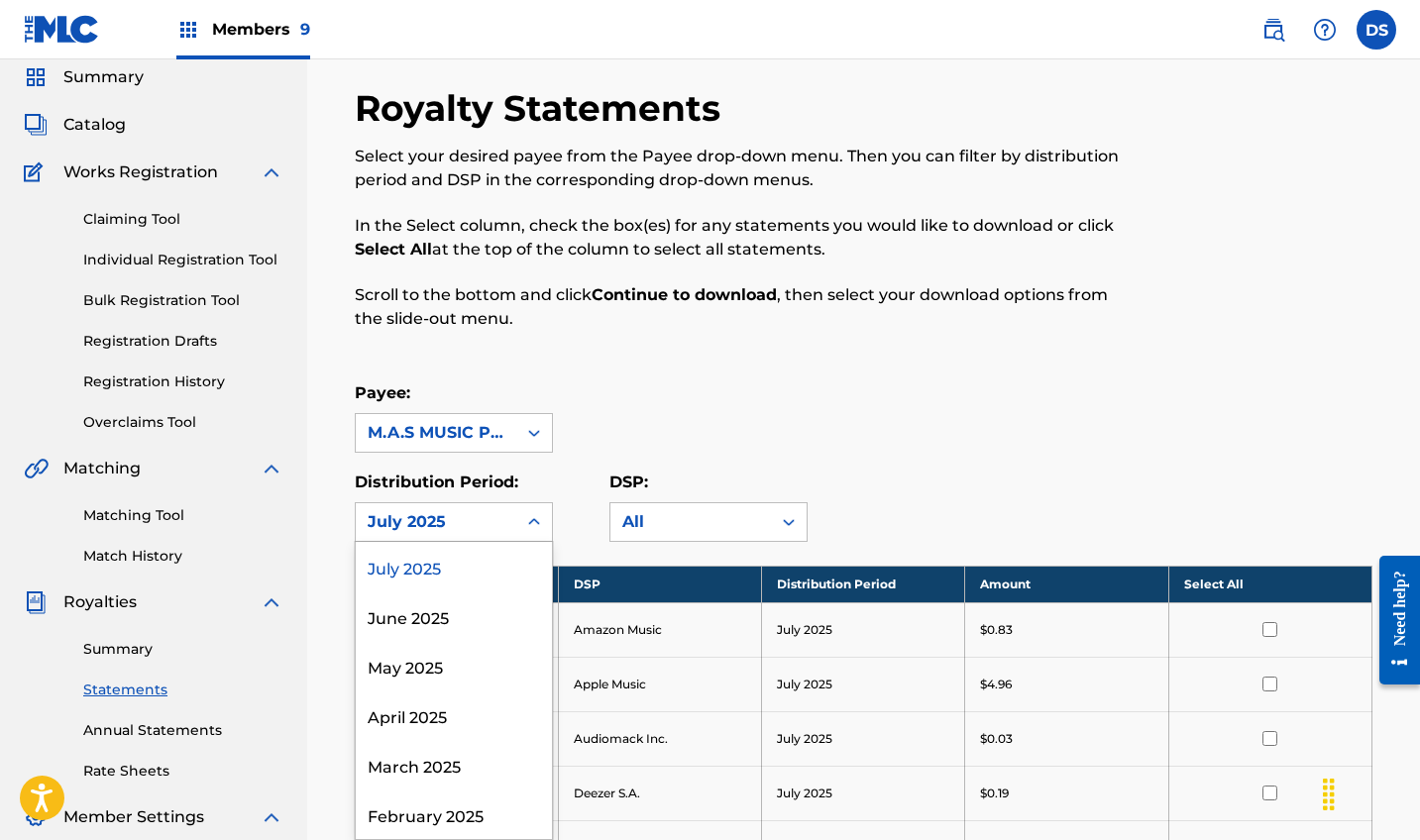 click 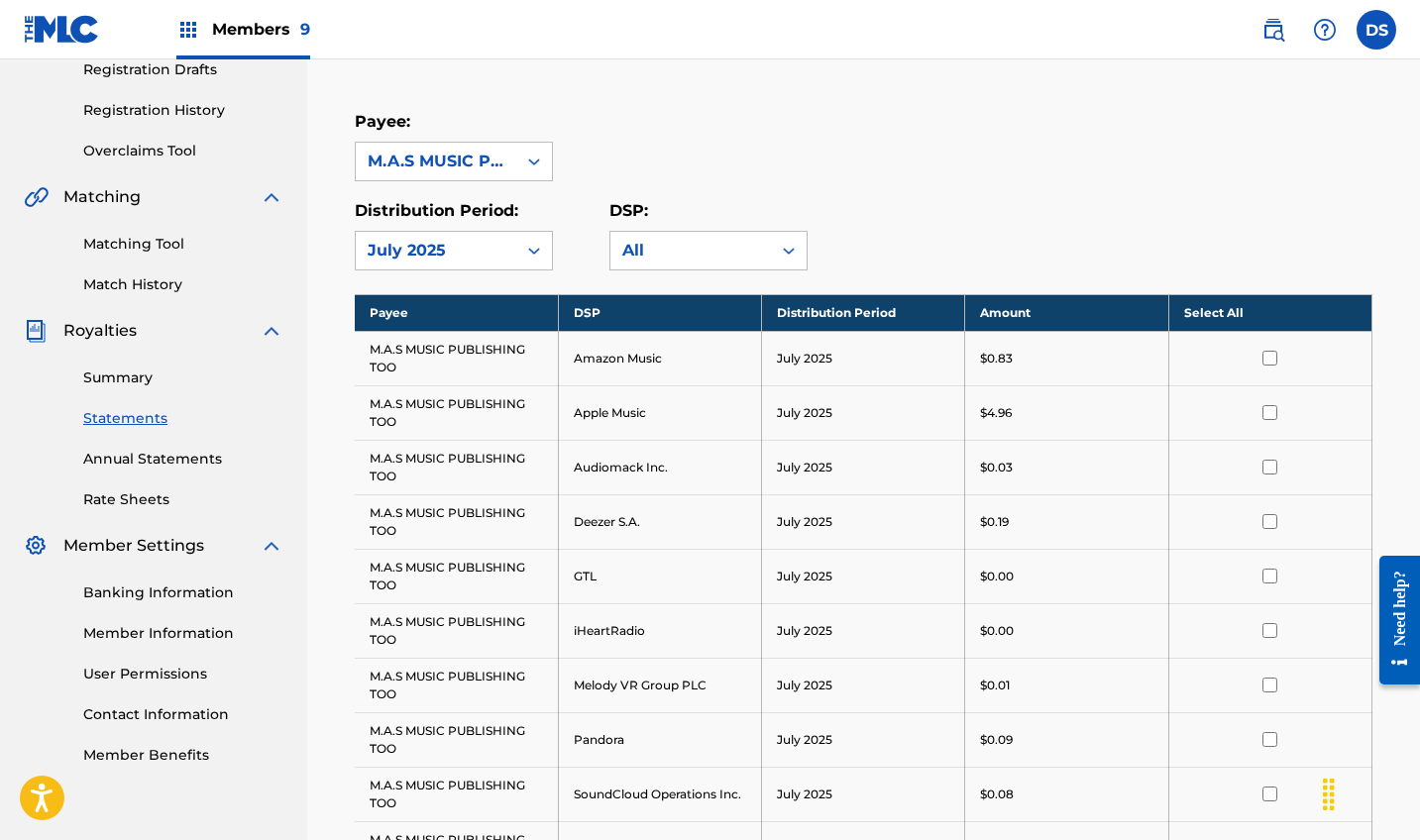 scroll, scrollTop: 352, scrollLeft: 0, axis: vertical 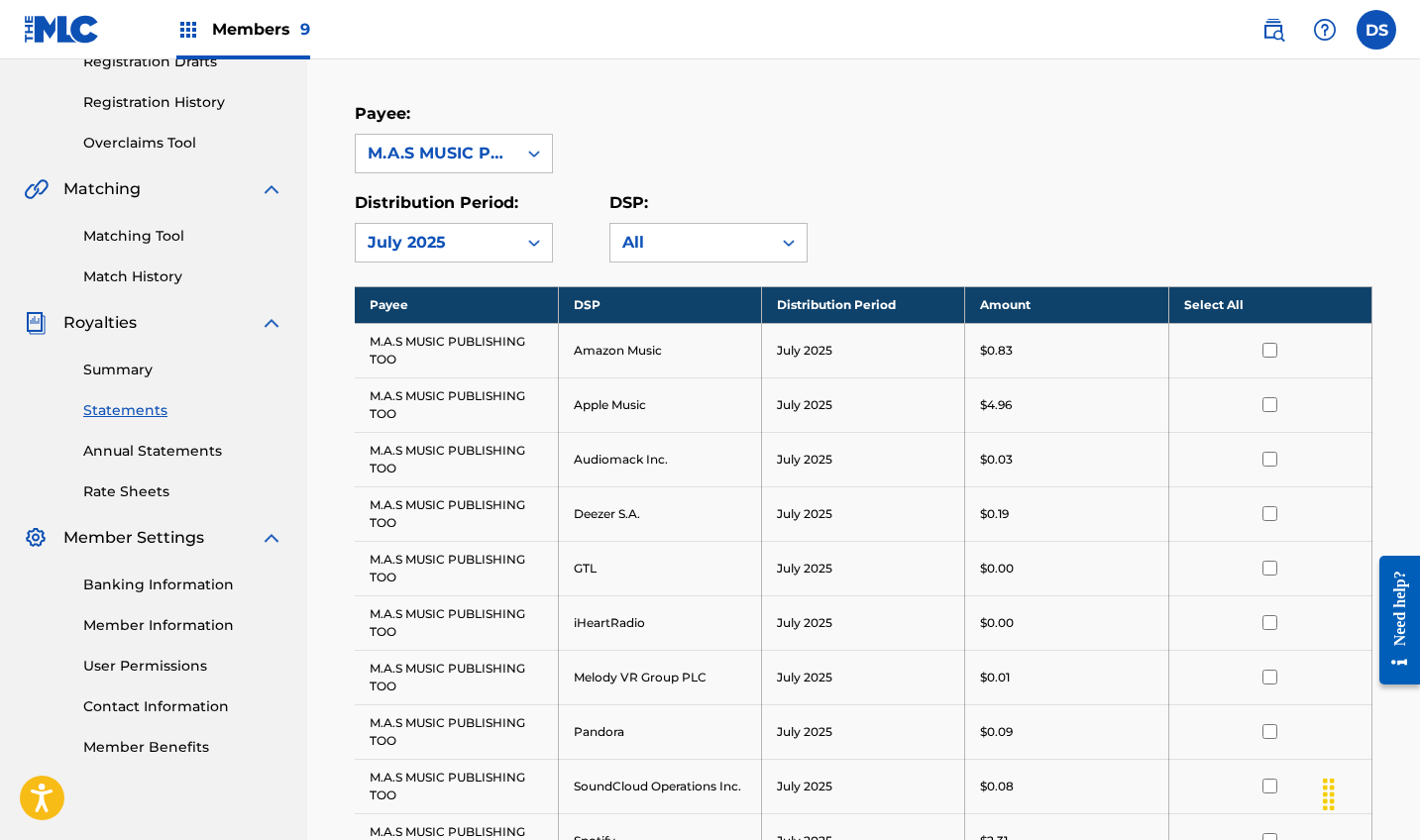 click on "Member Information" at bounding box center (183, 625) 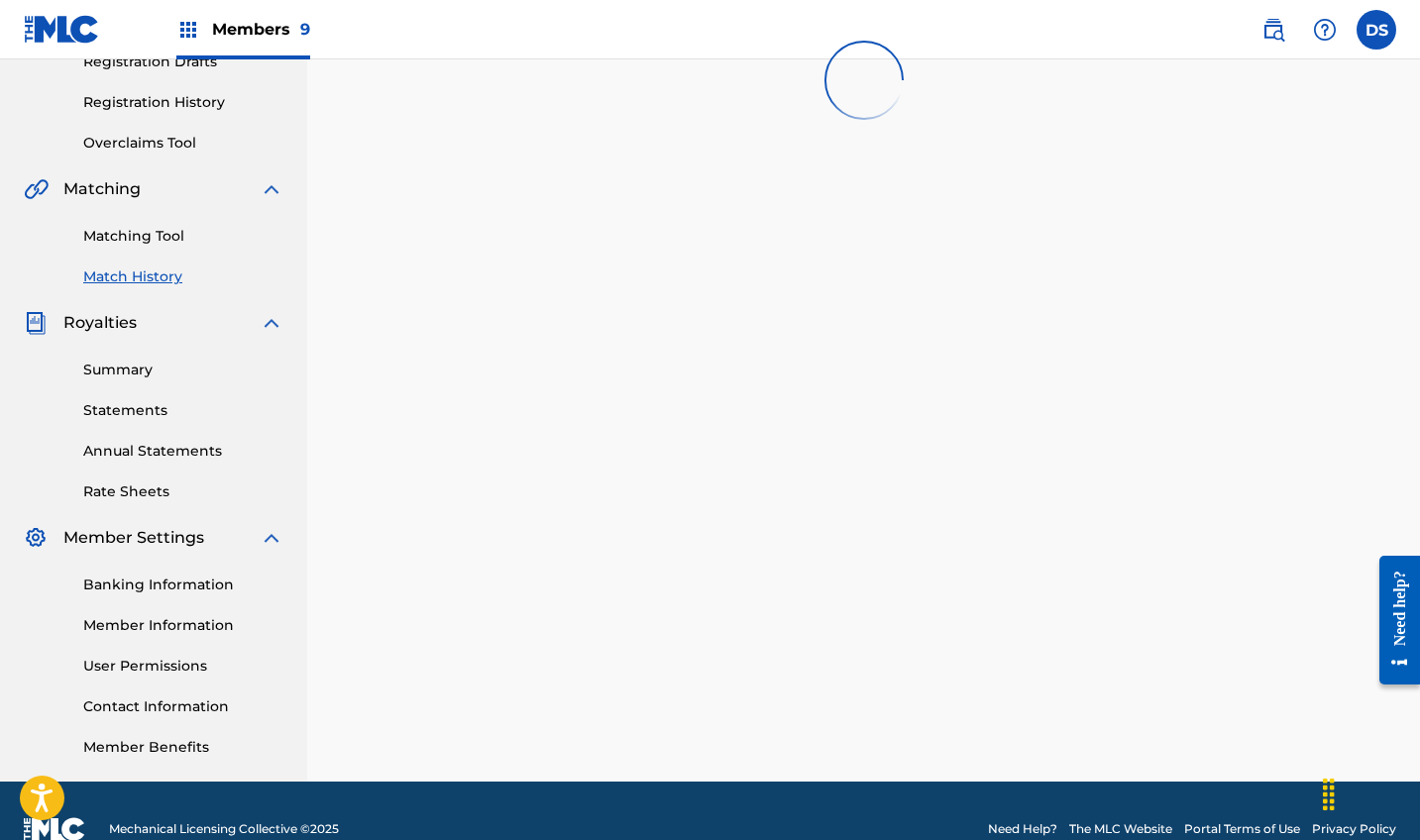 scroll, scrollTop: 0, scrollLeft: 0, axis: both 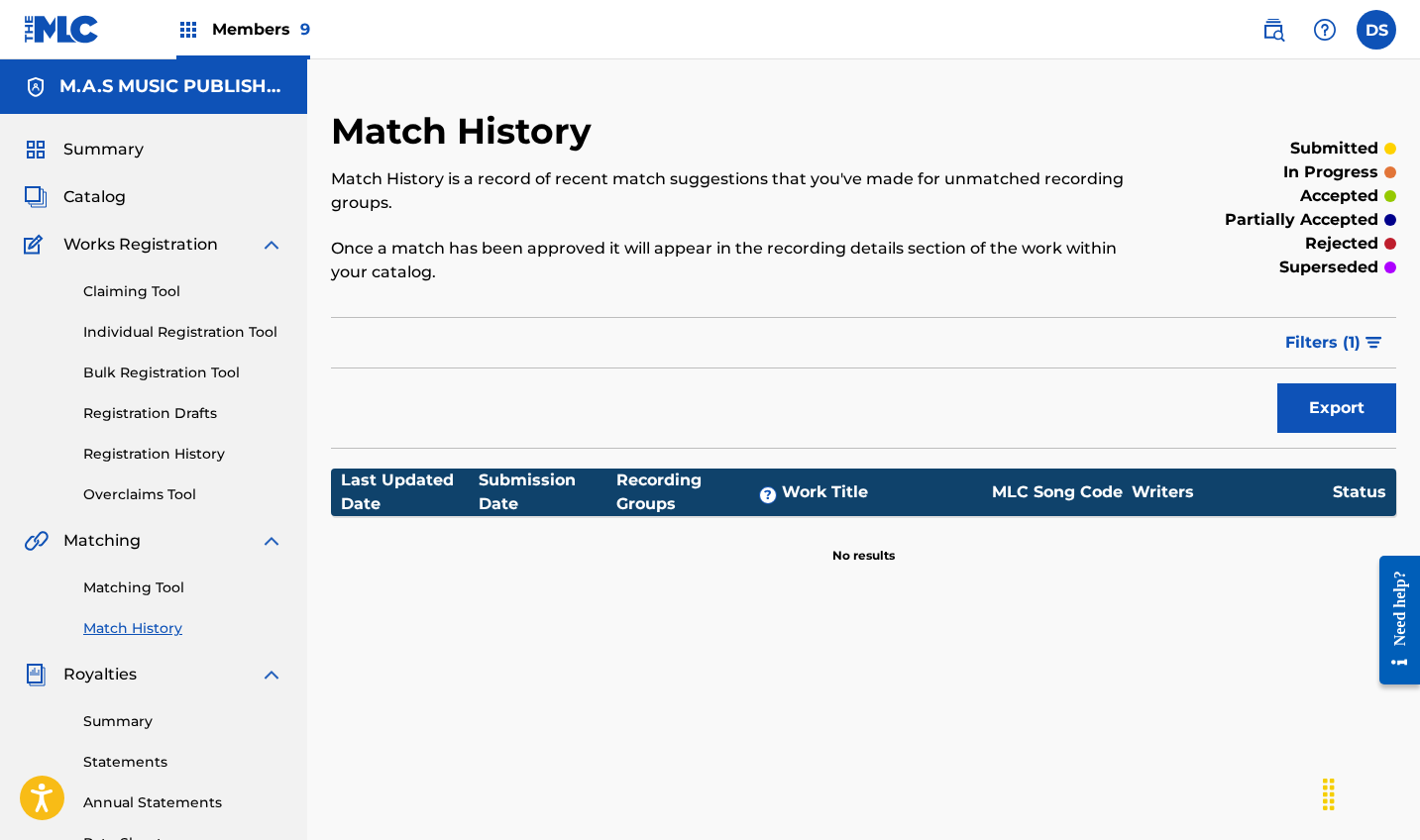 click on "Matching Tool" at bounding box center [183, 587] 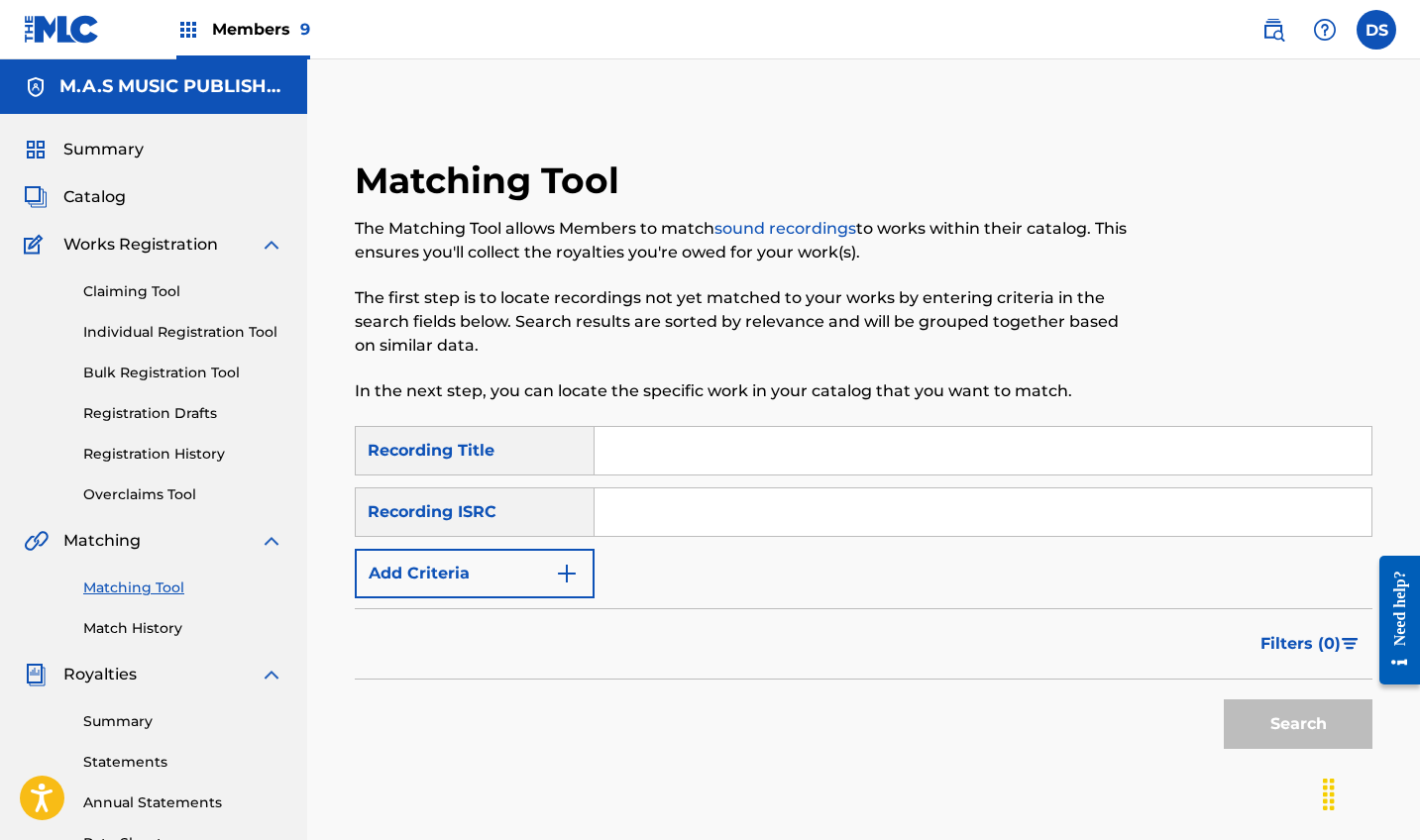 click on "Claiming Tool" at bounding box center [183, 291] 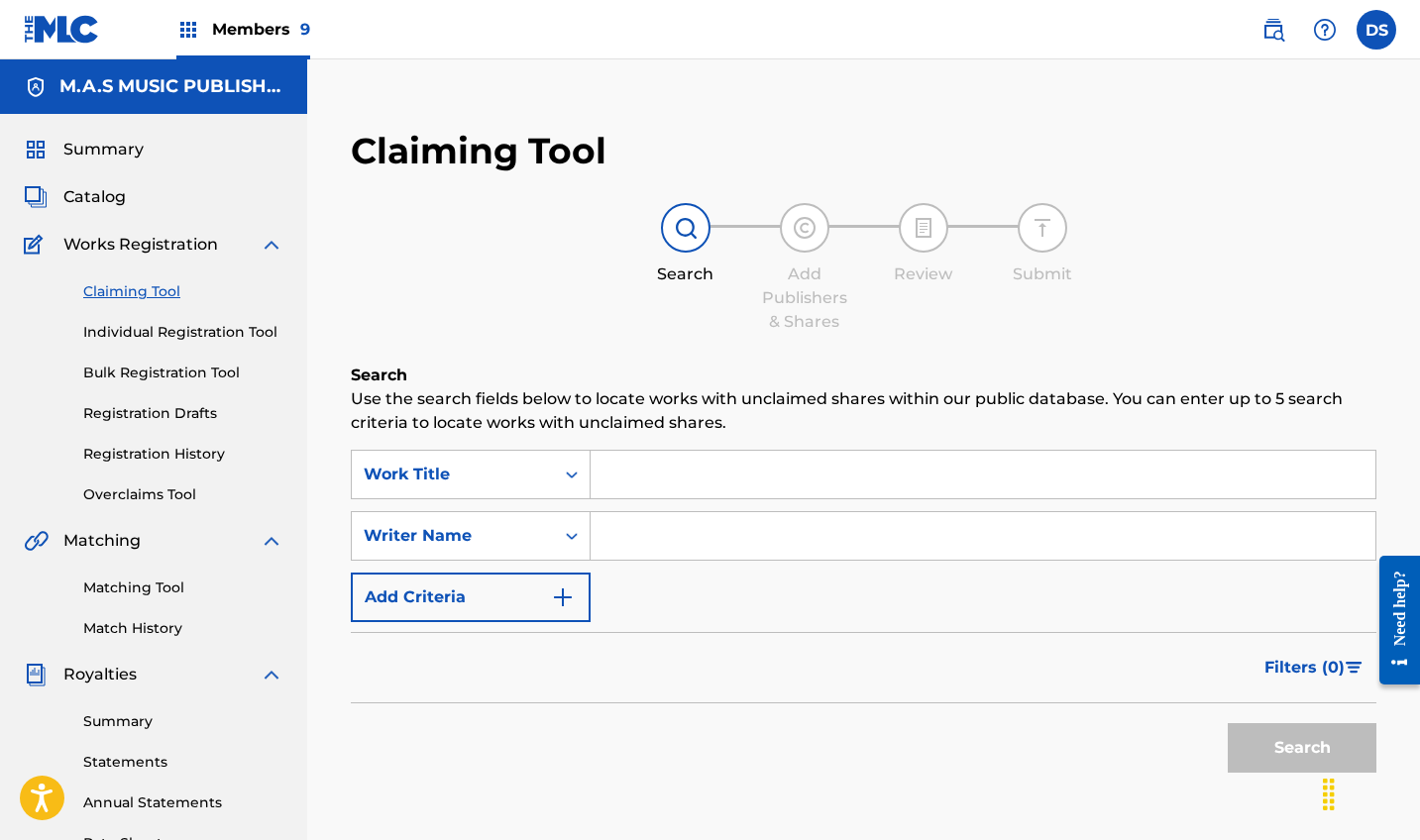 click on "Statements" at bounding box center [183, 762] 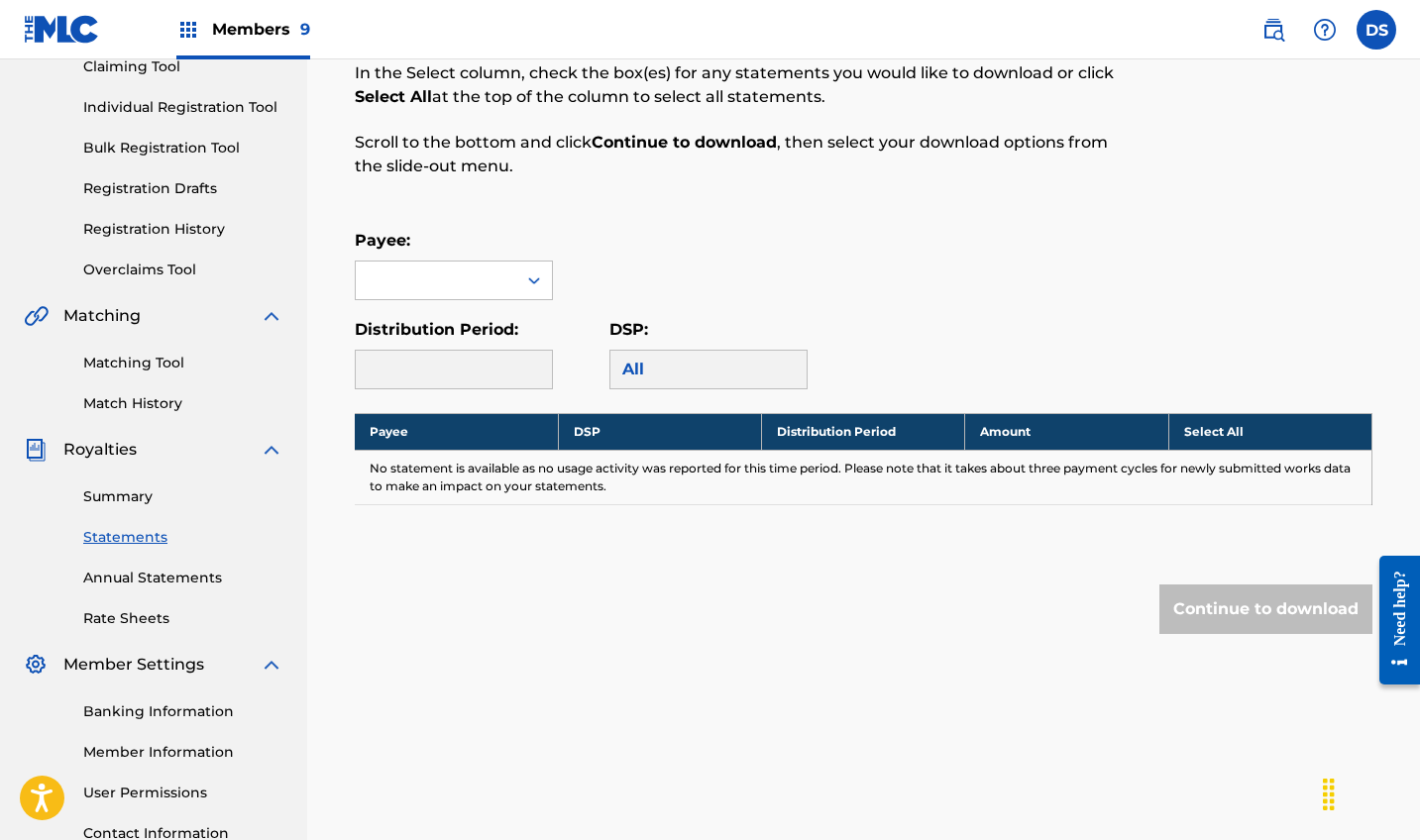 scroll, scrollTop: 229, scrollLeft: 0, axis: vertical 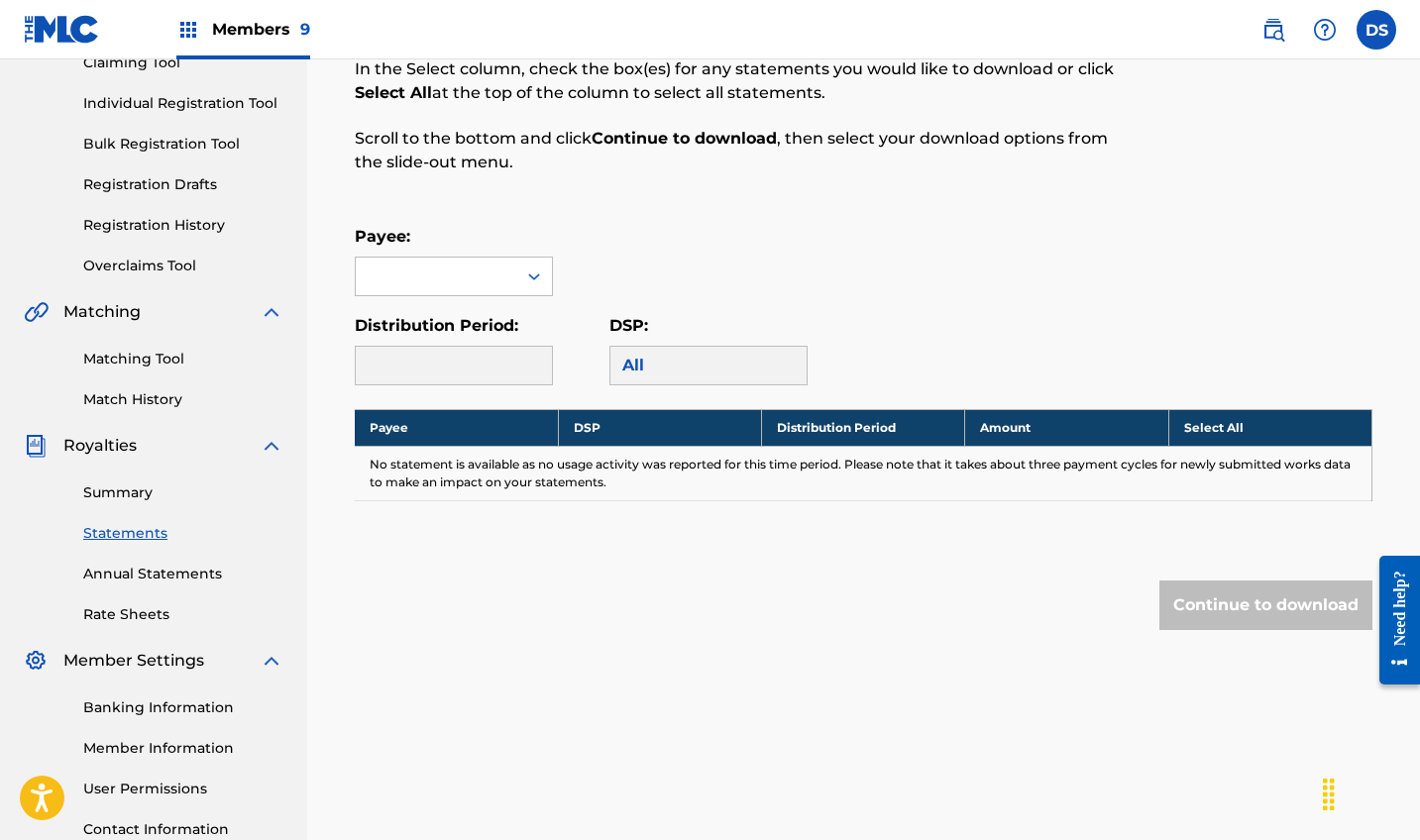 click on "Banking Information" at bounding box center (183, 707) 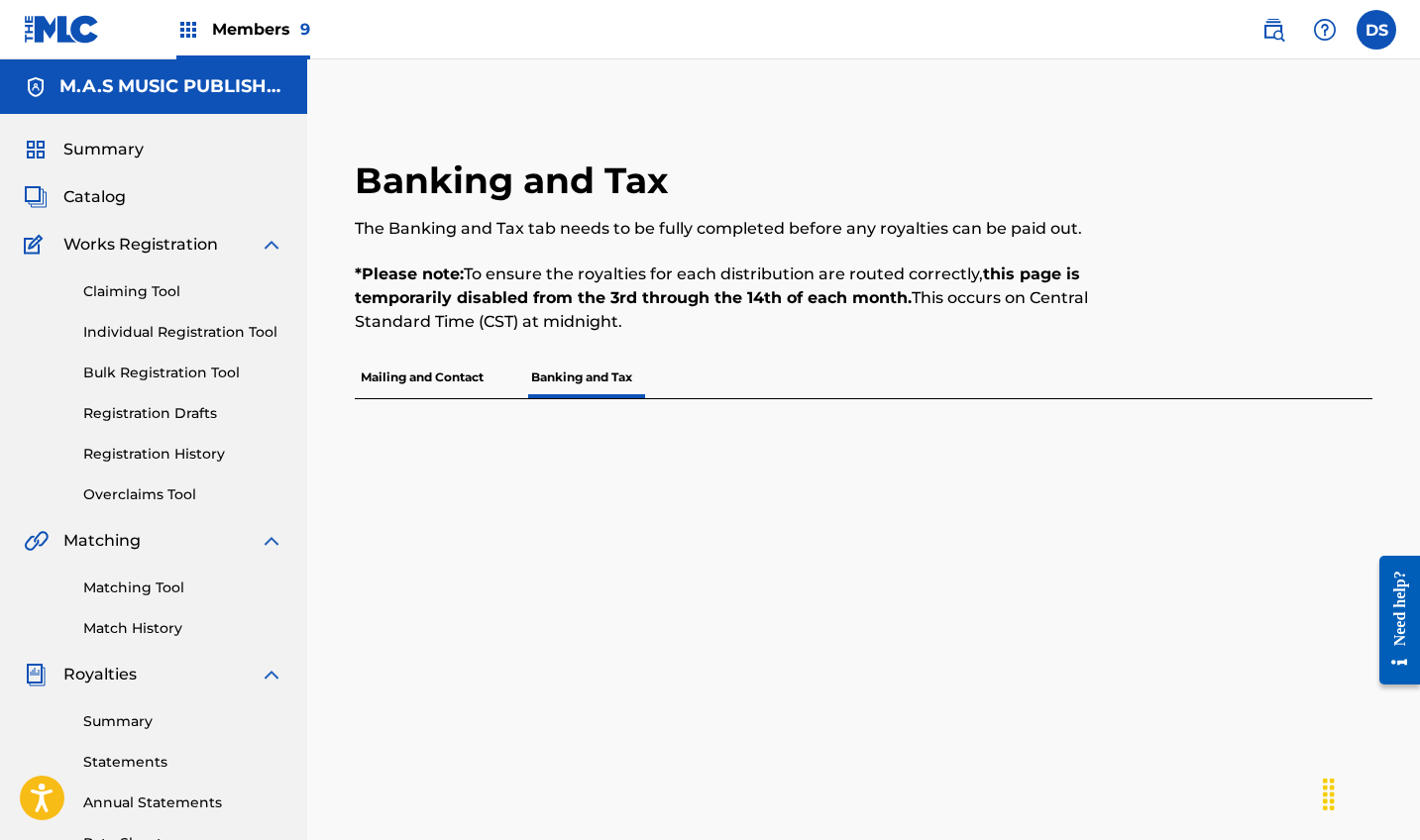 click on "Banking and Tax" at bounding box center (582, 377) 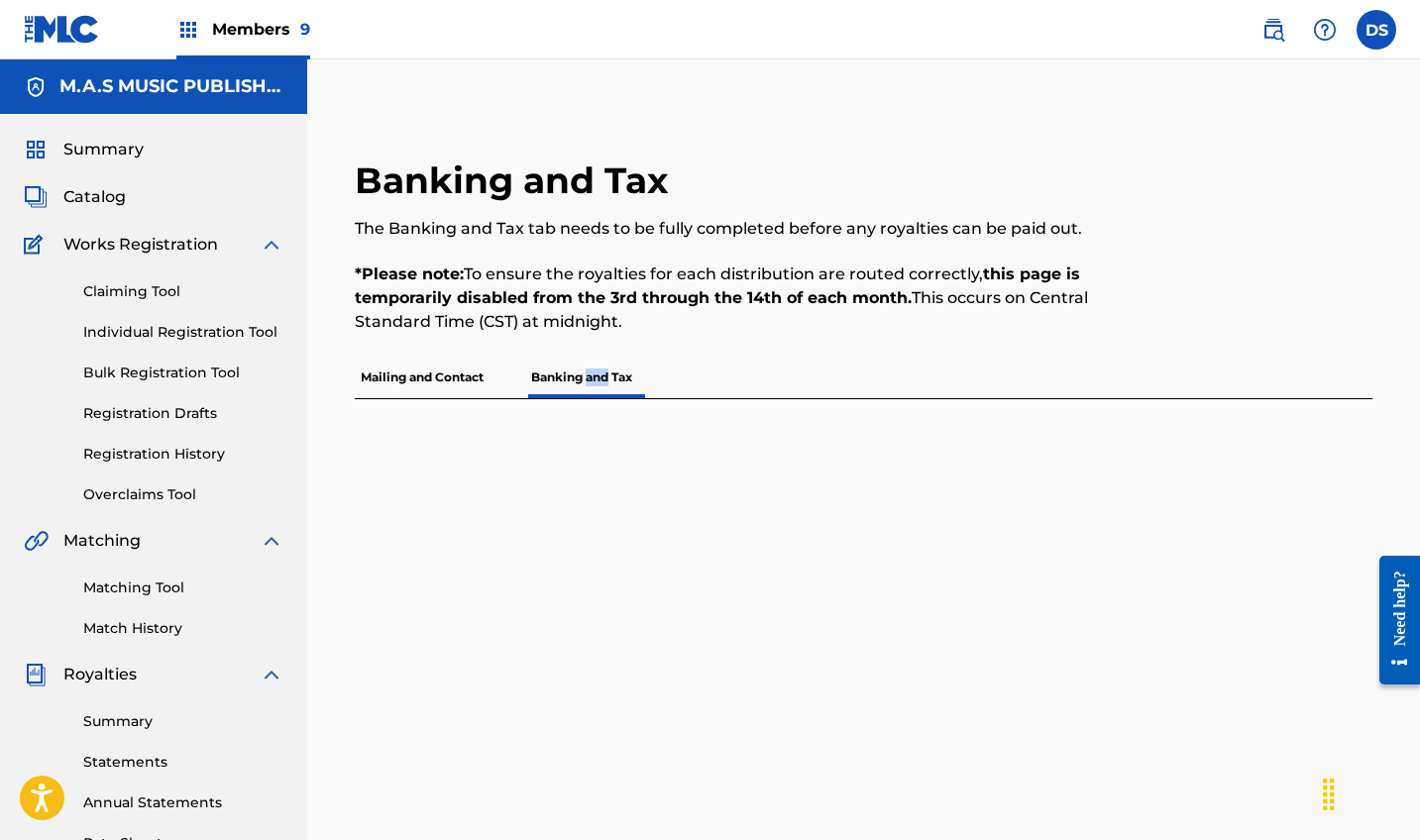 click on "Banking and Tax" at bounding box center (582, 377) 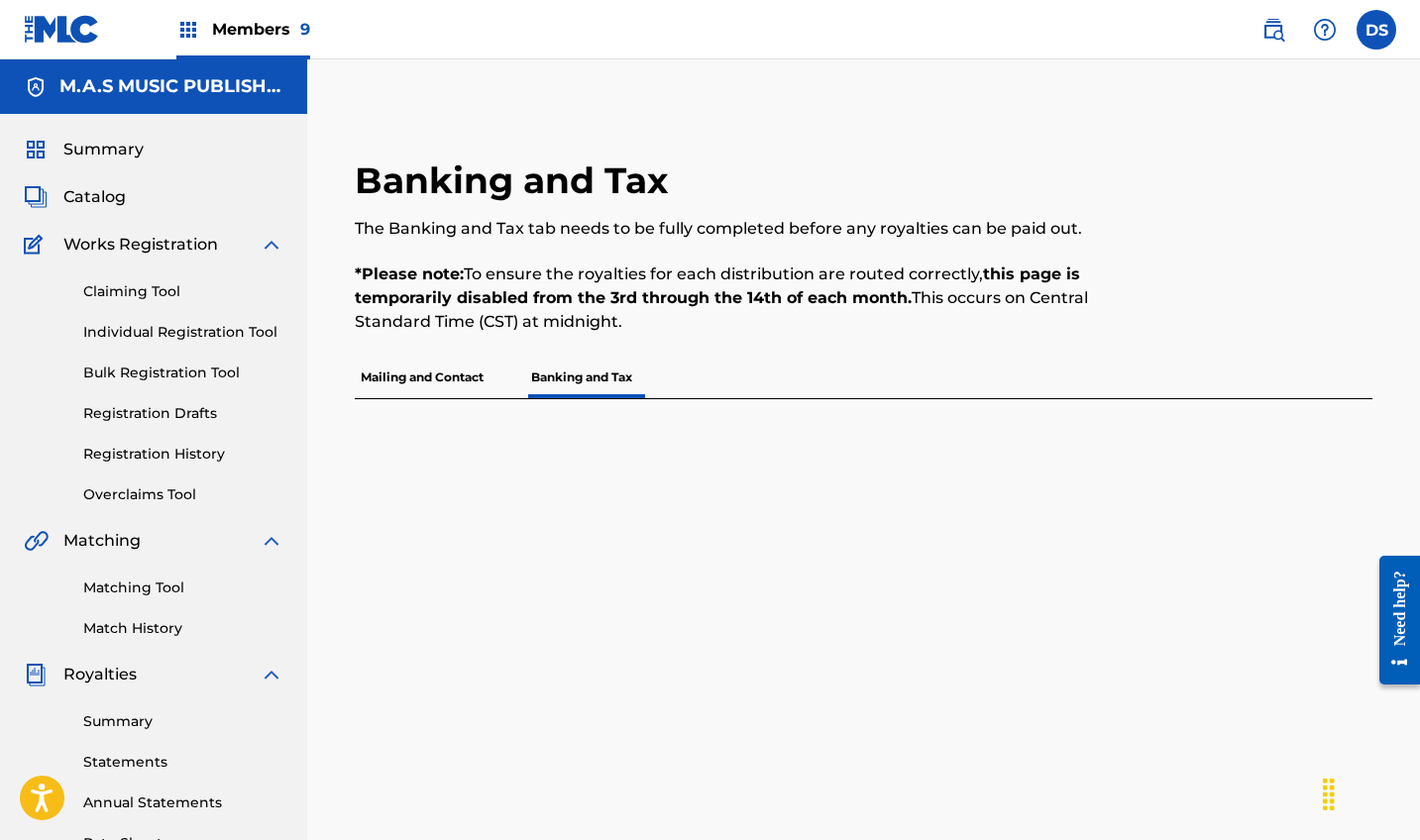 click on "Banking and Tax" at bounding box center [582, 377] 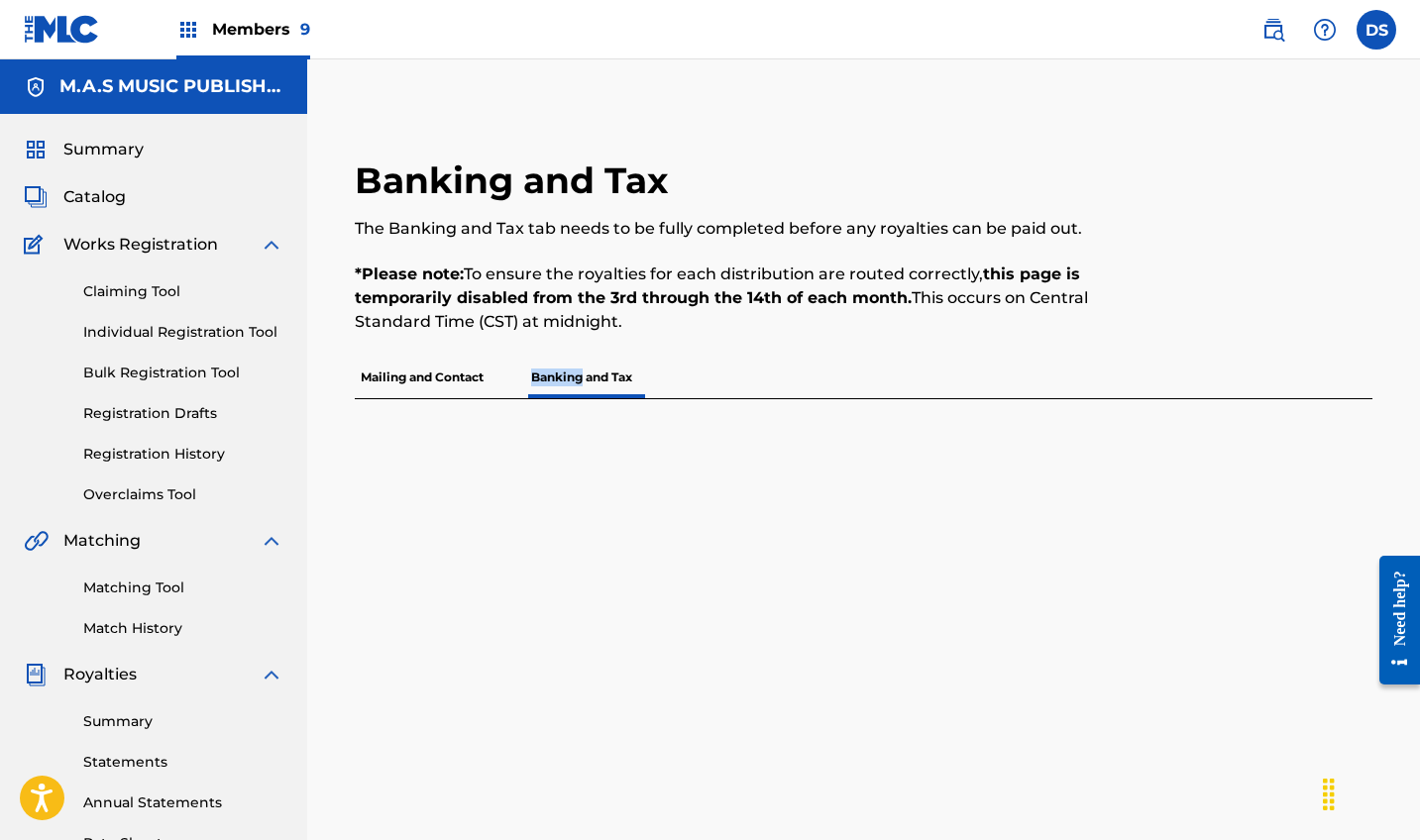 click on "Banking and Tax" at bounding box center [582, 377] 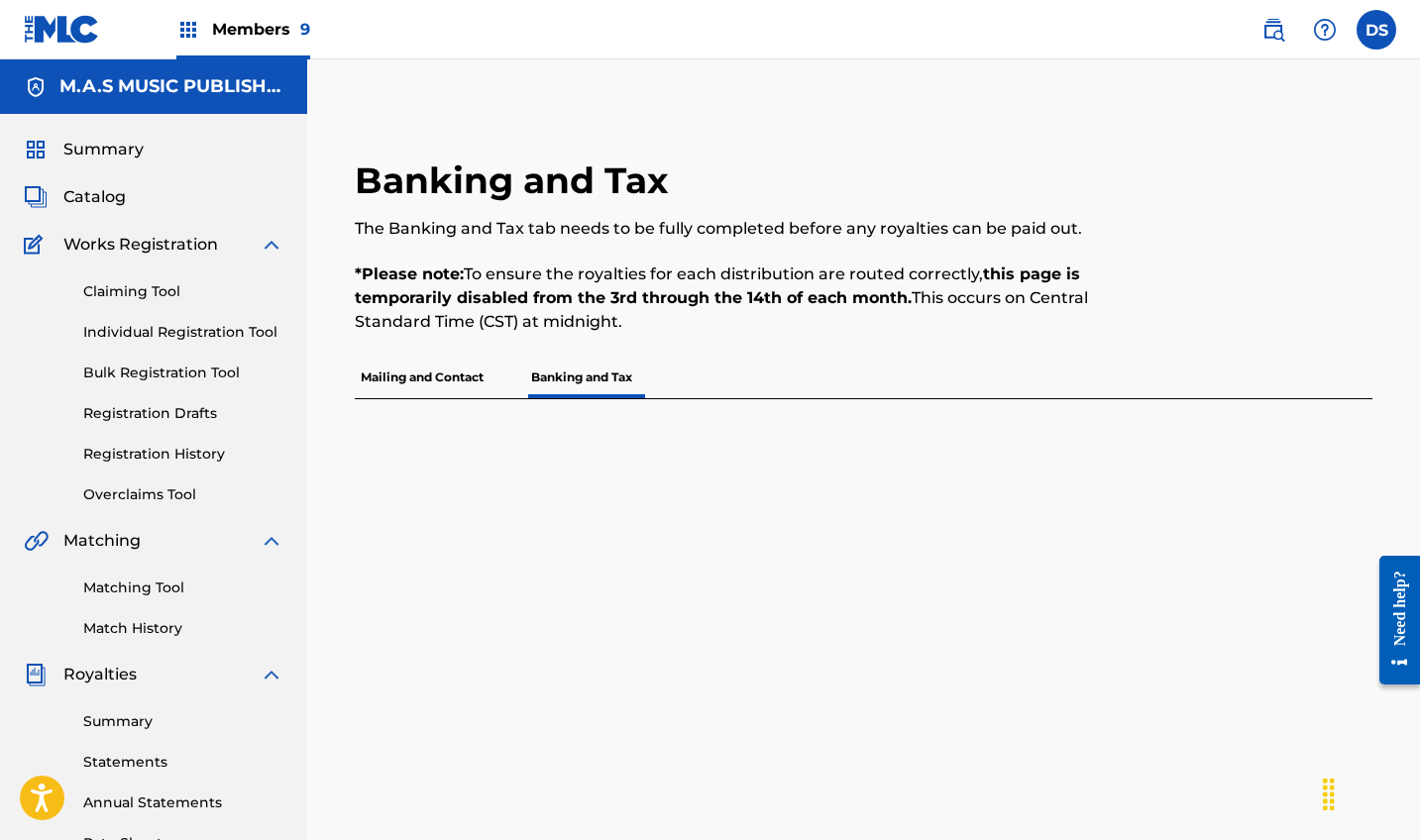 click on "Banking and Tax" at bounding box center [582, 377] 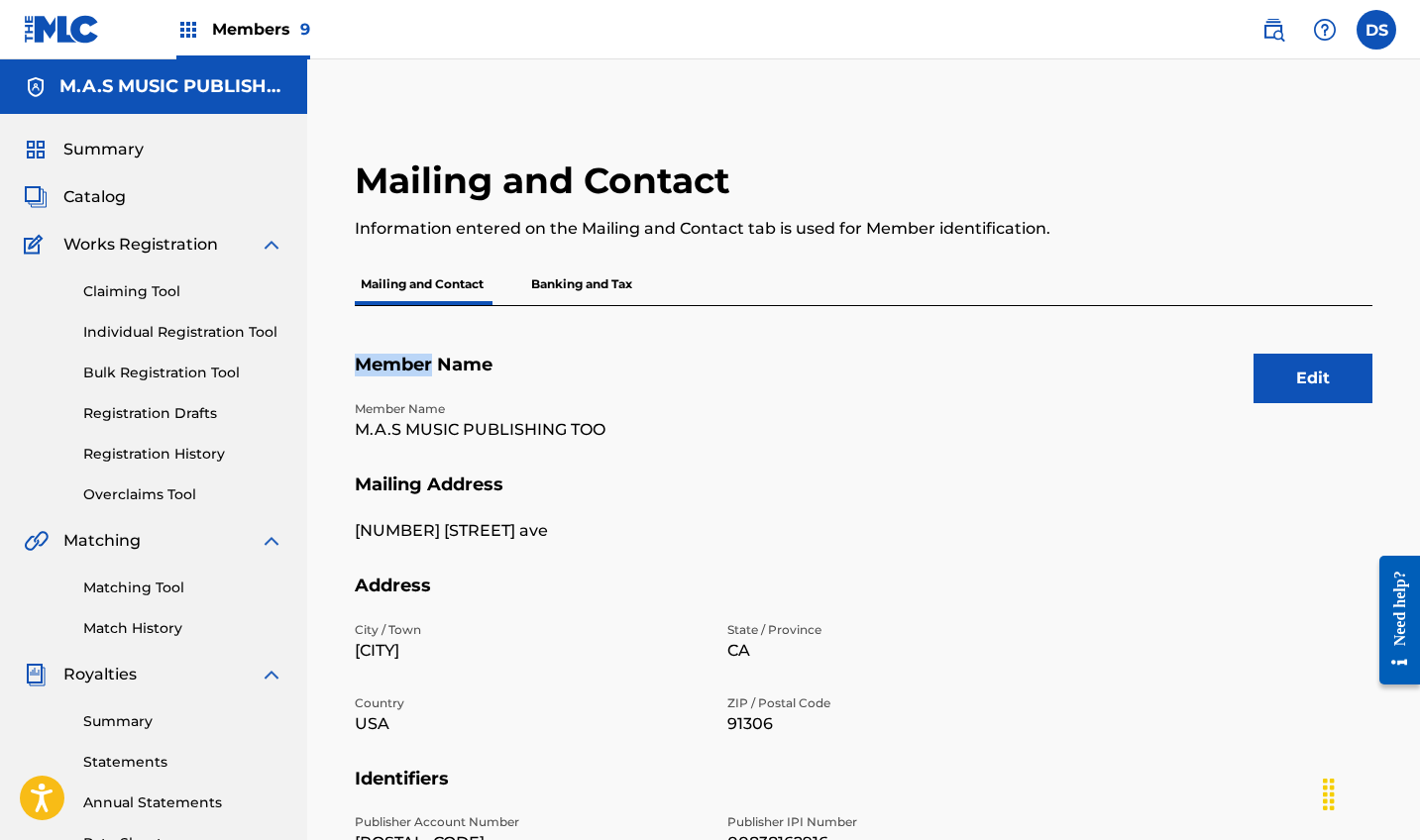 click on "Member Name" at bounding box center (863, 376) 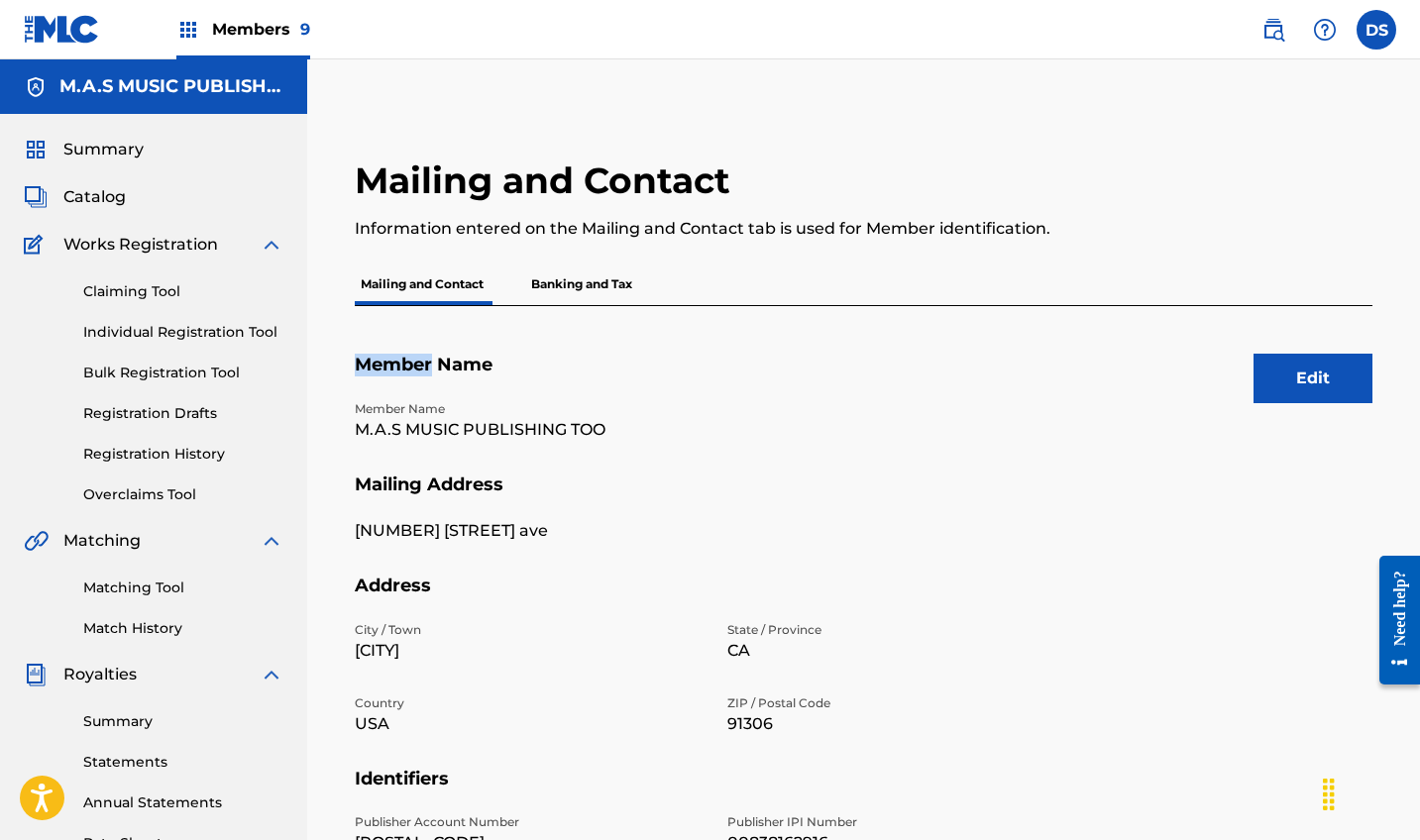 click on "Mailing and Contact Information entered on the Mailing and Contact tab is used for Member identification. Mailing and Contact Banking and Tax Edit Member Name Member Name [COMPANY_NAME] Mailing Address [NUMBER] [STREET] Address City / Town [CITY] State / Province [STATE] Country [COUNTRY] ZIP / Postal Code [POSTAL_CODE] Identifiers Publisher Account Number [POSTAL_CODE] Publisher IPI Number [NUMBER] ISNI Contact Information Phone Number +1-[AREA]-[PHONE] Email Address [EMAIL]" at bounding box center (863, 621) 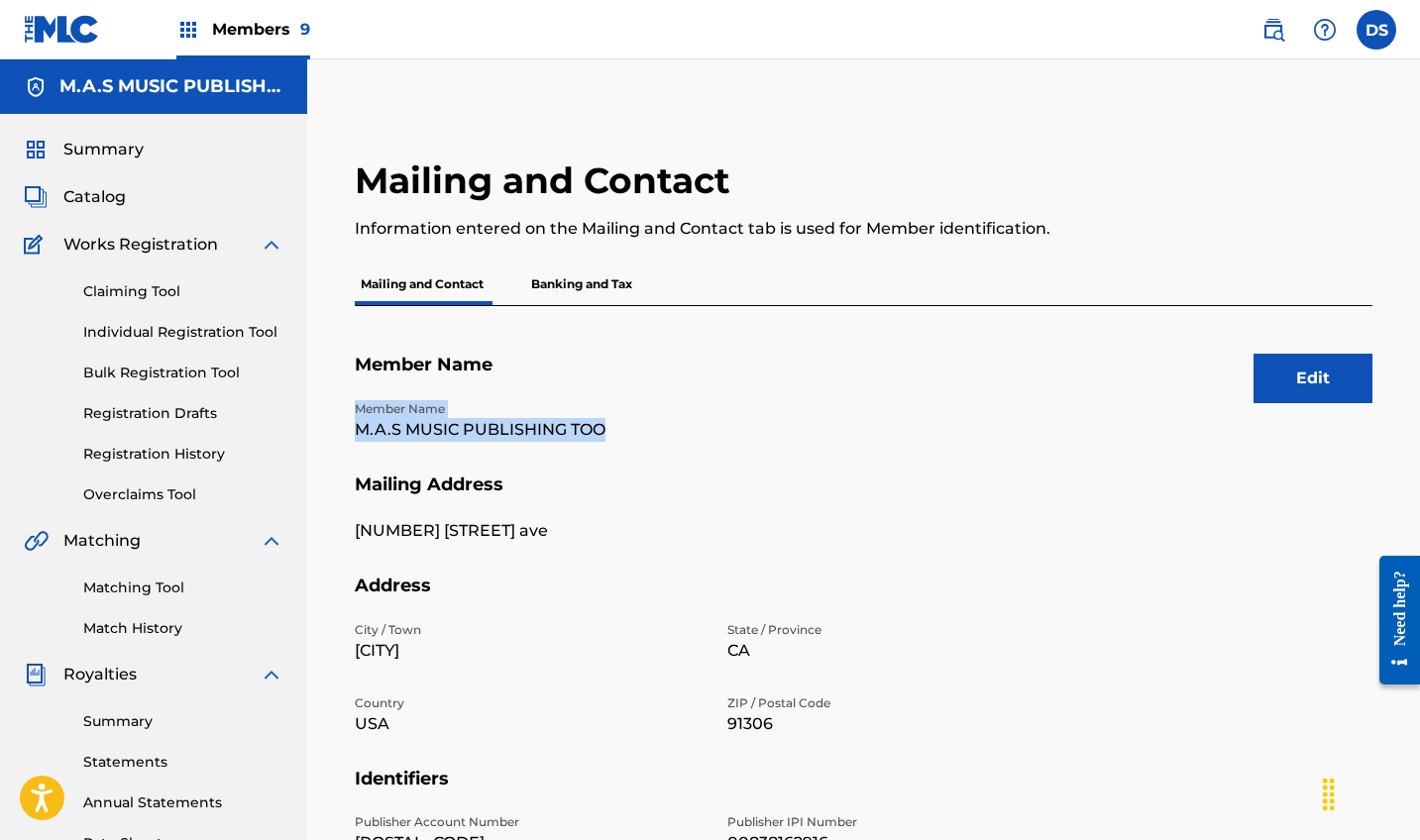 drag, startPoint x: 1419, startPoint y: 361, endPoint x: 1426, endPoint y: 422, distance: 61.40033 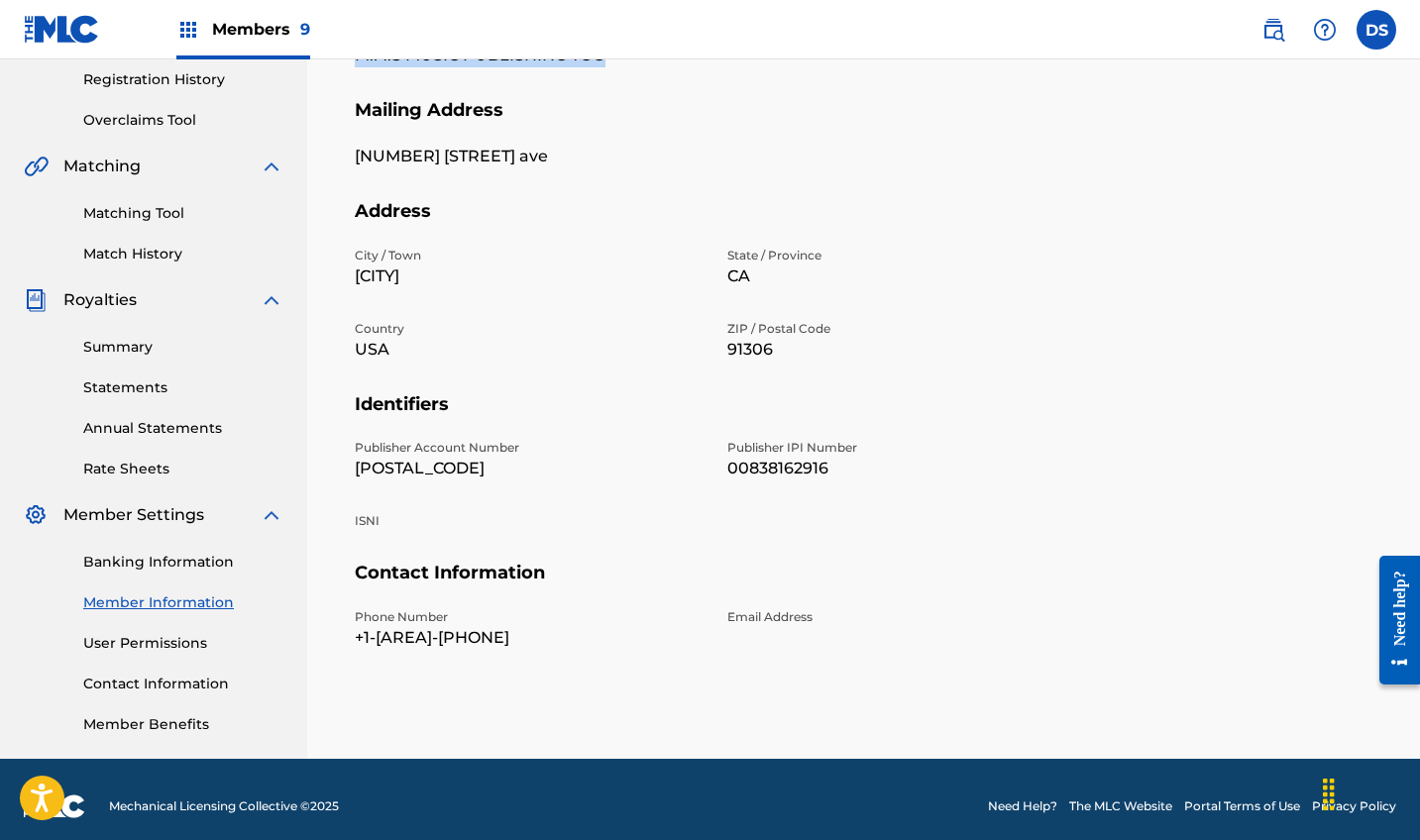 scroll, scrollTop: 391, scrollLeft: 0, axis: vertical 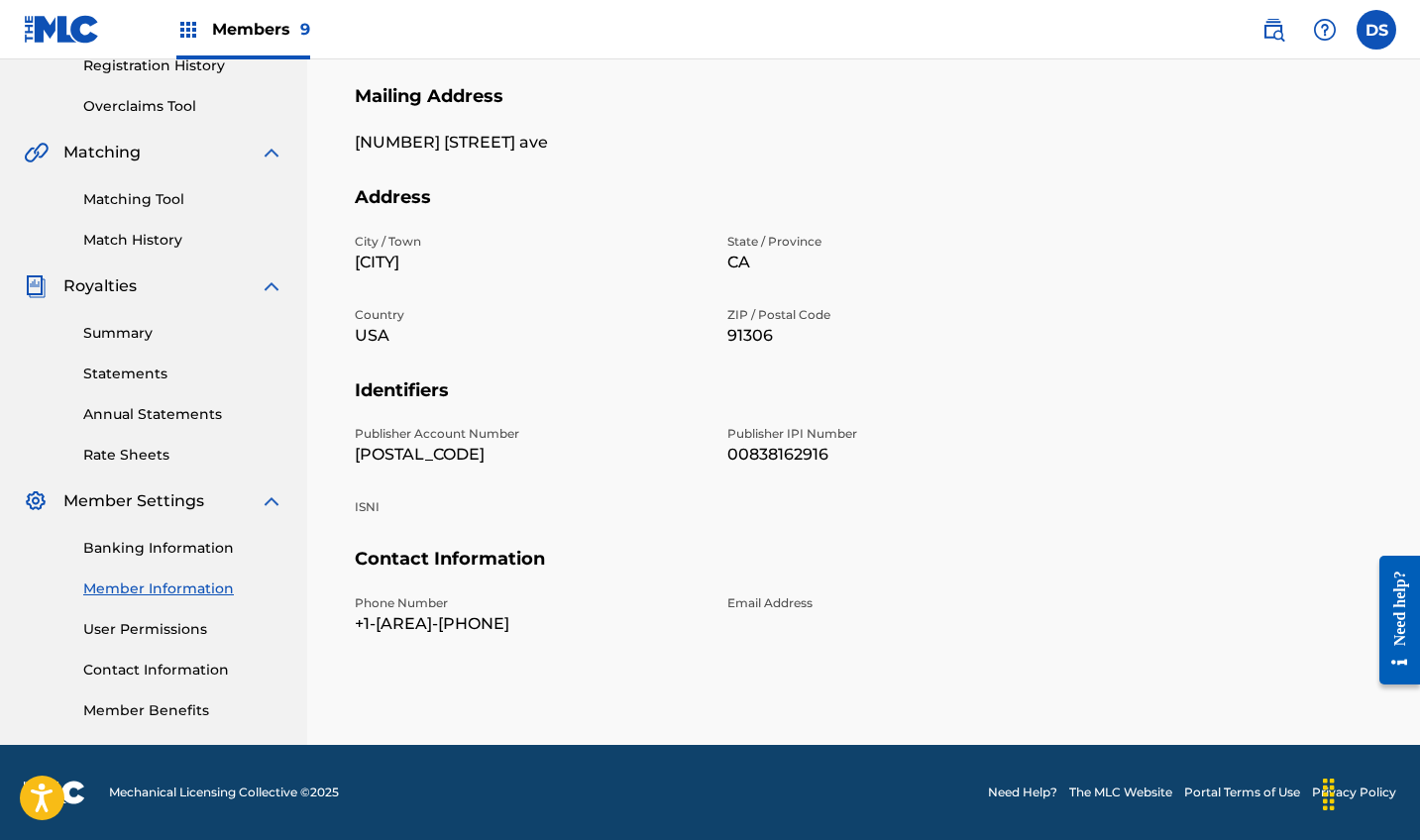 click on "Email Address" at bounding box center [902, 615] 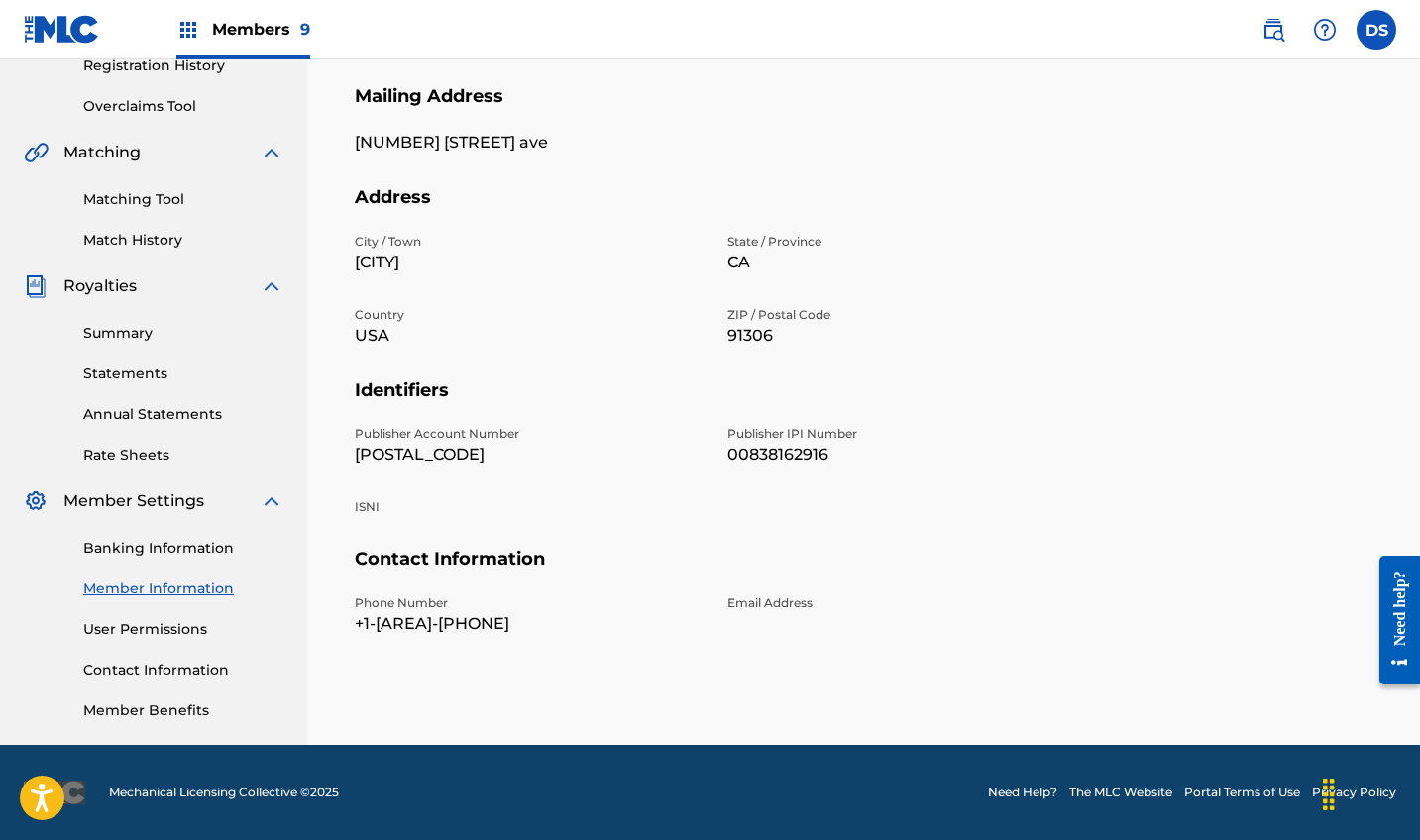 click on "Email Address" at bounding box center (902, 615) 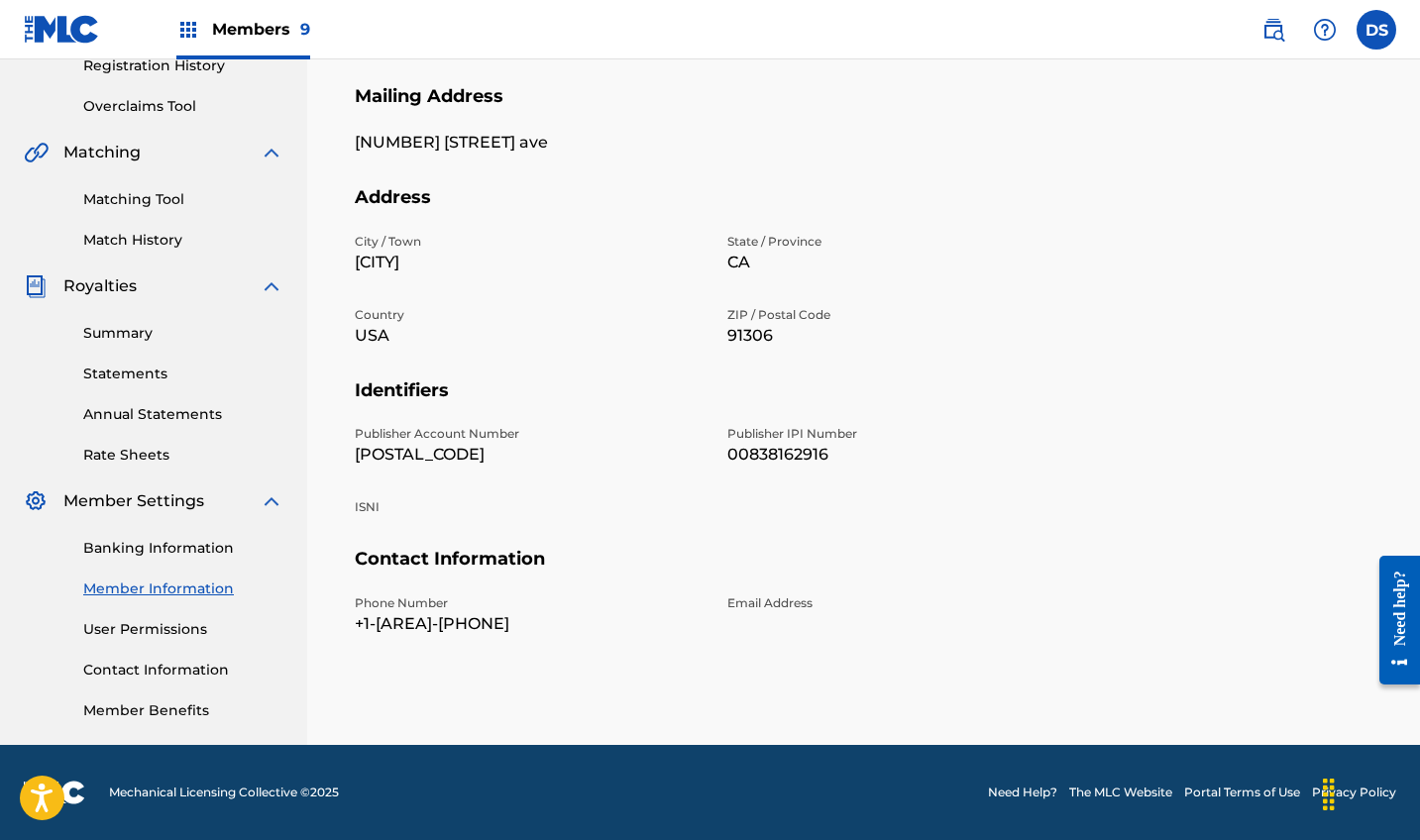 click on "Email Address" at bounding box center [902, 615] 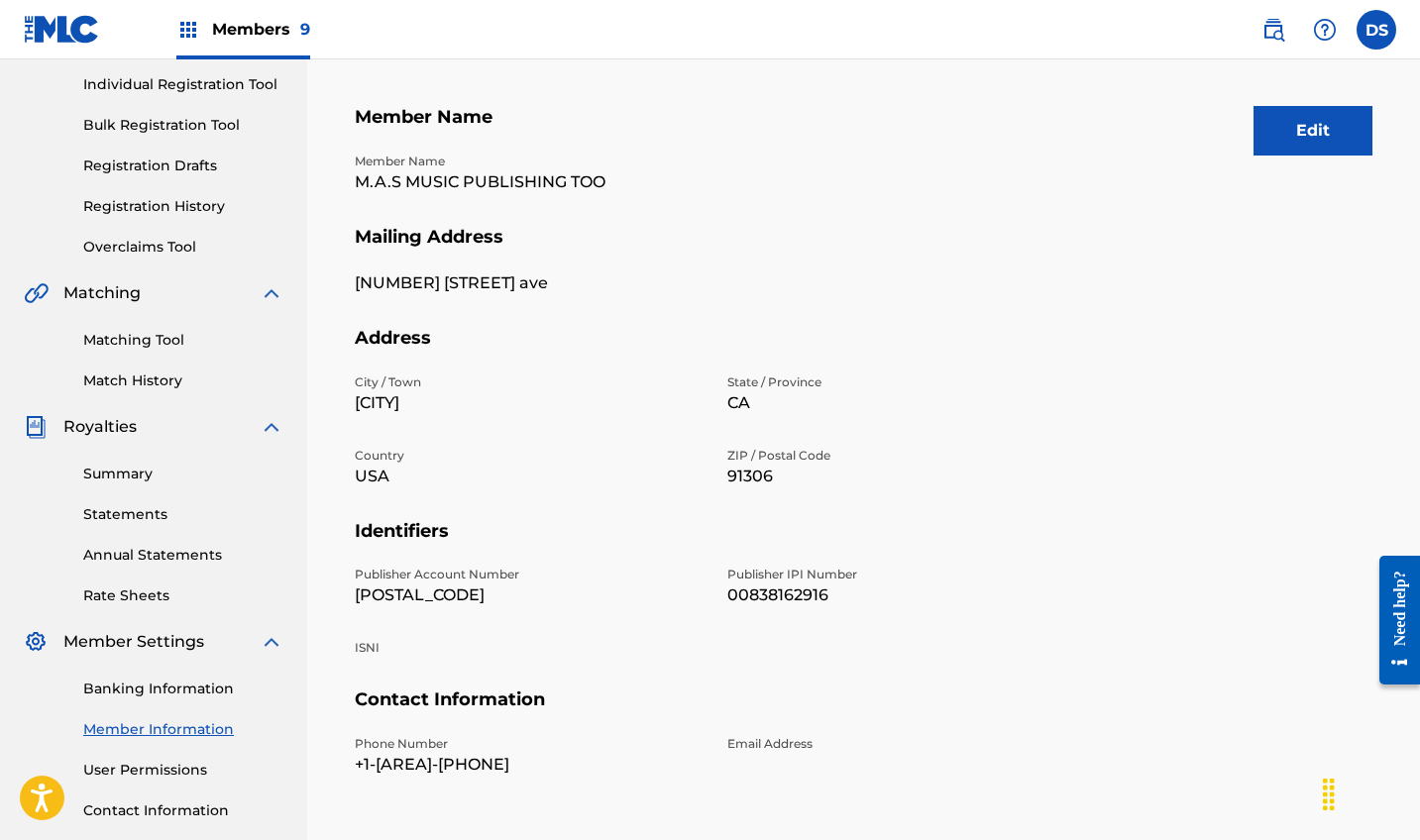scroll, scrollTop: 229, scrollLeft: 0, axis: vertical 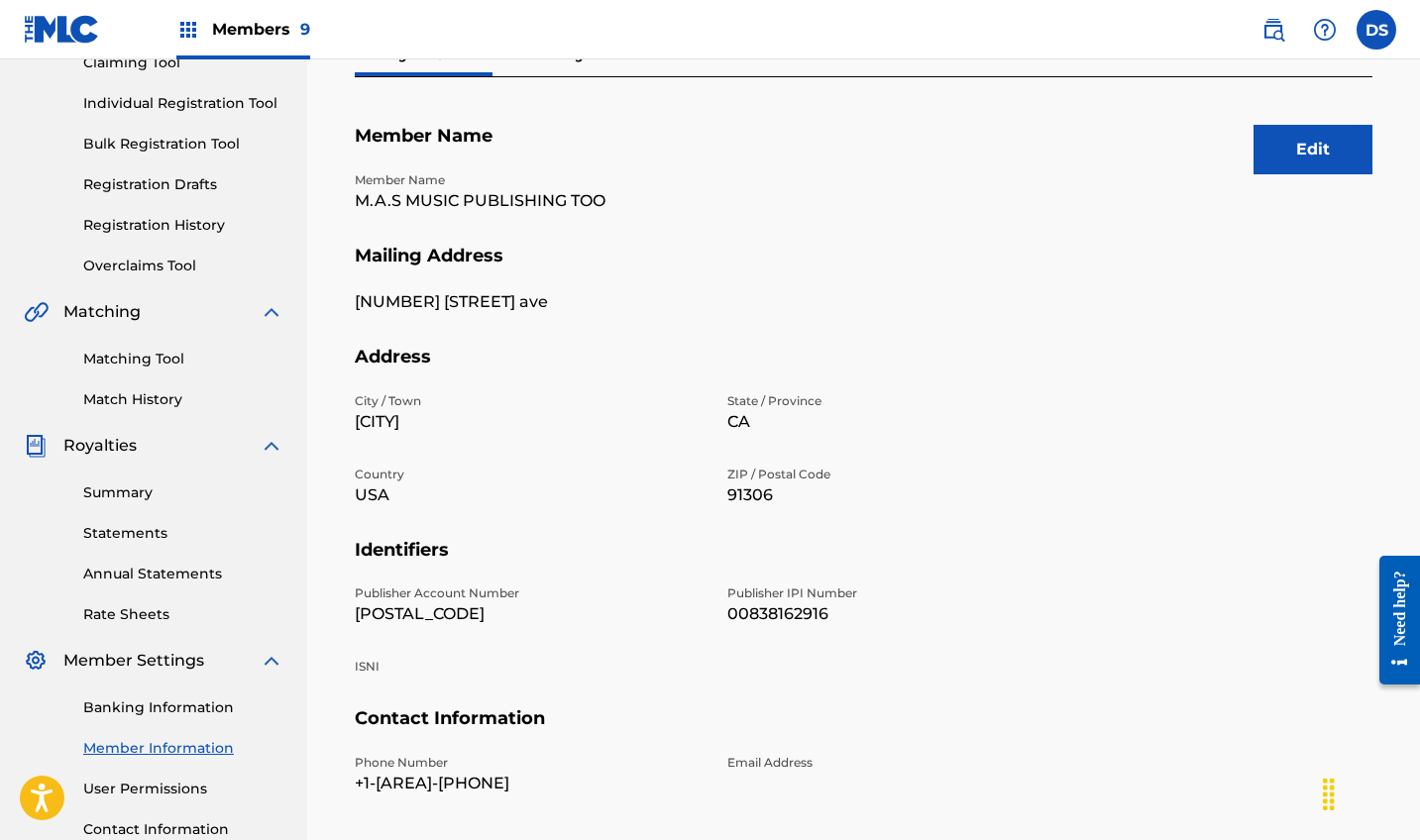 click on "Edit" at bounding box center (1313, 150) 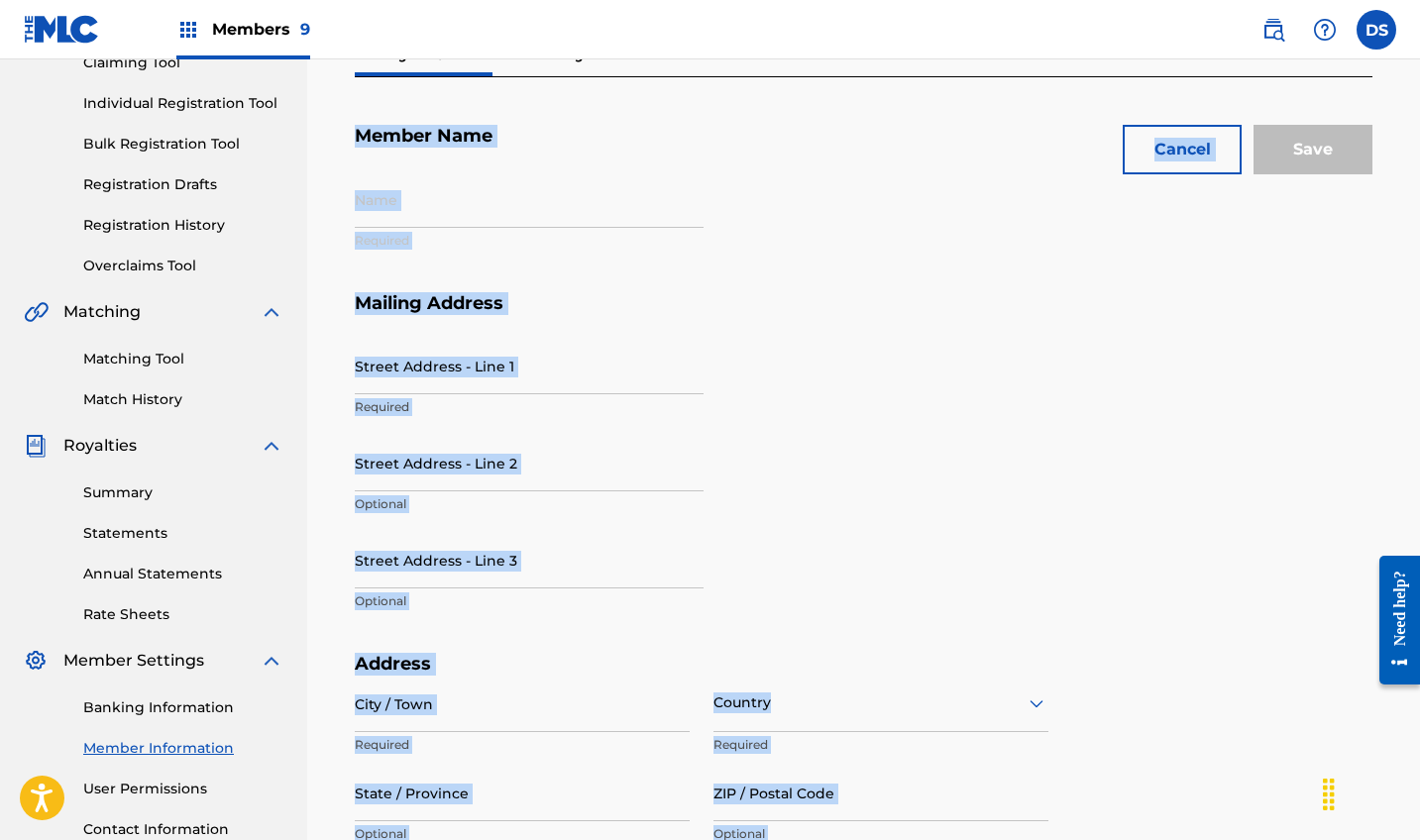 type on "M.A.S MUSIC PUBLISHING TOO" 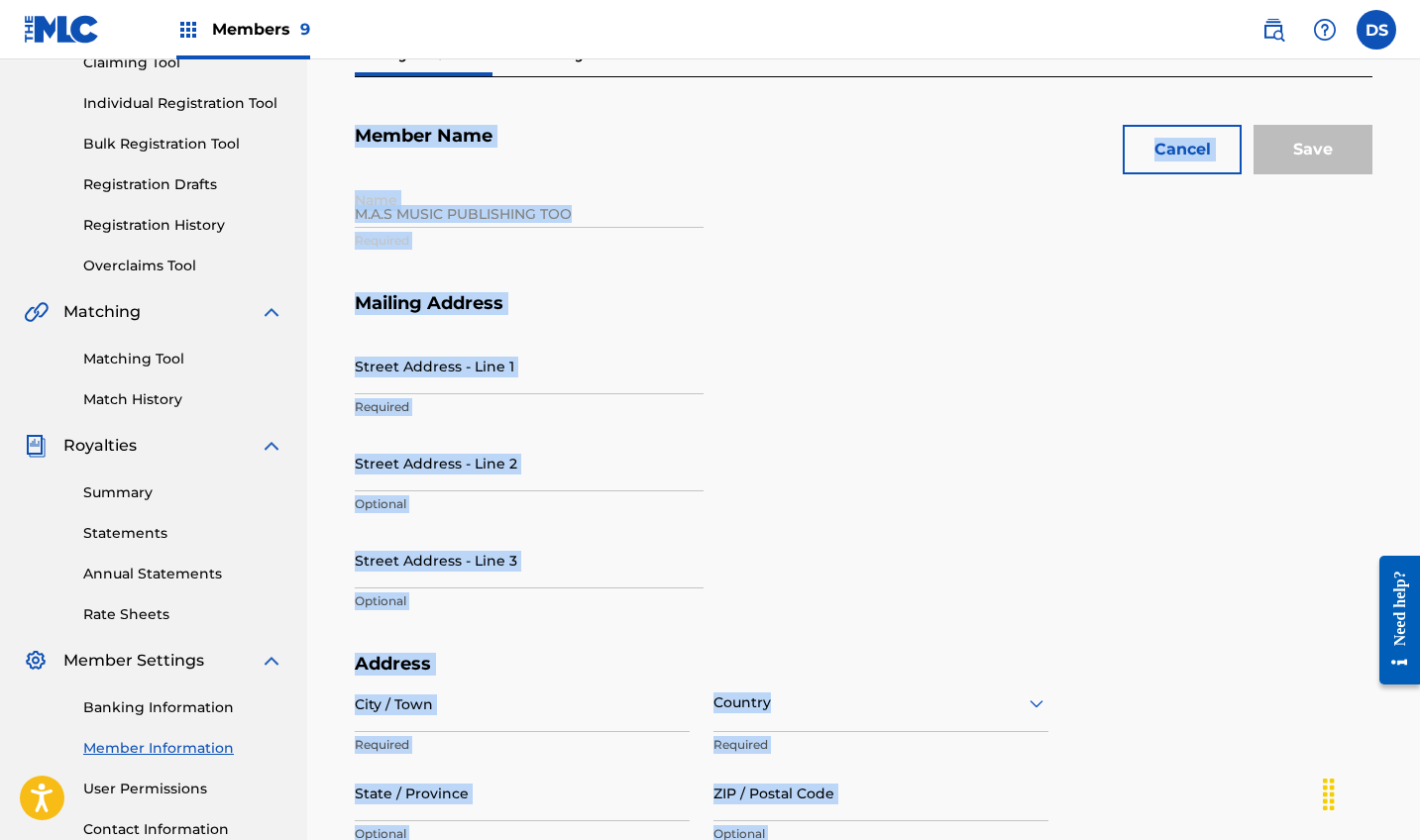 type on "[NUMBER] [STREET] ave" 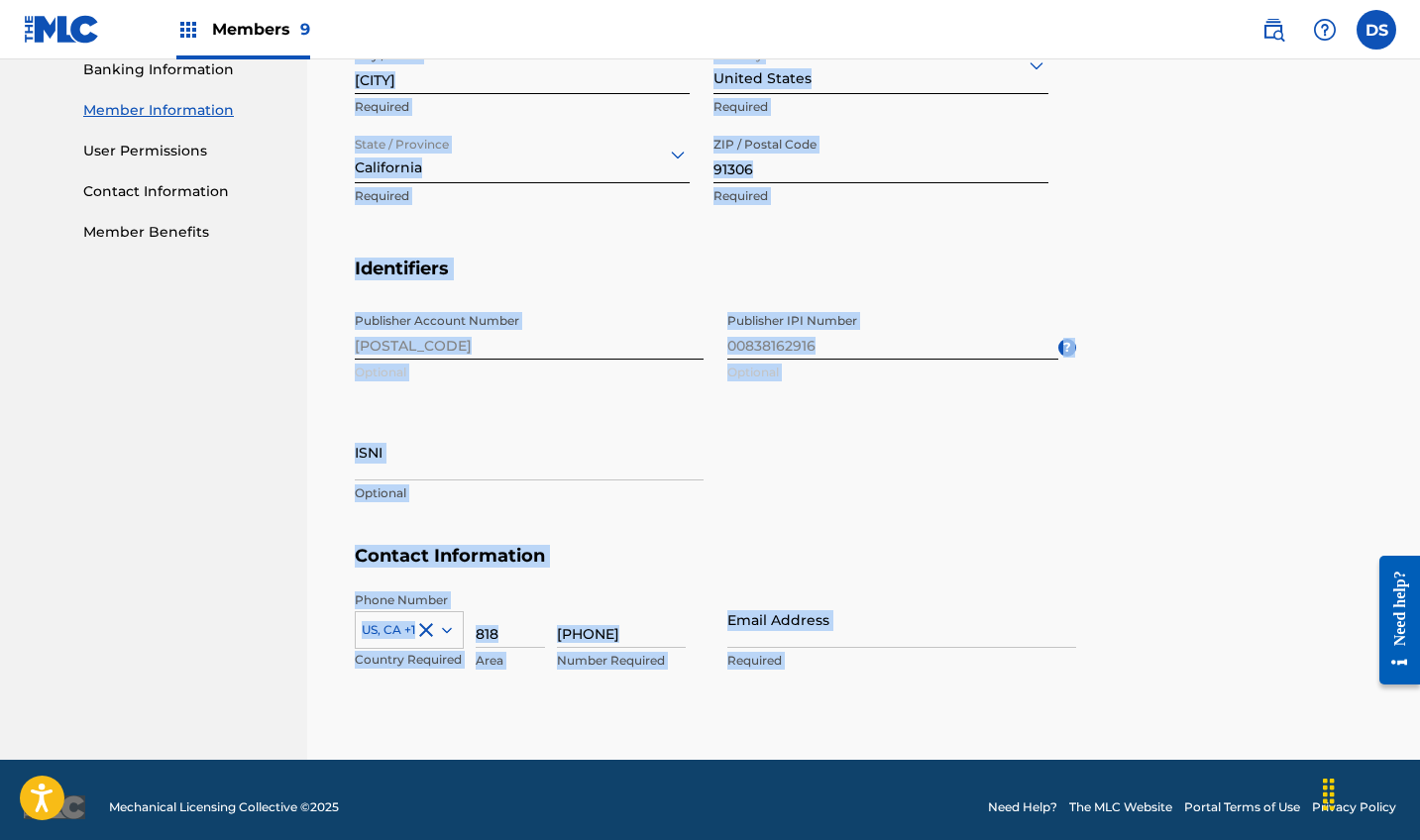 scroll, scrollTop: 879, scrollLeft: 0, axis: vertical 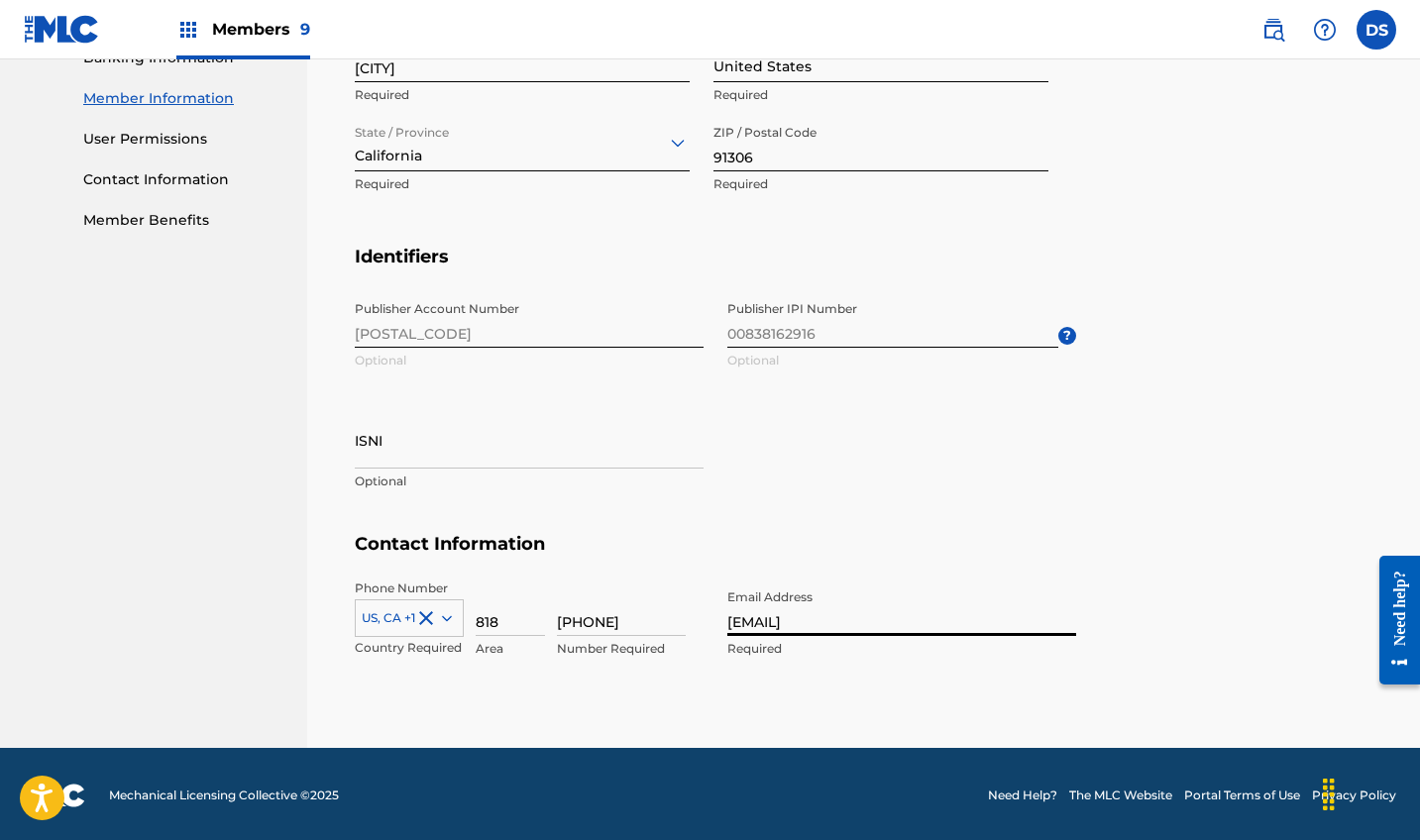 type on "[EMAIL]" 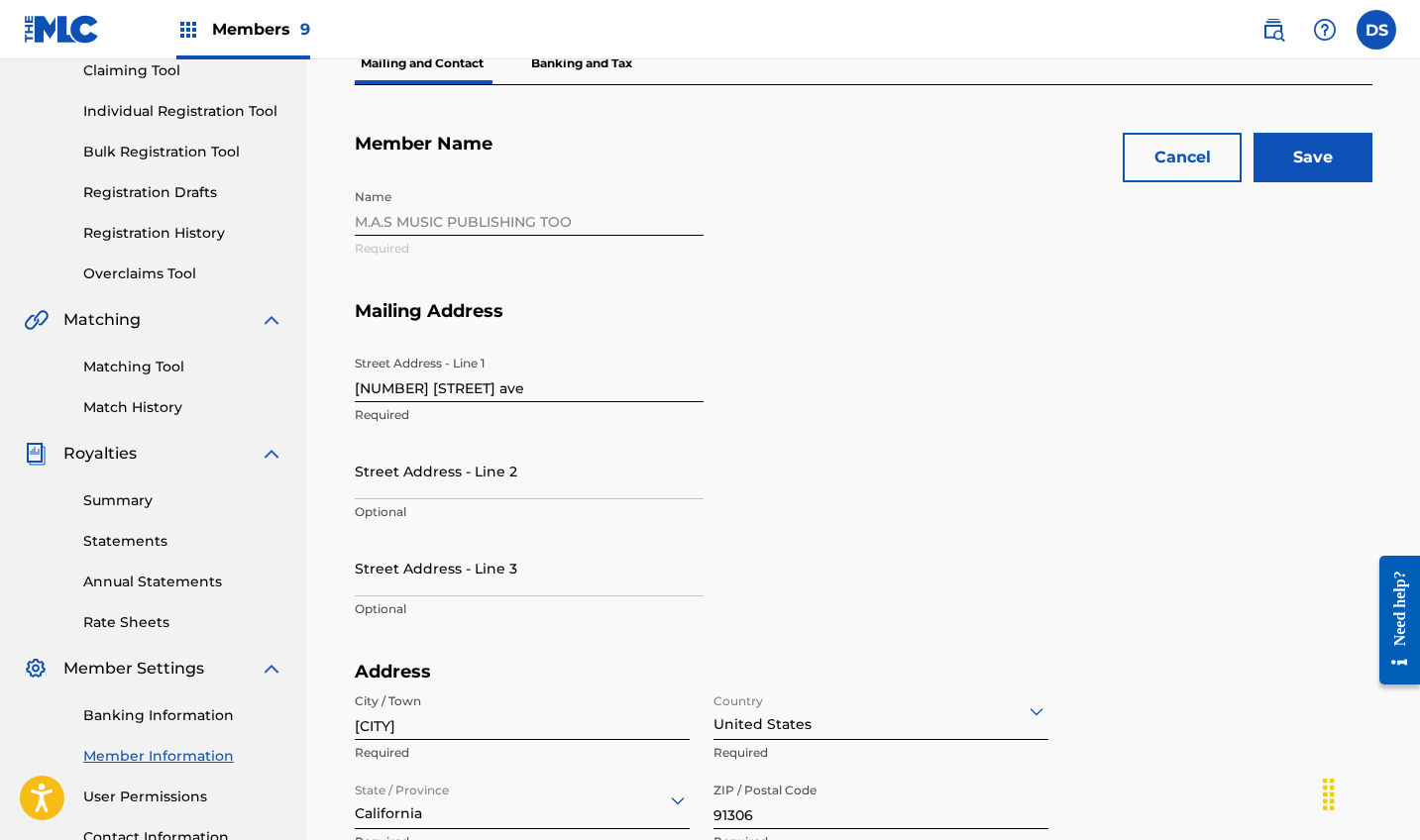 scroll, scrollTop: 198, scrollLeft: 0, axis: vertical 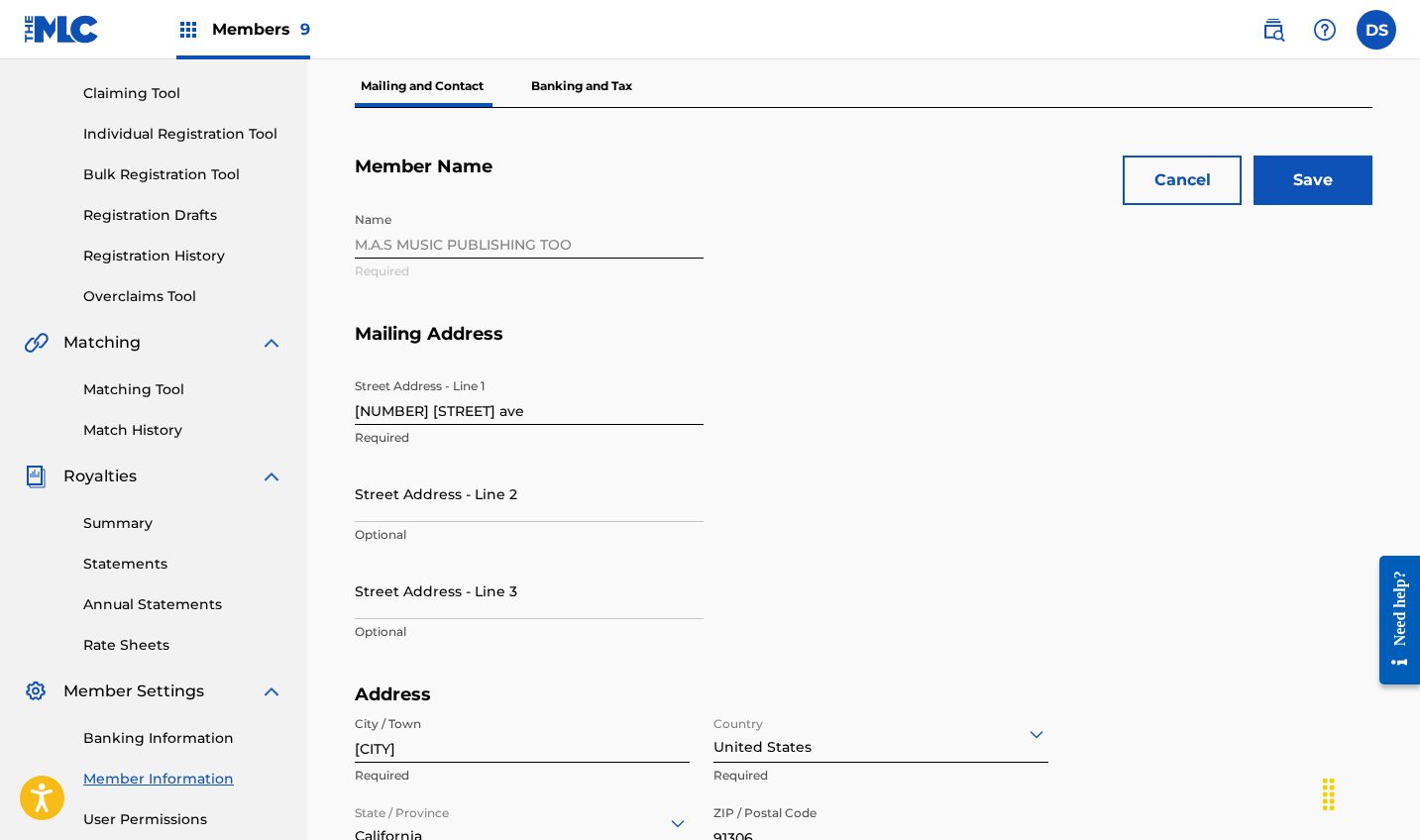 click on "Save" at bounding box center (1313, 180) 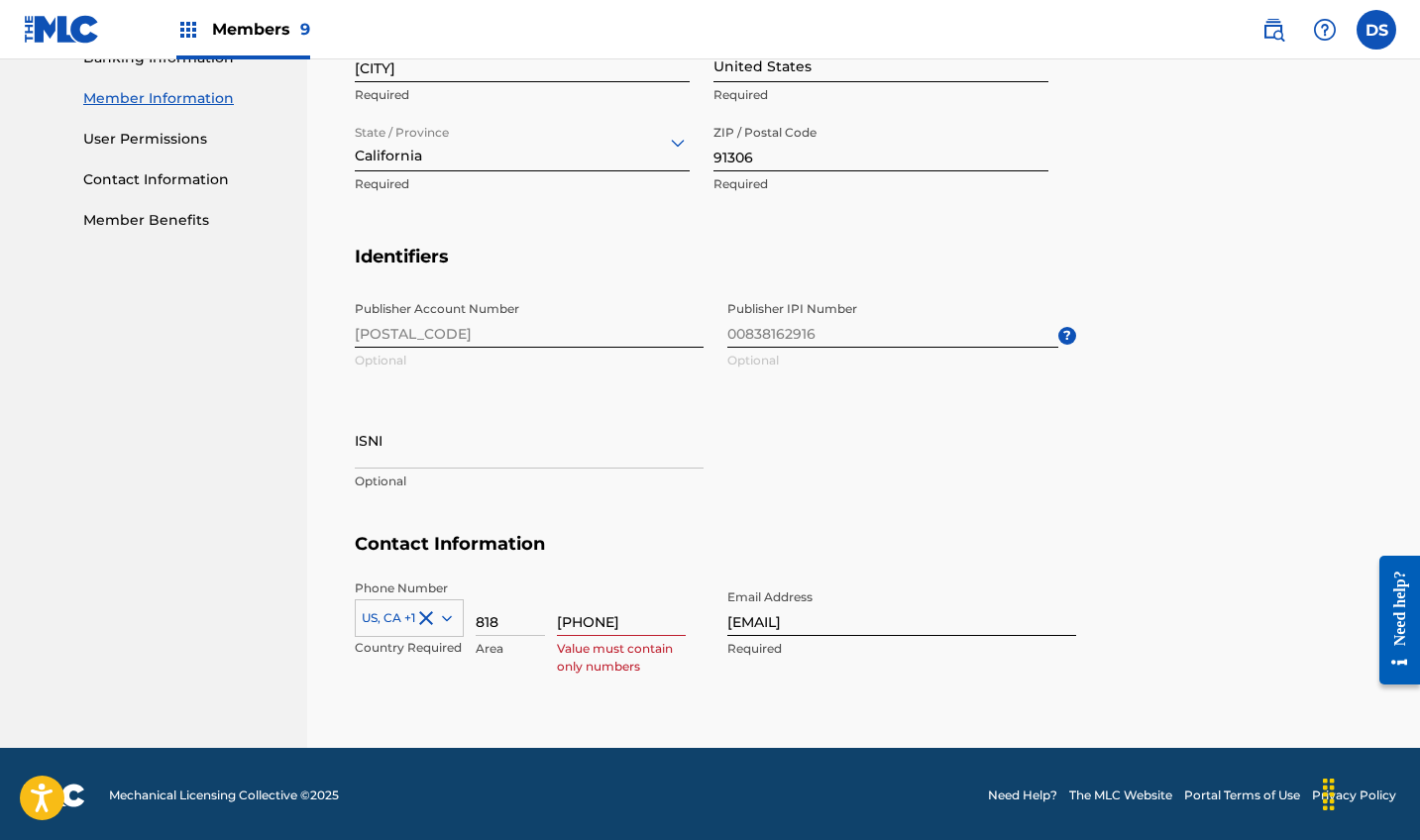 click on "[PHONE]" at bounding box center (621, 607) 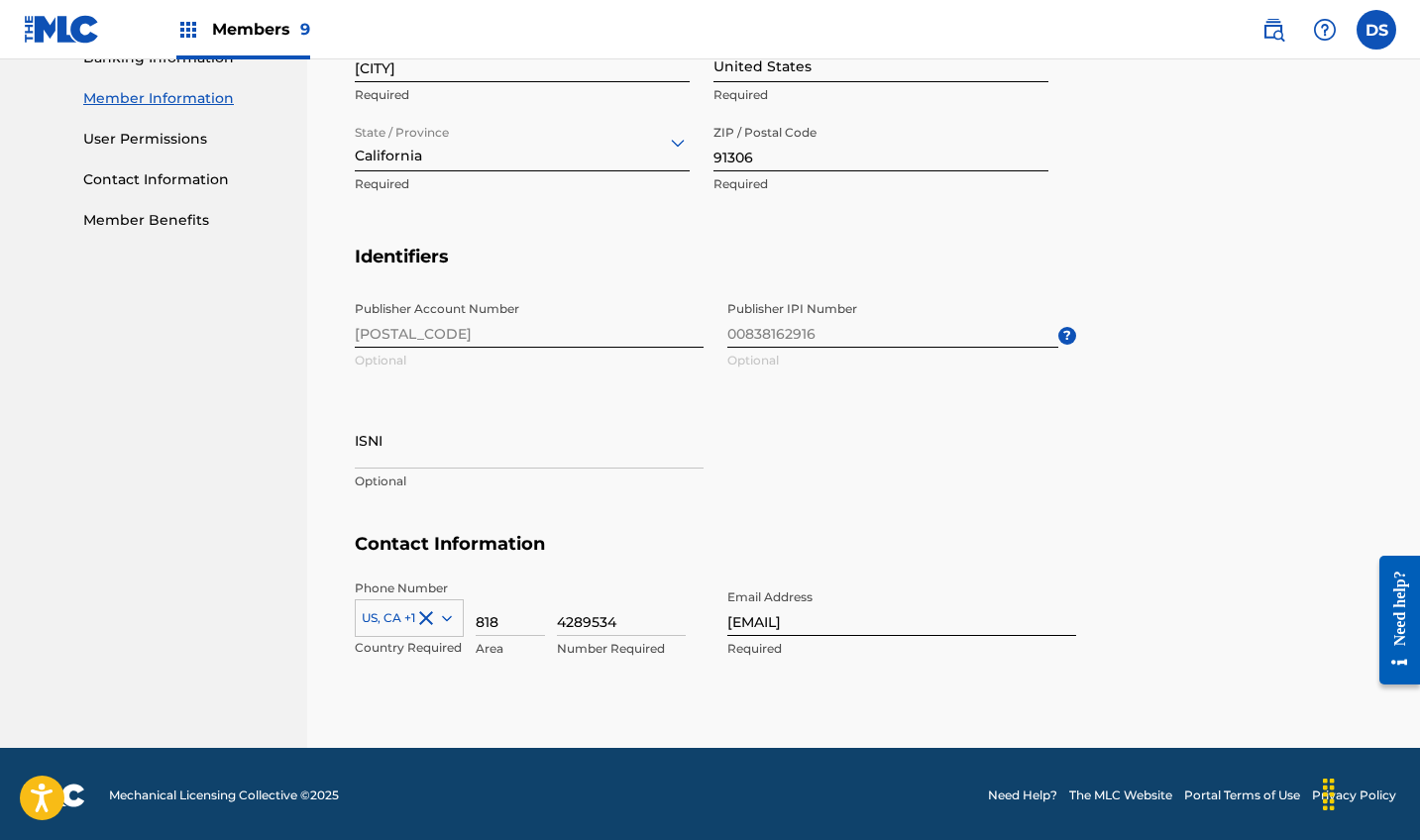 click on "4289534" at bounding box center [621, 607] 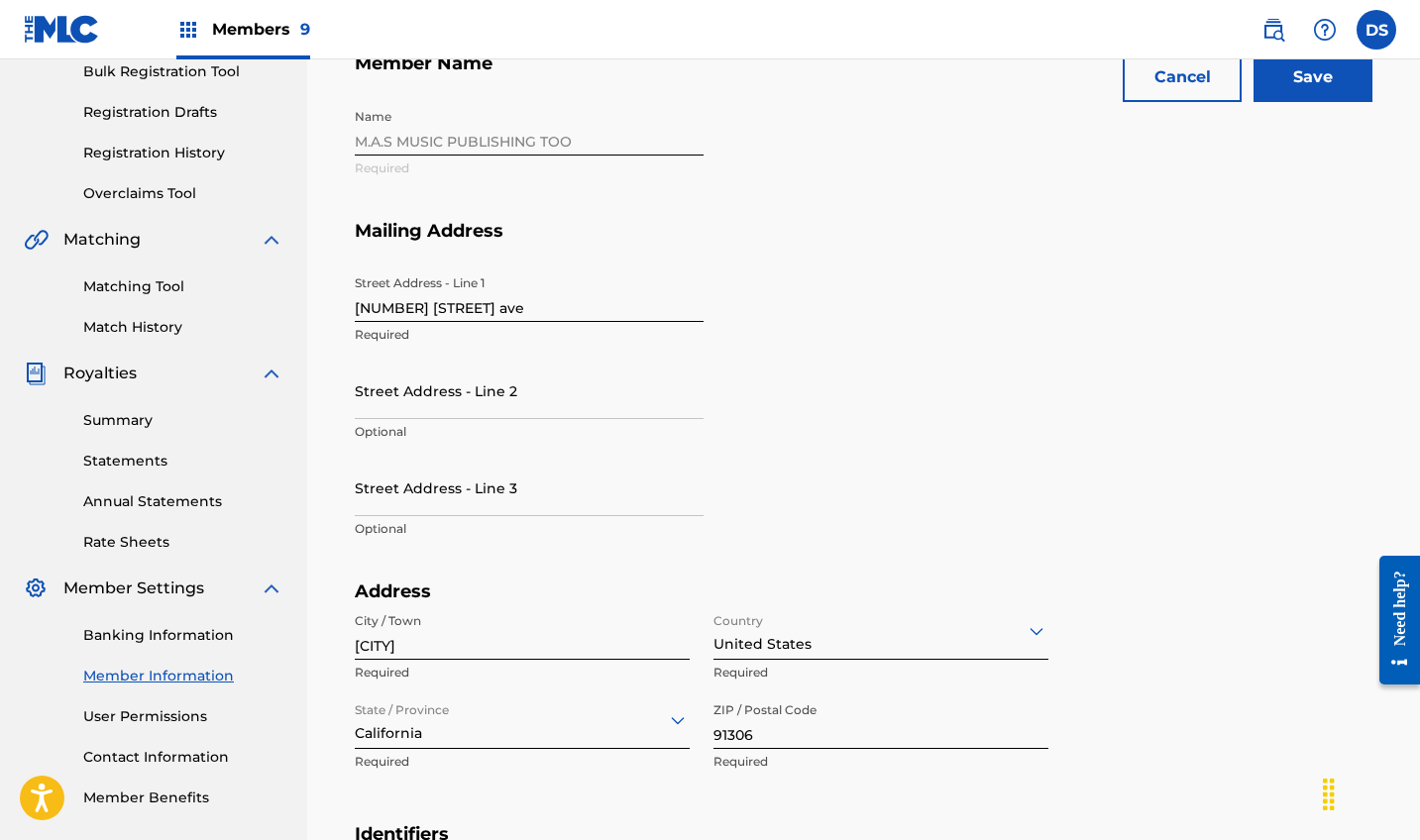 scroll, scrollTop: 207, scrollLeft: 0, axis: vertical 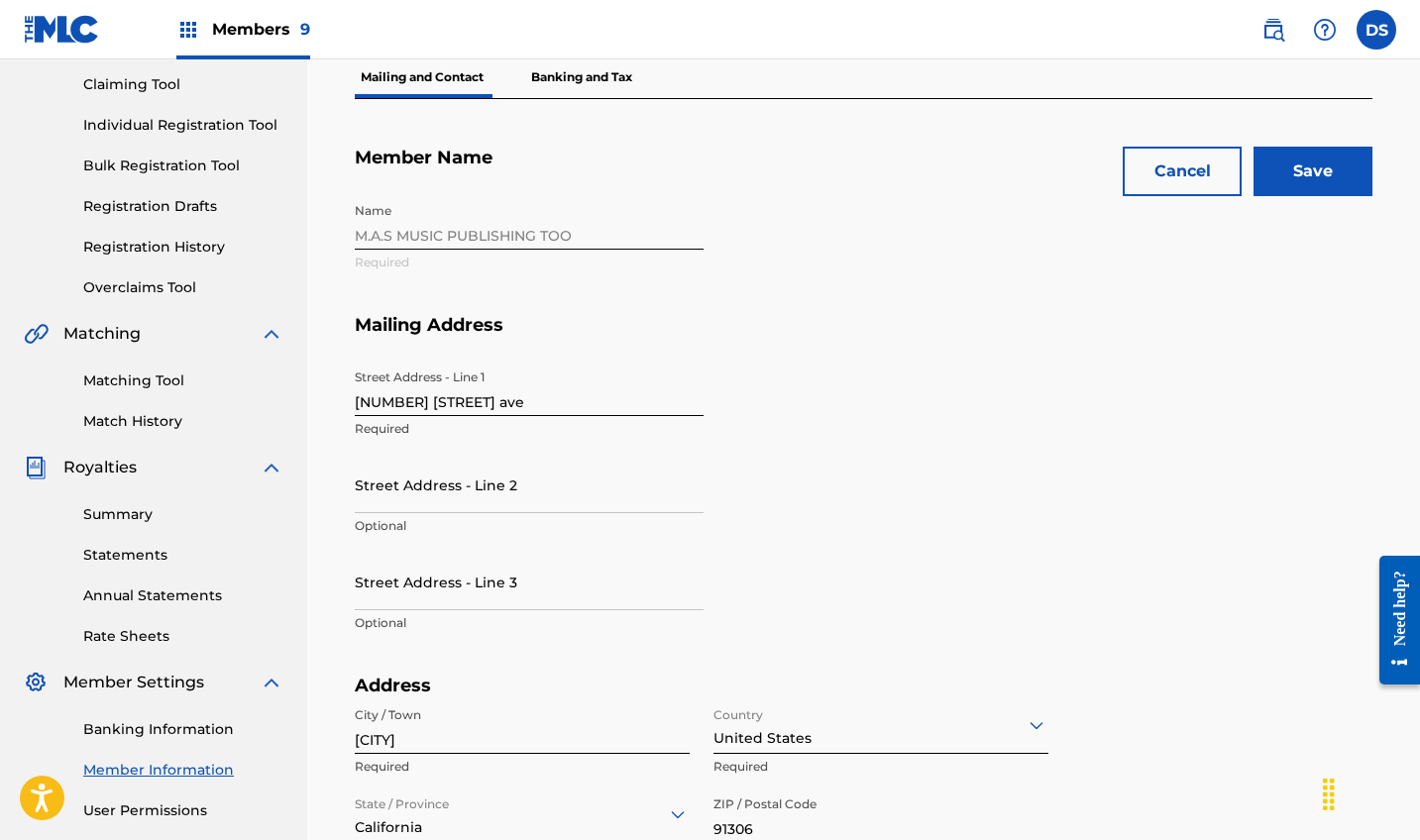 type on "4289534" 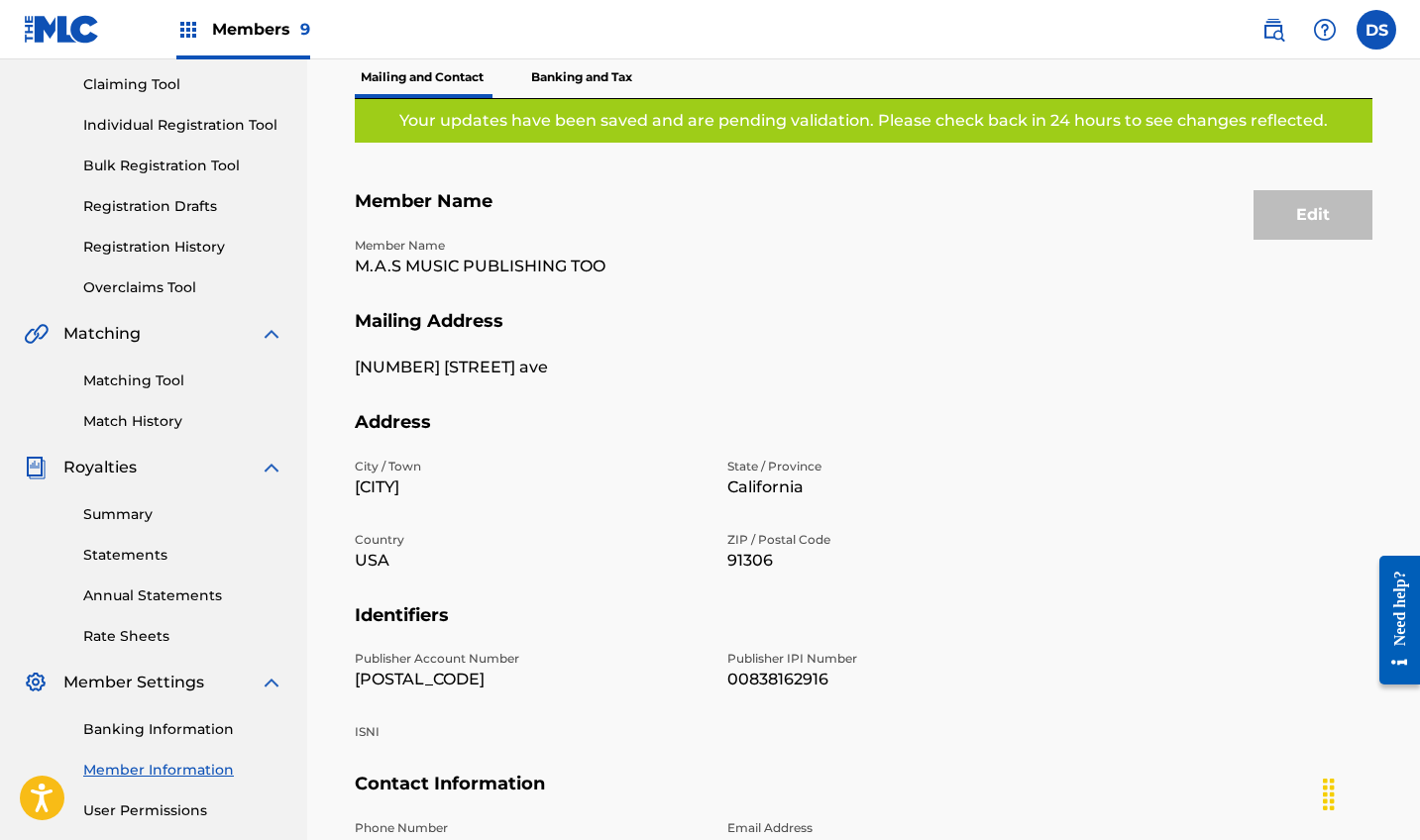 click on "User Permissions" at bounding box center (183, 810) 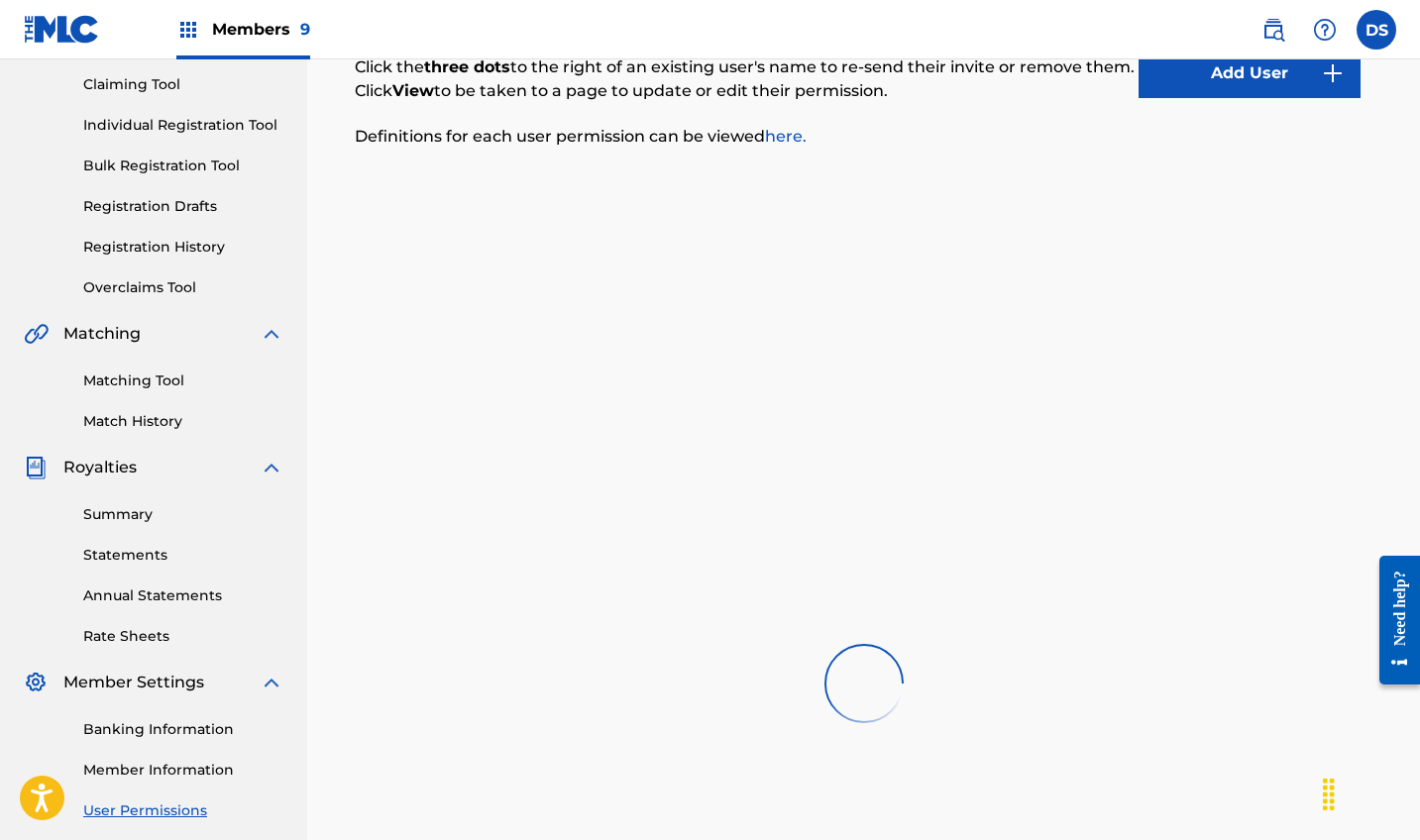 click on "Summary Statements Annual Statements Rate Sheets" at bounding box center (154, 563) 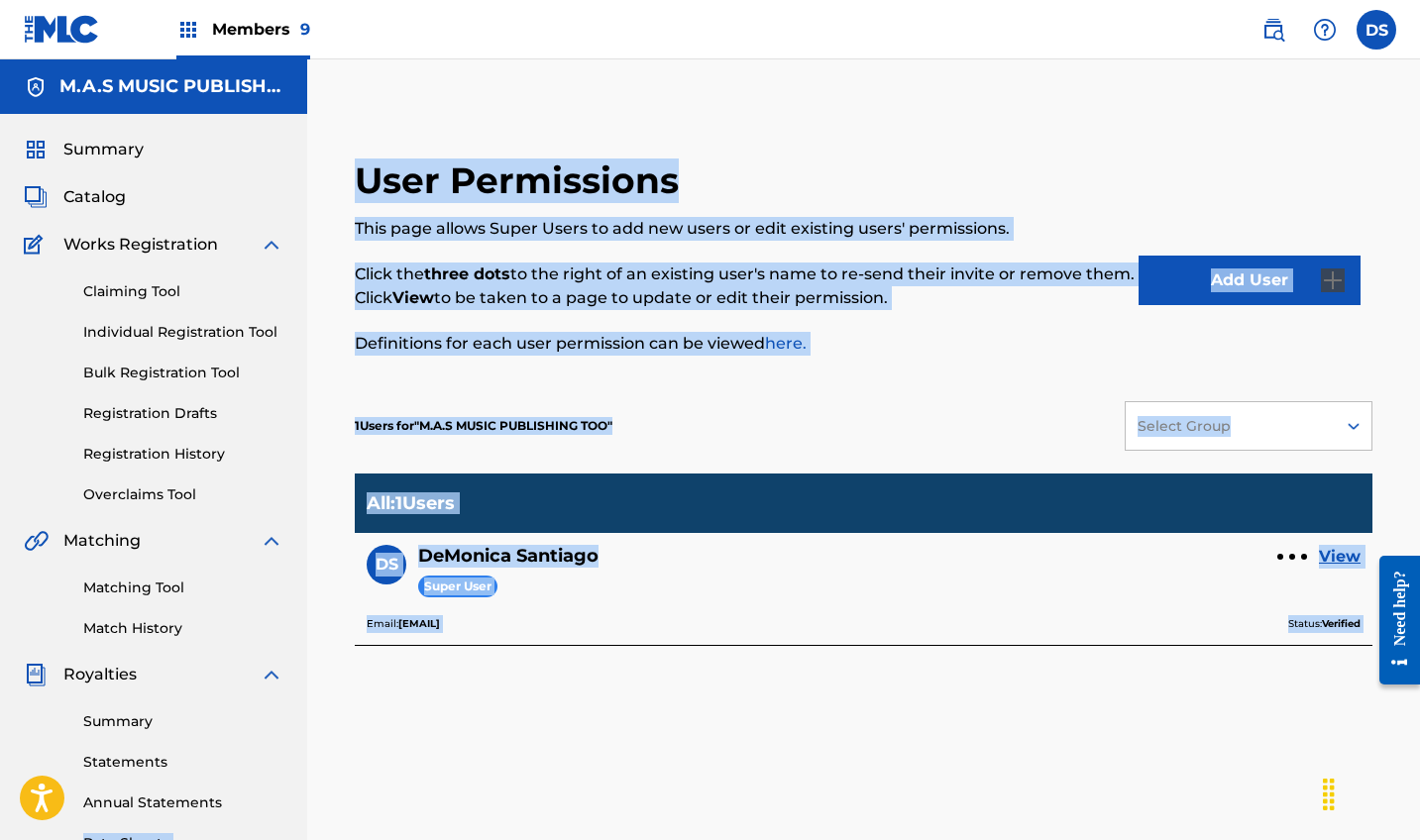 click on "Individual Registration Tool" at bounding box center [183, 332] 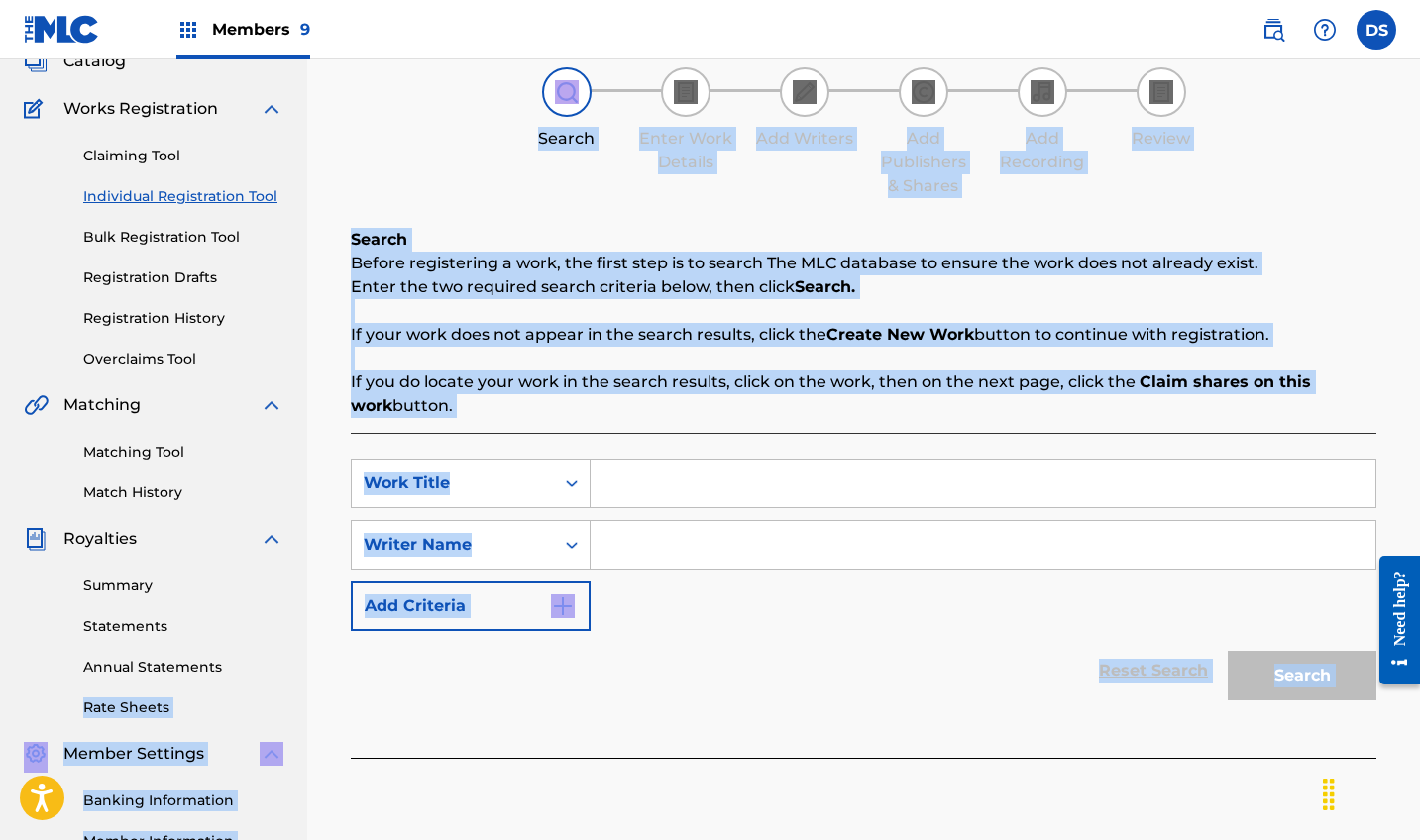 scroll, scrollTop: 145, scrollLeft: 0, axis: vertical 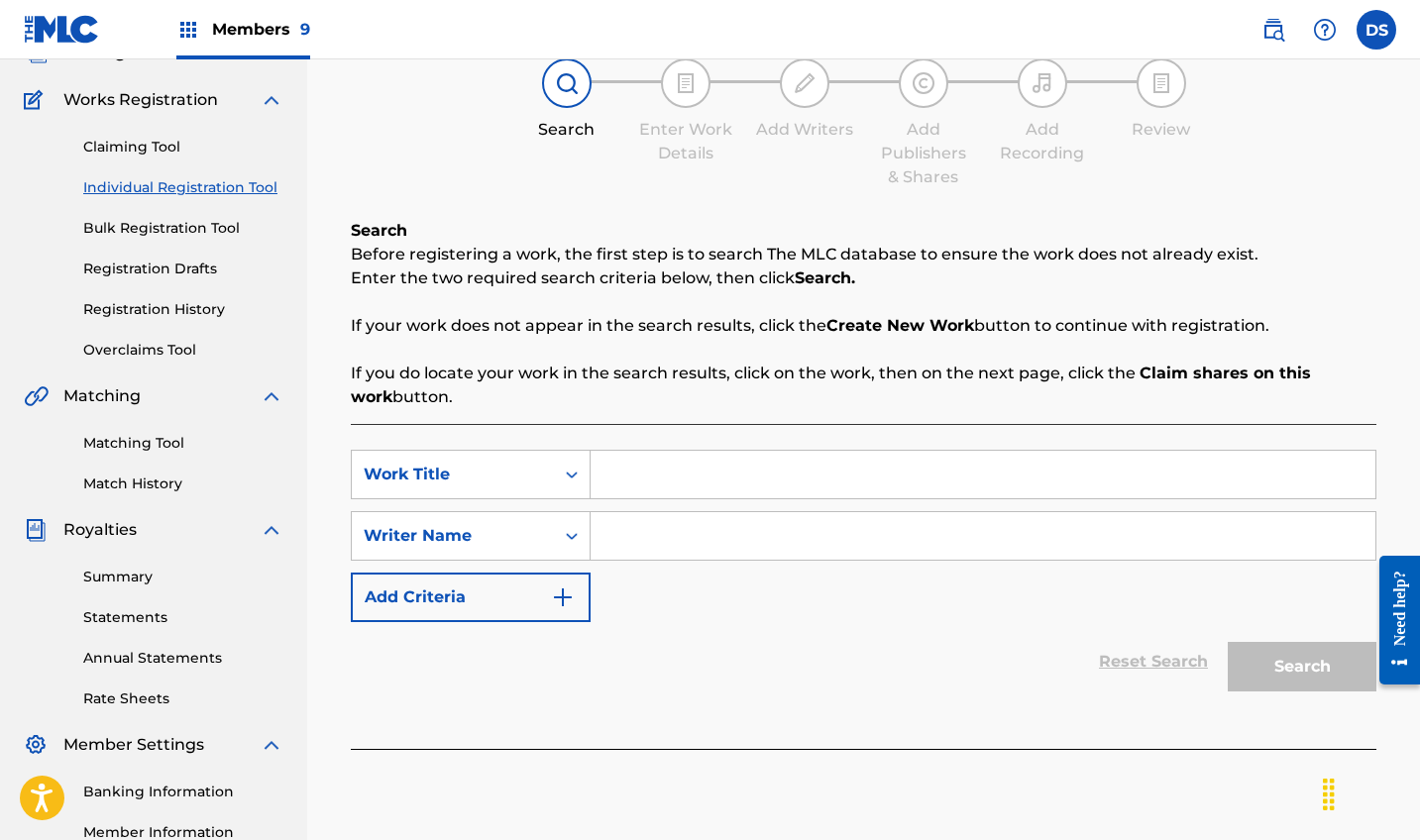click at bounding box center (983, 474) 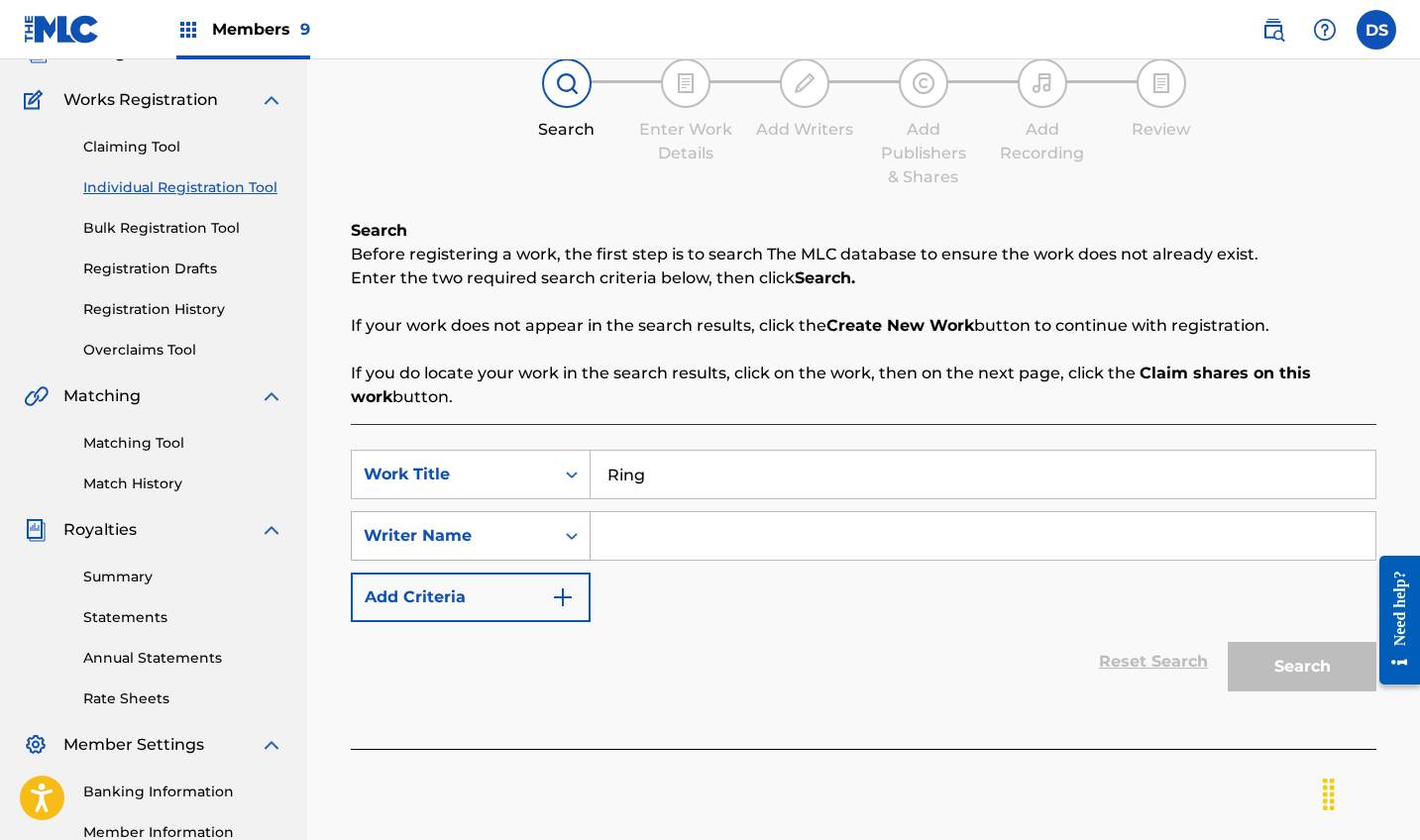 type on "Ring" 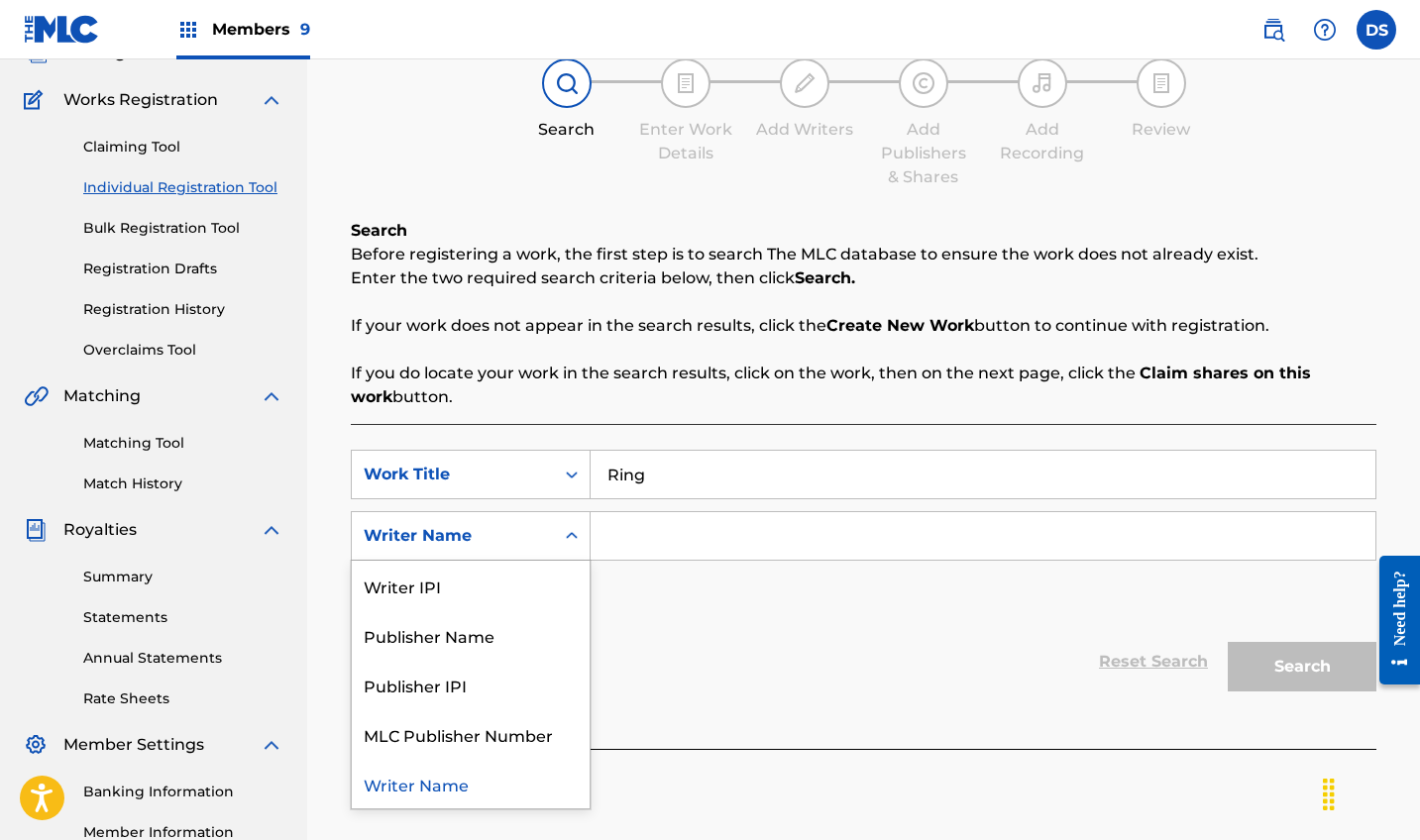 click at bounding box center (983, 536) 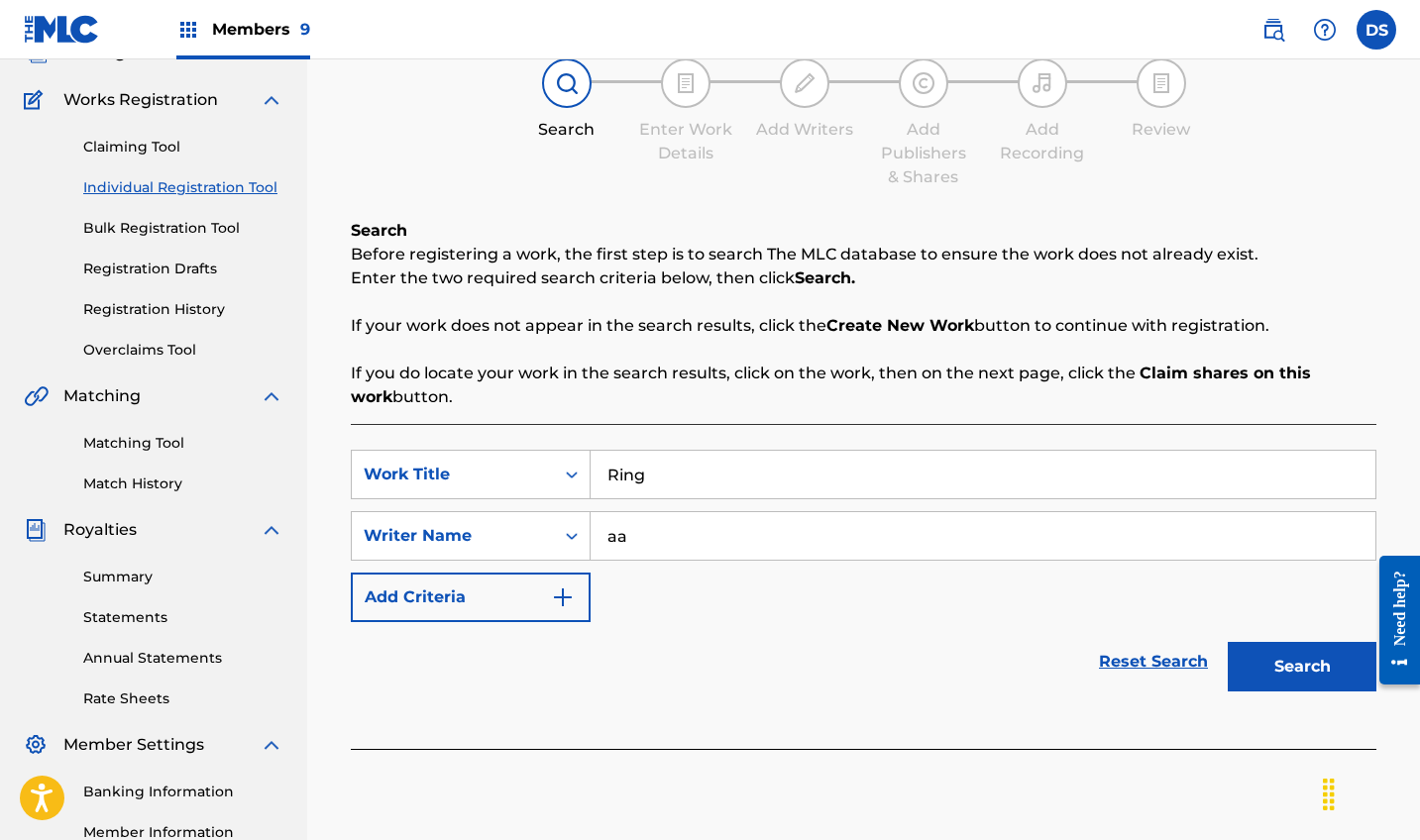 type on "a" 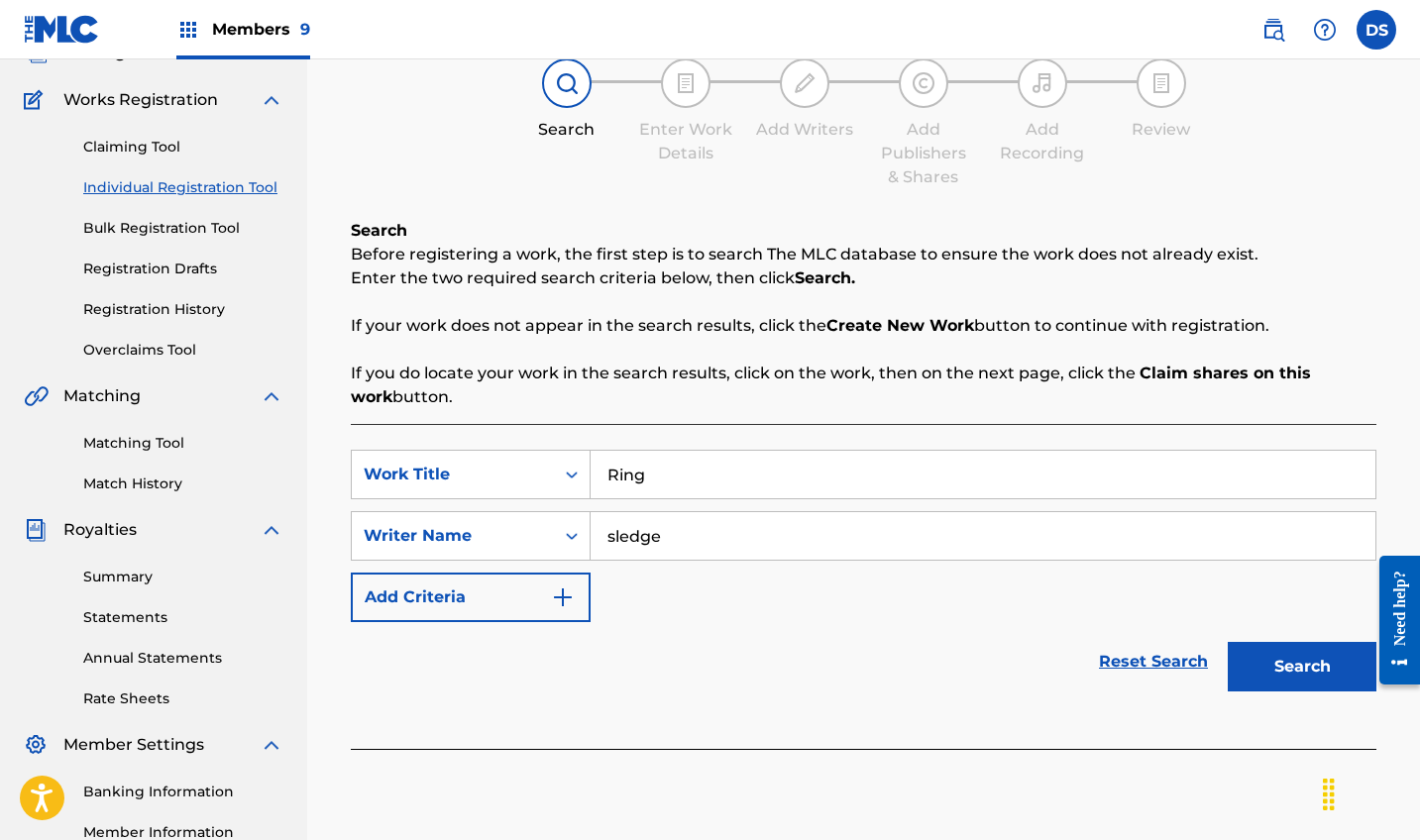 type on "sledge" 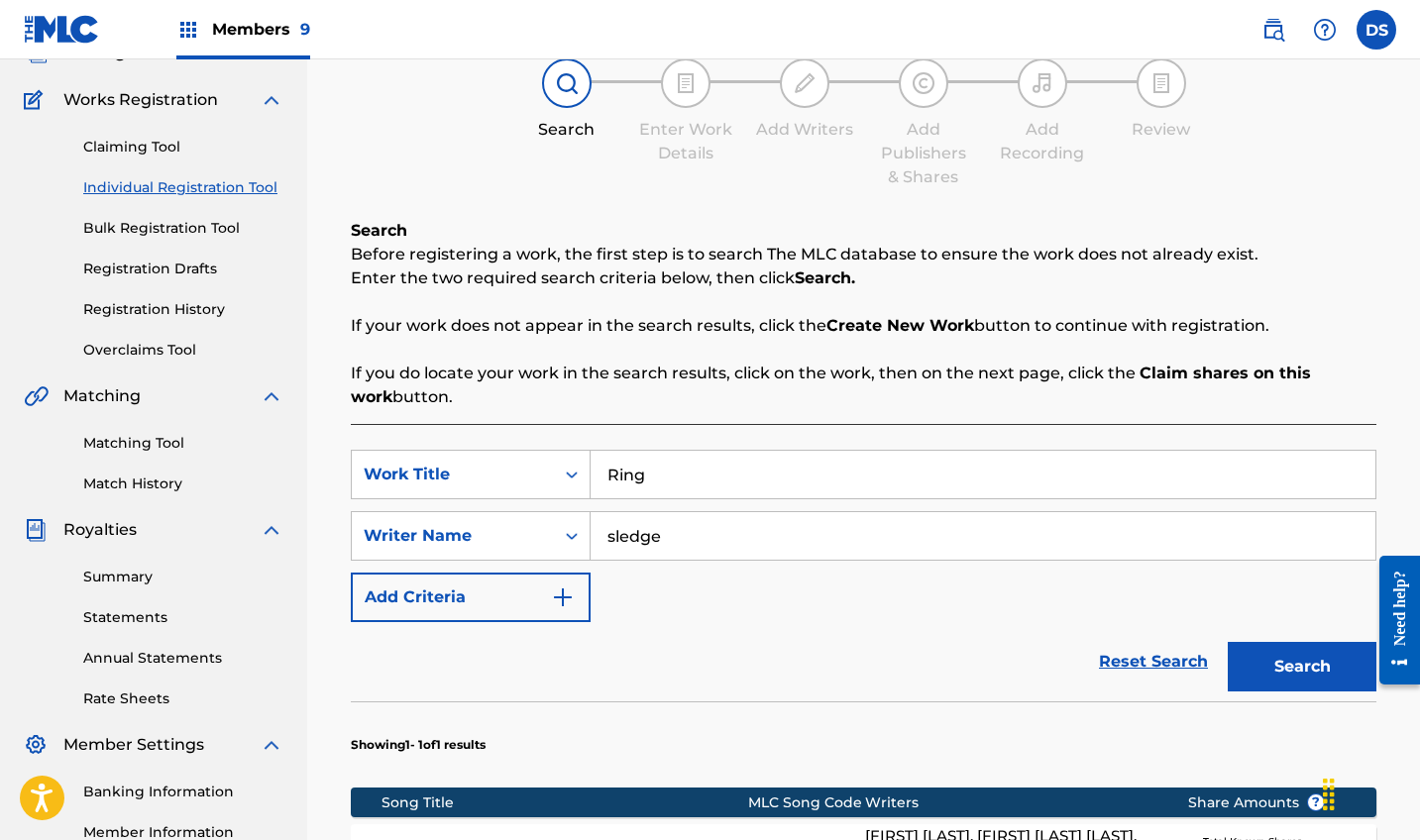 click on "Register Work Search Enter Work Details Add Writers Add Publishers & Shares Add Recording Review Search Before registering a work, the first step is to search The MLC database to ensure the work does not already exist. Enter the two required search criteria below, then click   Search.  If your work does not appear in the search results, click the  Create New Work   button to continue with registration. If you do locate your work in the search results, click on the work, then on the next page, click the   Claim shares on this work  button. SearchWithCriteria92678866-34cf-4663-a443-5c3189a76641 Work Title Ring SearchWithCriteria8e62cdda-e59d-47e5-b97f-bc20bbb4e095 Writer Name sledge Add Criteria Reset Search Search Showing  1  -   1  of  1   results   Song Title MLC Song Code Writers Share Amounts ? RING (FEAT. KEHLANI) RA6S6G Total Known Shares 93.5 % Results Per Page: 10 25 50 100 Create new work" at bounding box center (863, 560) 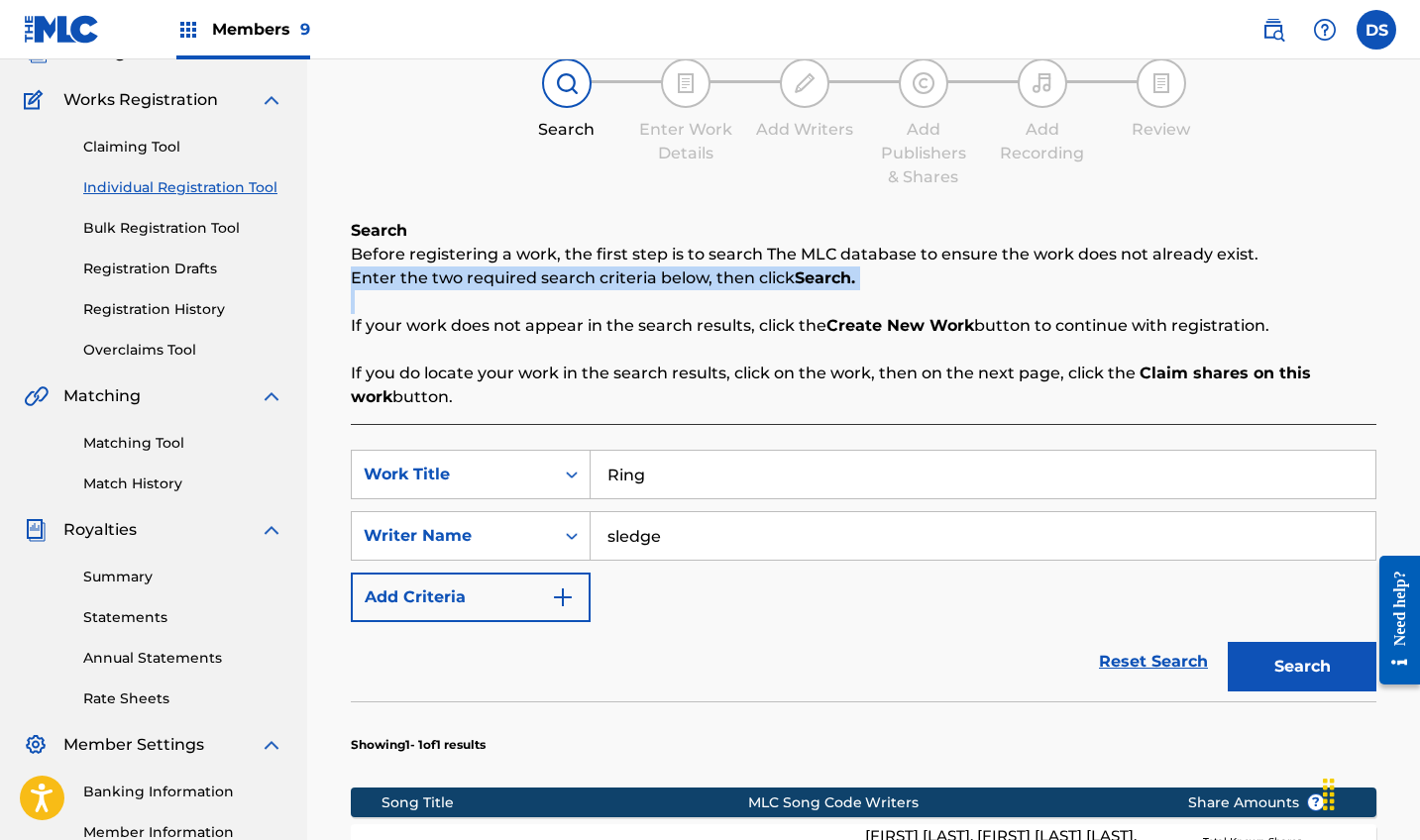 drag, startPoint x: 1409, startPoint y: 323, endPoint x: 1415, endPoint y: 338, distance: 16.155494 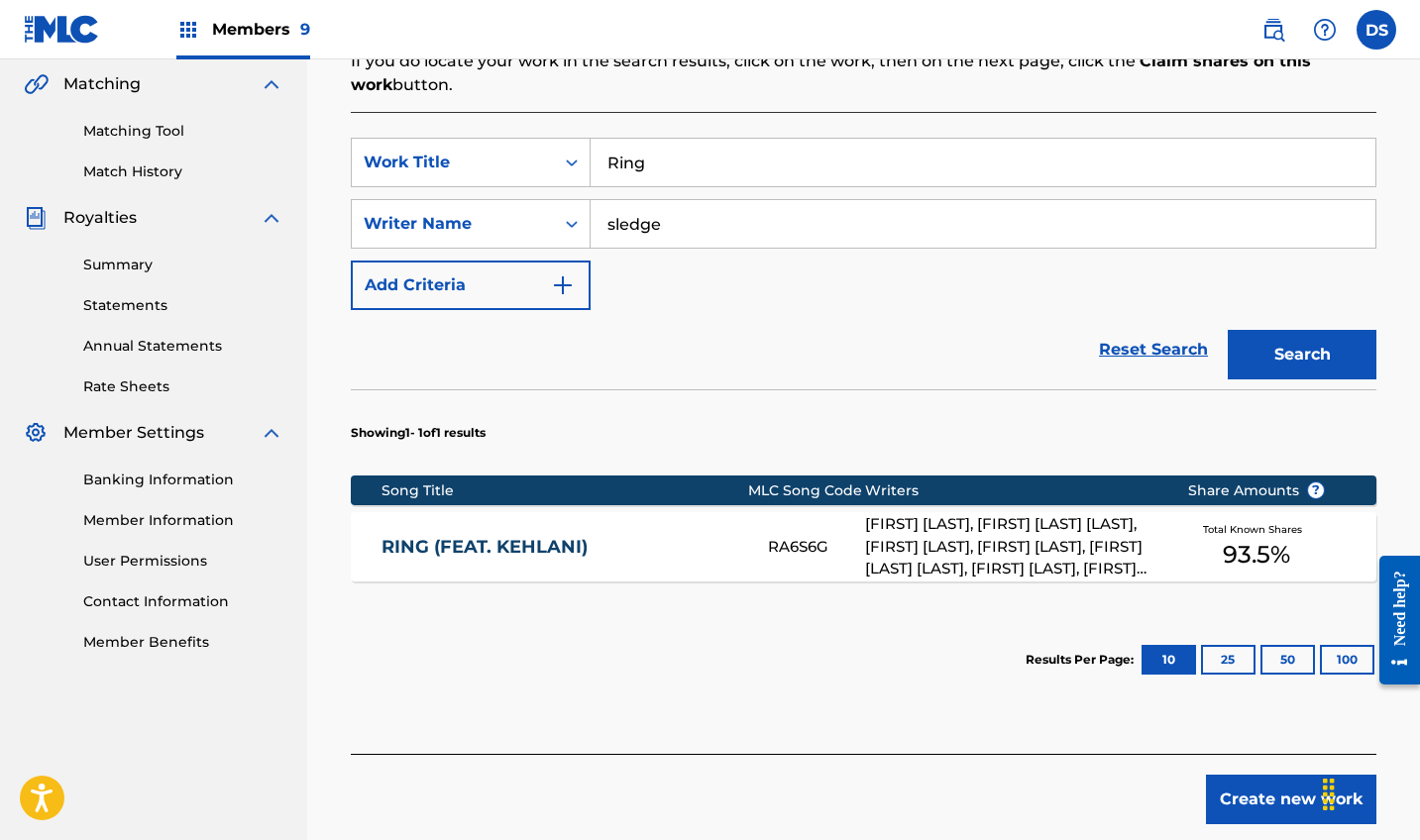 scroll, scrollTop: 461, scrollLeft: 0, axis: vertical 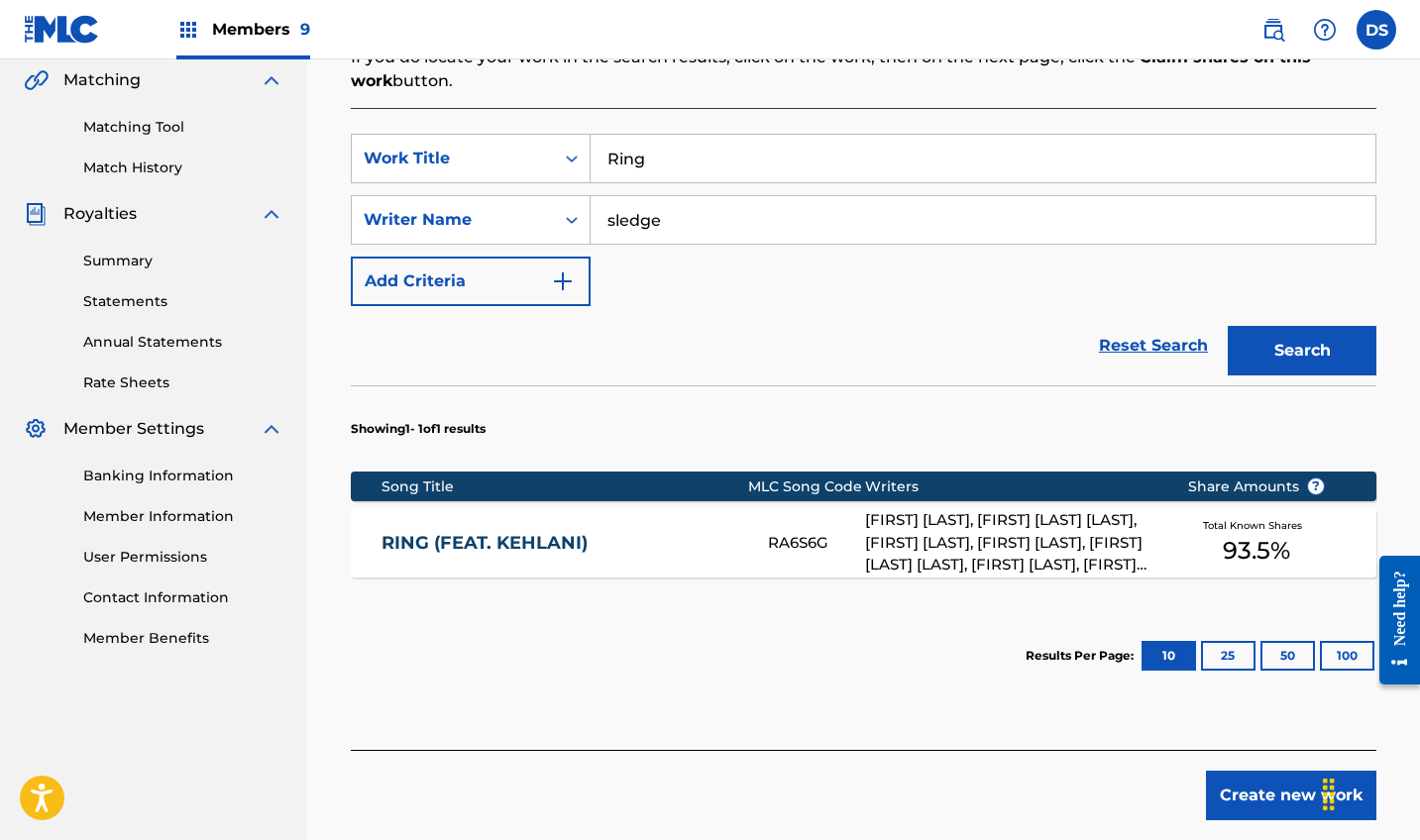 click on "[FIRST] [LAST], [FIRST] [LAST] [LAST], [FIRST] [LAST], [FIRST] [LAST], [FIRST] [LAST] [LAST], [FIRST] [LAST], [FIRST] [LAST], [FIRST] [LAST], [FIRST] [LAST], [FIRST] [LAST] [LAST] [LAST] [LAST], [FIRST] [LAST], [FIRST] [LAST], [FIRST] [LAST], [FIRST] [LAST], [FIRST] [LAST] [LAST]" at bounding box center (1011, 543) 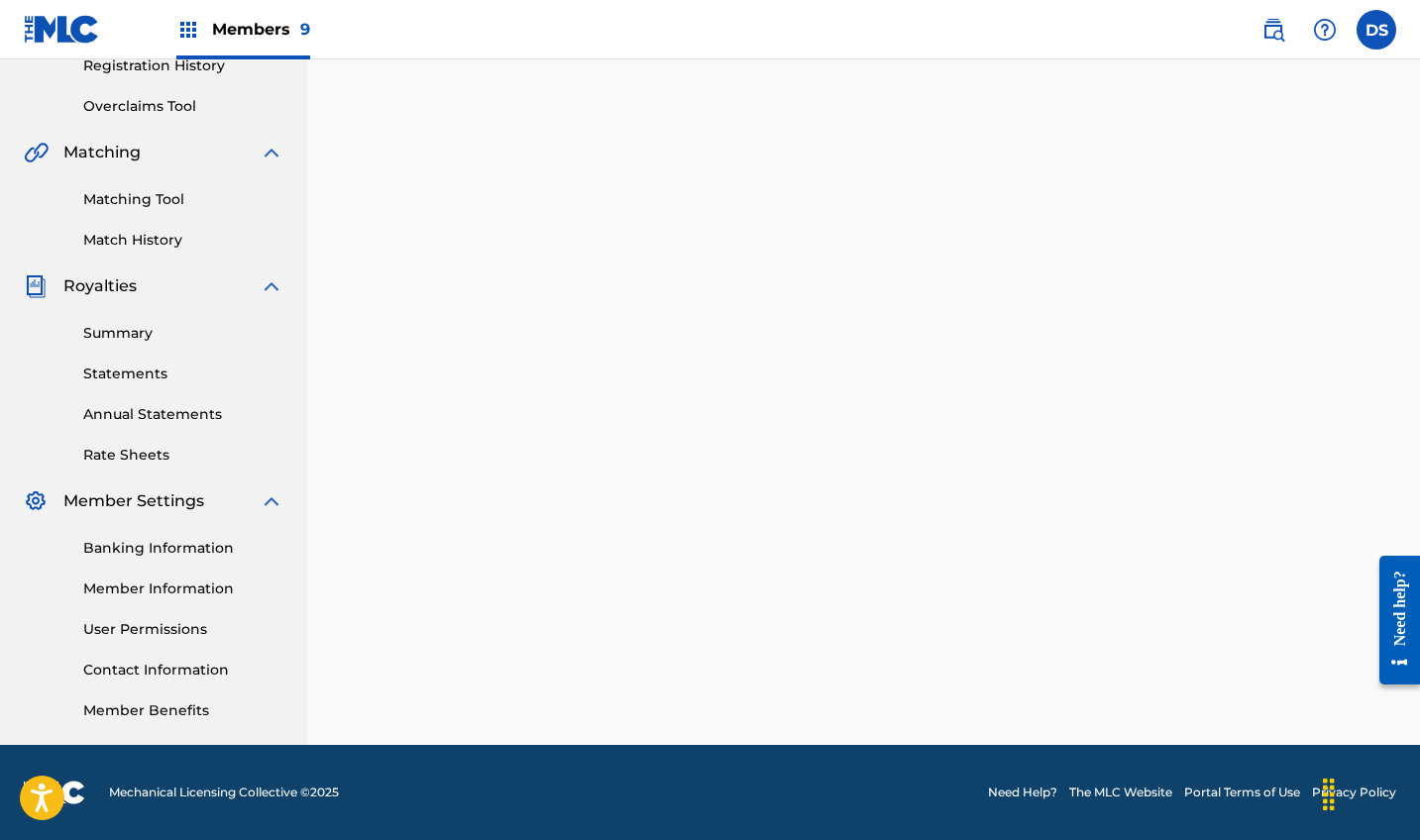 scroll, scrollTop: 0, scrollLeft: 0, axis: both 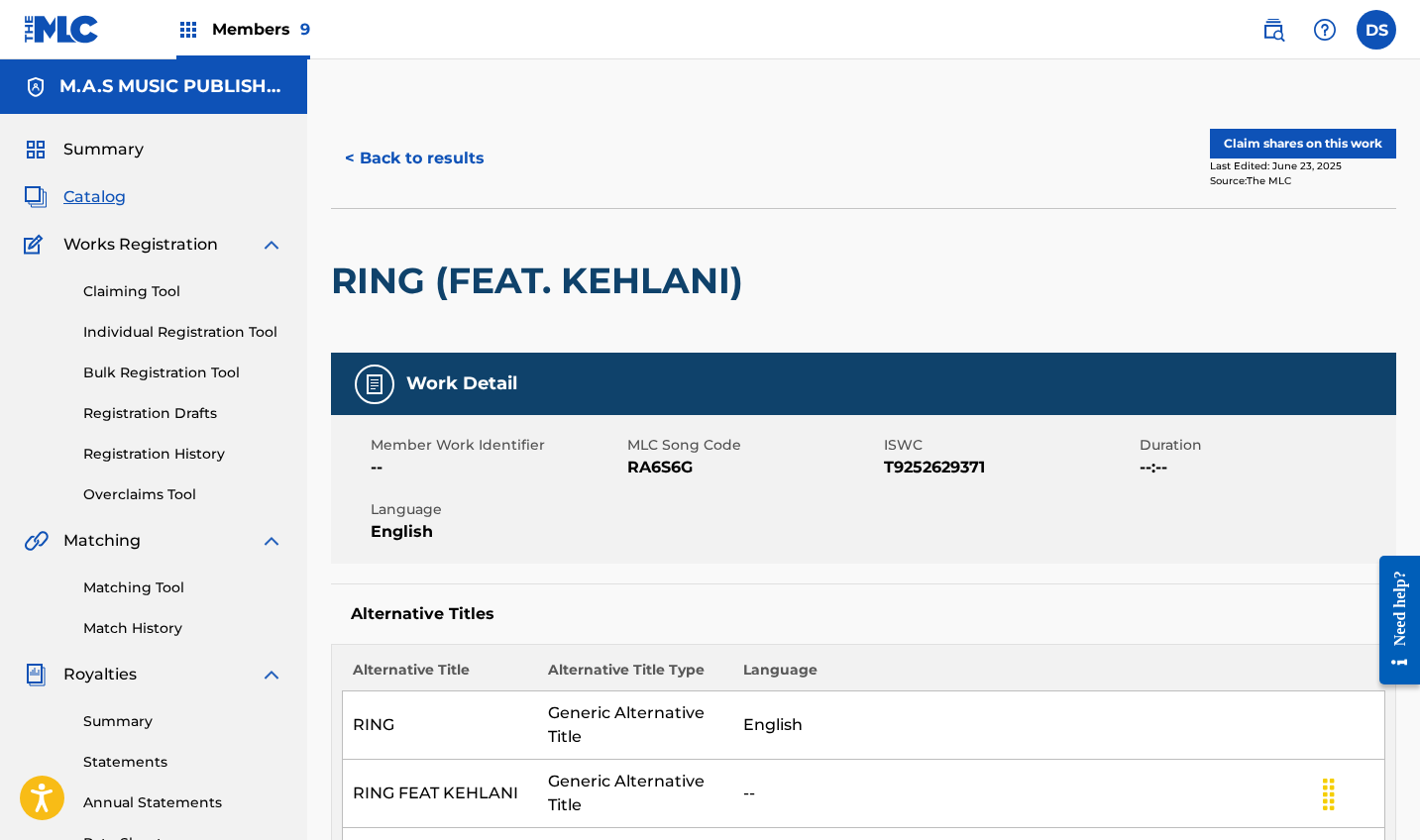 click on "Claim shares on this work" at bounding box center (1303, 144) 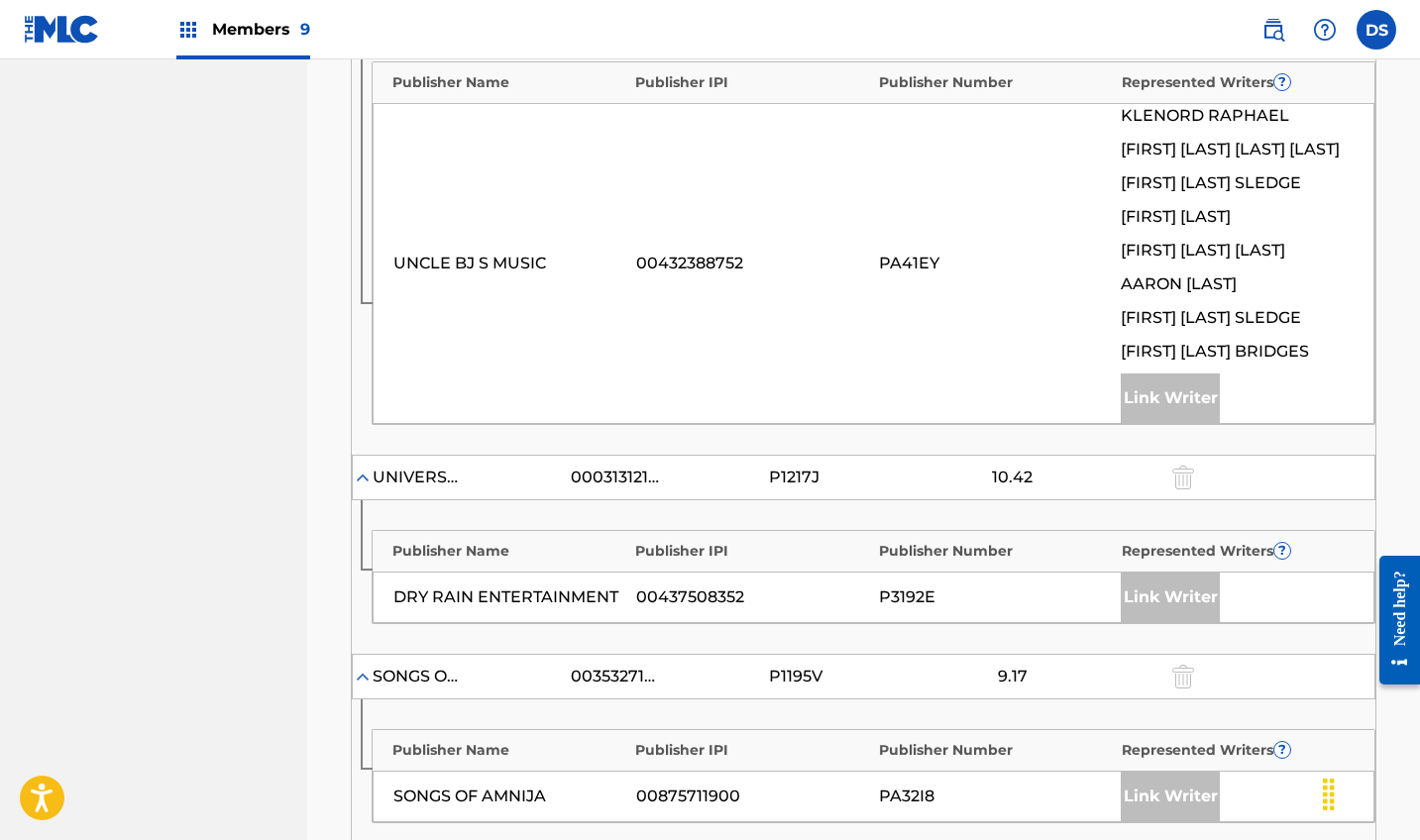 scroll, scrollTop: 2174, scrollLeft: 0, axis: vertical 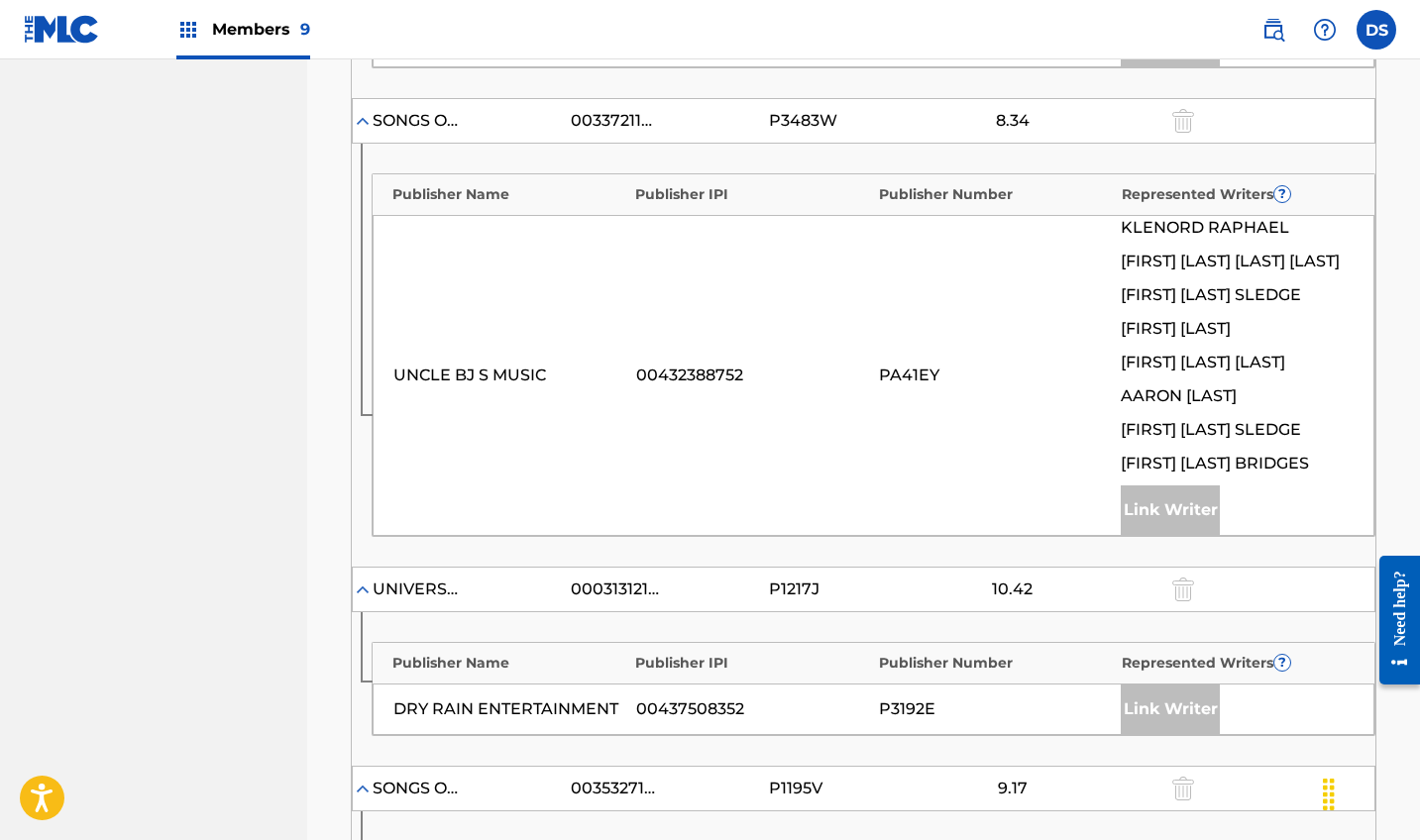 click on "[FIRST]   [LAST]" at bounding box center (1178, 396) 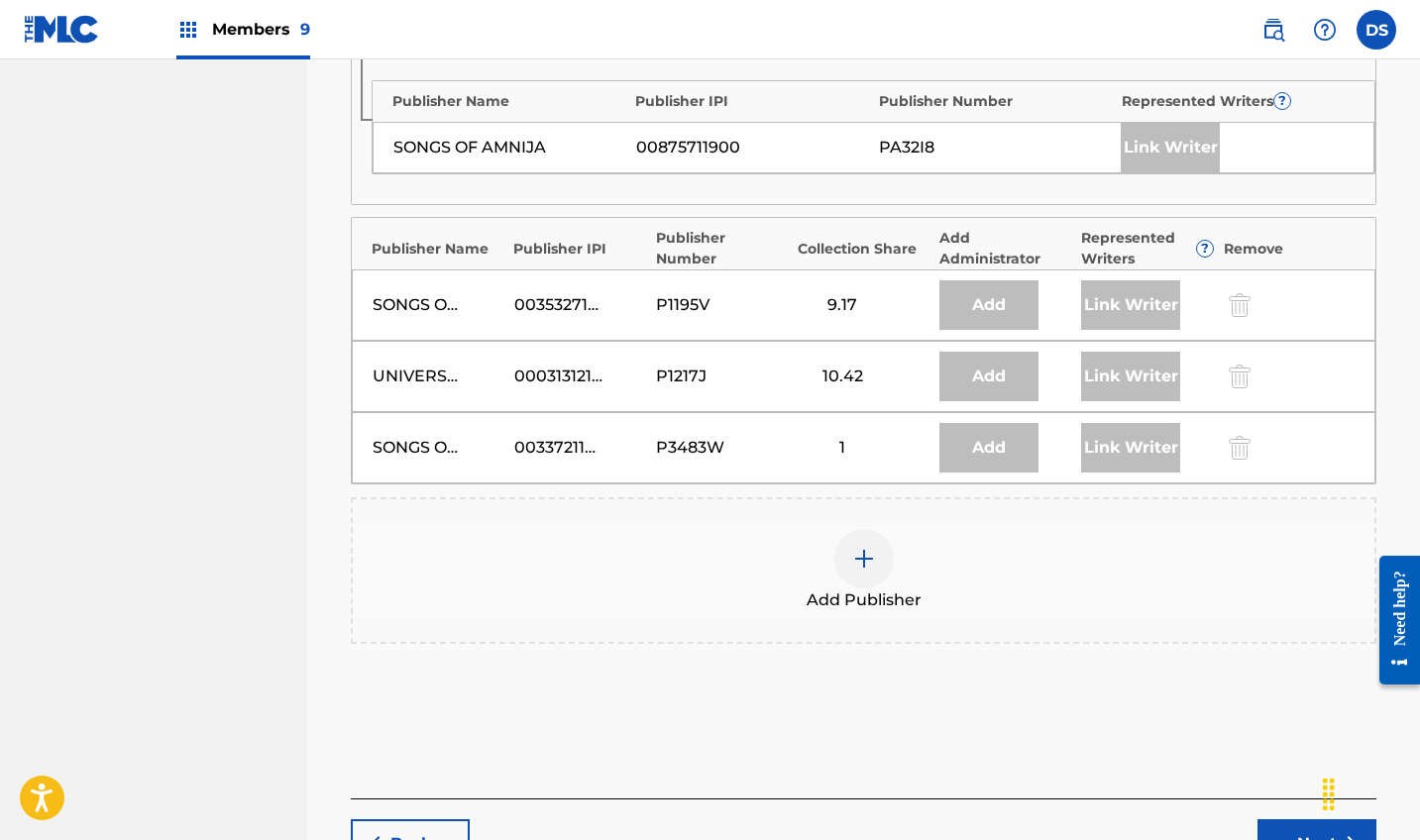 scroll, scrollTop: 2963, scrollLeft: 0, axis: vertical 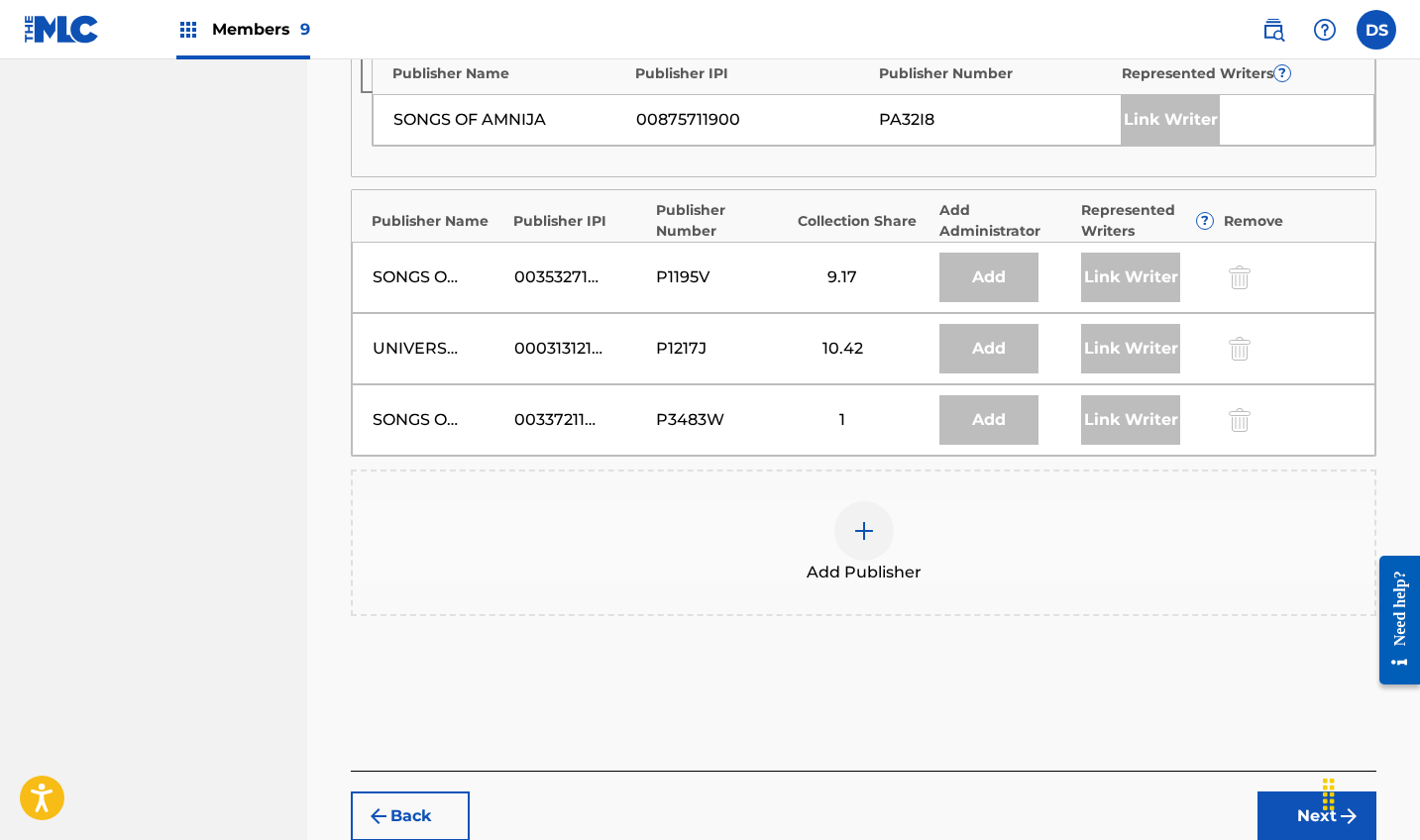 click at bounding box center [864, 531] 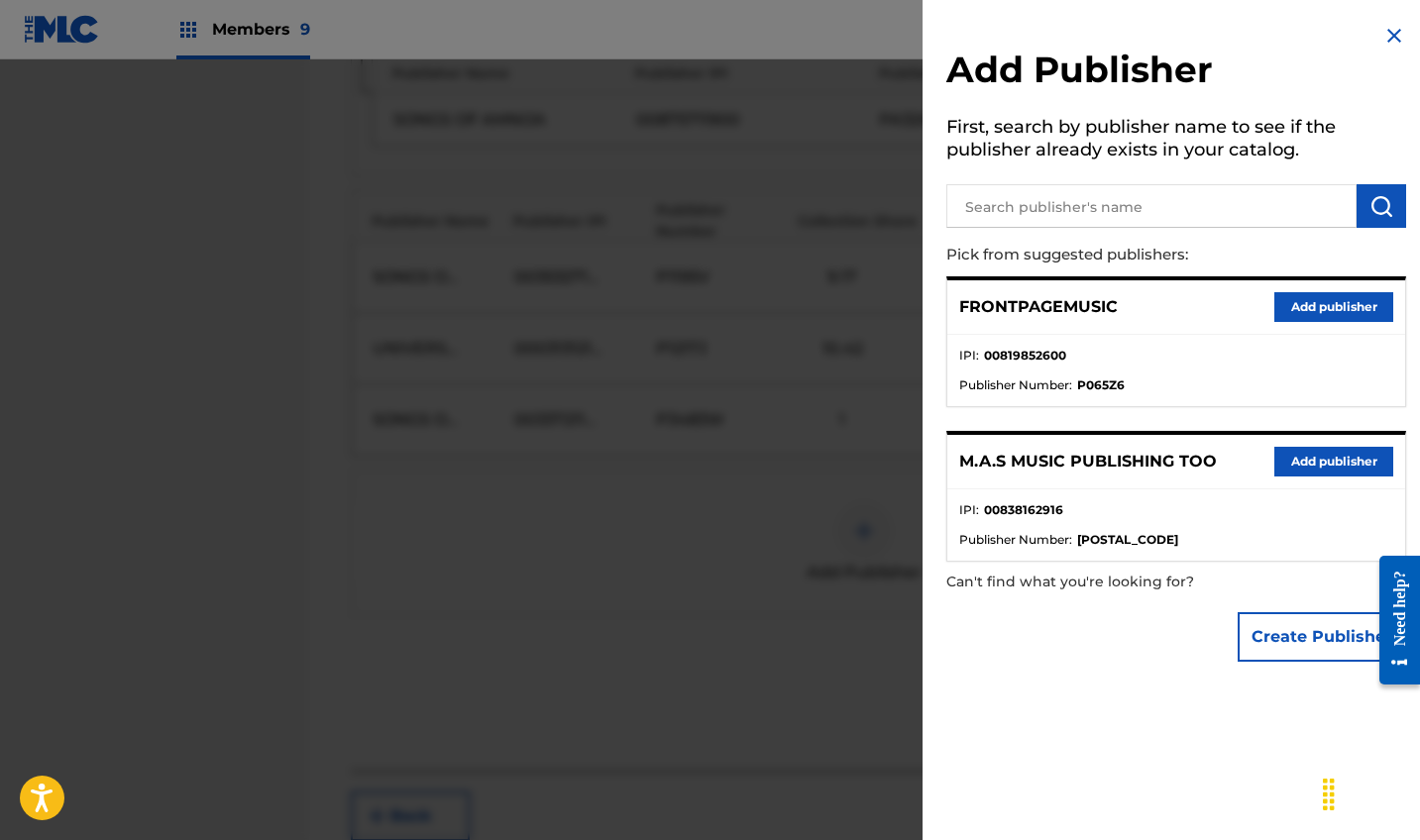 click at bounding box center (710, 479) 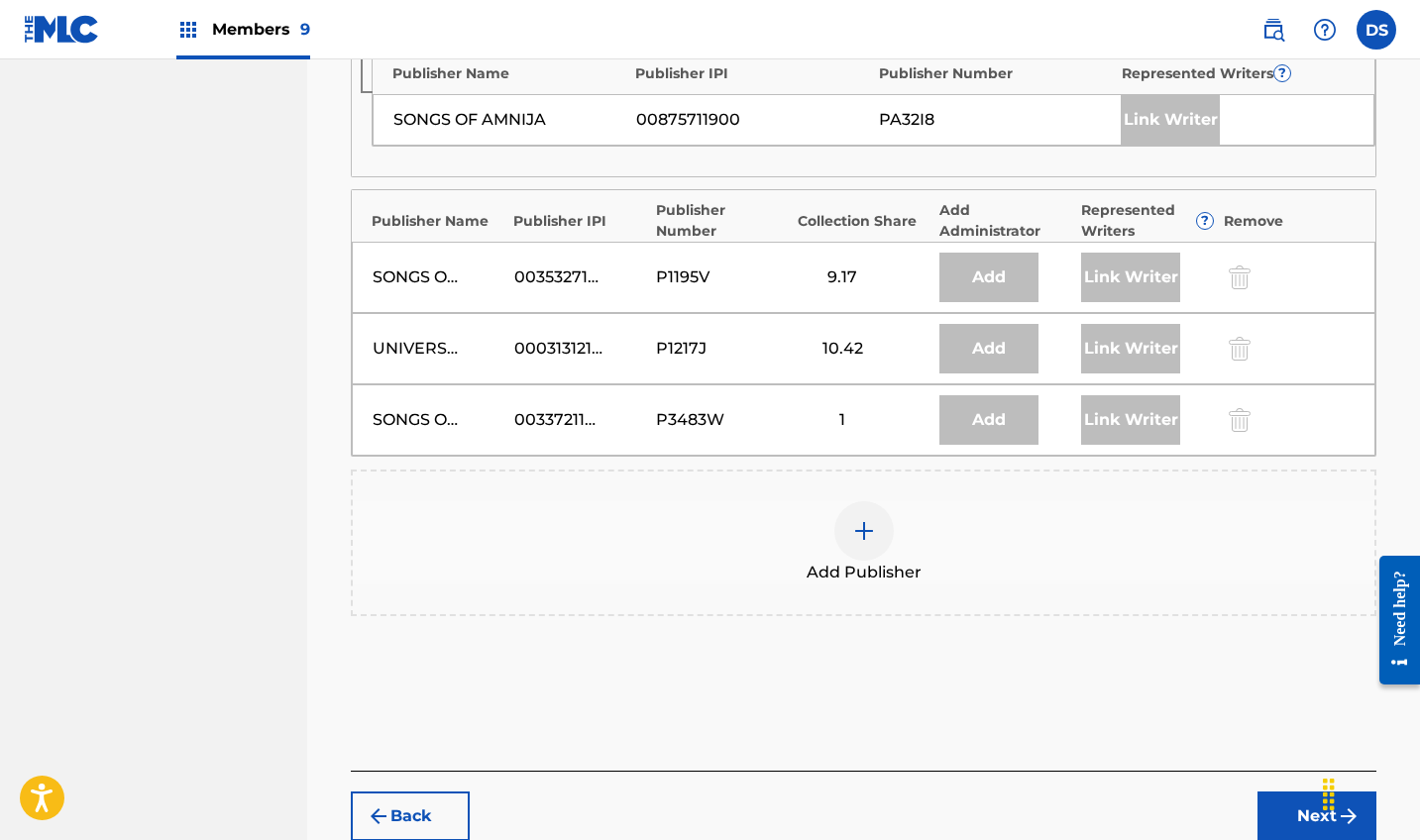 click at bounding box center [864, 531] 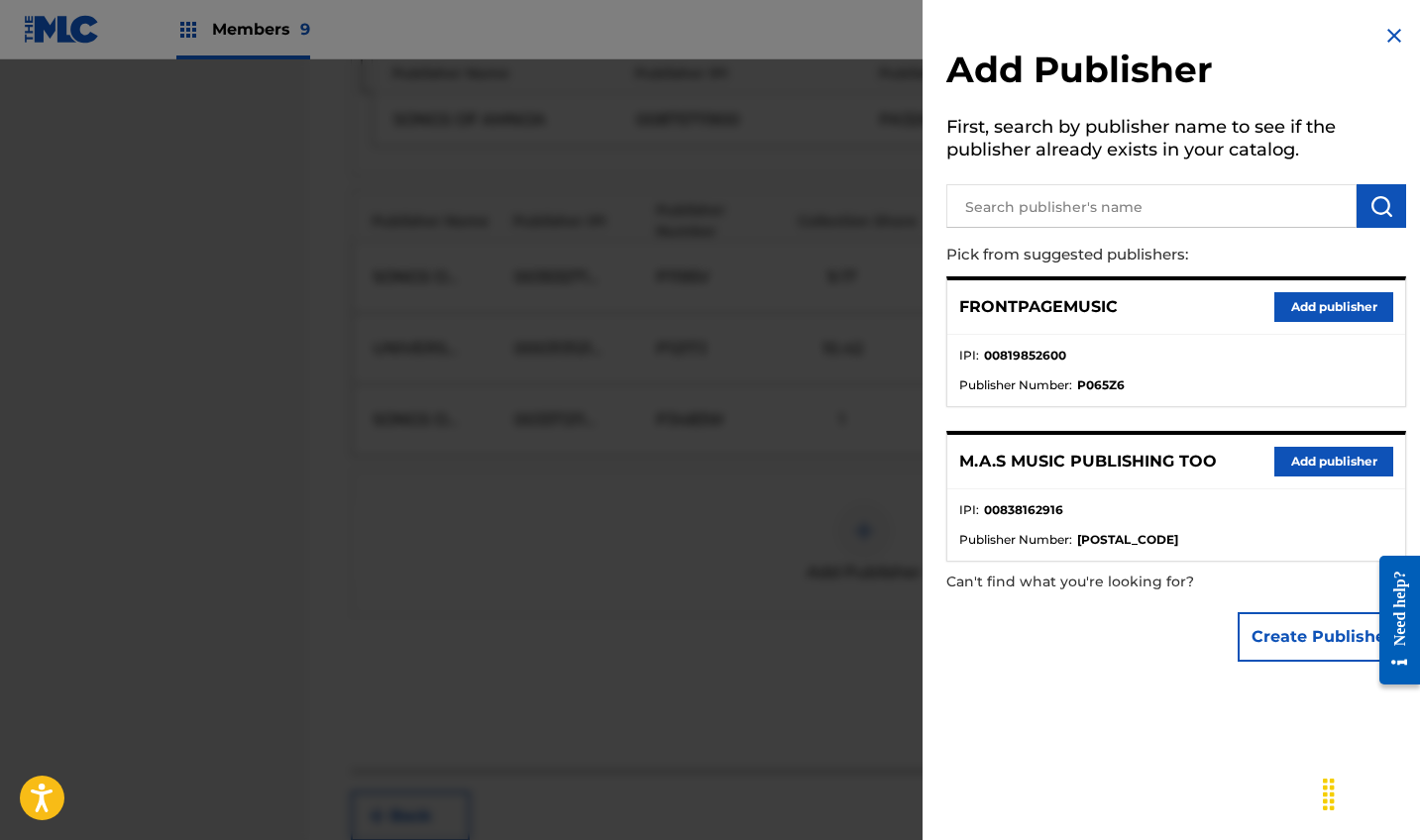 click on "Add publisher" at bounding box center [1334, 462] 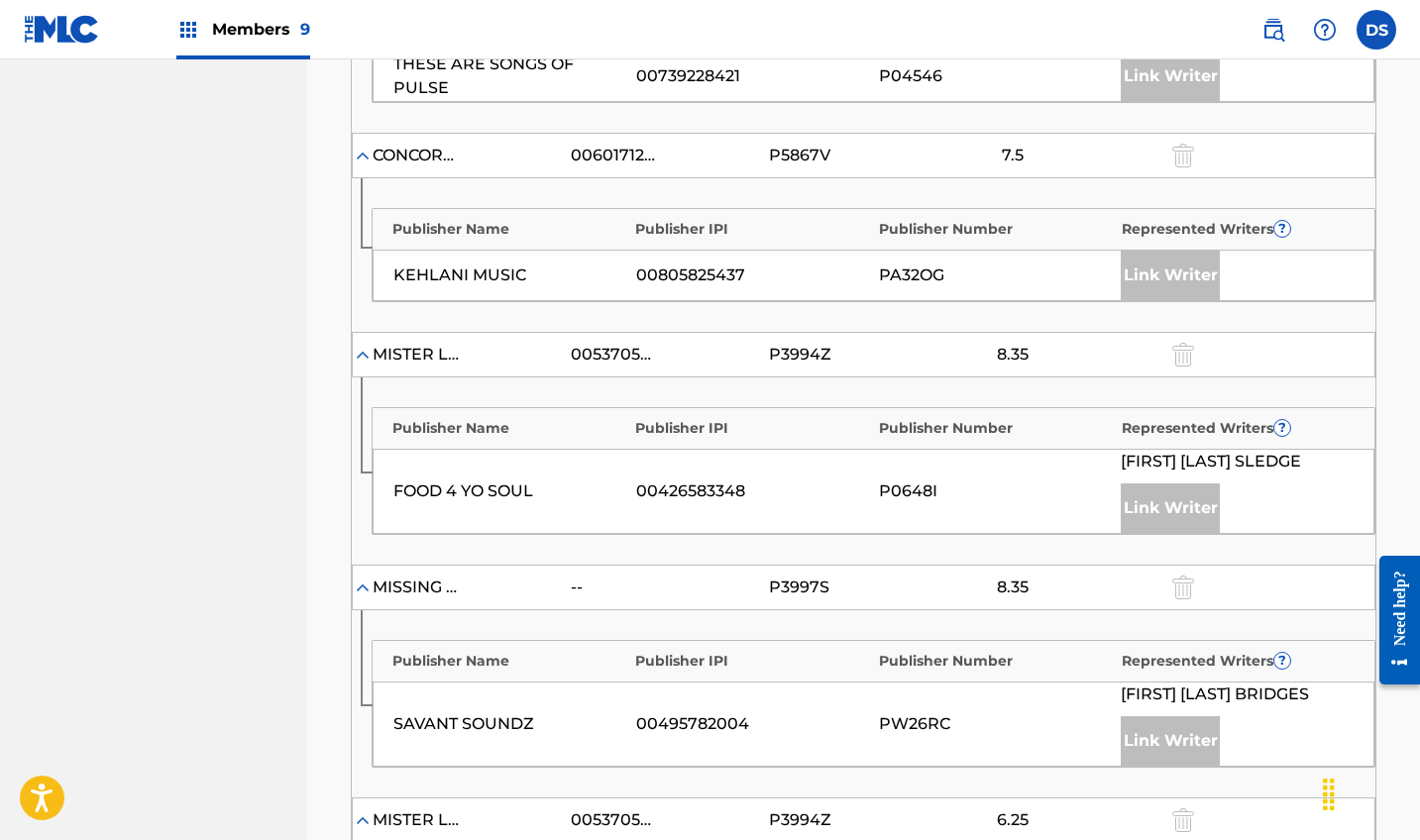 scroll, scrollTop: 1200, scrollLeft: 0, axis: vertical 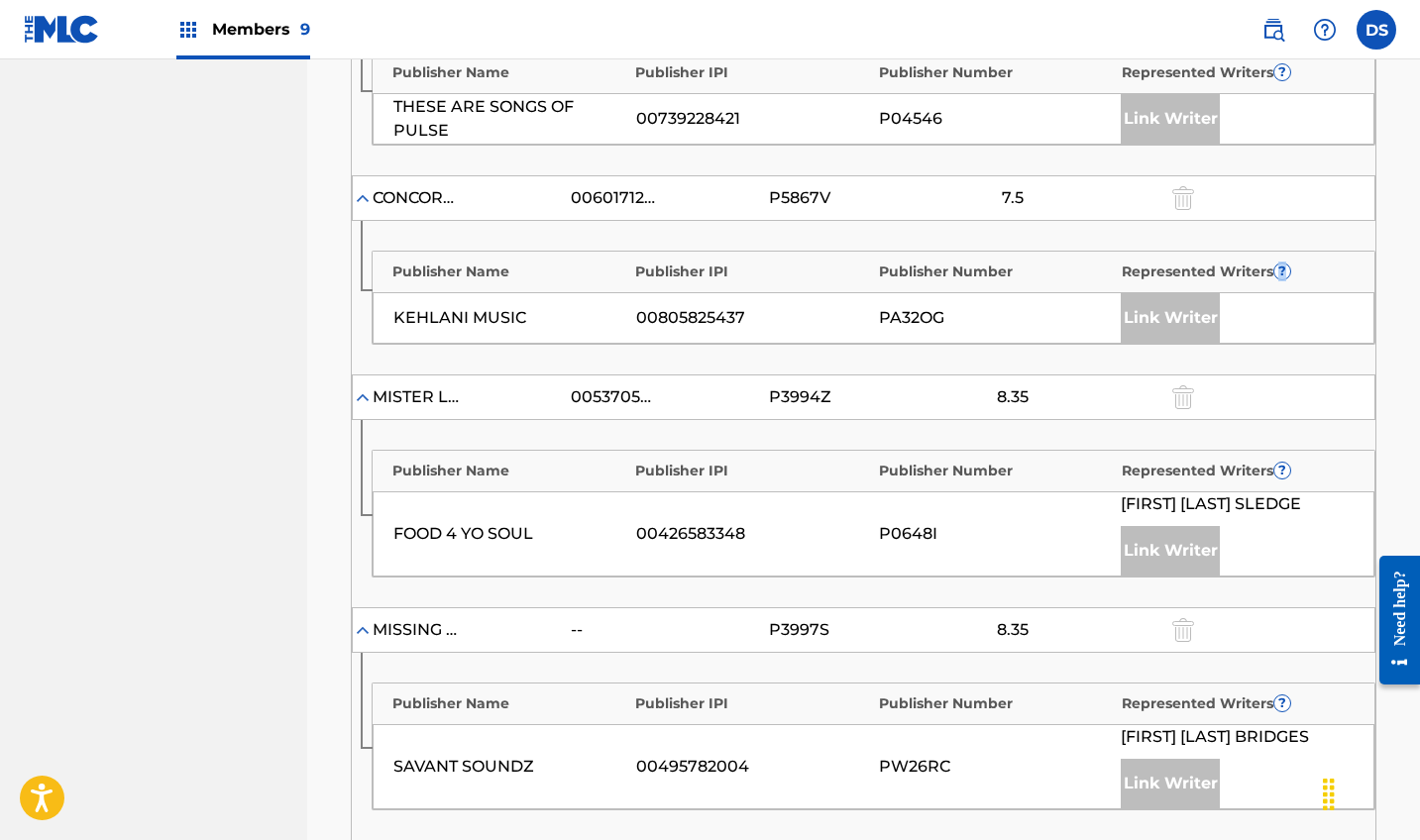 drag, startPoint x: 1418, startPoint y: 262, endPoint x: 1416, endPoint y: 251, distance: 11.18034 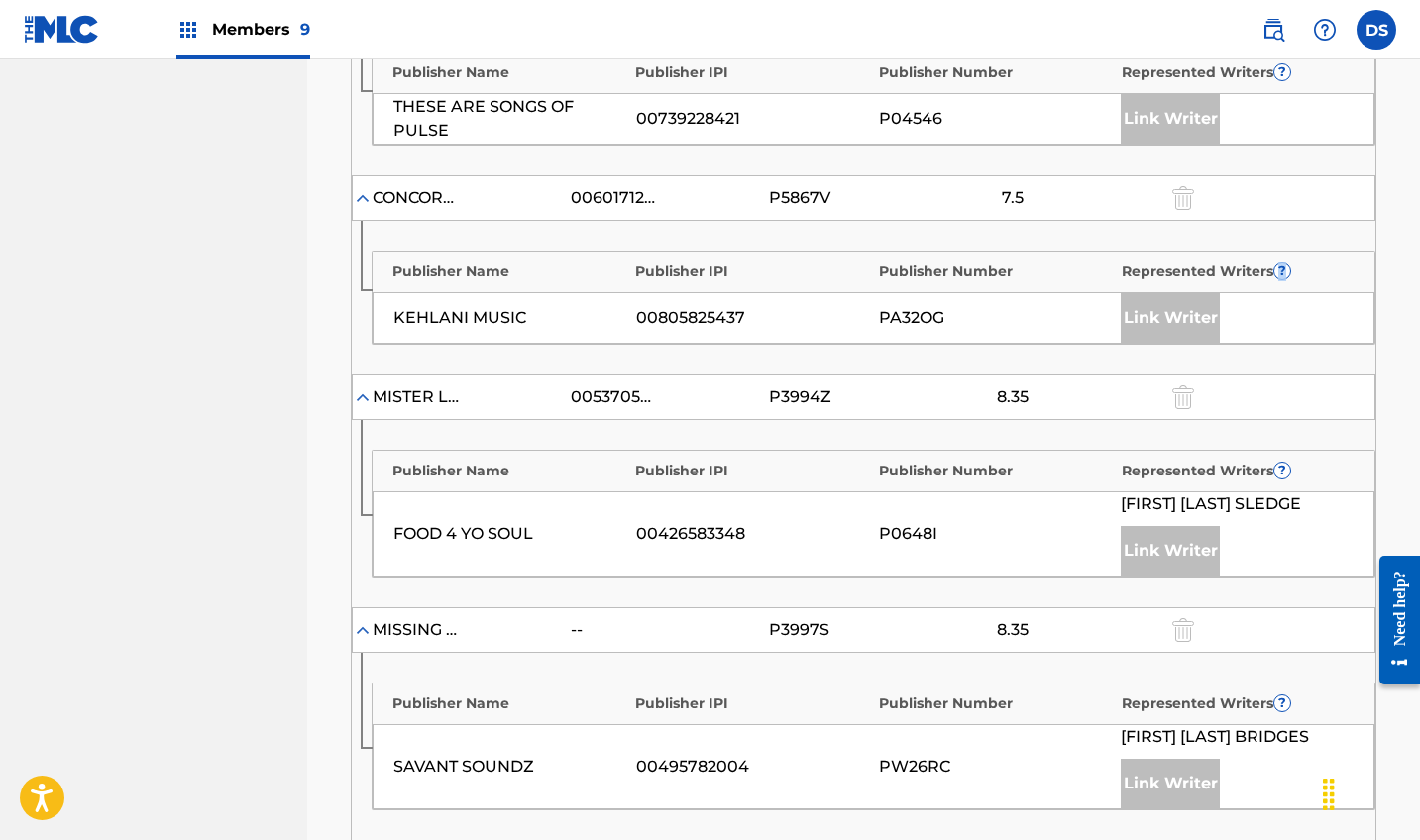 click on "Claiming Tool Search Add Publishers & Shares Review Submit Add Publishers & Shares Enter your publisher(s)/administrator(s). RING (FEAT. [ARTIST]) A maximum of 6.49 % of shares may be claimed Publishers ( 14 ) ? REQUIRED Total shares: 93.5 % Administrator ? Administrator IPI Administrator Number Collection Share Remove THE MEZZO AGENCY, LLC [IPI] P103VH 5 Publisher Name Publisher IPI Publisher Number Represented Writers ? DMD CONCEPTS PUBLISHING [IPI] P184A9 Link Writer WC MUSIC CORP. [IPI] P93725 2.03 Publisher Name Publisher IPI Publisher Number Represented Writers ? SHAFTIZM -- PA19X4 [FIRST] Link Writer CONCORD MUSIC GROUP, INC. DBA CONCORD SOUNDS [IPI] P5867V 7.5 Publisher Name Publisher IPI Publisher Number Represented Writers ? THESE ARE SONGS OF PULSE [IPI] P04546 Link Writer CONCORD MUSIC GROUP, INC. DBA CONCORD SOUNDS [IPI] P5867V 7.5 Publisher Name Publisher IPI Publisher Number Represented Writers ? [ARTIST] MUSIC [IPI] PA32OG Link Writer 8.35" at bounding box center [863, 818] 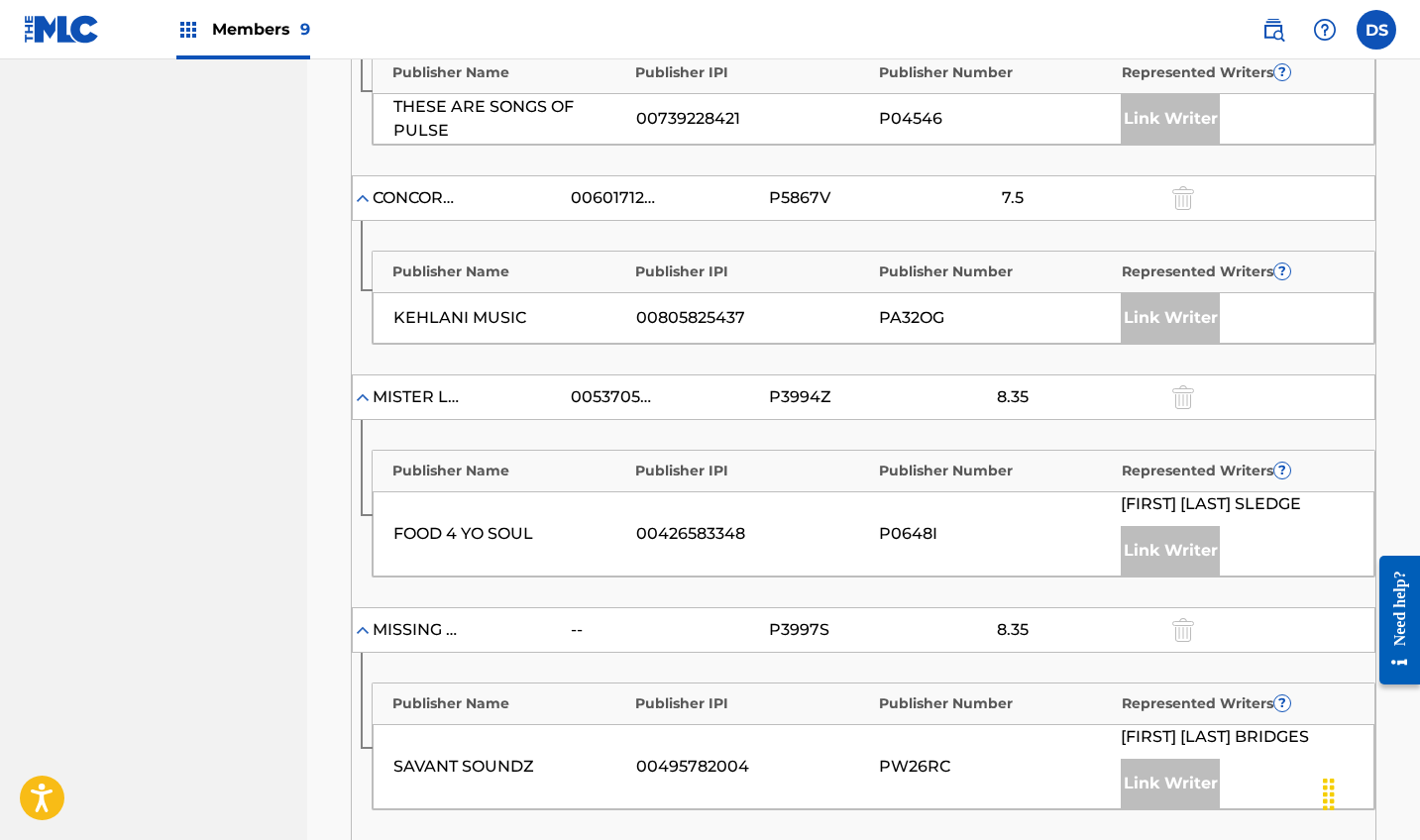 click on "Claiming Tool Search Add Publishers & Shares Review Submit Add Publishers & Shares Enter your publisher(s)/administrator(s). RING (FEAT. [ARTIST]) A maximum of 6.49 % of shares may be claimed Publishers ( 14 ) ? REQUIRED Total shares: 93.5 % Administrator ? Administrator IPI Administrator Number Collection Share Remove THE MEZZO AGENCY, LLC [IPI] P103VH 5 Publisher Name Publisher IPI Publisher Number Represented Writers ? DMD CONCEPTS PUBLISHING [IPI] P184A9 Link Writer WC MUSIC CORP. [IPI] P93725 2.03 Publisher Name Publisher IPI Publisher Number Represented Writers ? SHAFTIZM -- PA19X4 [FIRST] Link Writer CONCORD MUSIC GROUP, INC. DBA CONCORD SOUNDS [IPI] P5867V 7.5 Publisher Name Publisher IPI Publisher Number Represented Writers ? THESE ARE SONGS OF PULSE [IPI] P04546 Link Writer CONCORD MUSIC GROUP, INC. DBA CONCORD SOUNDS [IPI] P5867V 7.5 Publisher Name Publisher IPI Publisher Number Represented Writers ? [ARTIST] MUSIC [IPI] PA32OG Link Writer 8.35" at bounding box center [863, 818] 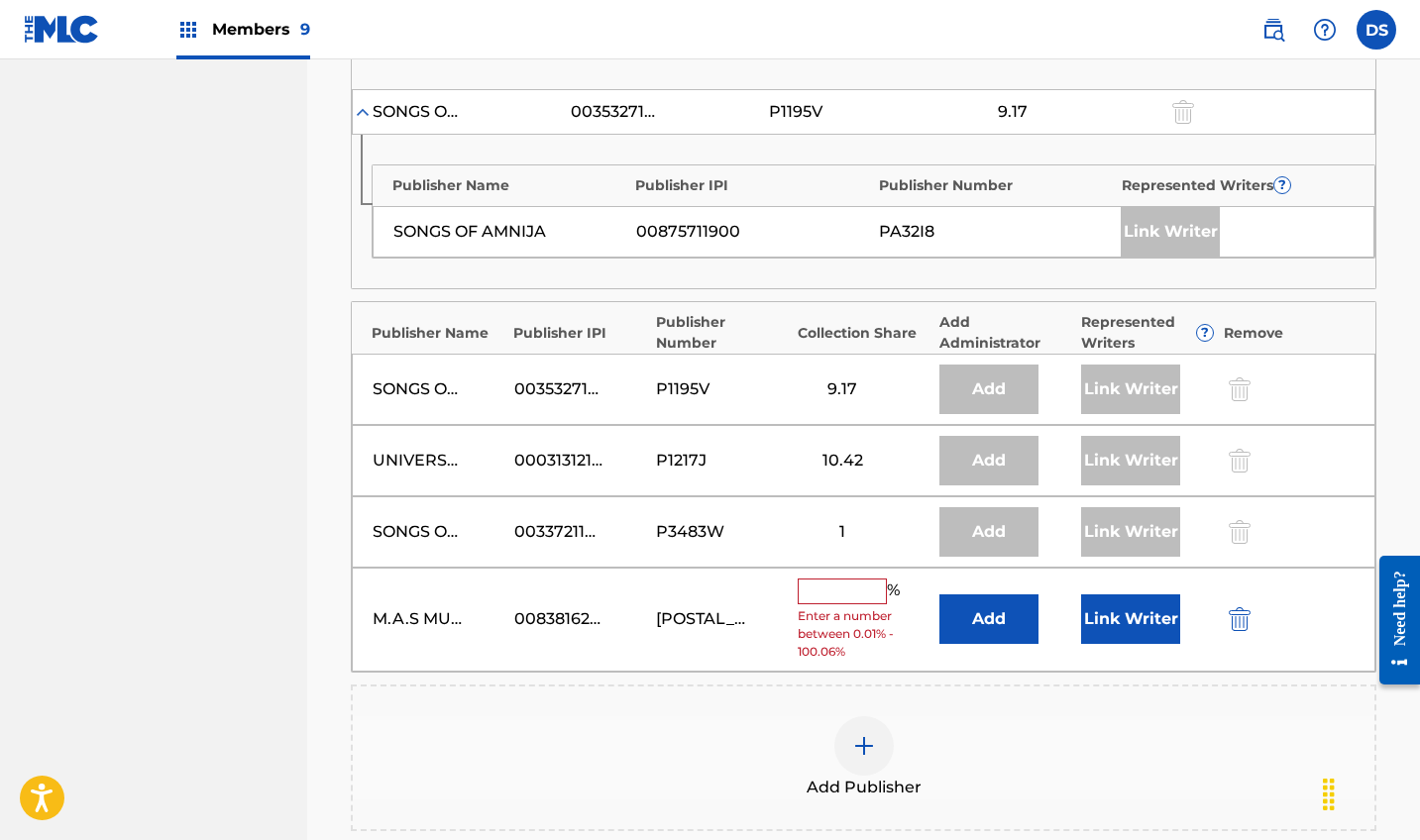 scroll, scrollTop: 2856, scrollLeft: 0, axis: vertical 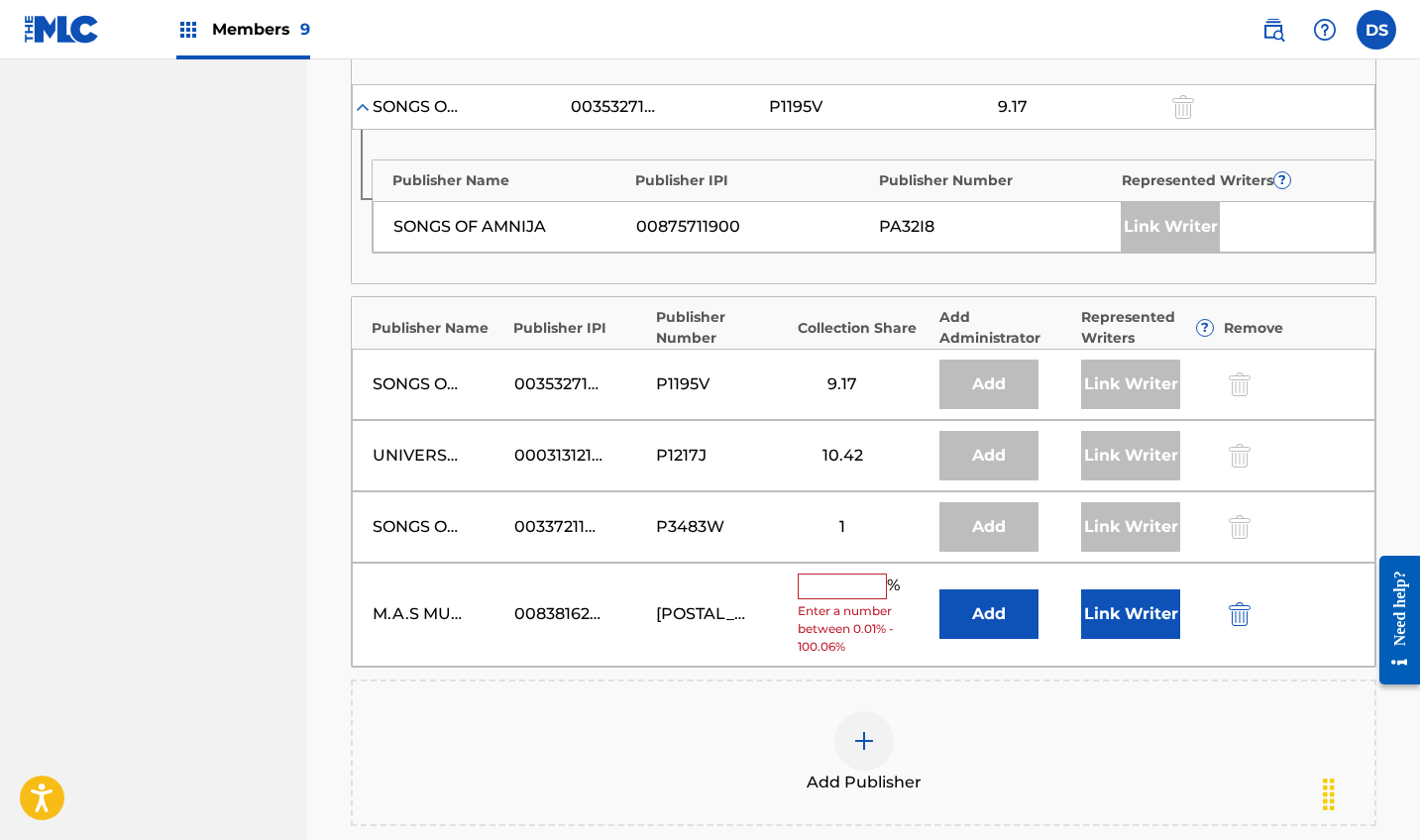 click at bounding box center (842, 586) 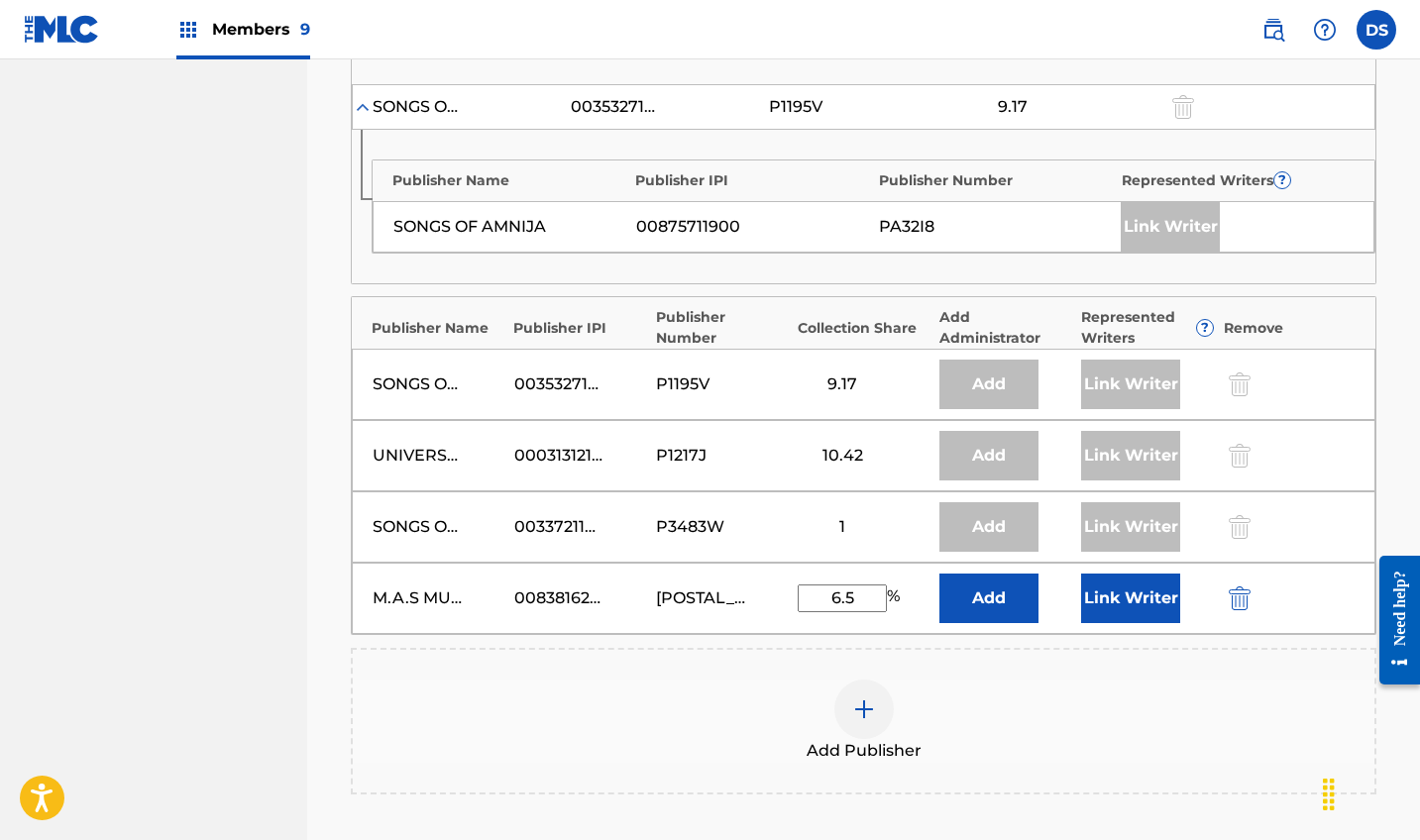 type on "6.5" 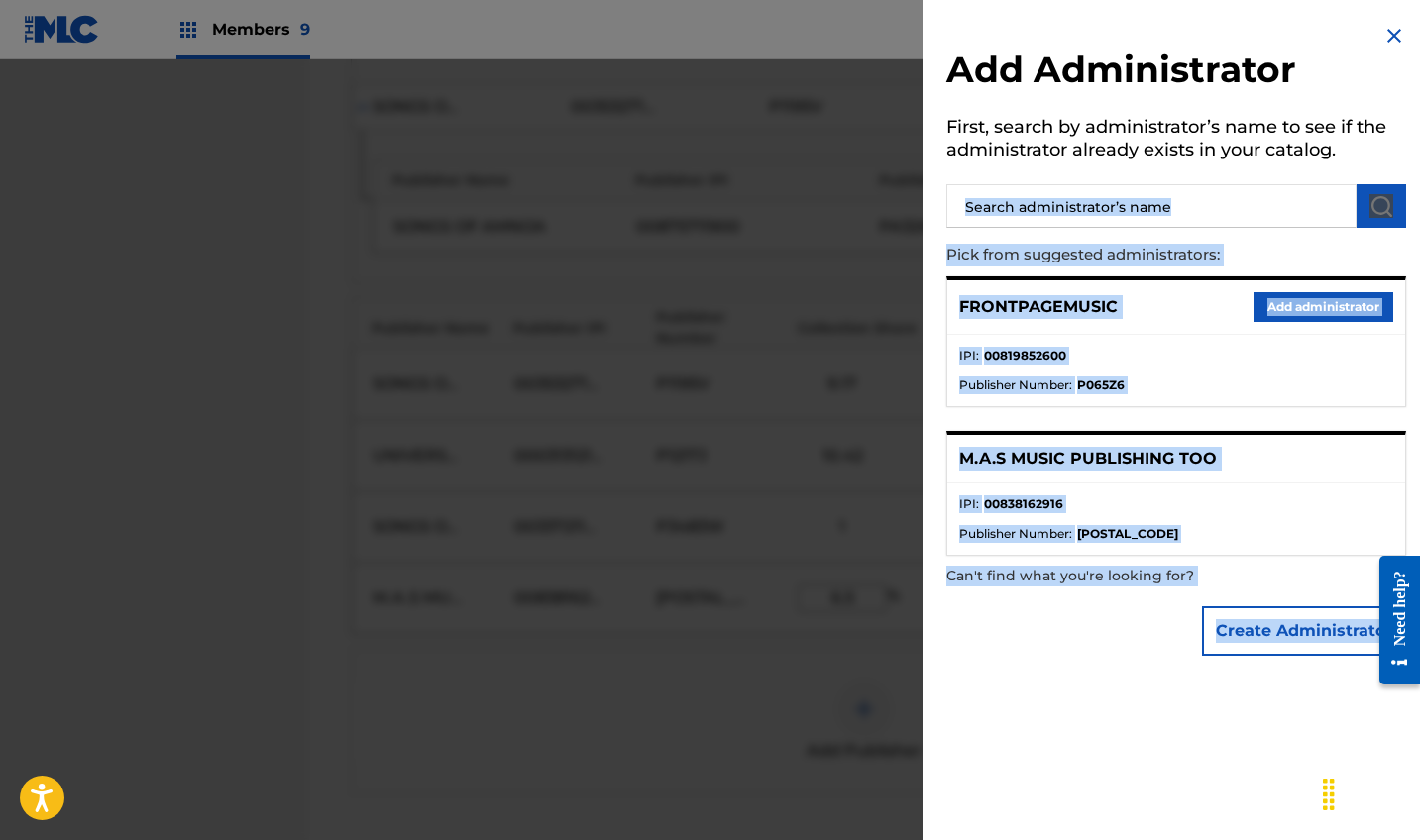 click at bounding box center [1394, 36] 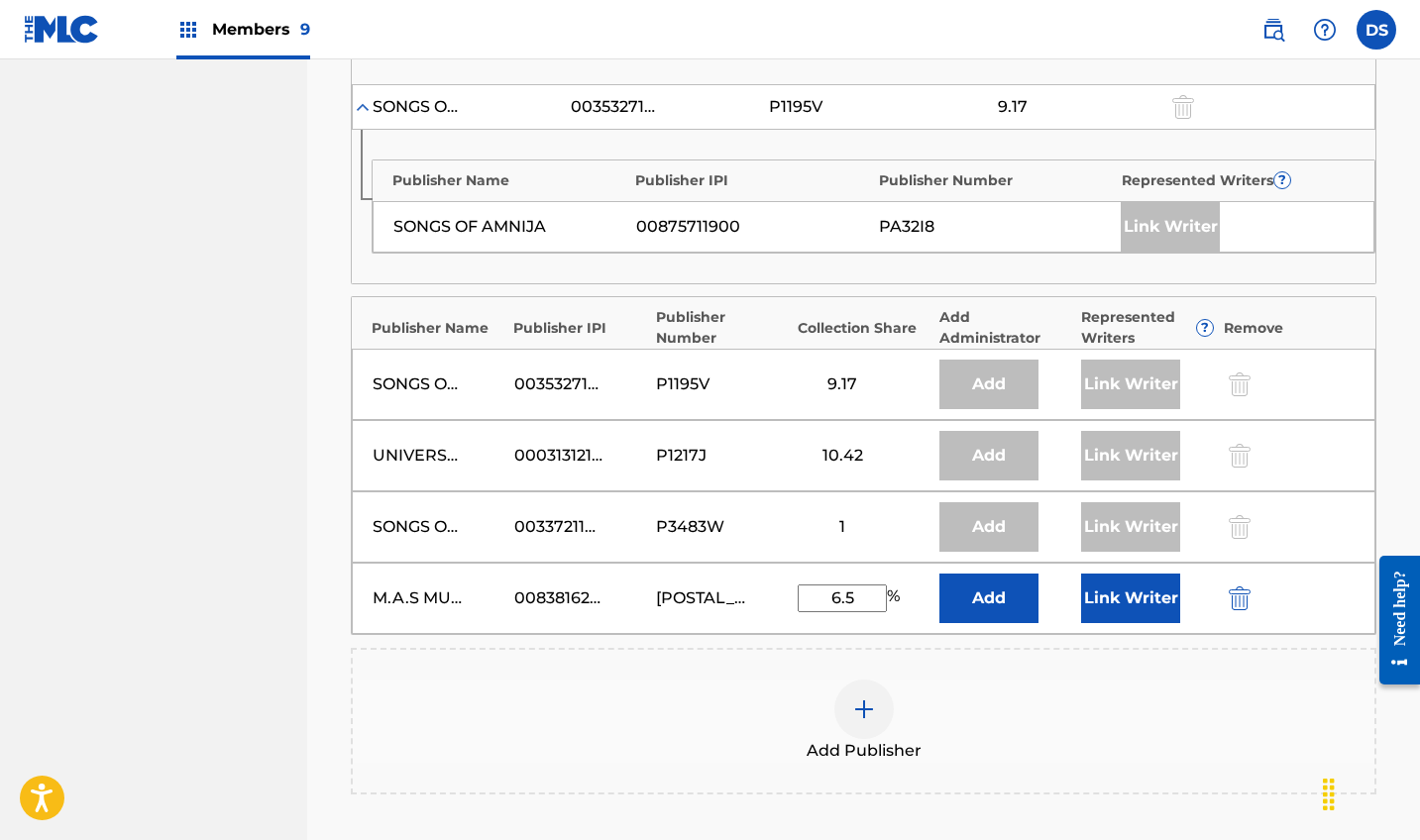 click at bounding box center [1240, 598] 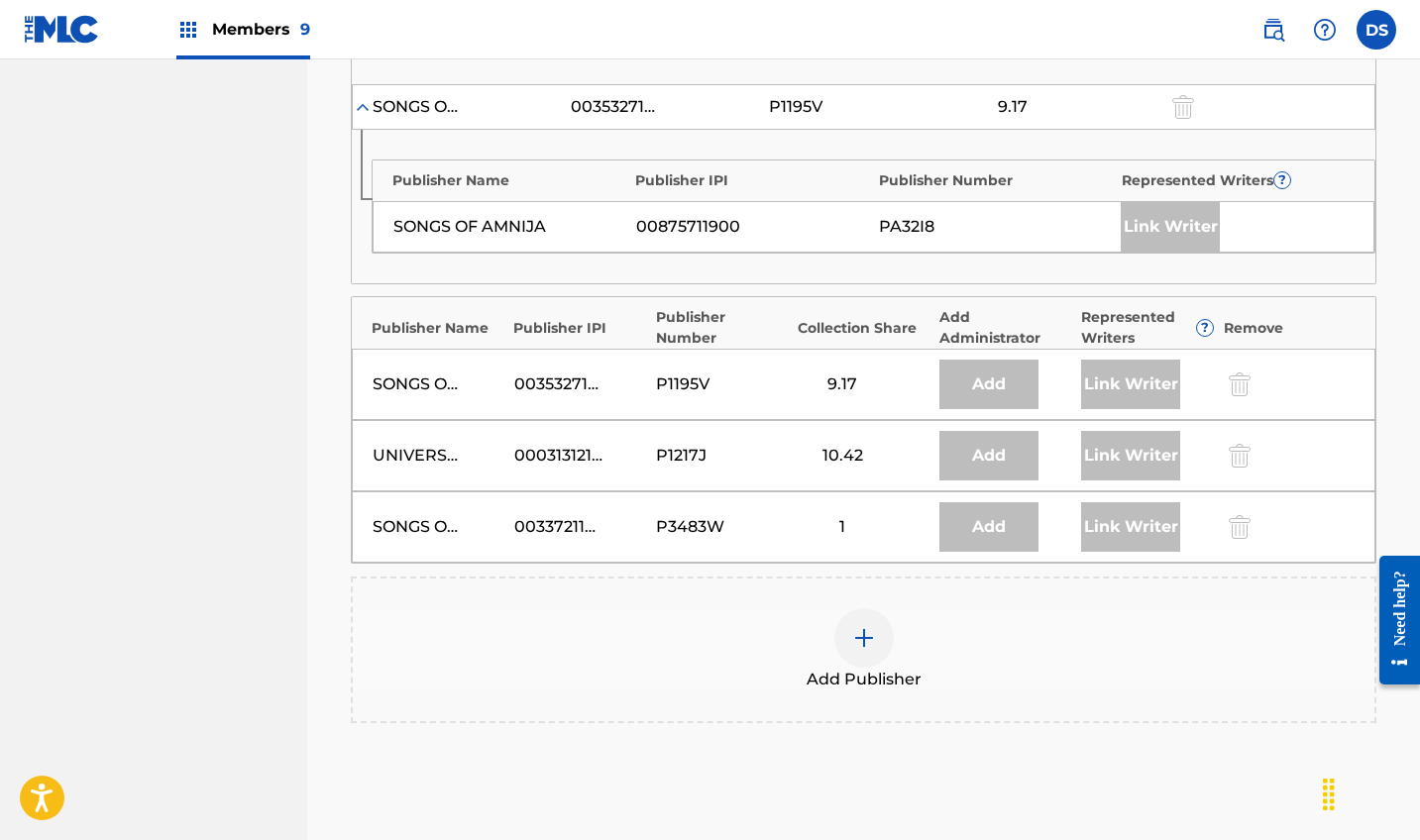 click at bounding box center [864, 638] 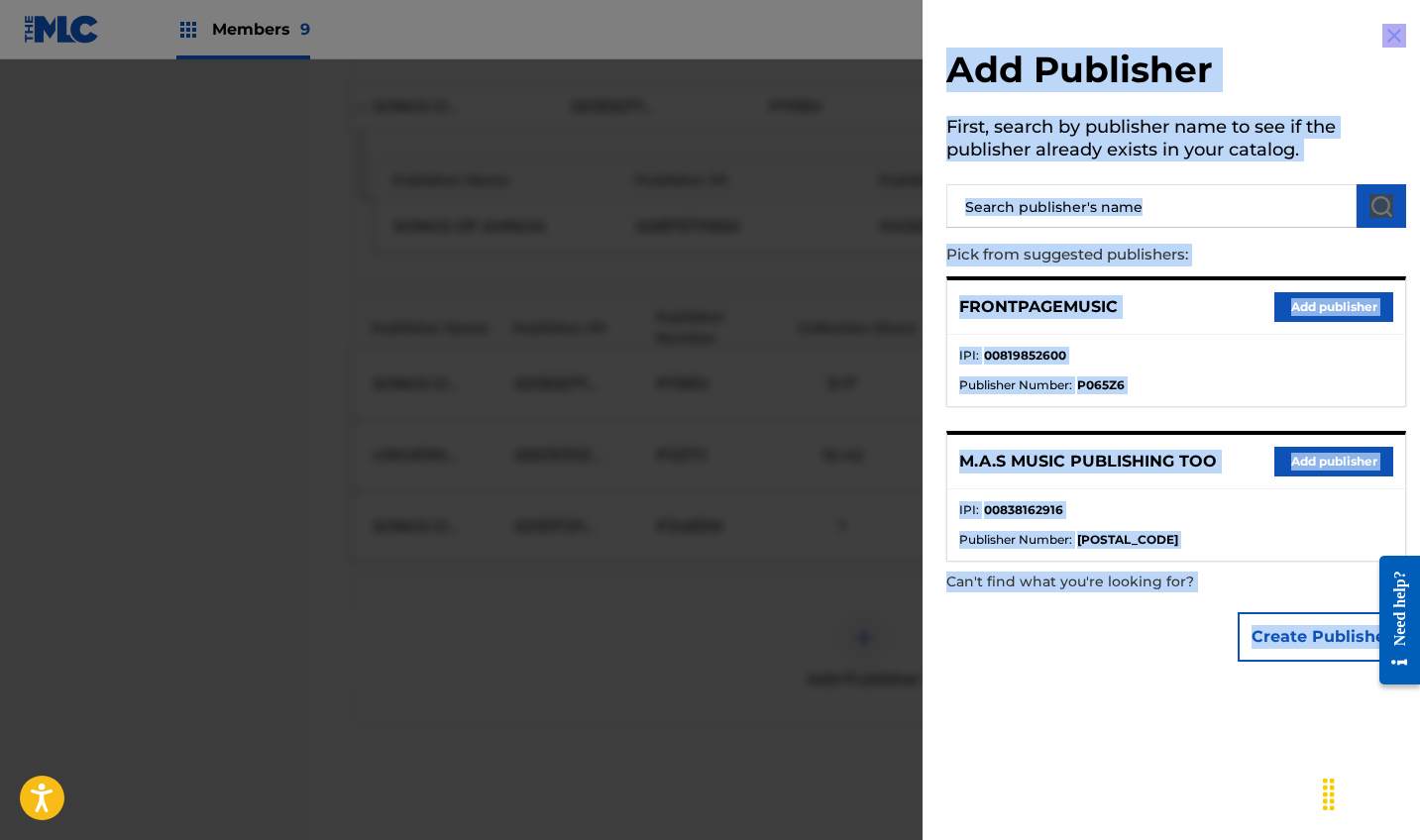 click at bounding box center (710, 479) 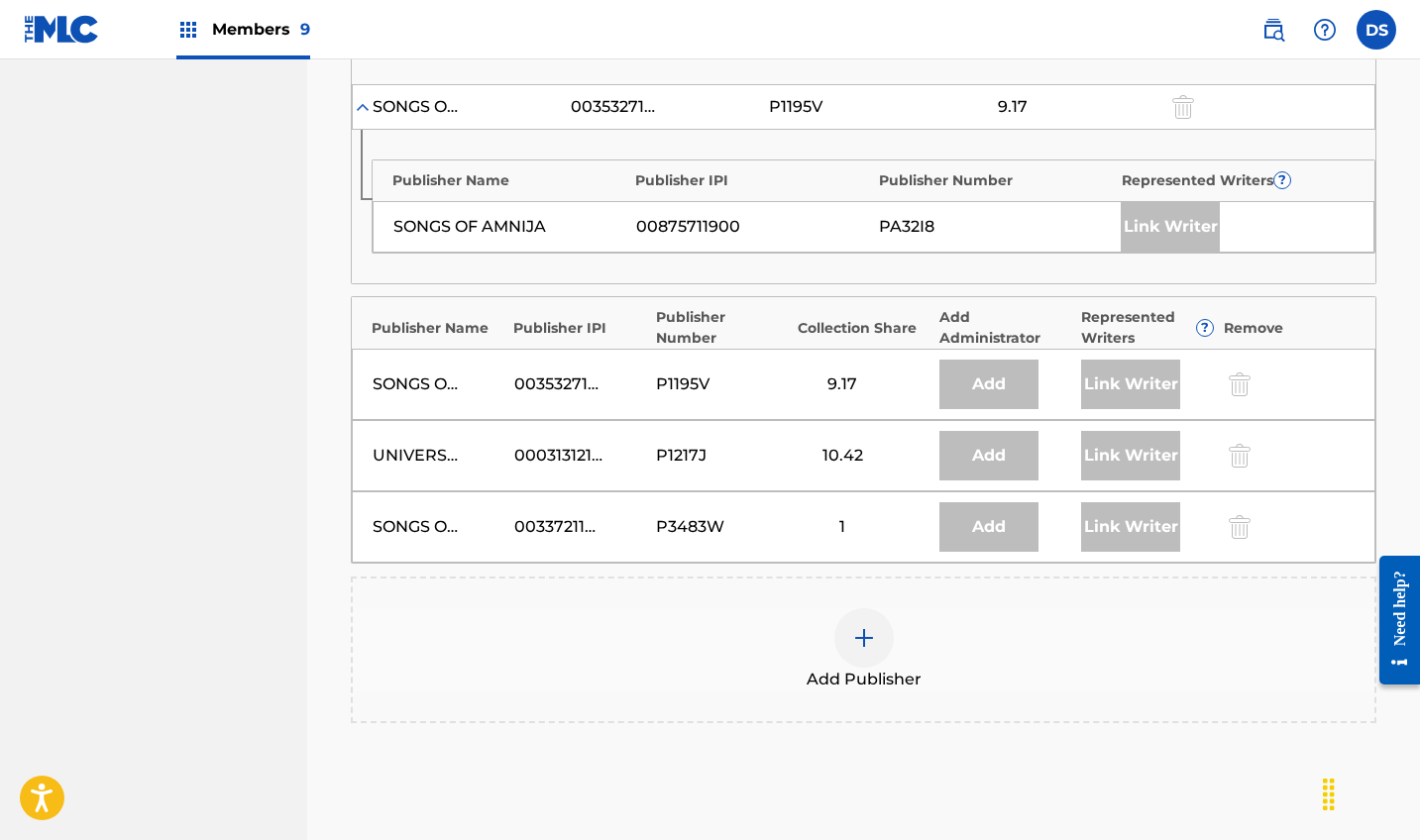 click at bounding box center (864, 638) 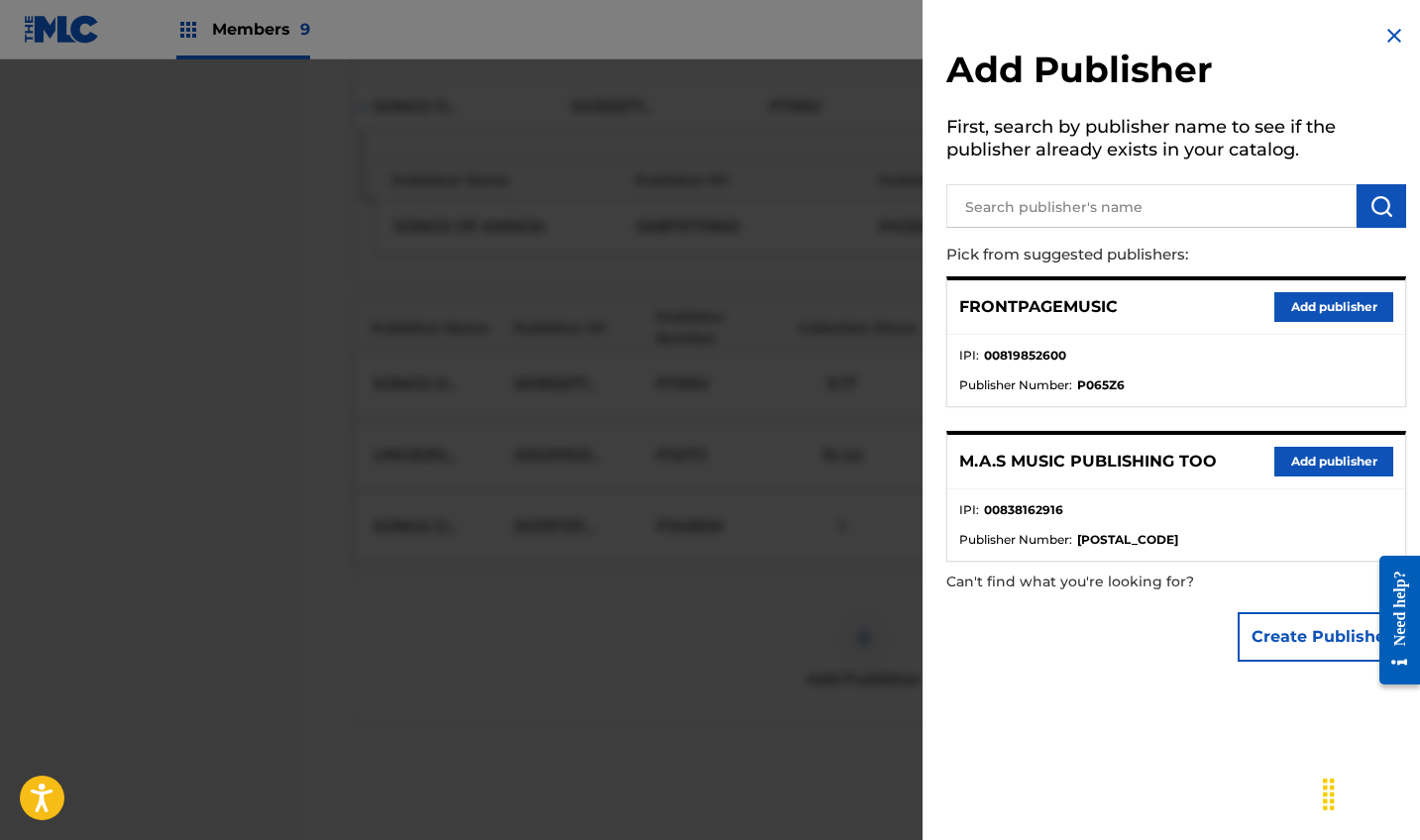 click on "Create Publisher" at bounding box center [1322, 637] 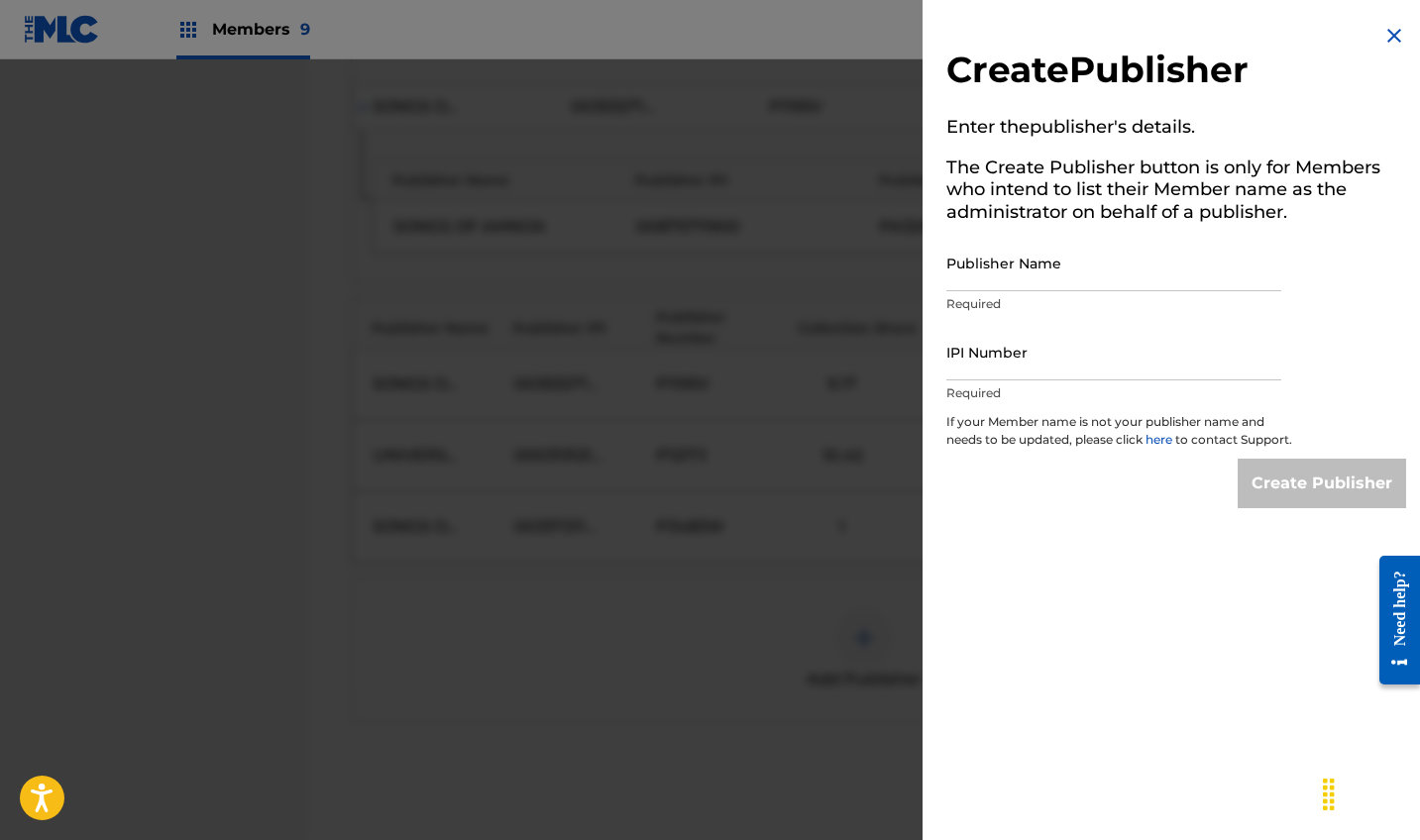 click on "Publisher Name" at bounding box center (1114, 262) 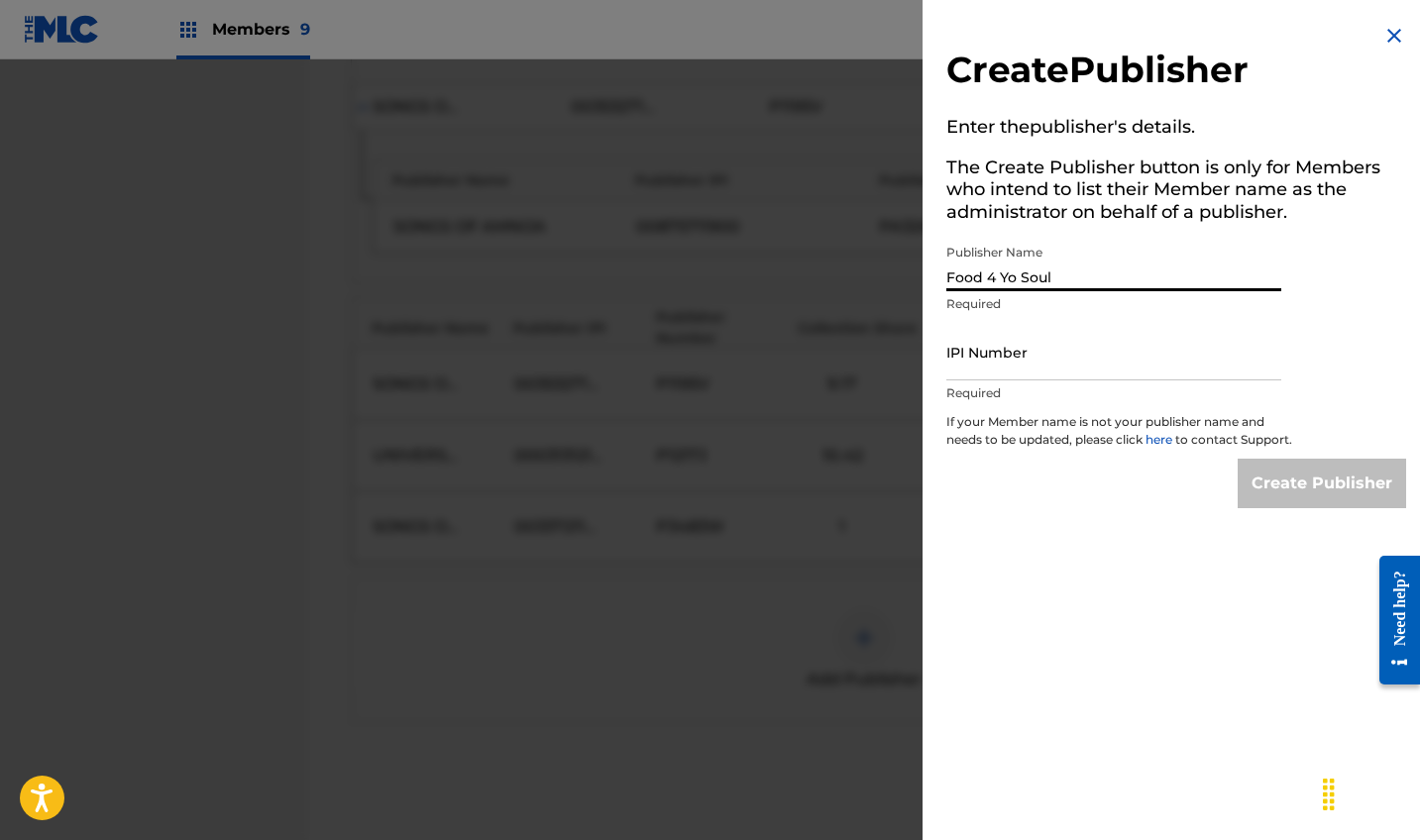 click on "Food 4 Yo Soul" at bounding box center [1114, 262] 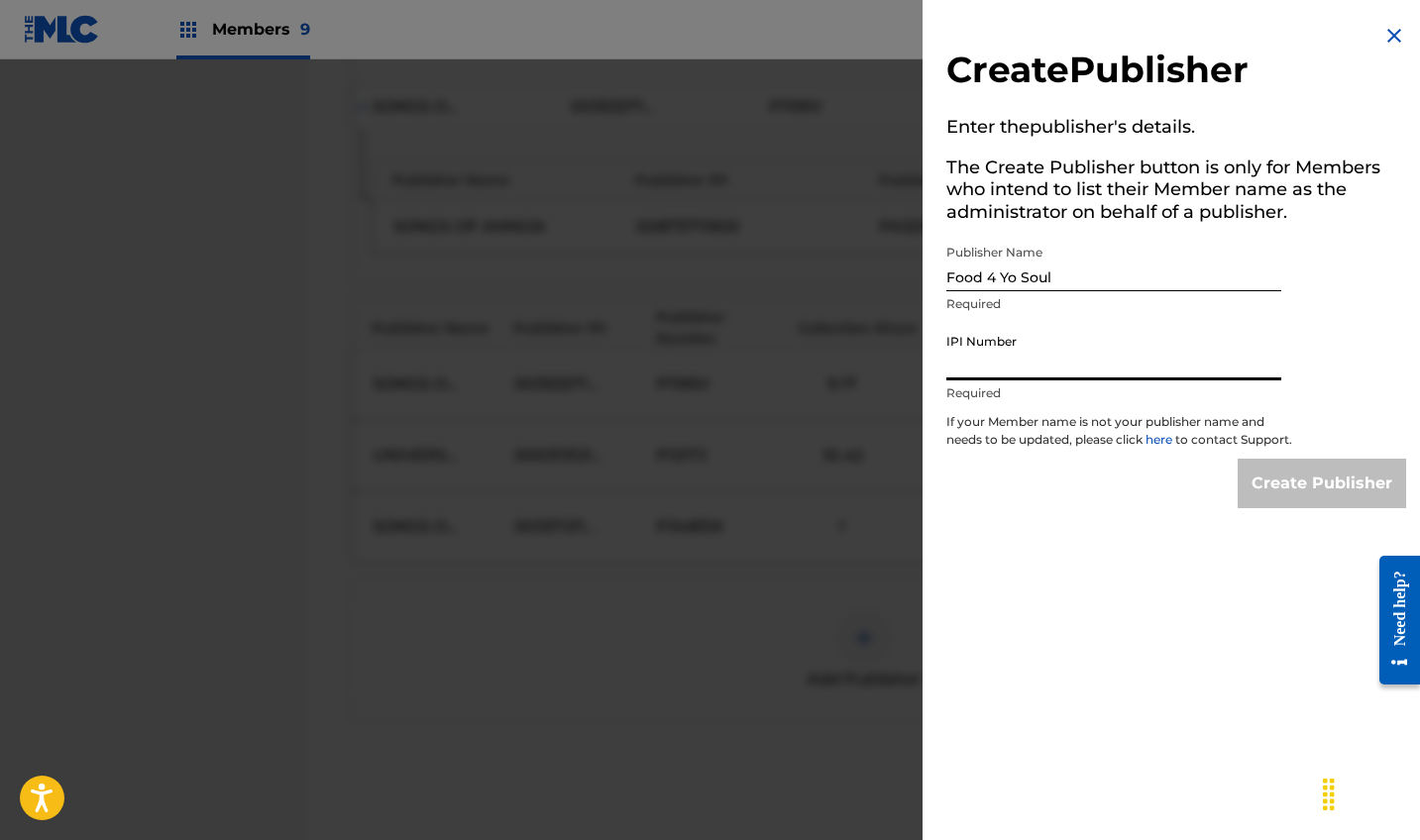 click on "IPI Number" at bounding box center [1114, 352] 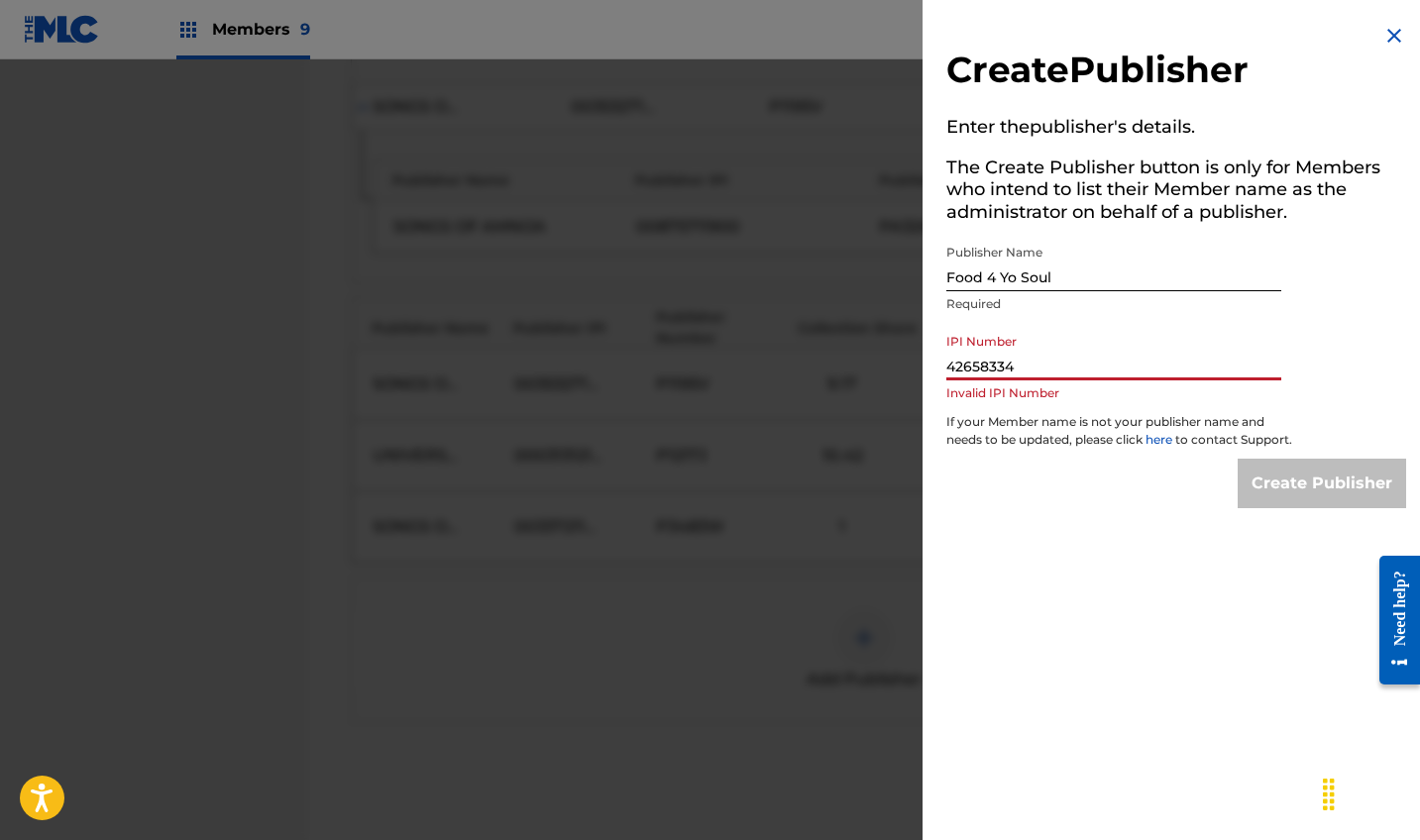 type on "[NUMBER]" 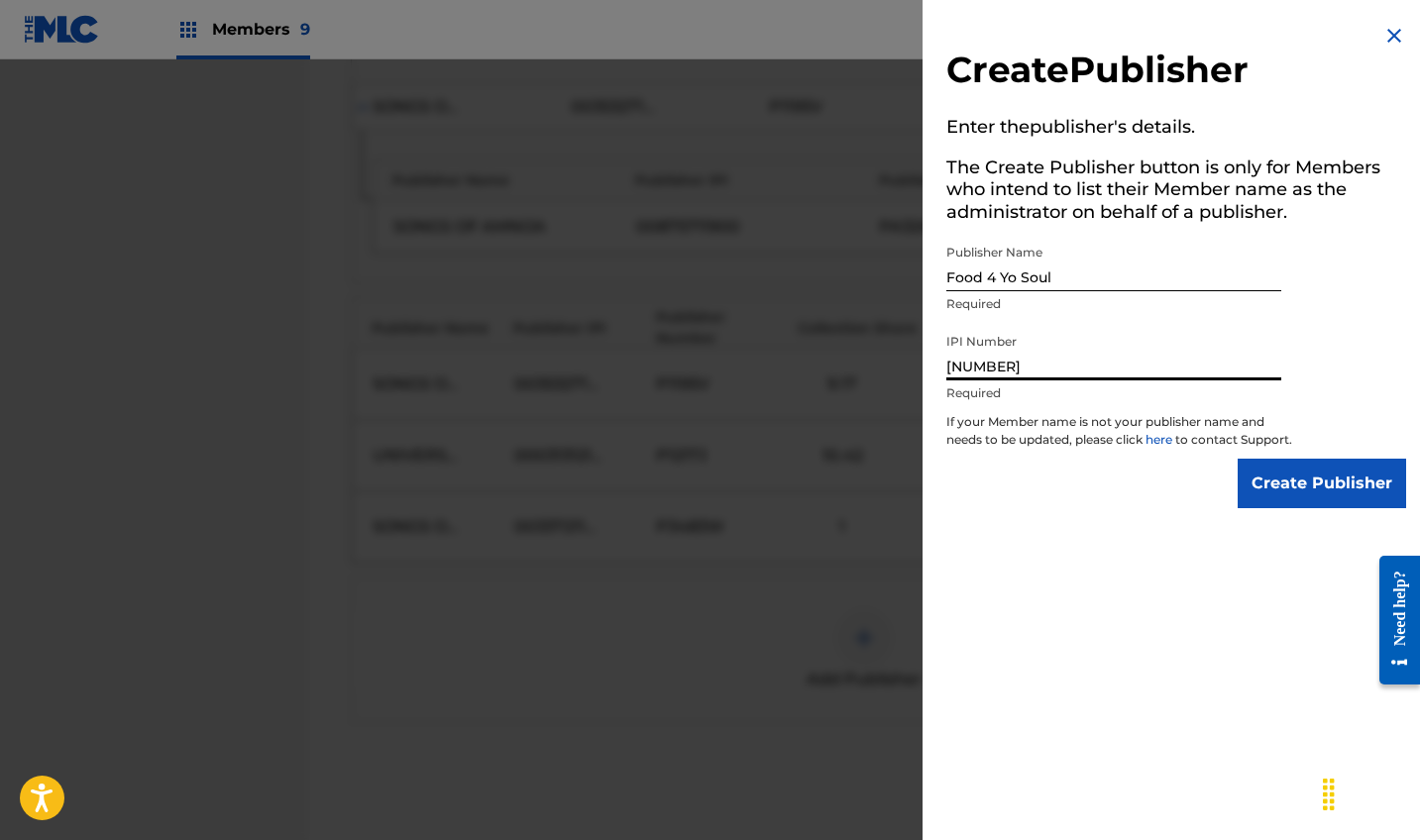 click on "Create Publisher" at bounding box center [1322, 483] 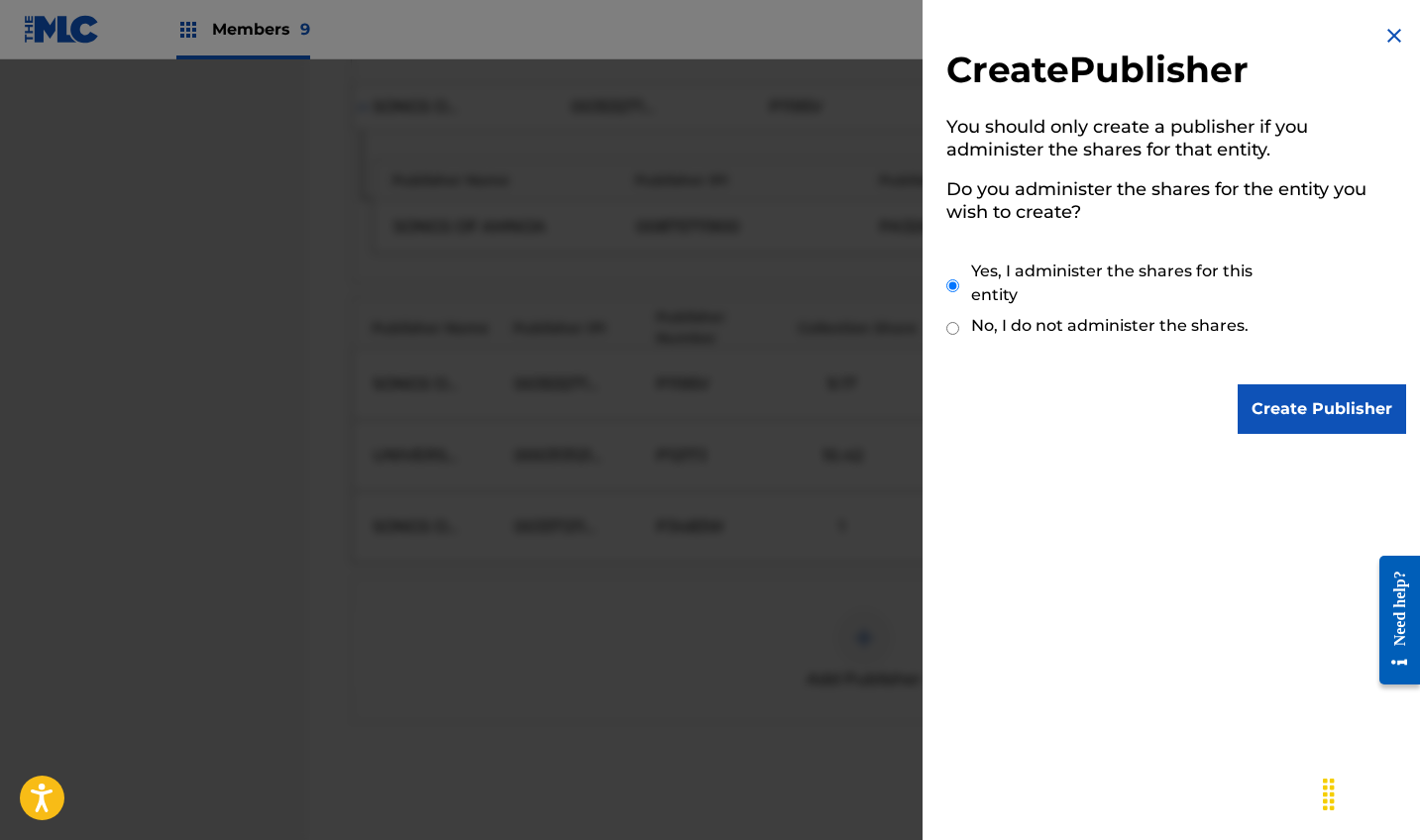 click on "Create Publisher" at bounding box center (1322, 409) 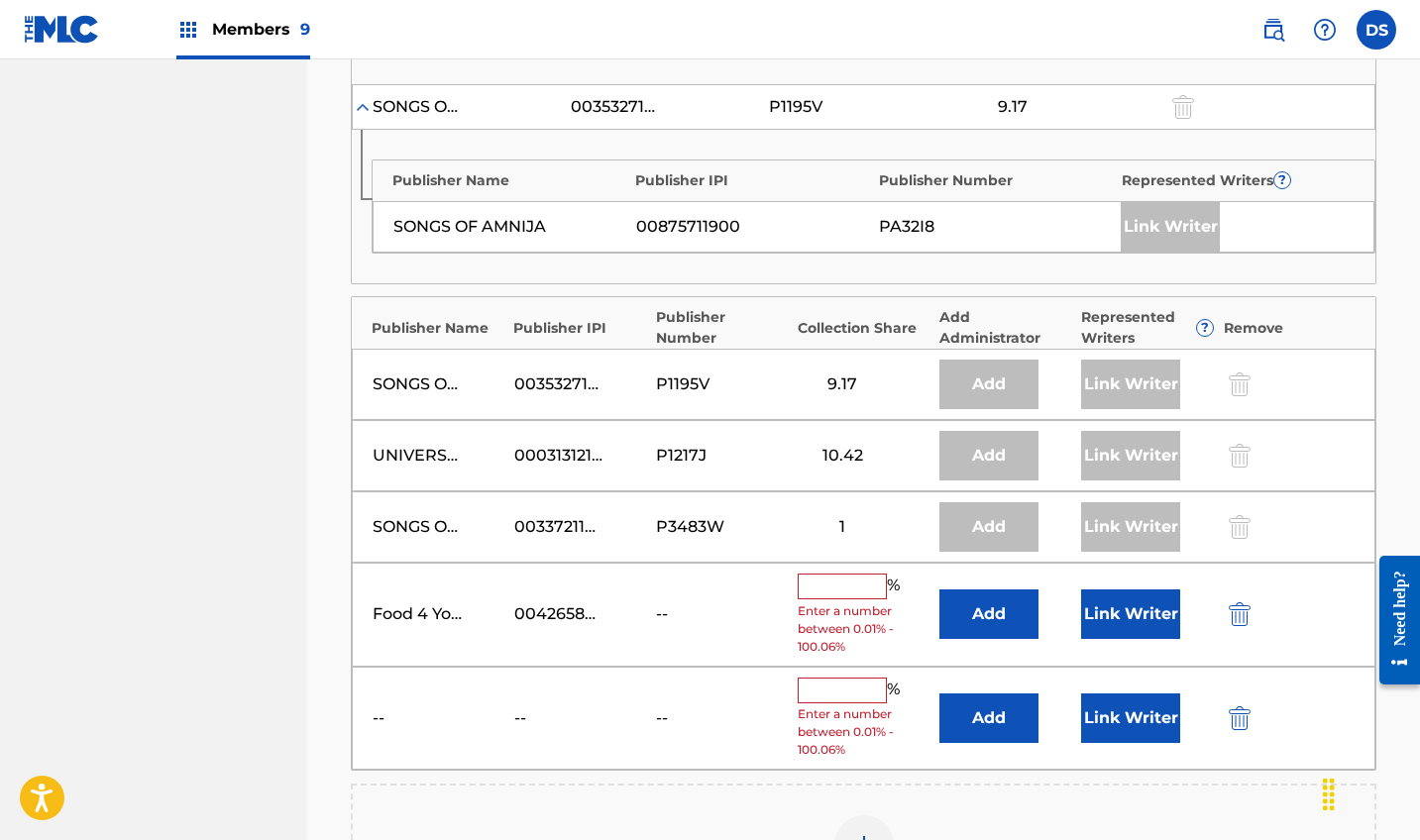 click at bounding box center [1267, 717] 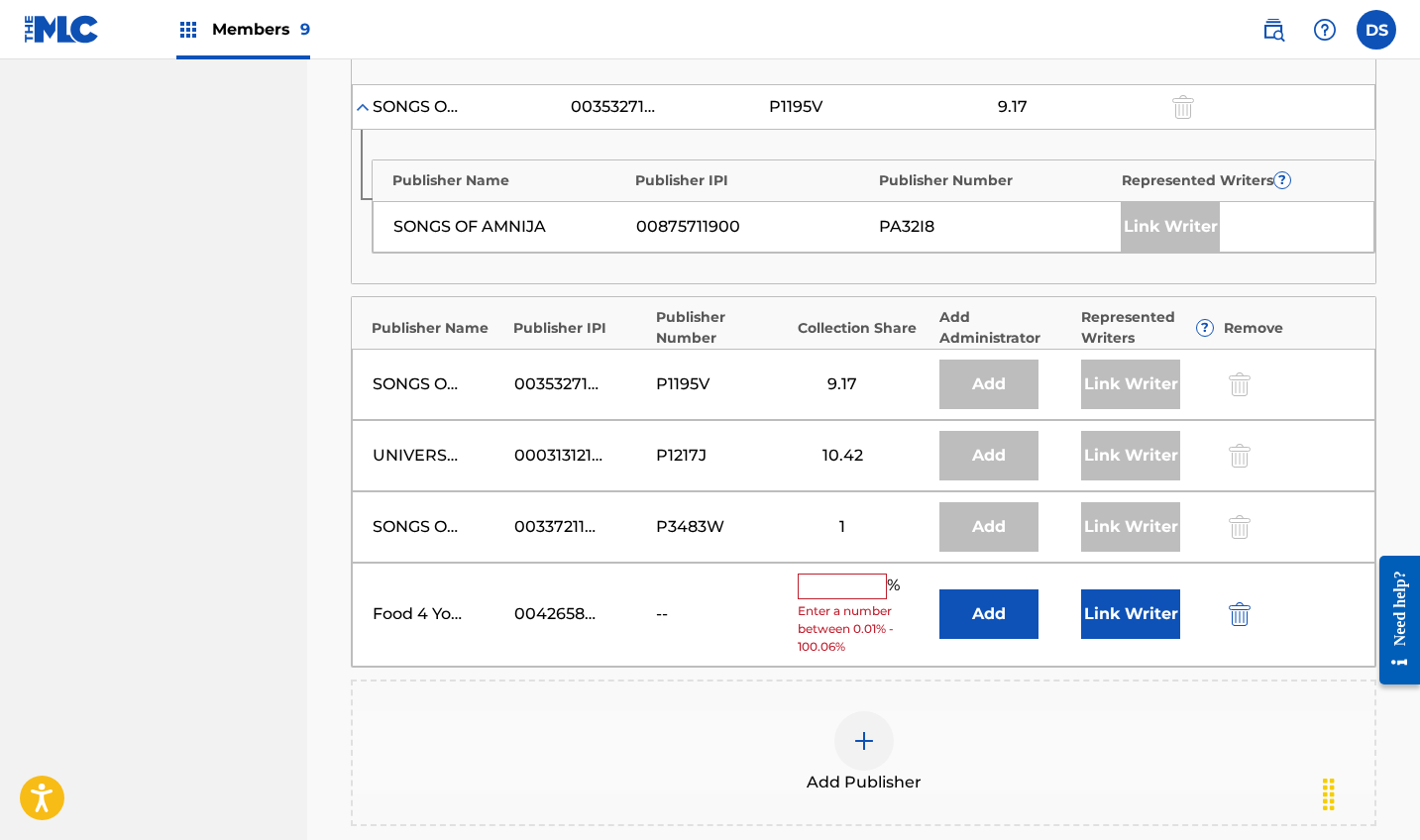 click at bounding box center (842, 586) 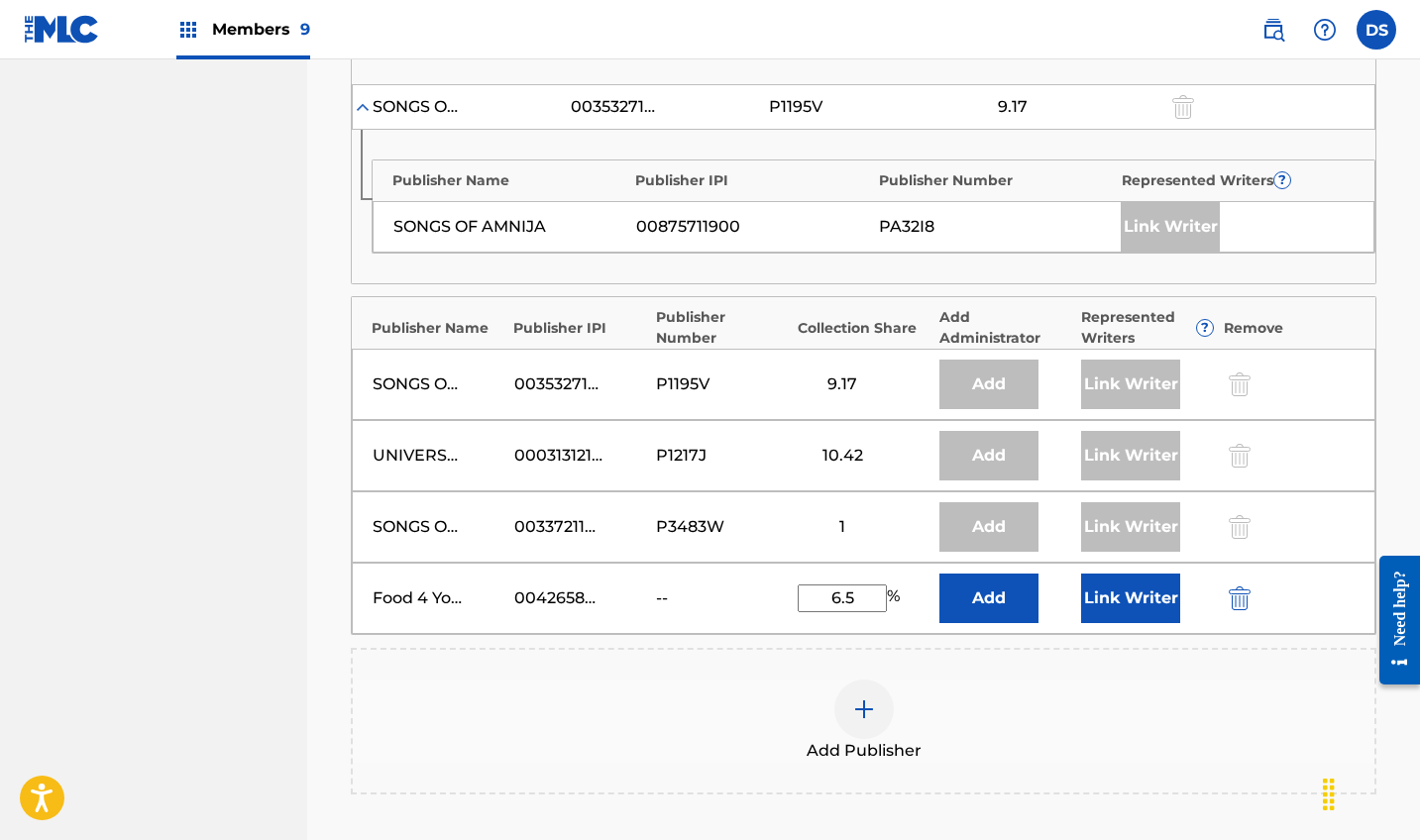 type on "6.5" 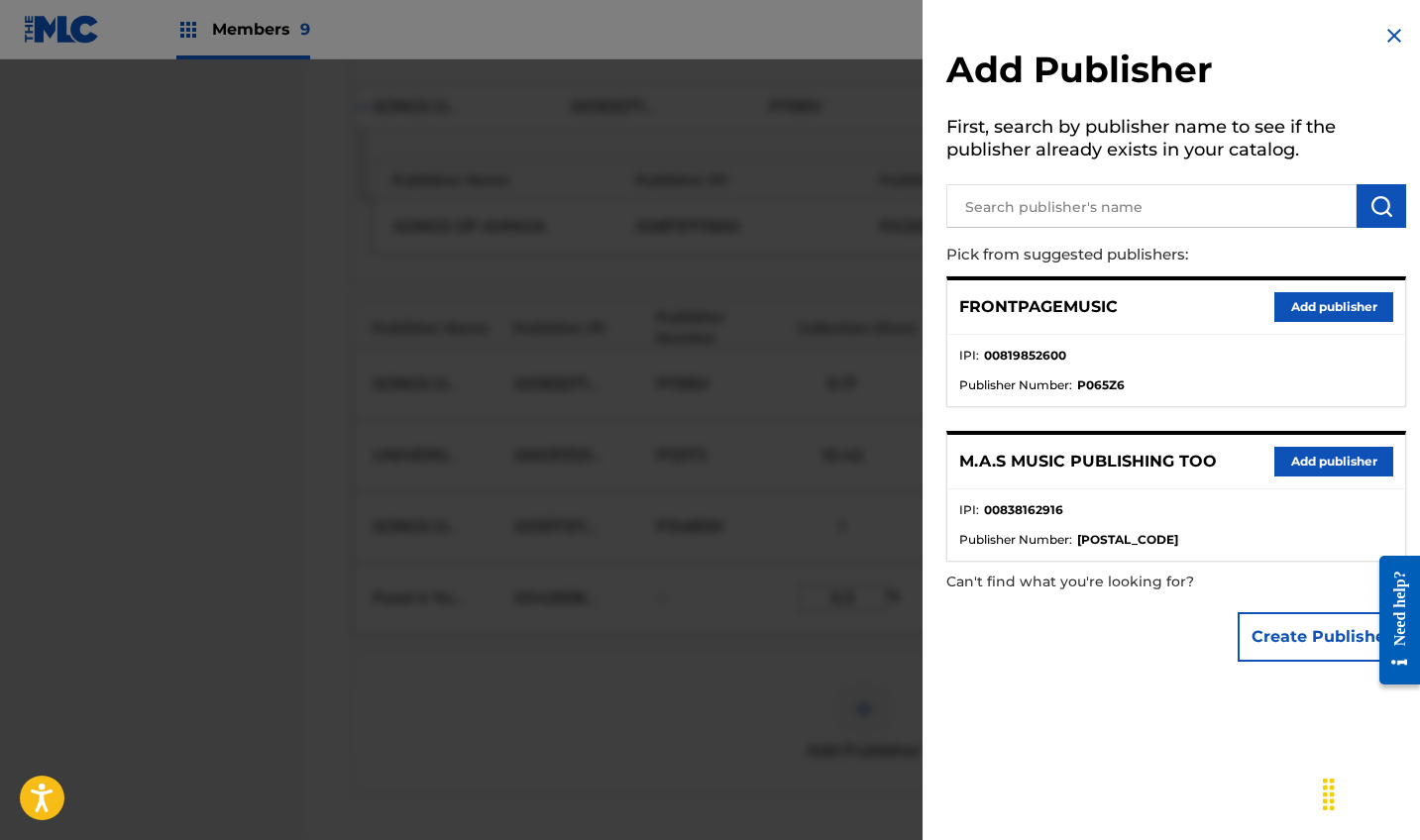 click on "Add Publisher First, search by publisher name to see if the publisher already exists in your catalog. Pick from suggested publishers: [COMPANY_NAME] Add publisher IPI : [NUMBER] Publisher Number : [POSTAL_CODE] Can't find what you're looking for? Create Publisher" at bounding box center [1176, 420] 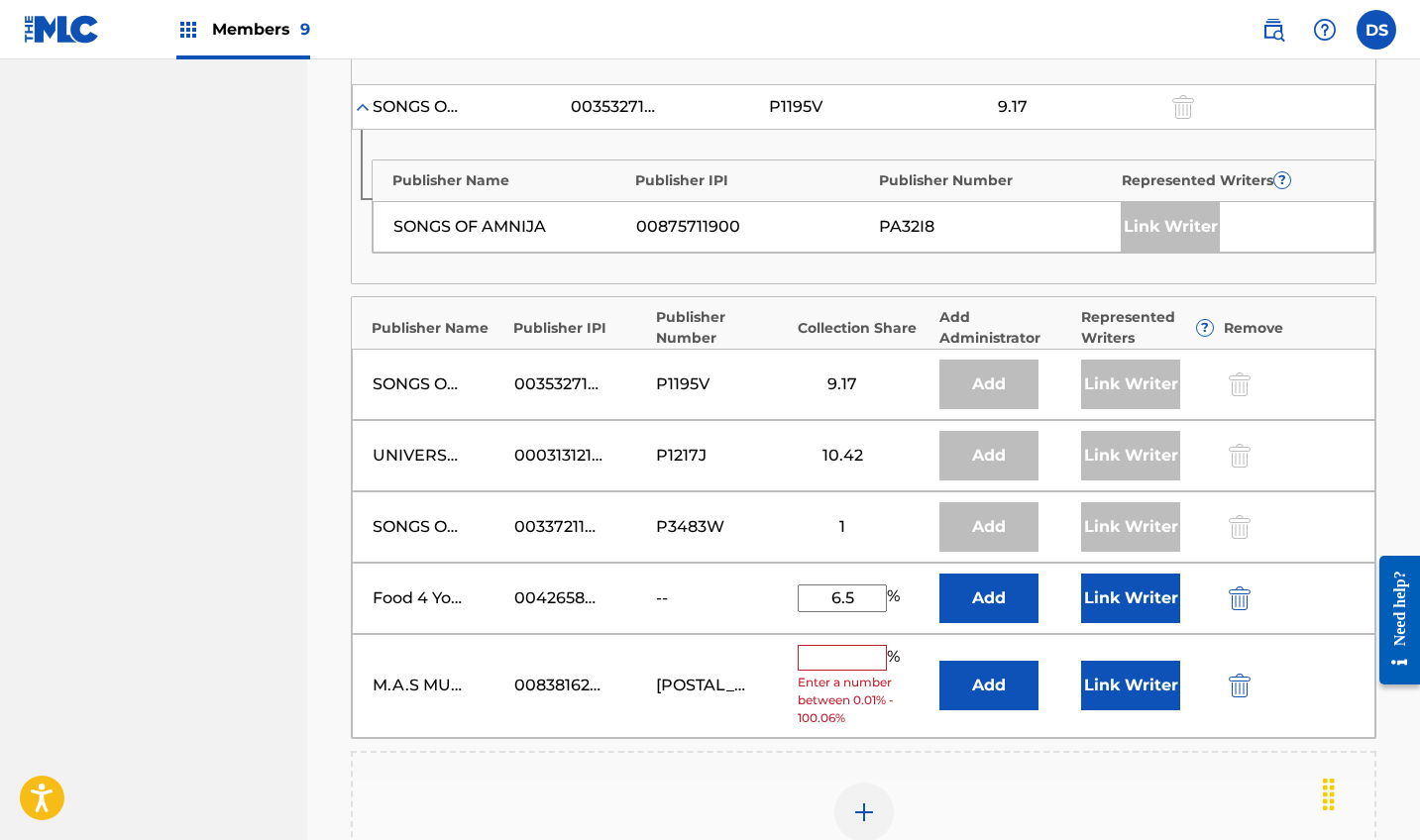 click at bounding box center [1240, 685] 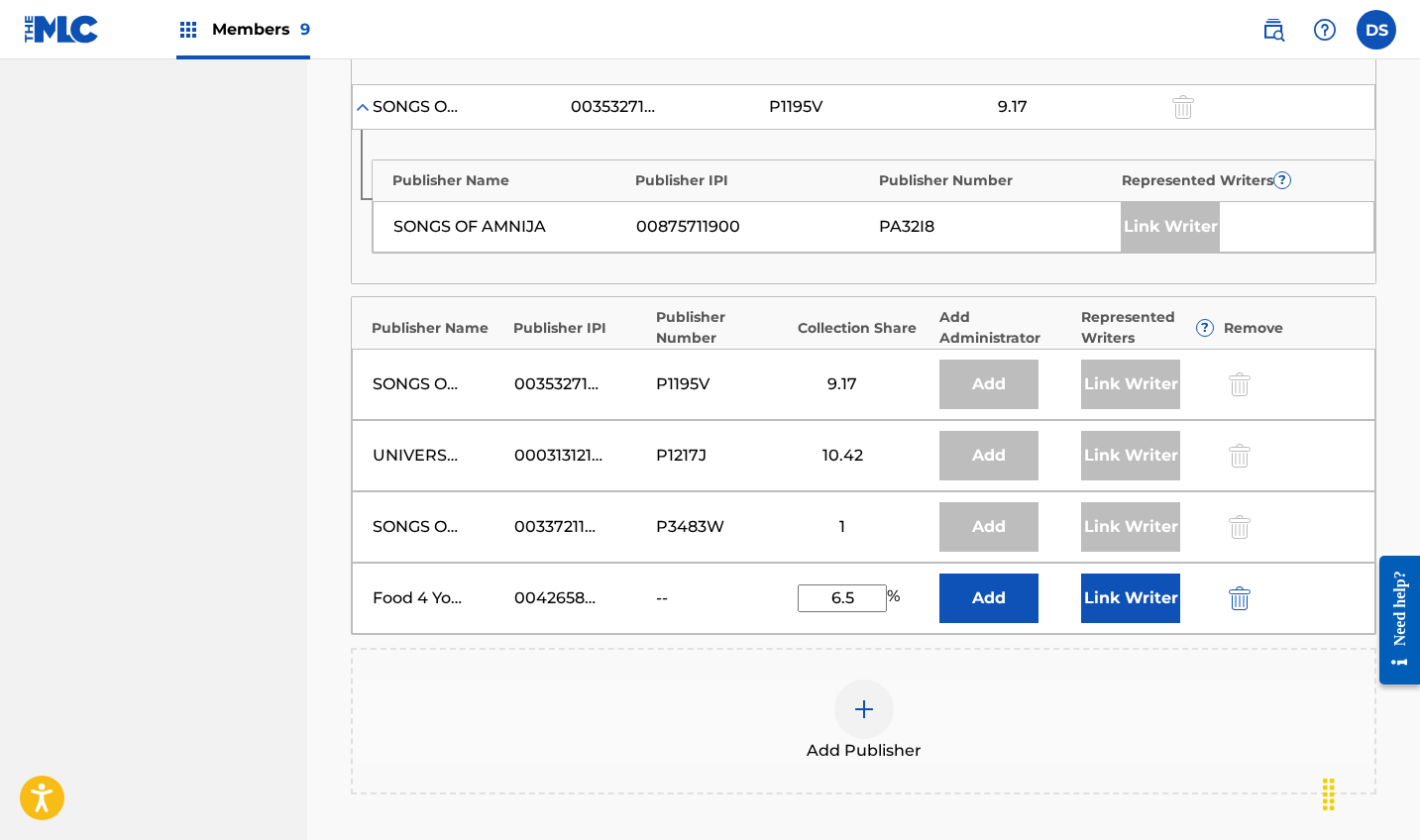 click on "Add Publisher" at bounding box center [863, 721] 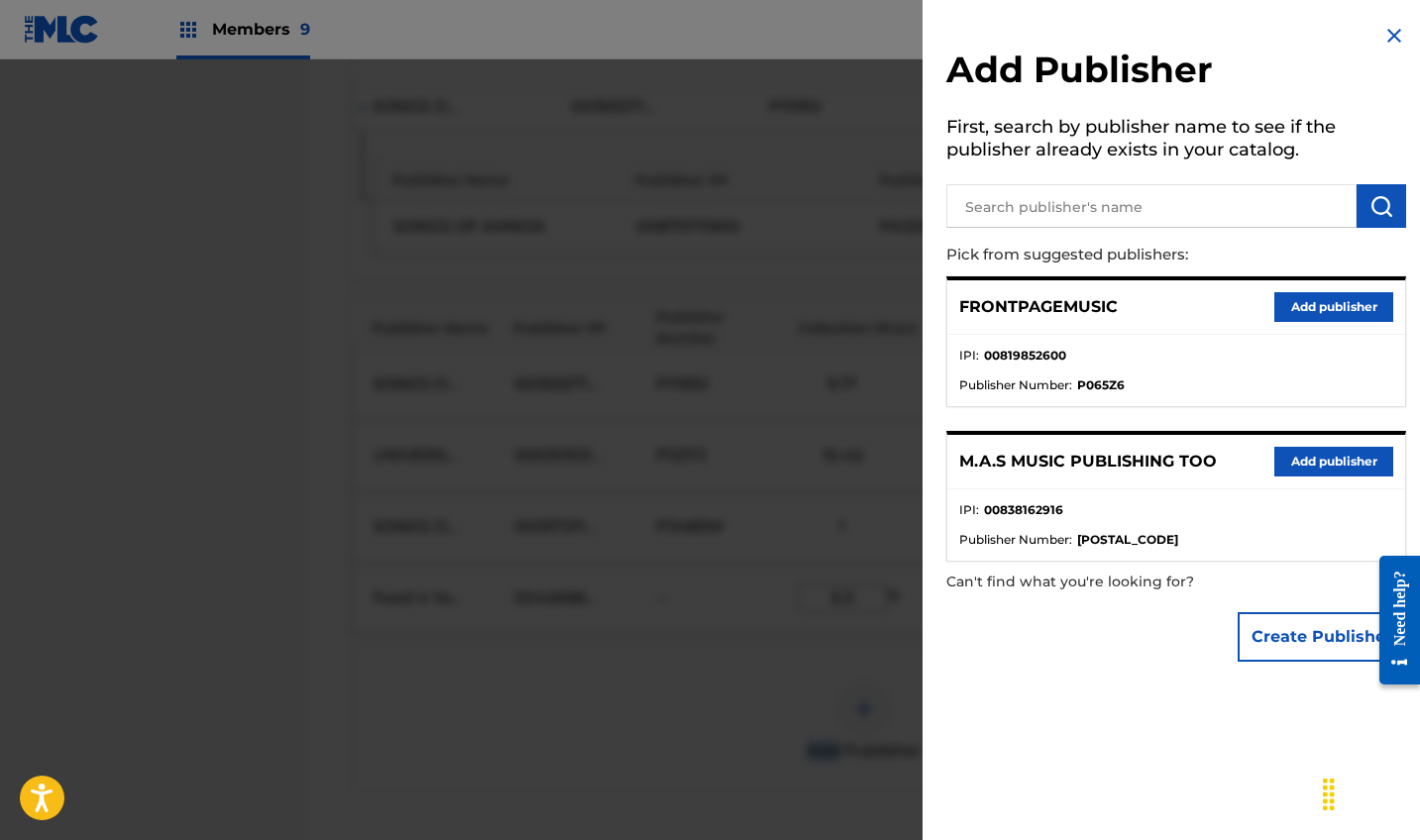 click at bounding box center (1394, 36) 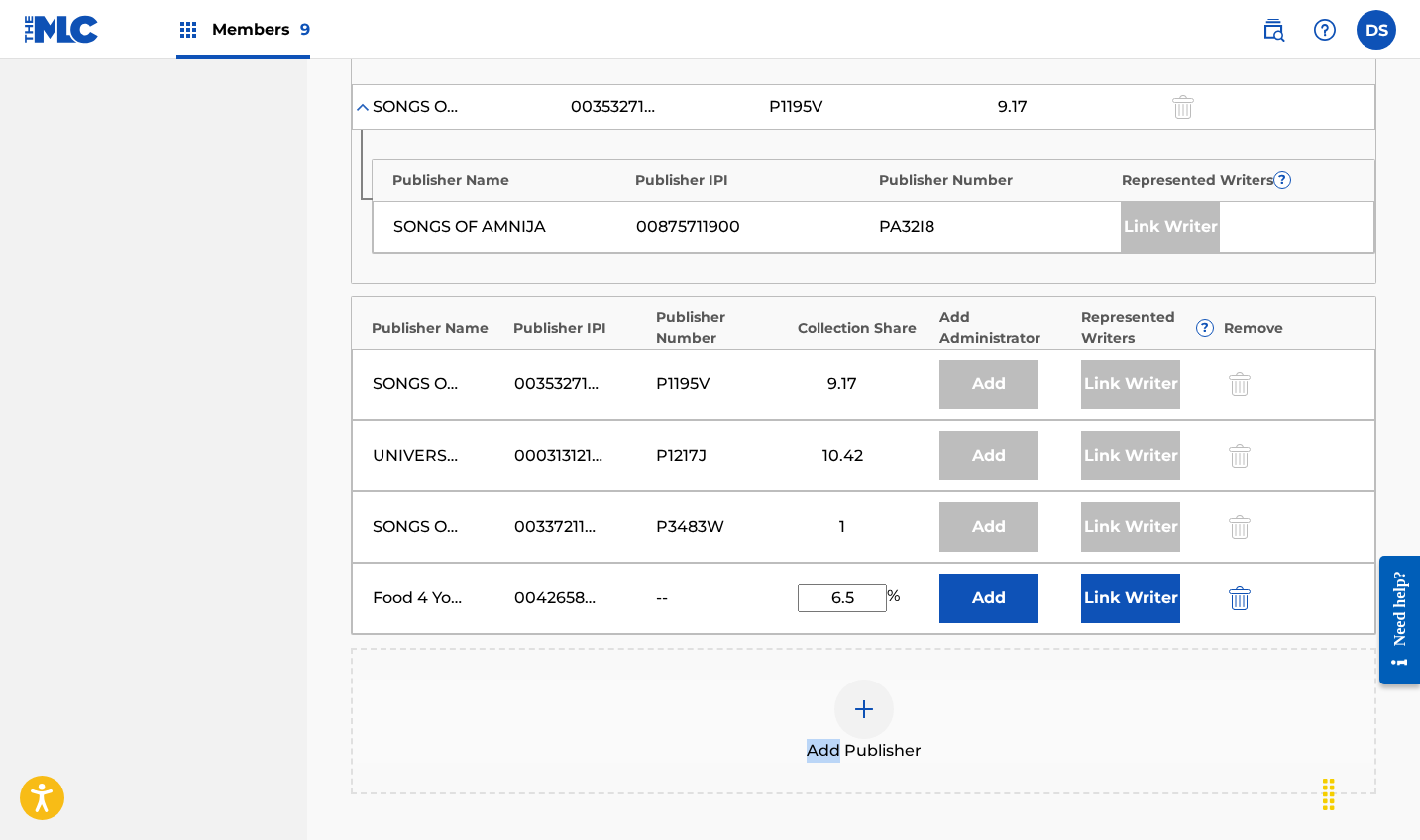 click at bounding box center [1376, 30] 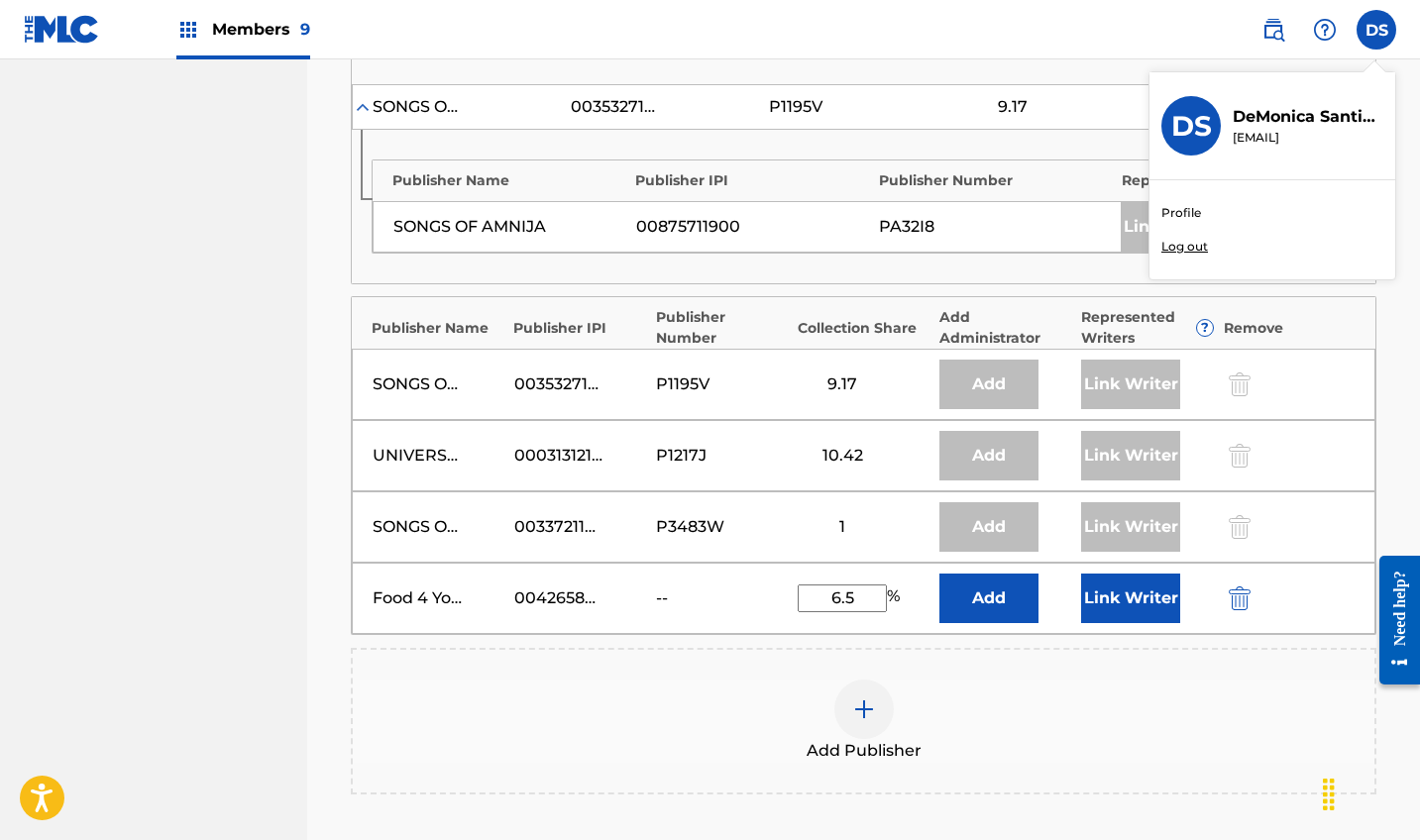 click at bounding box center (1240, 598) 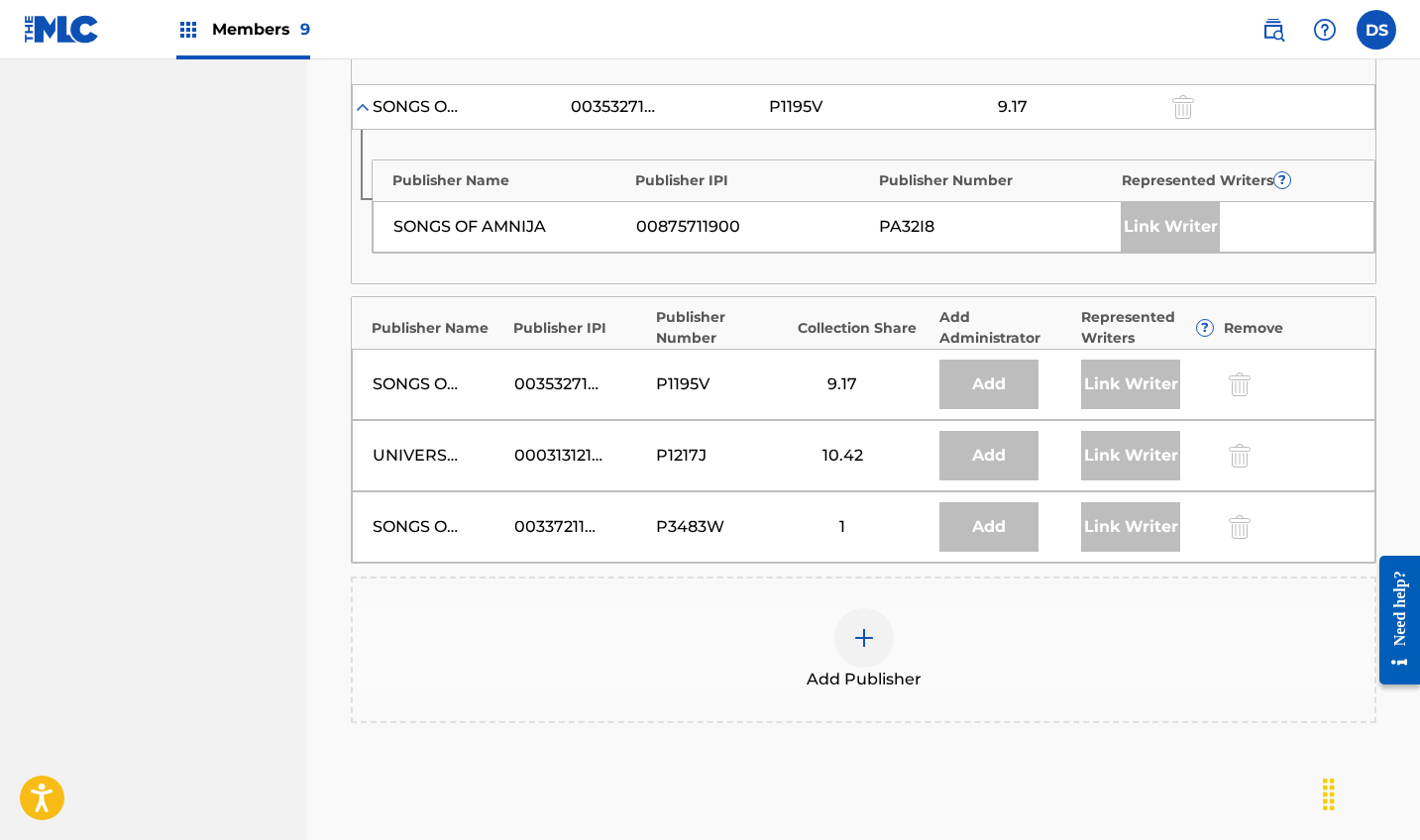 click at bounding box center [864, 638] 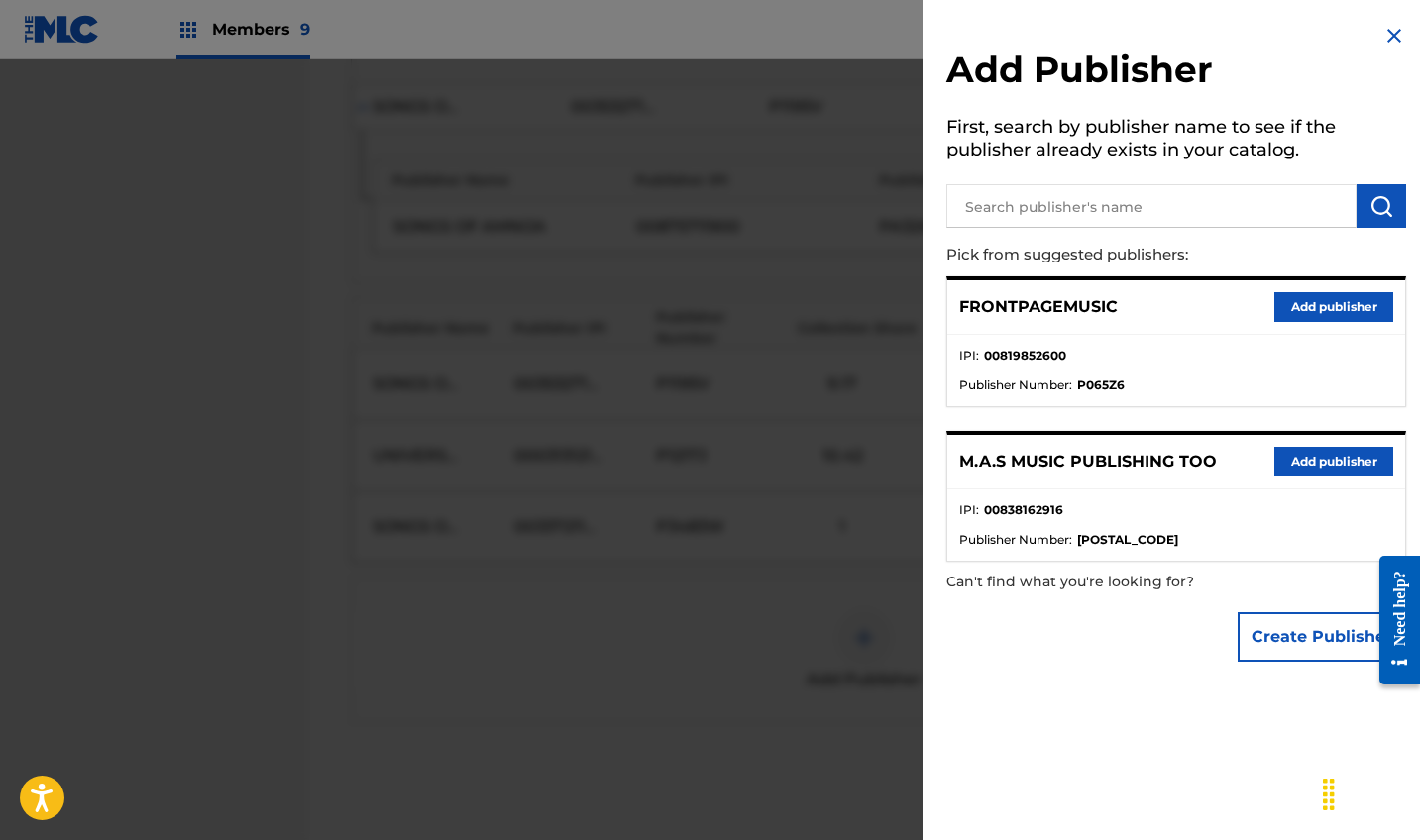 click on "Add publisher" at bounding box center (1334, 462) 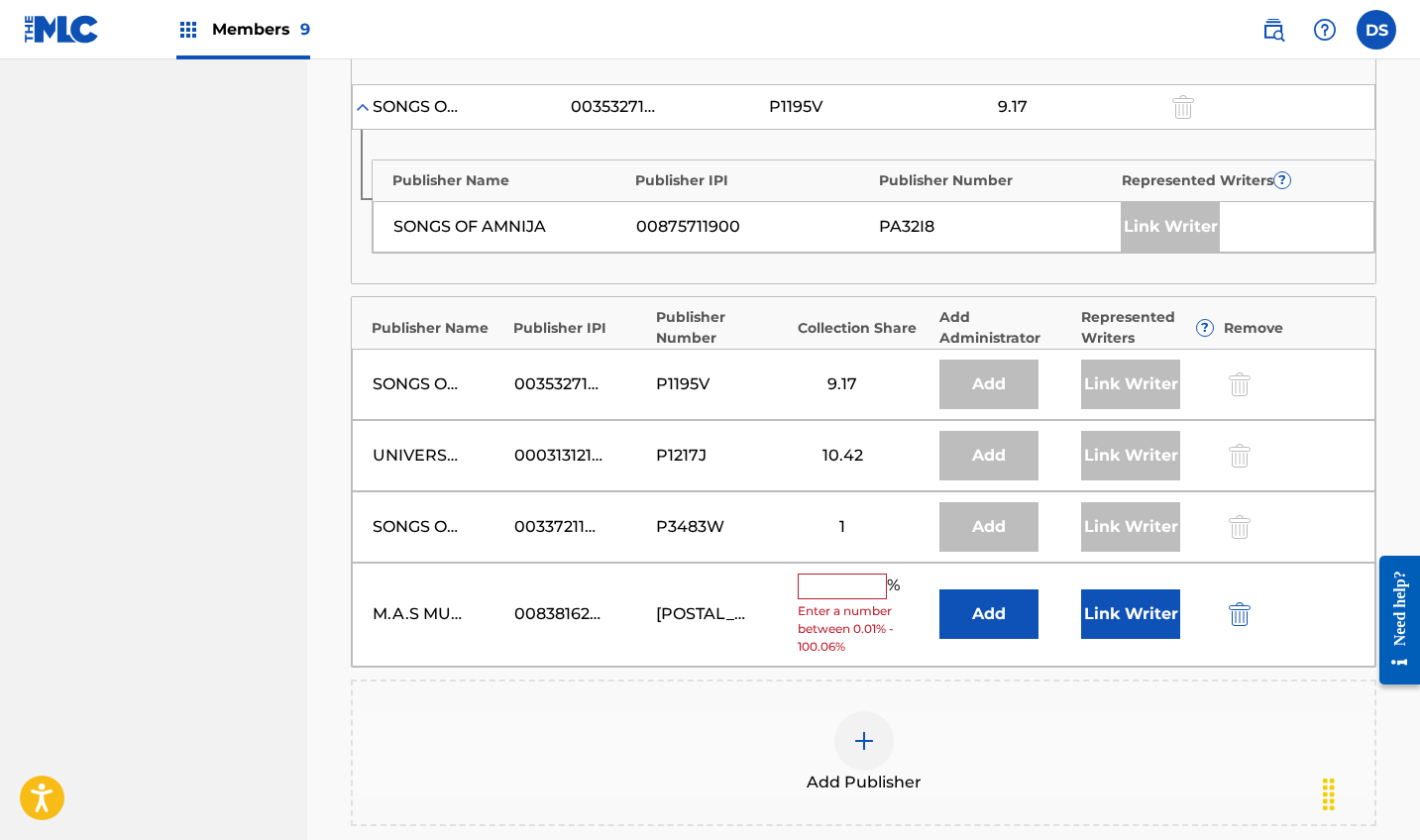 click on "UNIVERSAL MUSIC CORP. 00031312147 P1217J 10.42 Add Link Writer" at bounding box center [863, 456] 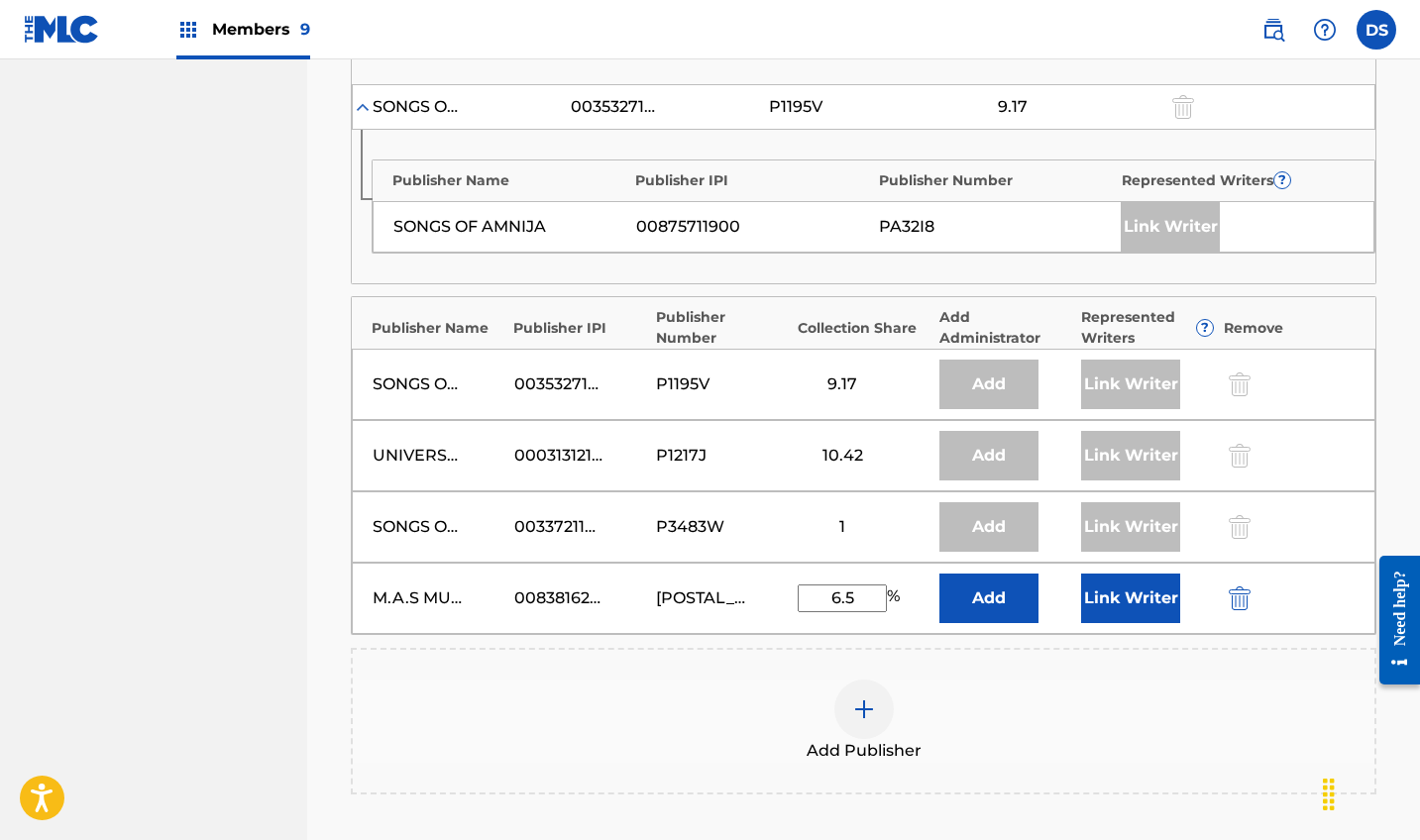 type on "6.5" 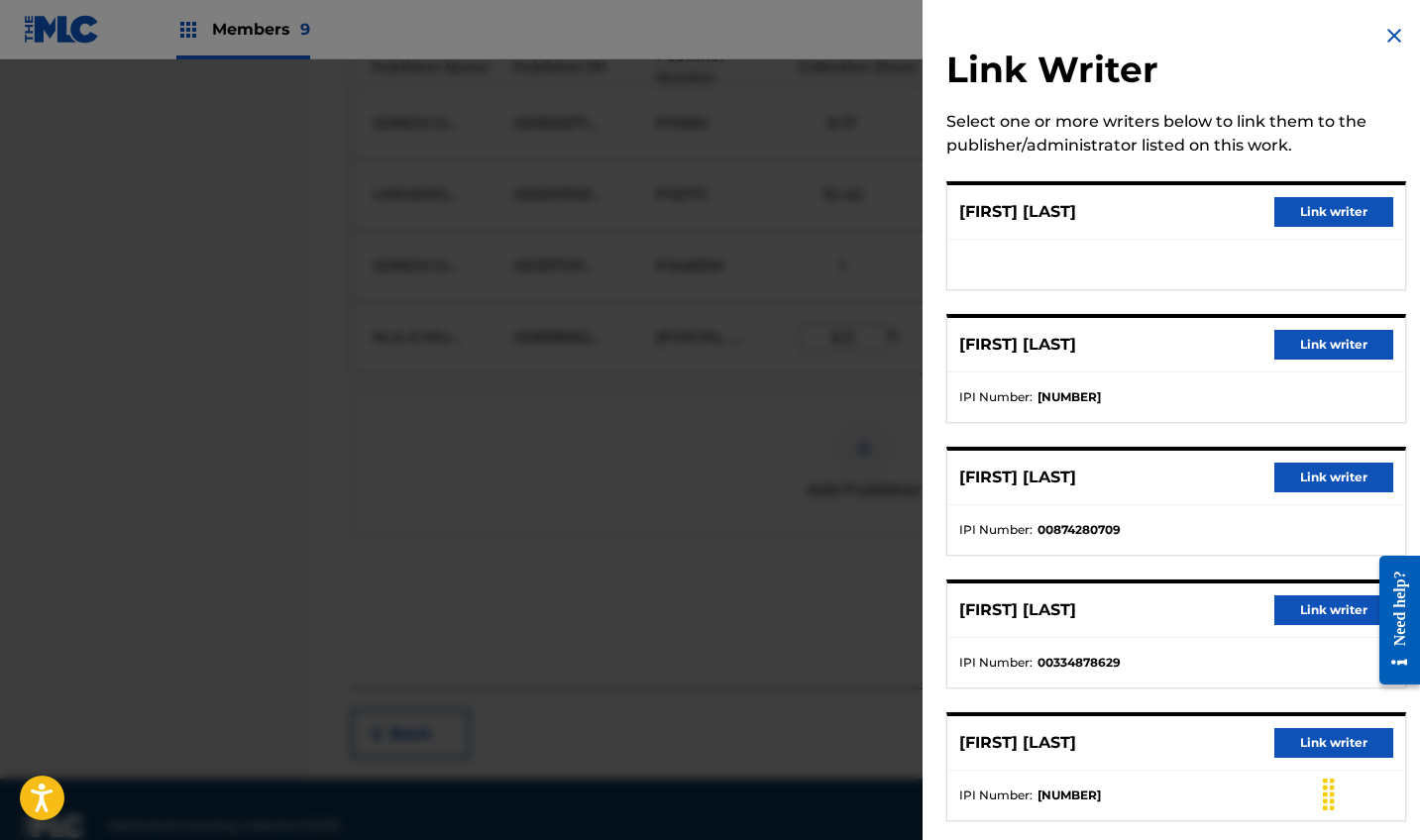 scroll, scrollTop: 3046, scrollLeft: 0, axis: vertical 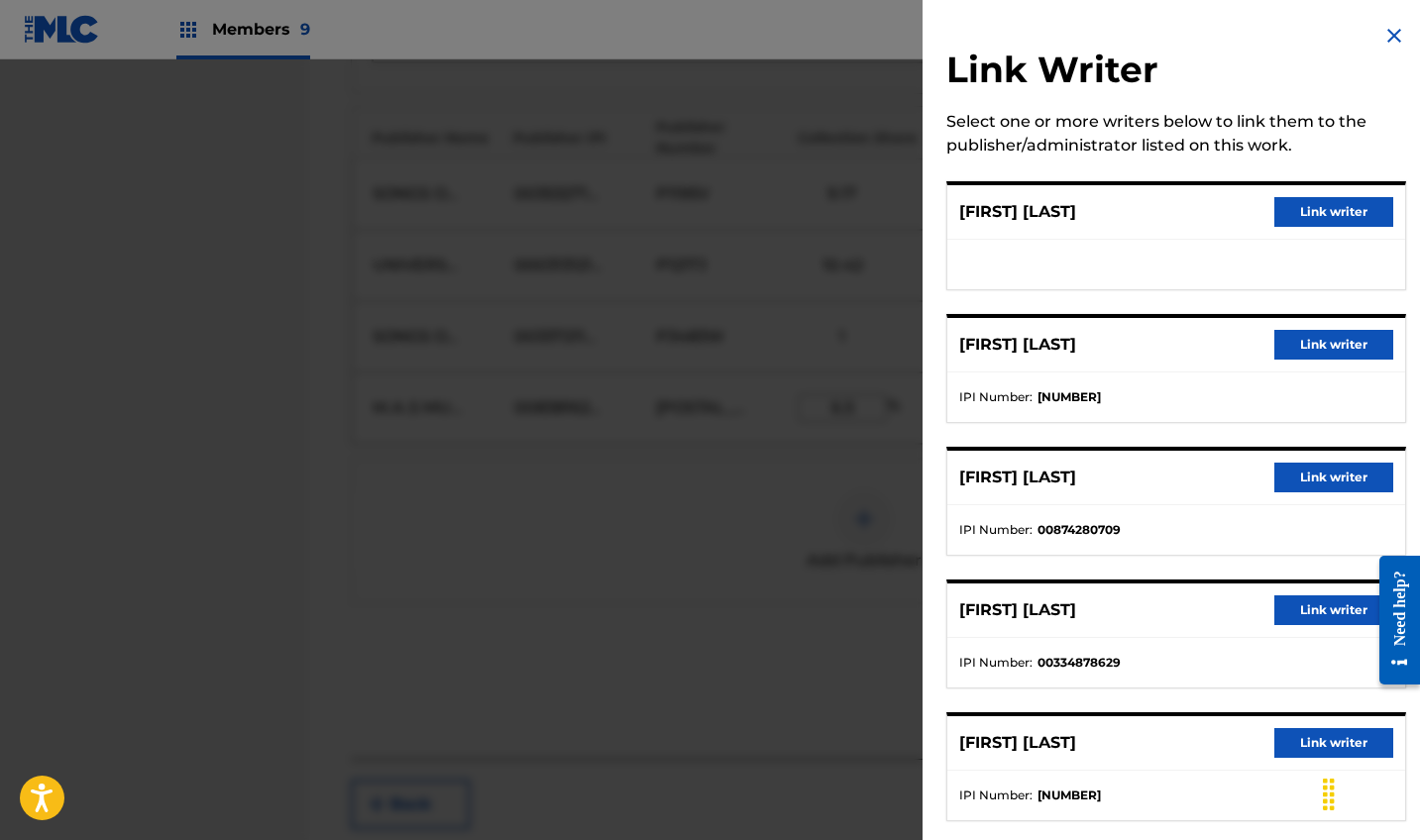 click on "Link Writer Select one or more writers below to link them to the publisher/administrator listed on this work. [FIRST] [LAST] Link writer [FIRST] [LAST] Link writer IPI Number : [IPI] [FIRST] [LAST] Link writer IPI Number : [IPI] [FIRST] [LAST] Link writer IPI Number : [IPI] [FIRST] [LAST] Link writer IPI Number : [IPI] [FIRST] [LAST] Link writer IPI Number : [IPI] [FIRST] [LAST] Link writer IPI Number : [IPI] [FIRST] [LAST] Link writer IPI Number : [IPI] [FIRST] [LAST] Link writer IPI Number : [IPI] [FIRST] [LAST] Link writer IPI Number : [IPI] [FIRST] [LAST] Link writer IPI Number : [IPI] [FIRST] [LAST] Link writer IPI Number : [IPI] [FIRST] [LAST] Link writer IPI Number : [IPI] [FIRST] [LAST] Link writer IPI Number : [IPI]" at bounding box center (1176, 1164) 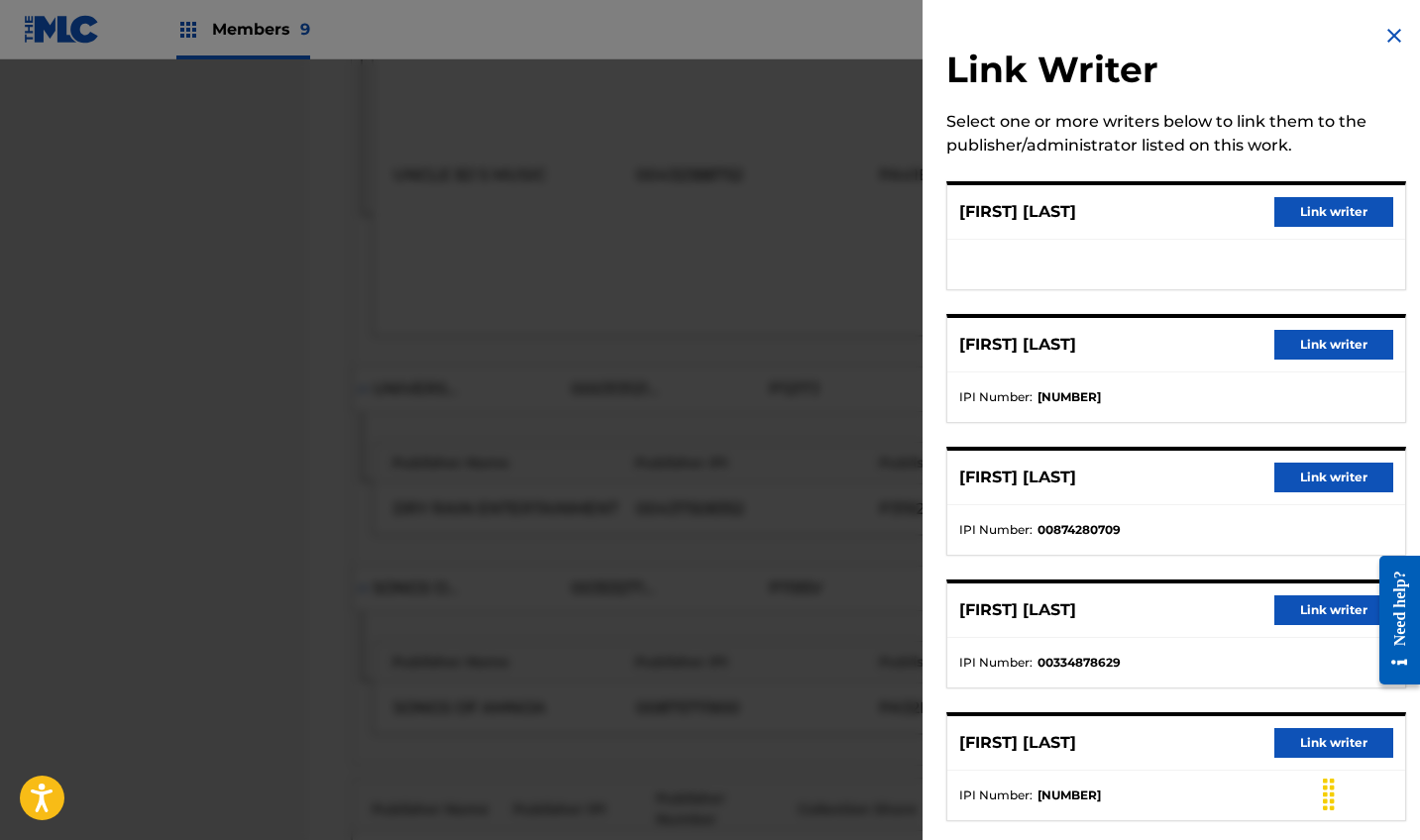 scroll, scrollTop: 1703, scrollLeft: 0, axis: vertical 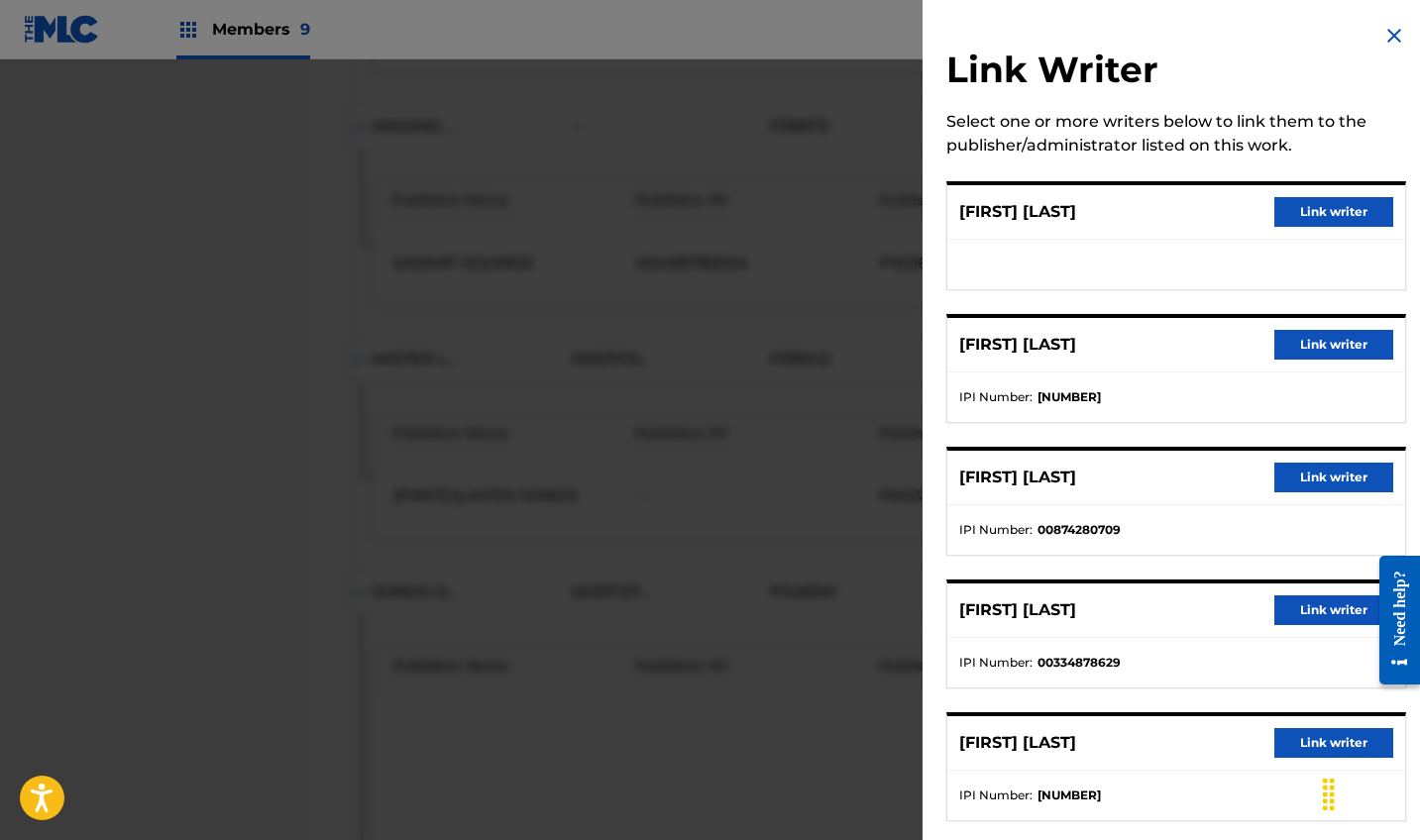 click on "Link Writer Select one or more writers below to link them to the publisher/administrator listed on this work. [FIRST] [LAST] Link writer [FIRST] [LAST] Link writer IPI Number : [IPI] [FIRST] [LAST] Link writer IPI Number : [IPI] [FIRST] [LAST] Link writer IPI Number : [IPI] [FIRST] [LAST] Link writer IPI Number : [IPI] [FIRST] [LAST] Link writer IPI Number : [IPI] [FIRST] [LAST] Link writer IPI Number : [IPI] [FIRST] [LAST] Link writer IPI Number : [IPI] [FIRST] [LAST] Link writer IPI Number : [IPI] [FIRST] [LAST] Link writer IPI Number : [IPI] [FIRST] [LAST] Link writer IPI Number : [IPI] [FIRST] [LAST] Link writer IPI Number : [IPI] [FIRST] [LAST] Link writer IPI Number : [IPI] [FIRST] [LAST] Link writer IPI Number : [IPI]" at bounding box center (1176, 1164) 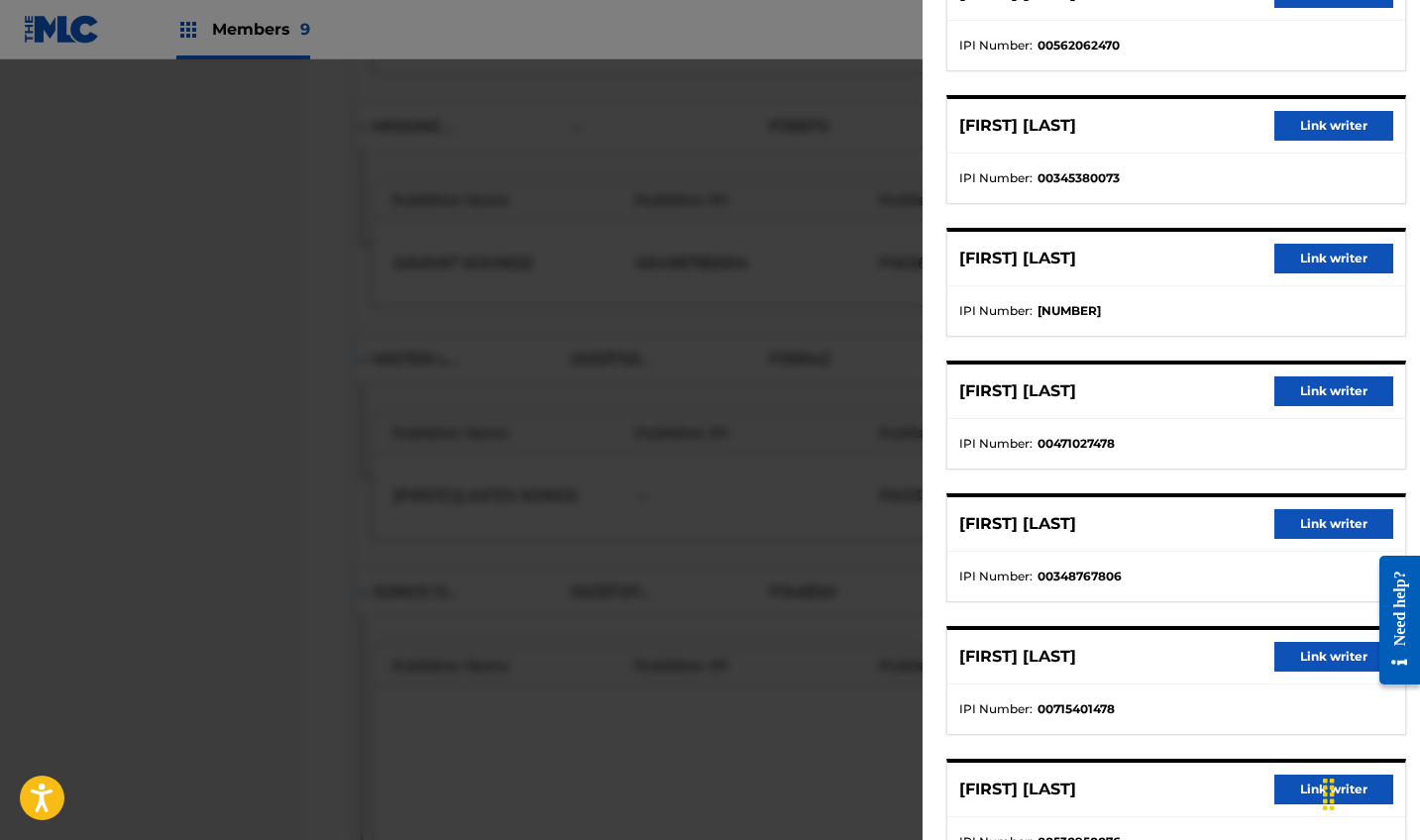 scroll, scrollTop: 1158, scrollLeft: 0, axis: vertical 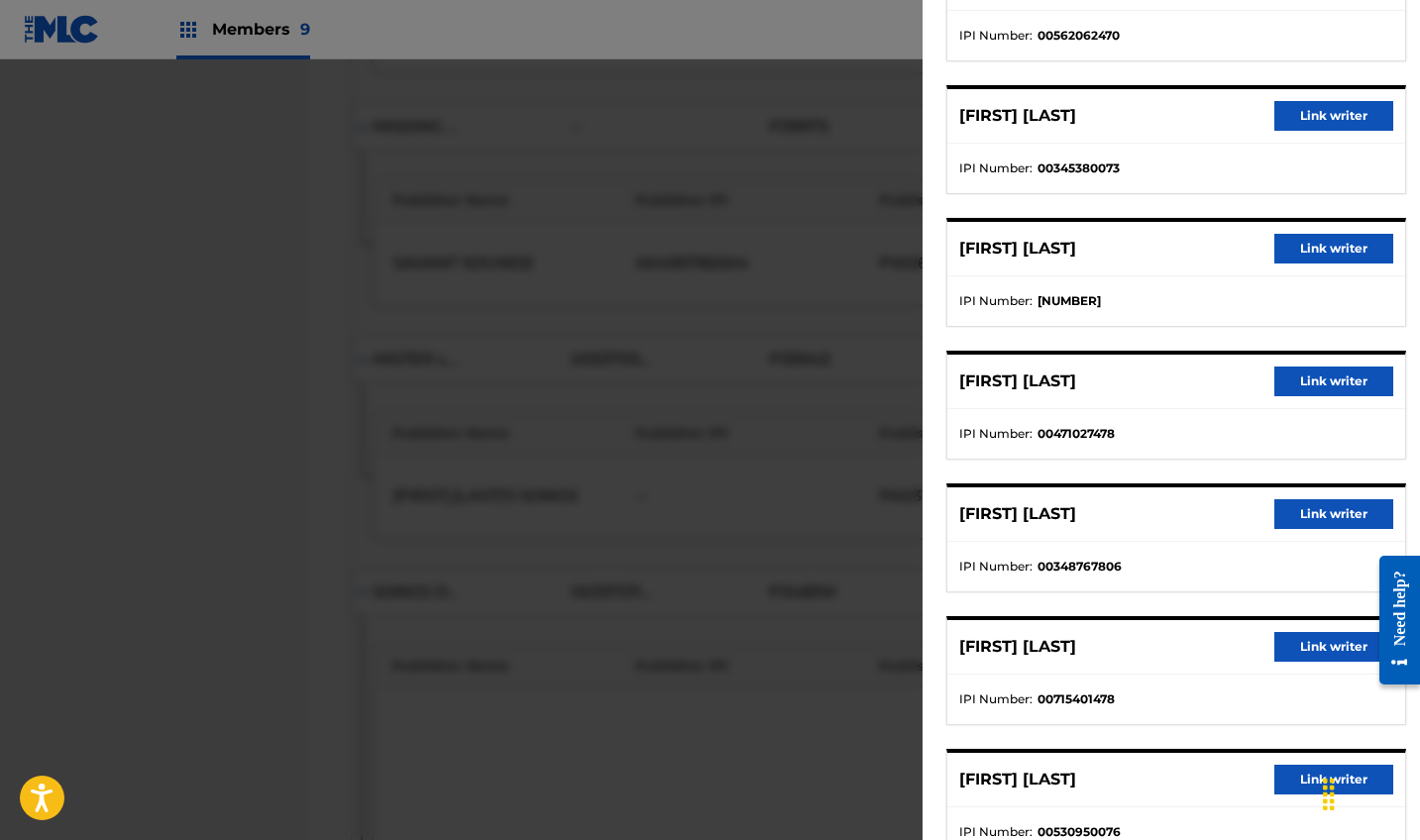 click on "Link writer" at bounding box center [1334, 381] 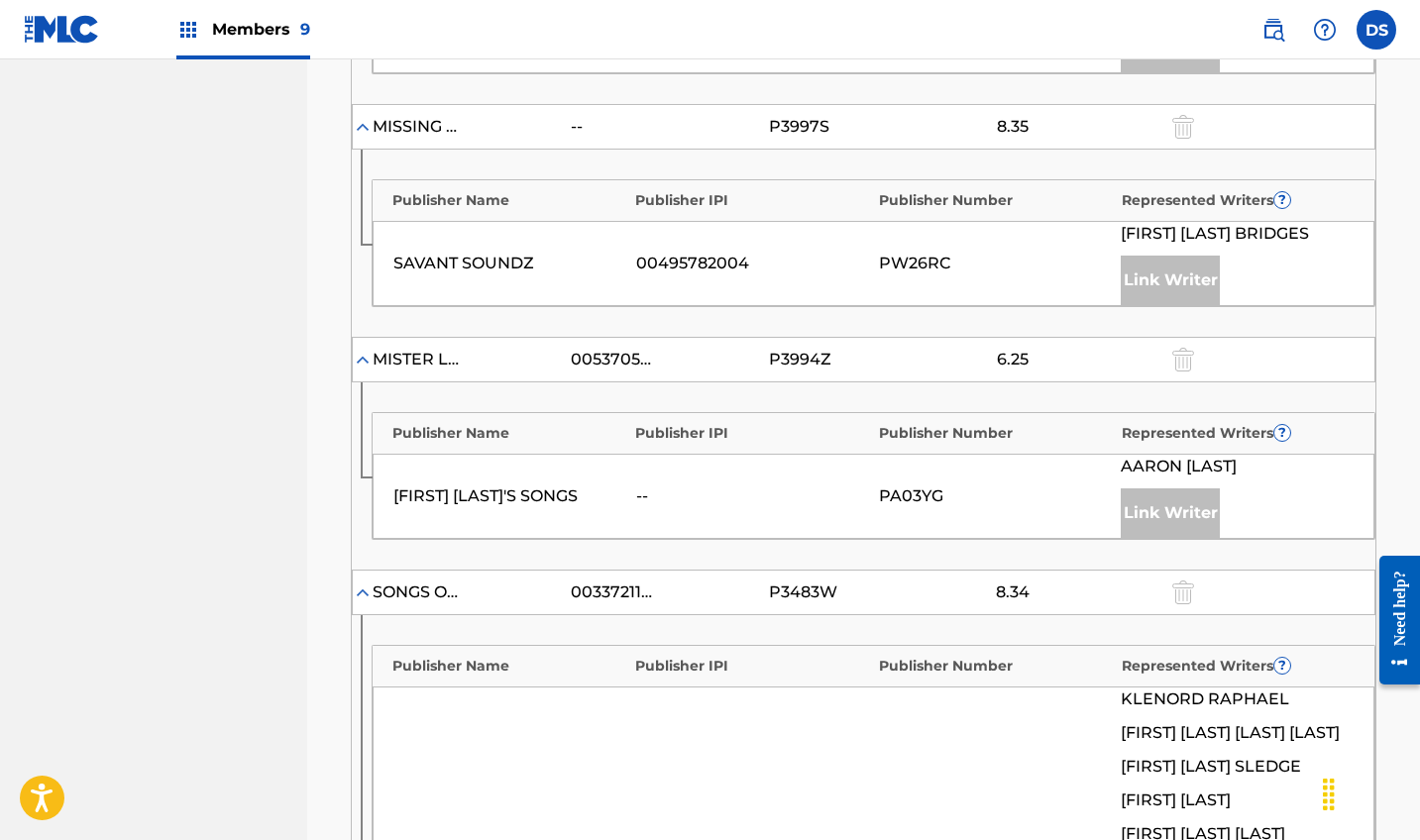 click on "Publisher Name Publisher IPI Publisher Number Represented Writers ? [FIRST] [LAST]'S SONGS -- [POSTAL_CODE] [FIRST]   [LAST] Link Writer" at bounding box center (863, 475) 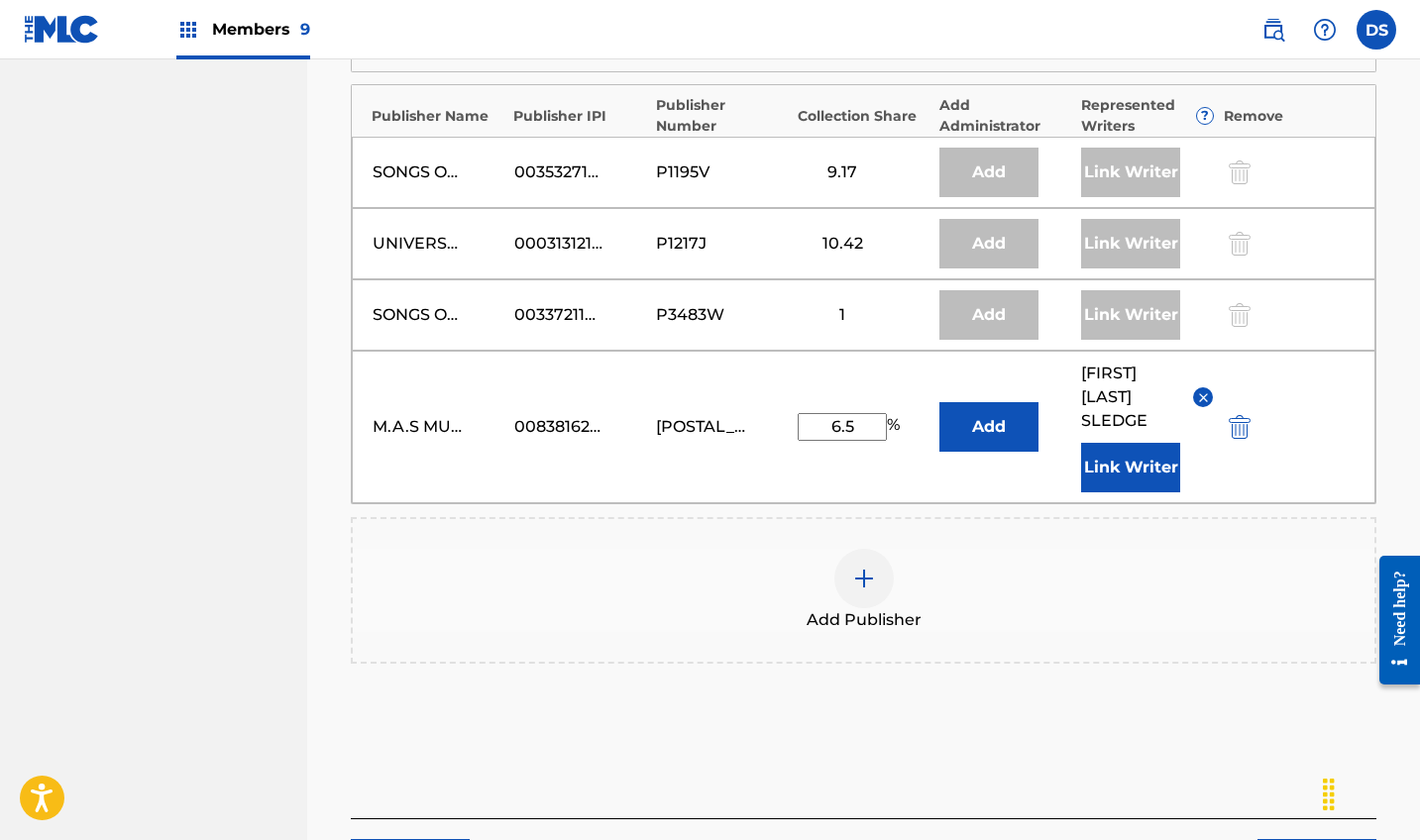 scroll, scrollTop: 3145, scrollLeft: 0, axis: vertical 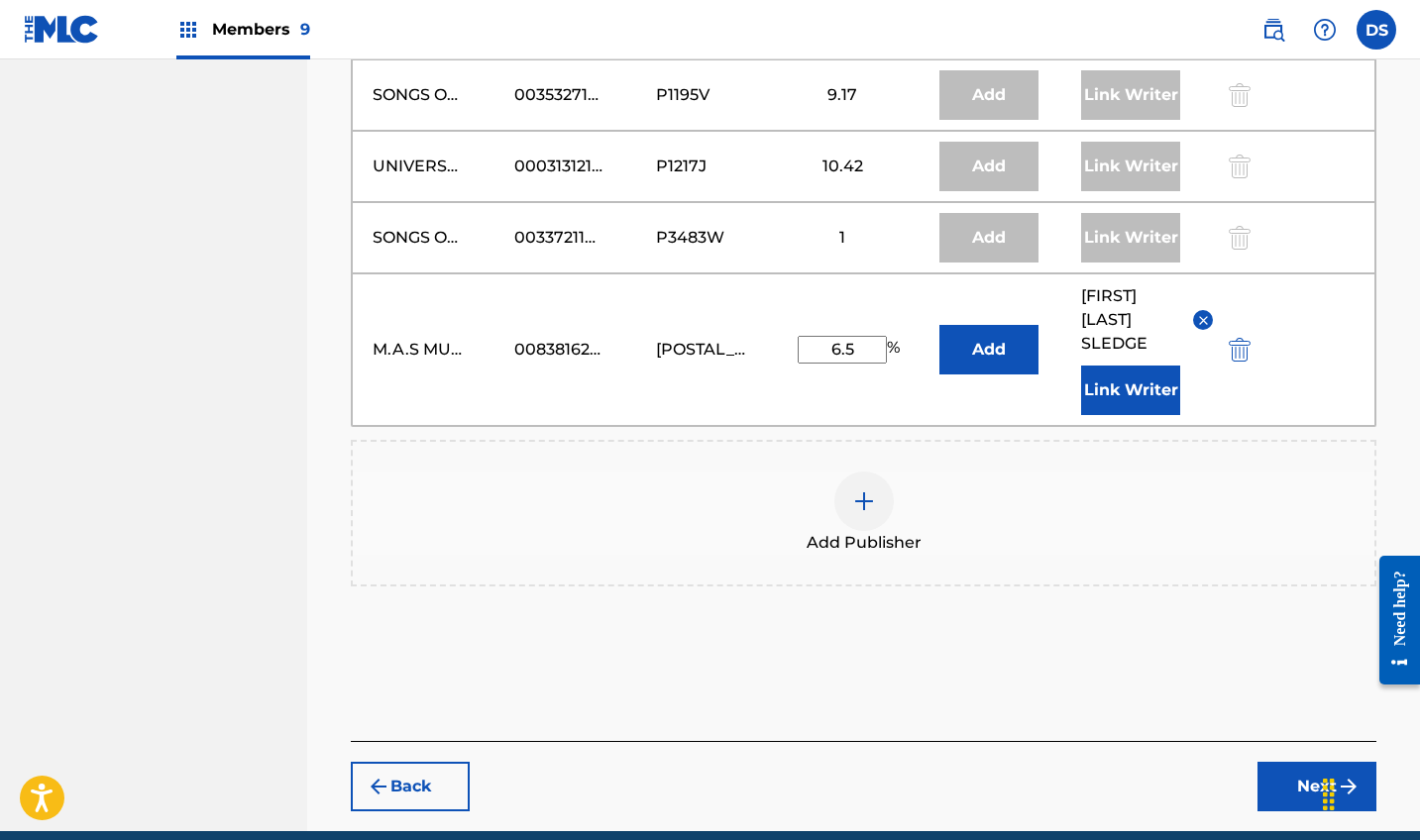 click on "Next" at bounding box center [1317, 787] 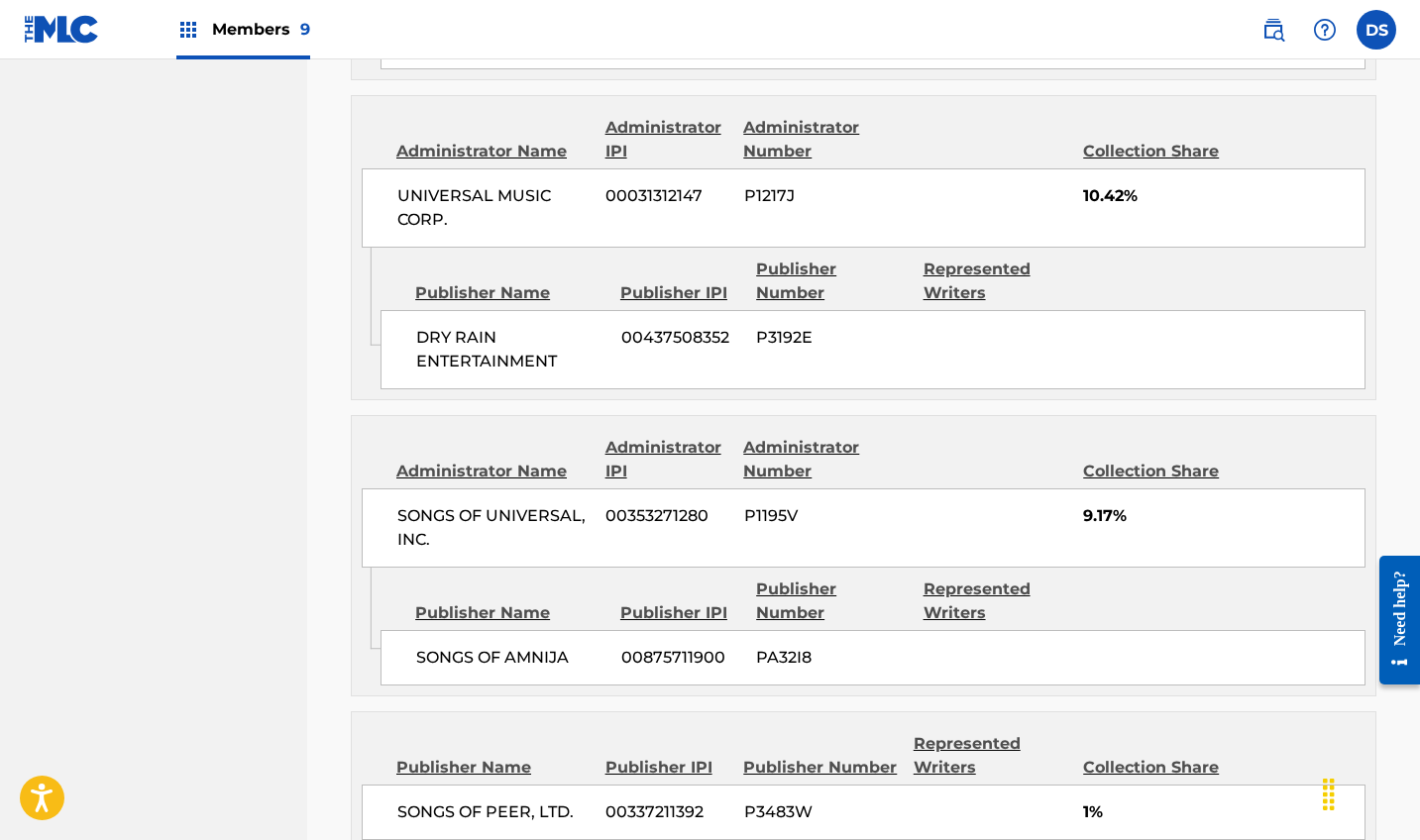 scroll, scrollTop: 4048, scrollLeft: 0, axis: vertical 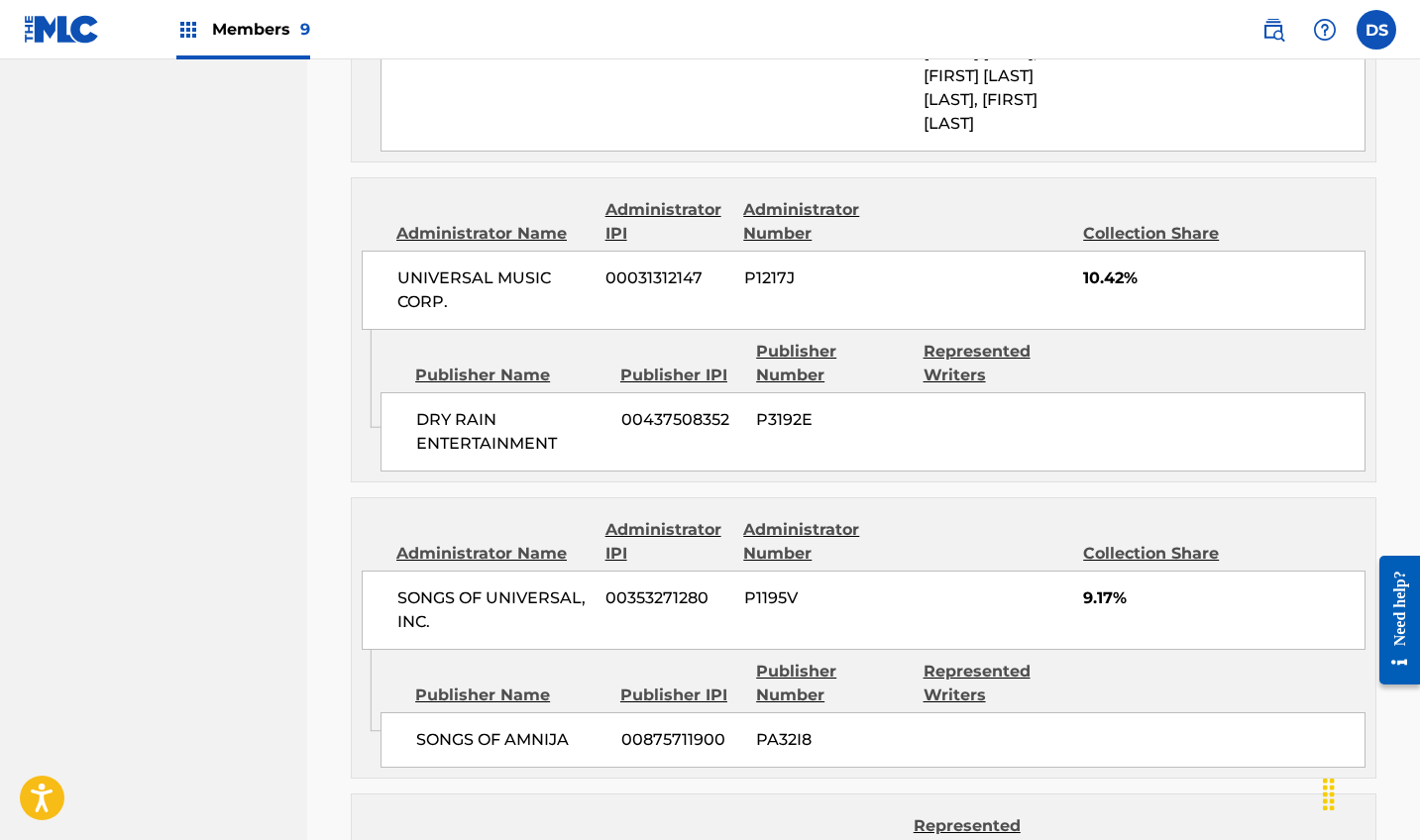 click on "Claiming Tool Search Add Publishers & Shares Review Submit Review Review your information before making a claim. If you would like to make any edits go back to the section you would like to update. If you are satisfied with this information, press the Claim button. RING (FEAT. [ARTIST]) Writers (16) Writer Name Writer IPI Writer Role [NAME] -- Composer/Author [NAME] [NUMBER] Composer/Author [NAME] [NUMBER] Composer/Author [NAME] [NUMBER] Composer/Author [FIRST] [LAST] [NUMBER] Composer/Author [FIRST] [LAST] [NUMBER] Composer/Author [FIRST] [LAST] [NUMBER] Composer/Author [FIRST] [LAST] [NUMBER] Composer/Author [FIRST] [LAST] [NUMBER] Composer/Author [FIRST] [LAST] [NUMBER] Composer/Author [FIRST] [LAST] [NUMBER] Composer/Author [FIRST] [LAST] [NUMBER] Composer/Author [FIRST] [LAST] [NUMBER] Composer/Author [FIRST] [LAST] [NUMBER] Composer/Author Publishers" at bounding box center (863, -1344) 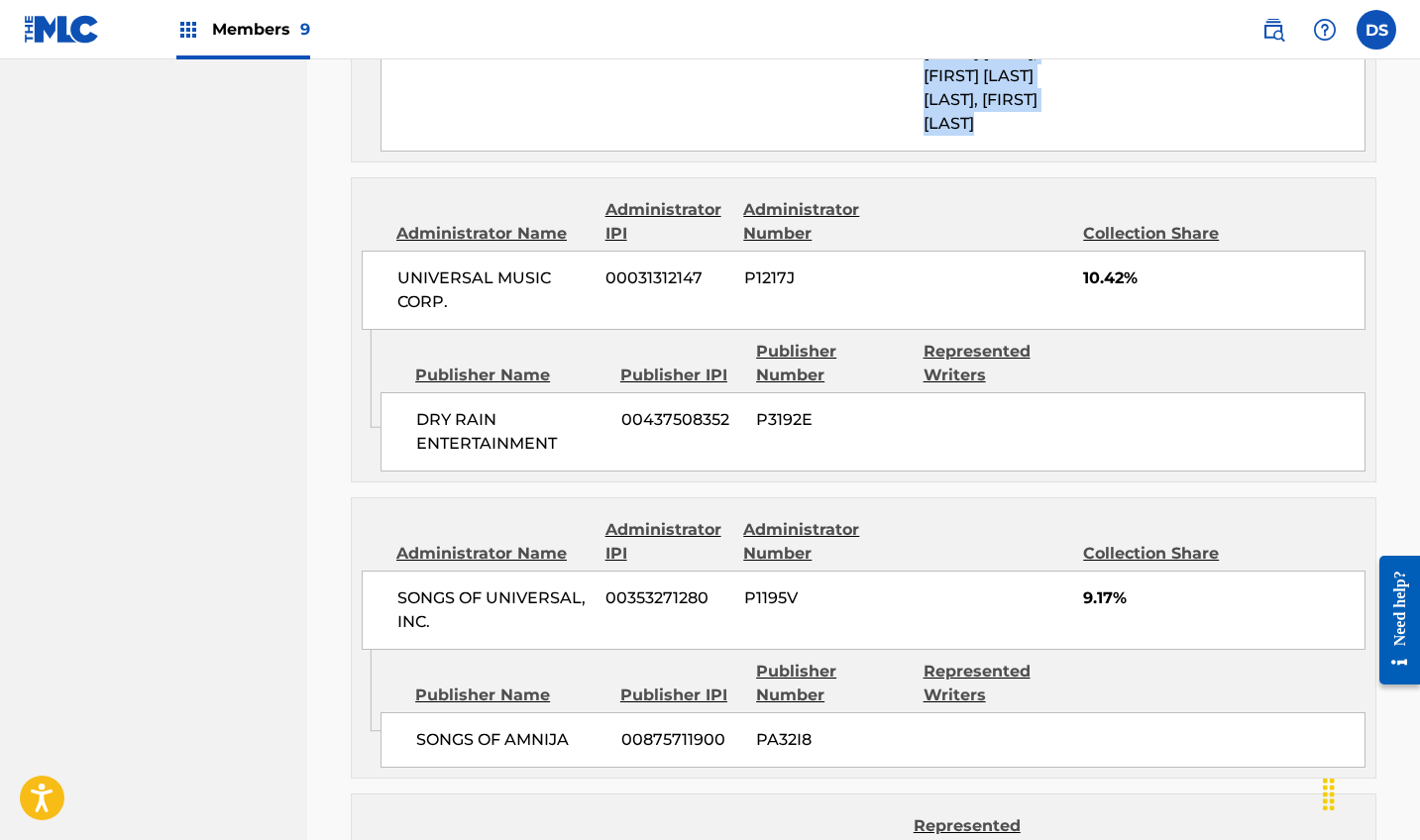 click on "Claiming Tool Search Add Publishers & Shares Review Submit Review Review your information before making a claim. If you would like to make any edits go back to the section you would like to update. If you are satisfied with this information, press the Claim button. RING (FEAT. [ARTIST]) Writers (16) Writer Name Writer IPI Writer Role [NAME] -- Composer/Author [NAME] [NUMBER] Composer/Author [NAME] [NUMBER] Composer/Author [NAME] [NUMBER] Composer/Author [FIRST] [LAST] [NUMBER] Composer/Author [FIRST] [LAST] [NUMBER] Composer/Author [FIRST] [LAST] [NUMBER] Composer/Author [FIRST] [LAST] [NUMBER] Composer/Author [FIRST] [LAST] [NUMBER] Composer/Author [FIRST] [LAST] [NUMBER] Composer/Author [FIRST] [LAST] [NUMBER] Composer/Author [FIRST] [LAST] [NUMBER] Composer/Author [FIRST] [LAST] [NUMBER] Composer/Author [FIRST] [LAST] [NUMBER] Composer/Author Publishers" at bounding box center (863, -1344) 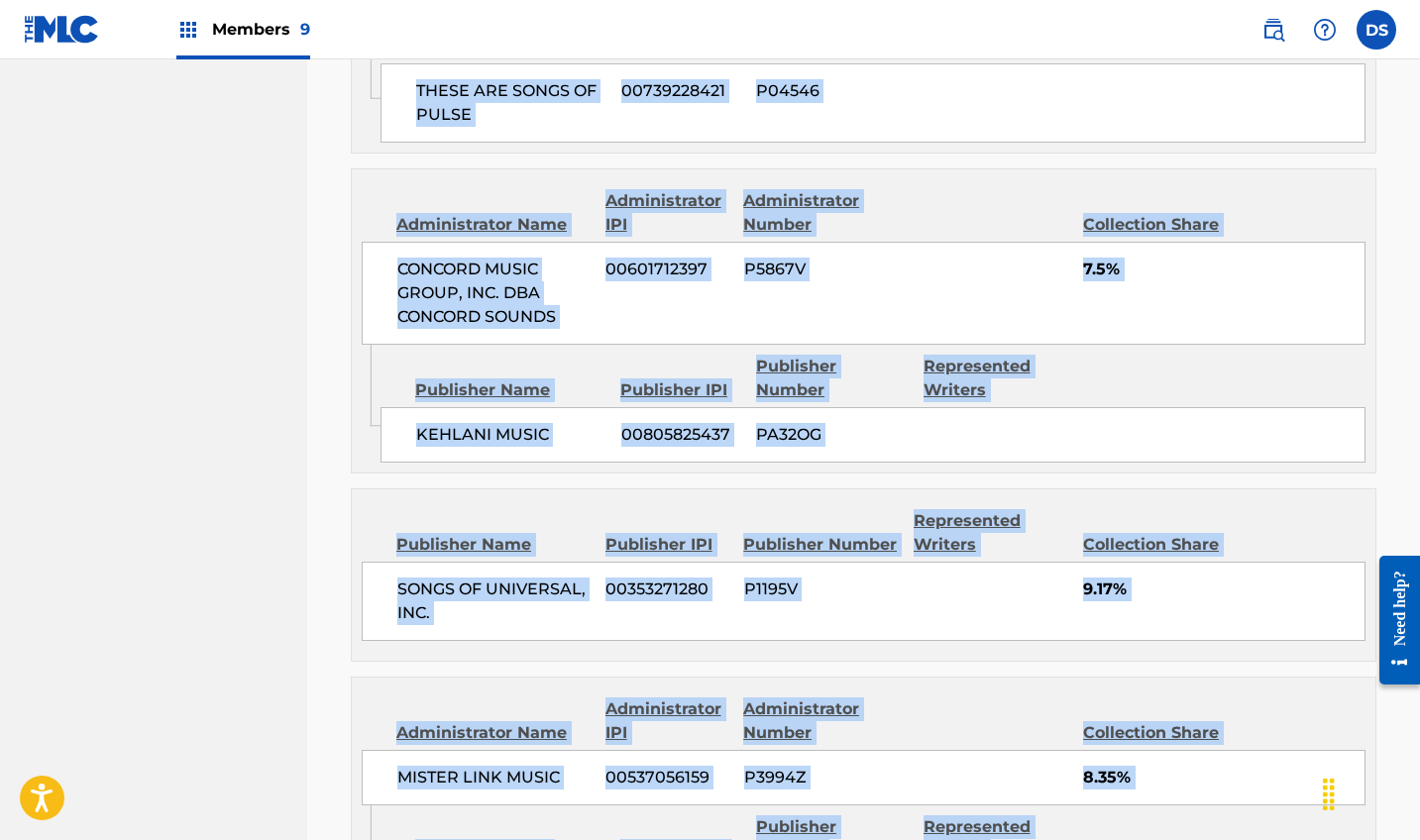 scroll, scrollTop: 759, scrollLeft: 0, axis: vertical 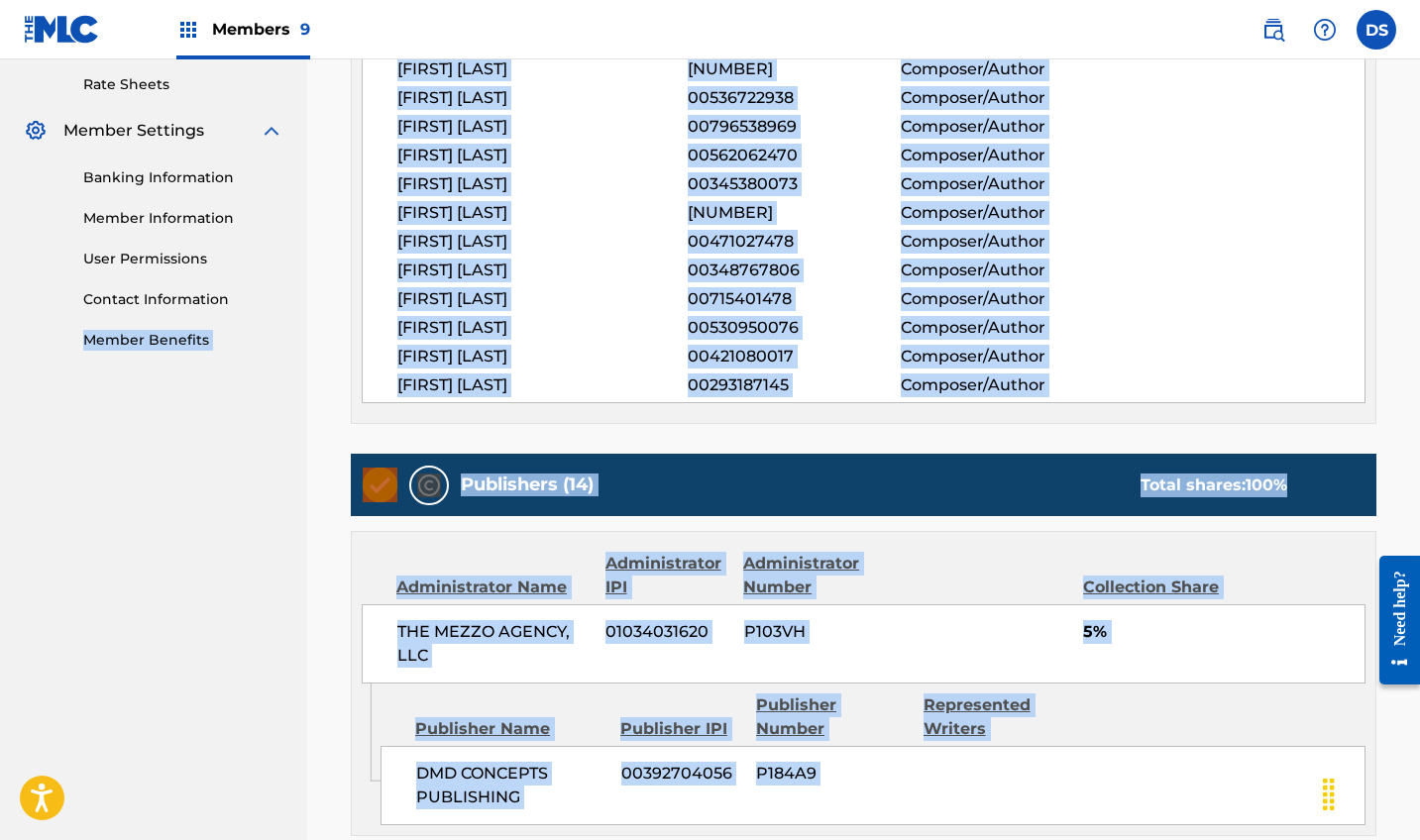 click on "Claiming Tool Search Add Publishers & Shares Review Submit Review Review your information before making a claim. If you would like to make any edits go back to the section you would like to update. If you are satisfied with this information, press the Claim button. RING (FEAT. [ARTIST]) Writers (16) Writer Name Writer IPI Writer Role [NAME] -- Composer/Author [NAME] [NUMBER] Composer/Author [NAME] [NUMBER] Composer/Author [NAME] [NUMBER] Composer/Author [FIRST] [LAST] [NUMBER] Composer/Author [FIRST] [LAST] [NUMBER] Composer/Author [FIRST] [LAST] [NUMBER] Composer/Author [FIRST] [LAST] [NUMBER] Composer/Author [FIRST] [LAST] [NUMBER] Composer/Author [FIRST] [LAST] [NUMBER] Composer/Author [FIRST] [LAST] [NUMBER] Composer/Author [FIRST] [LAST] [NUMBER] Composer/Author [FIRST] [LAST] [NUMBER] Composer/Author [FIRST] [LAST] [NUMBER] Composer/Author Publishers" at bounding box center (863, 1945) 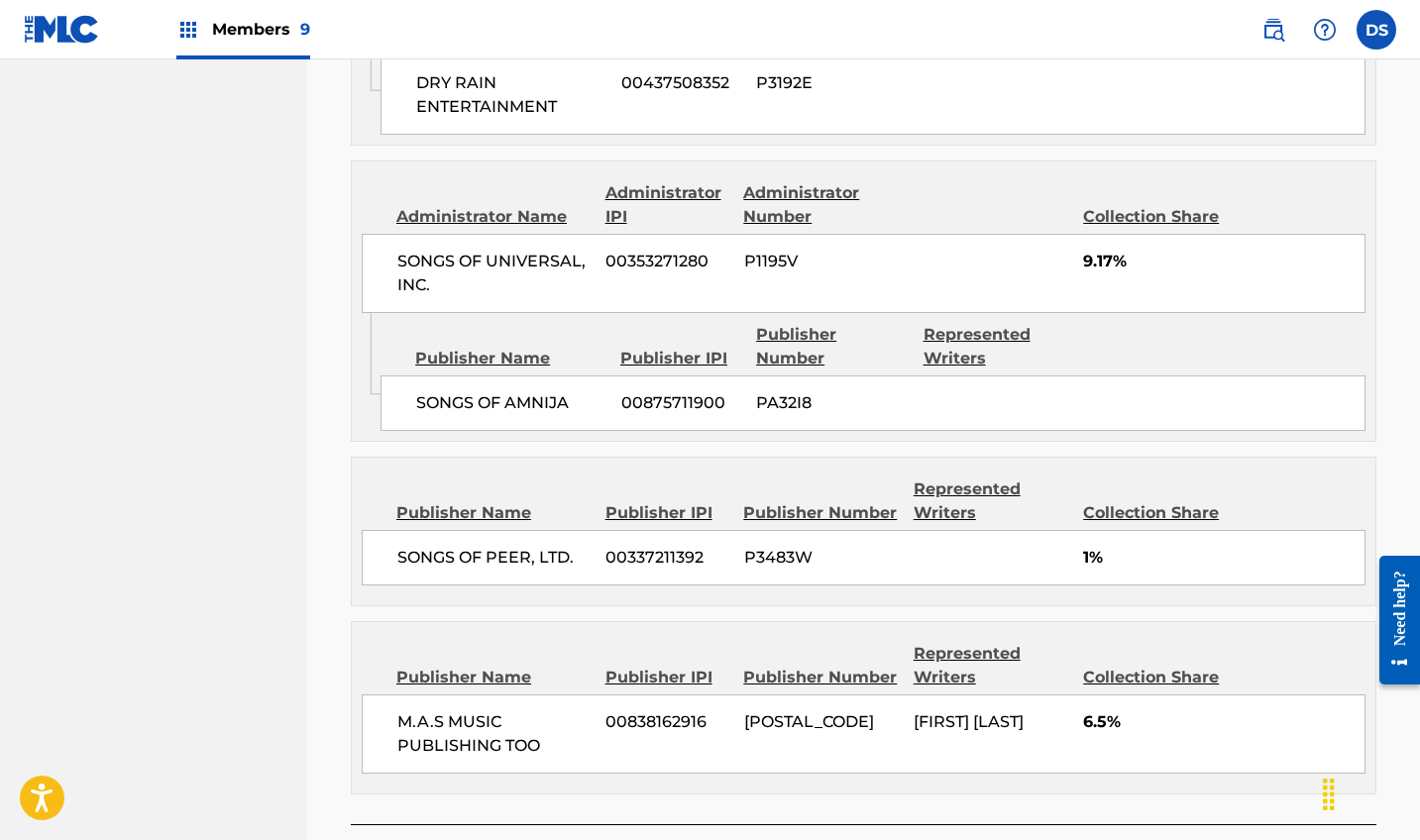 scroll, scrollTop: 4392, scrollLeft: 0, axis: vertical 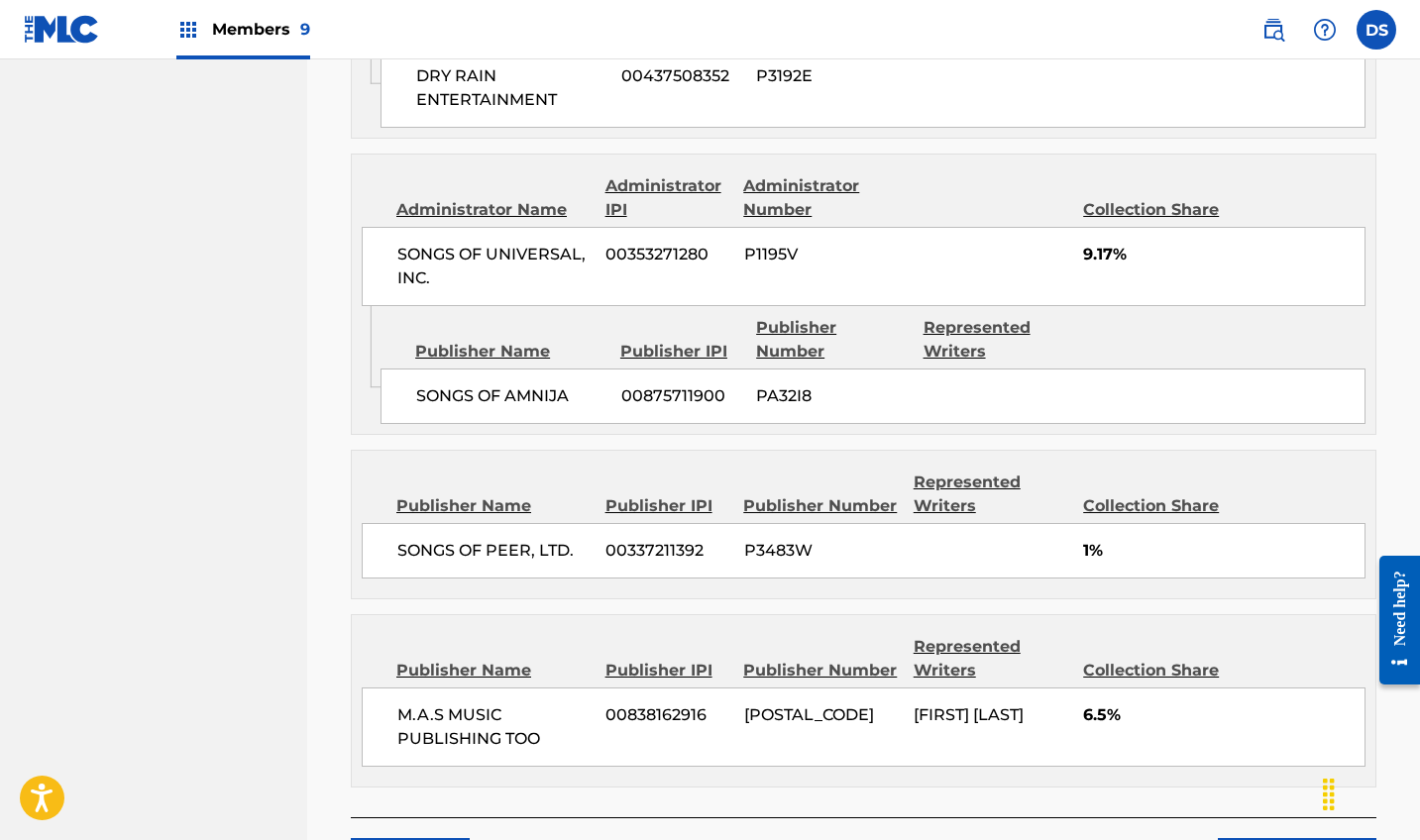 click on "Claiming Tool Search Add Publishers & Shares Review Submit Review Review your information before making a claim. If you would like to make any edits go back to the section you would like to update. If you are satisfied with this information, press the Claim button. RING (FEAT. [ARTIST]) Writers (16) Writer Name Writer IPI Writer Role [NAME] -- Composer/Author [NAME] [NUMBER] Composer/Author [NAME] [NUMBER] Composer/Author [NAME] [NUMBER] Composer/Author [FIRST] [LAST] [NUMBER] Composer/Author [FIRST] [LAST] [NUMBER] Composer/Author [FIRST] [LAST] [NUMBER] Composer/Author [FIRST] [LAST] [NUMBER] Composer/Author [FIRST] [LAST] [NUMBER] Composer/Author [FIRST] [LAST] [NUMBER] Composer/Author [FIRST] [LAST] [NUMBER] Composer/Author [FIRST] [LAST] [NUMBER] Composer/Author [FIRST] [LAST] [NUMBER] Composer/Author [FIRST] [LAST] [NUMBER] Composer/Author Publishers" at bounding box center (863, -1688) 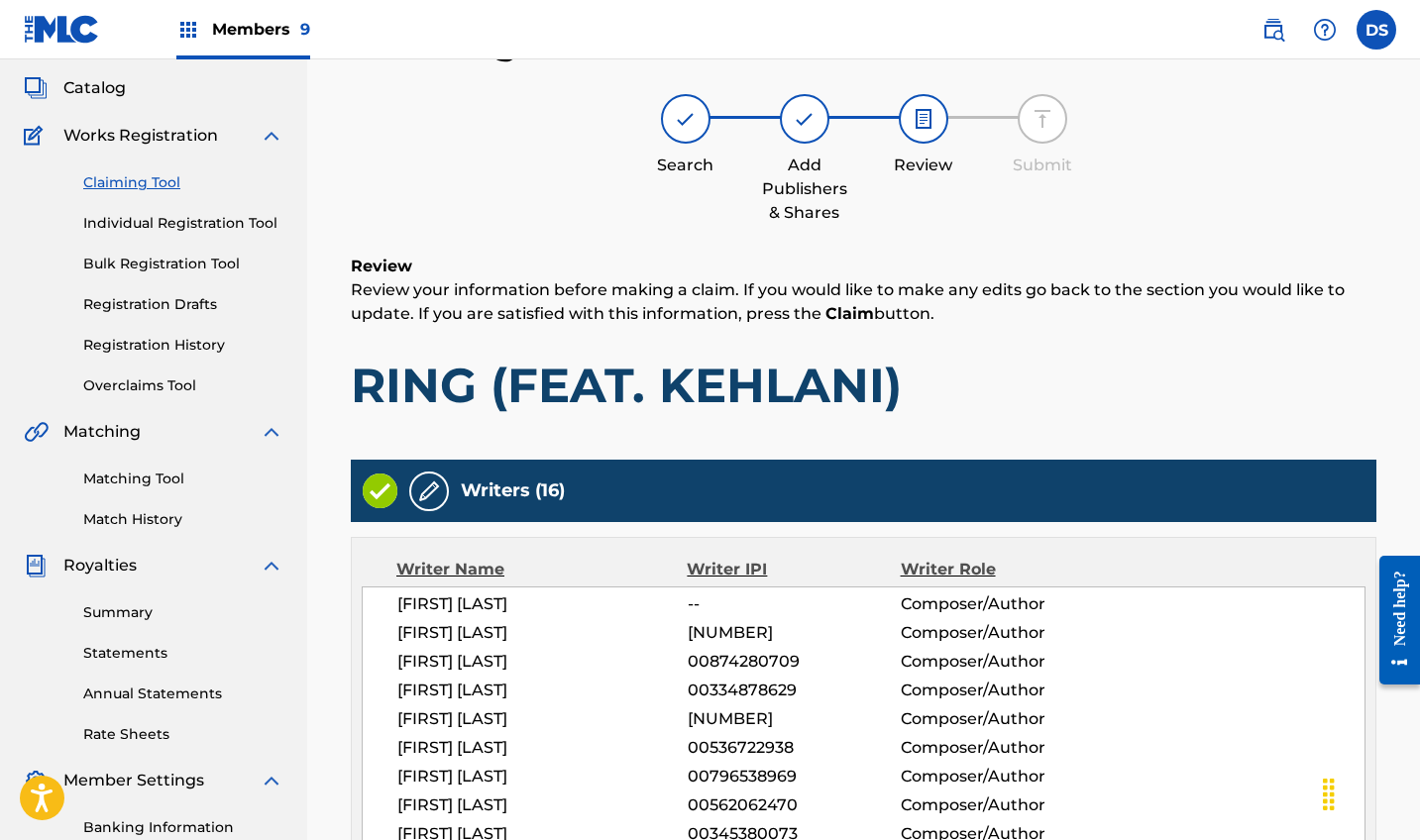 scroll, scrollTop: 57, scrollLeft: 0, axis: vertical 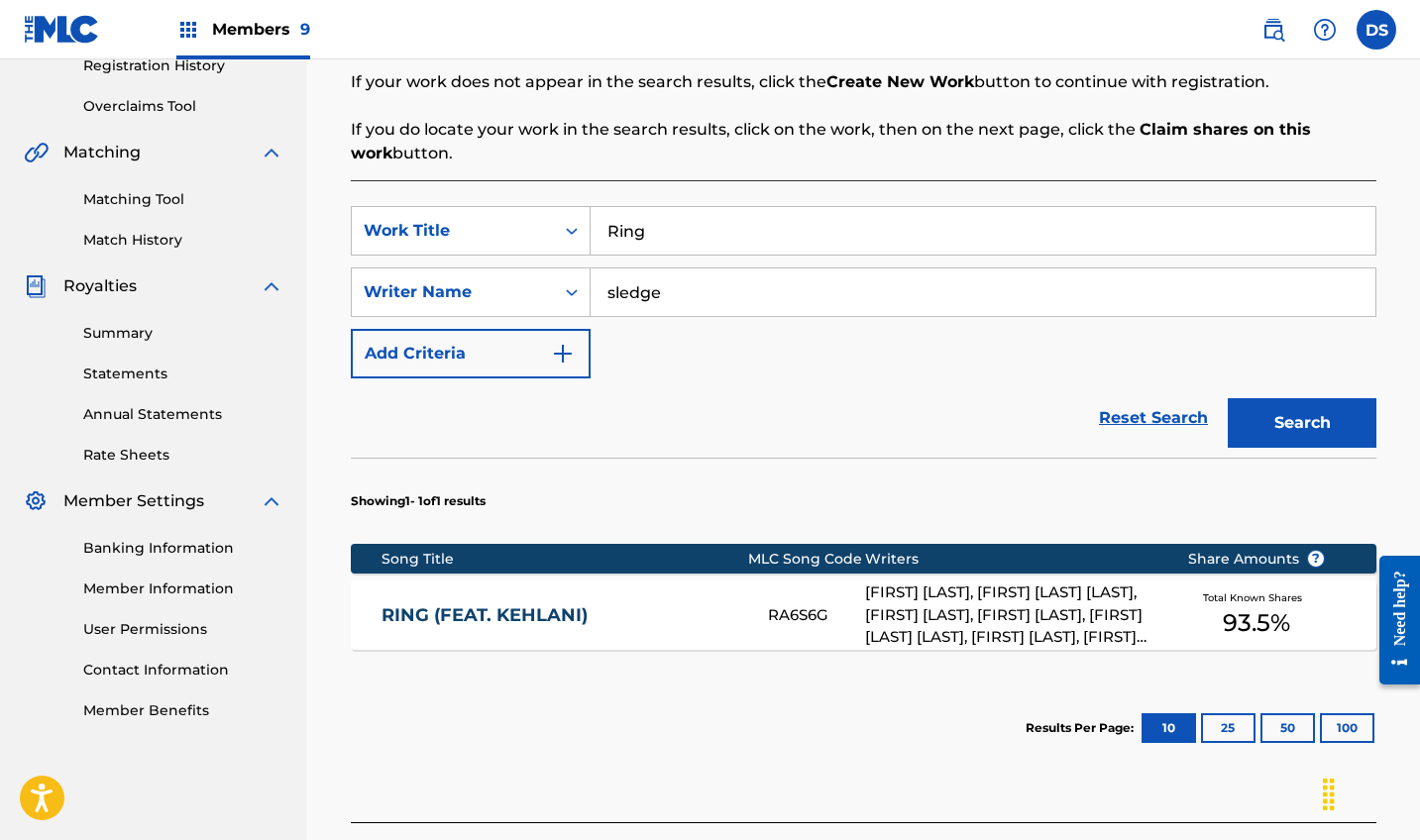 click on "Search" at bounding box center (1302, 423) 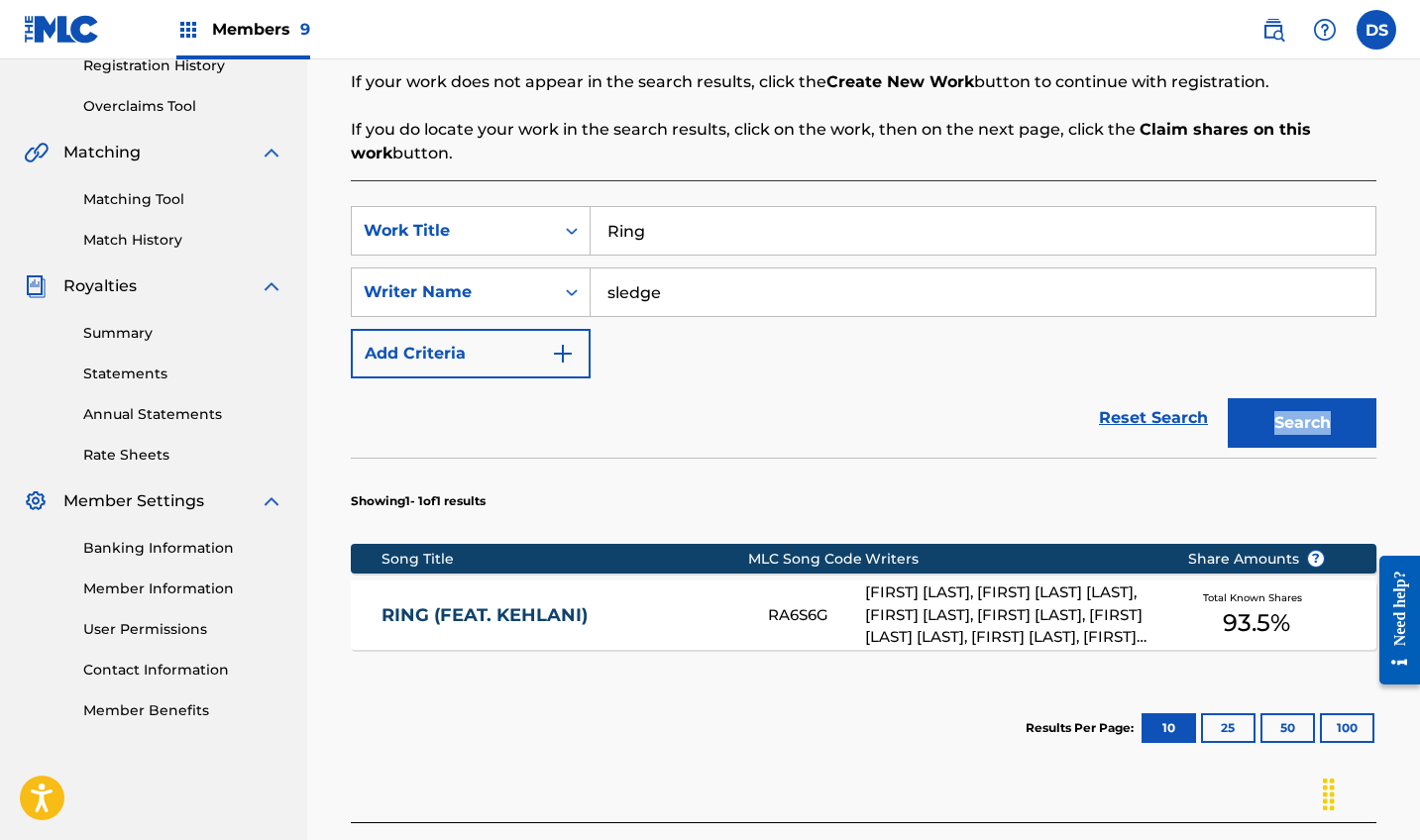 click on "Search" at bounding box center (1297, 418) 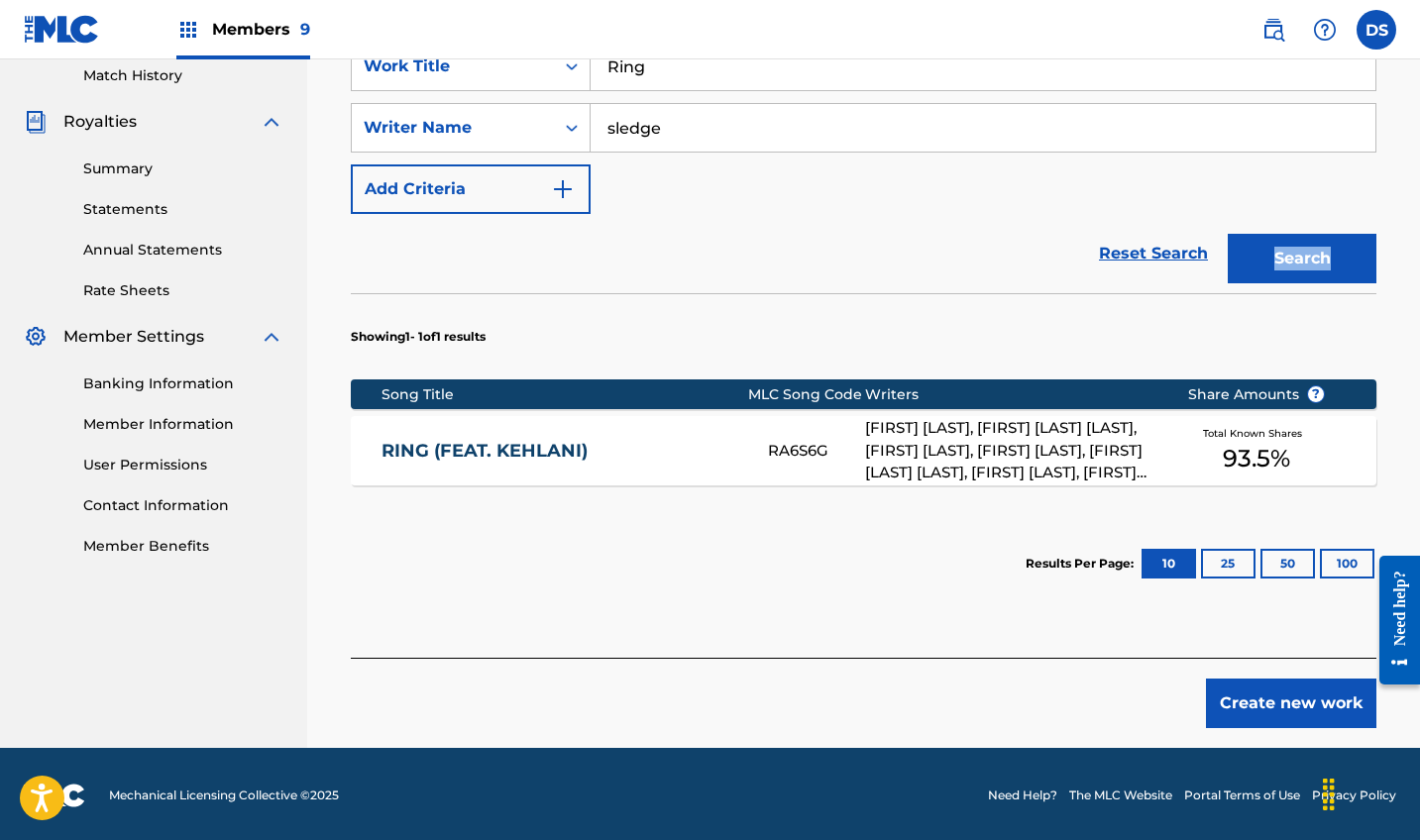 scroll, scrollTop: 556, scrollLeft: 0, axis: vertical 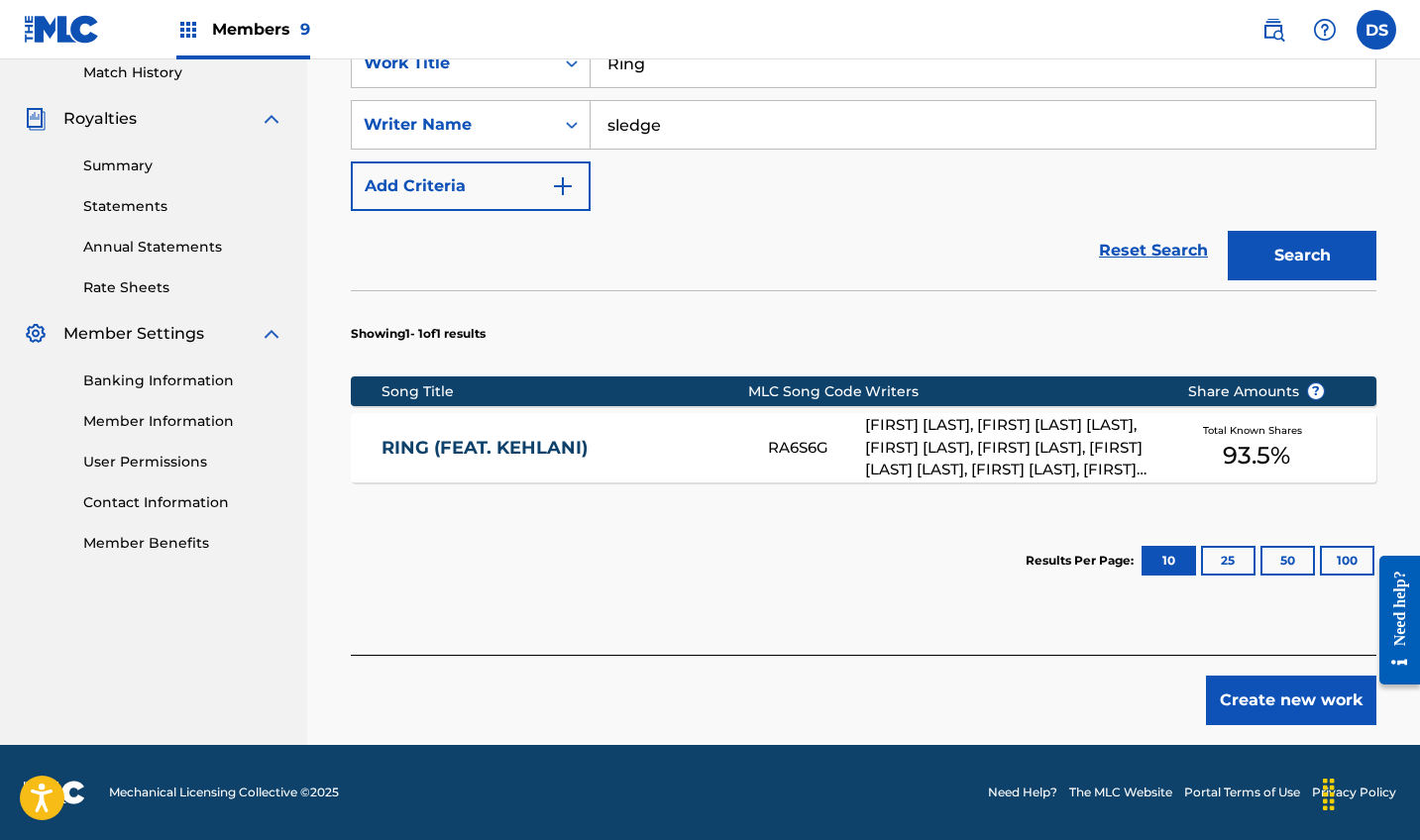 click on "[FIRST] [LAST], [FIRST] [LAST] [LAST], [FIRST] [LAST], [FIRST] [LAST], [FIRST] [LAST] [LAST], [FIRST] [LAST], [FIRST] [LAST], [FIRST] [LAST], [FIRST] [LAST], [FIRST] [LAST] [LAST] [LAST] [LAST], [FIRST] [LAST], [FIRST] [LAST], [FIRST] [LAST], [FIRST] [LAST], [FIRST] [LAST] [LAST]" at bounding box center (1011, 448) 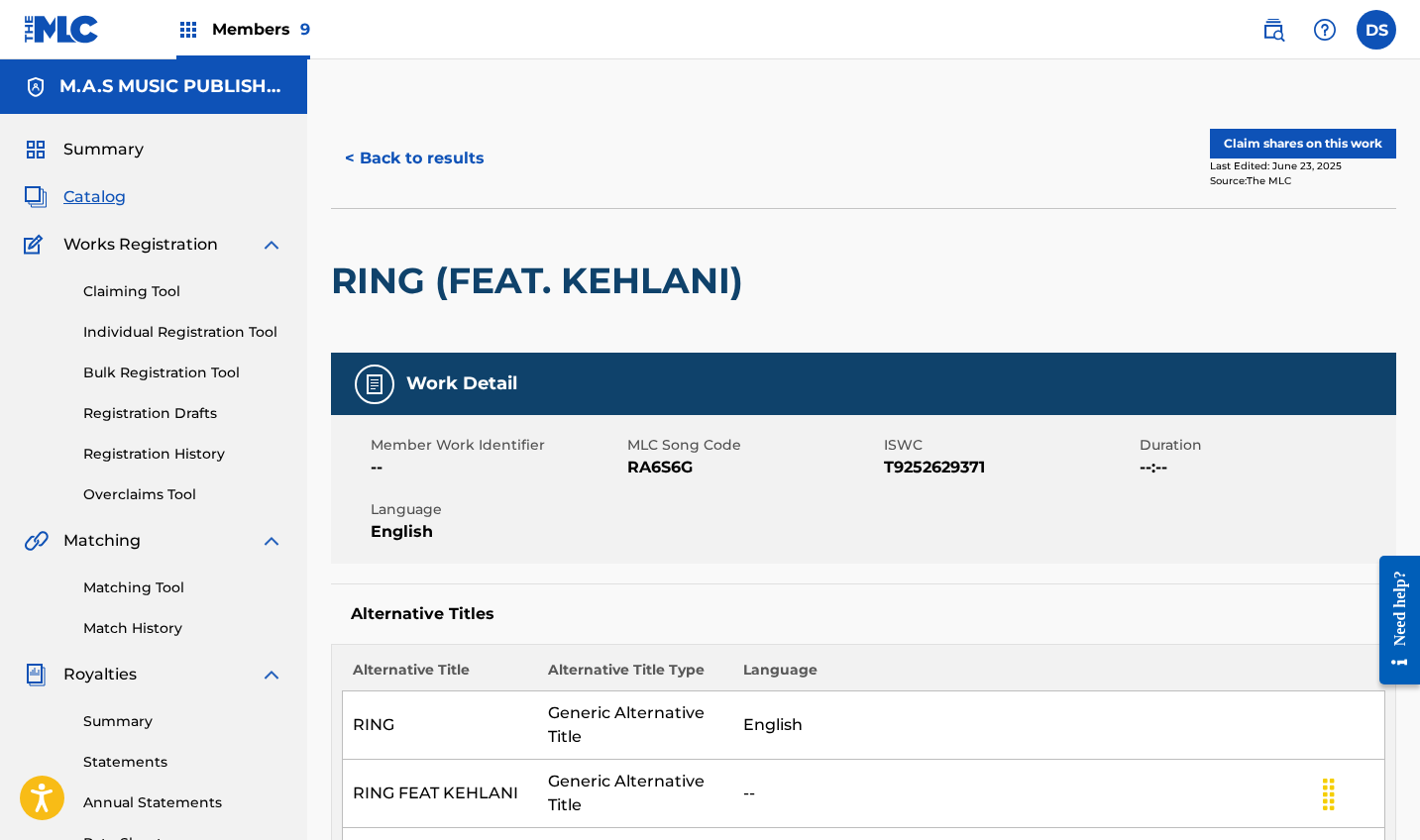 click on "Claim shares on this work" at bounding box center [1303, 144] 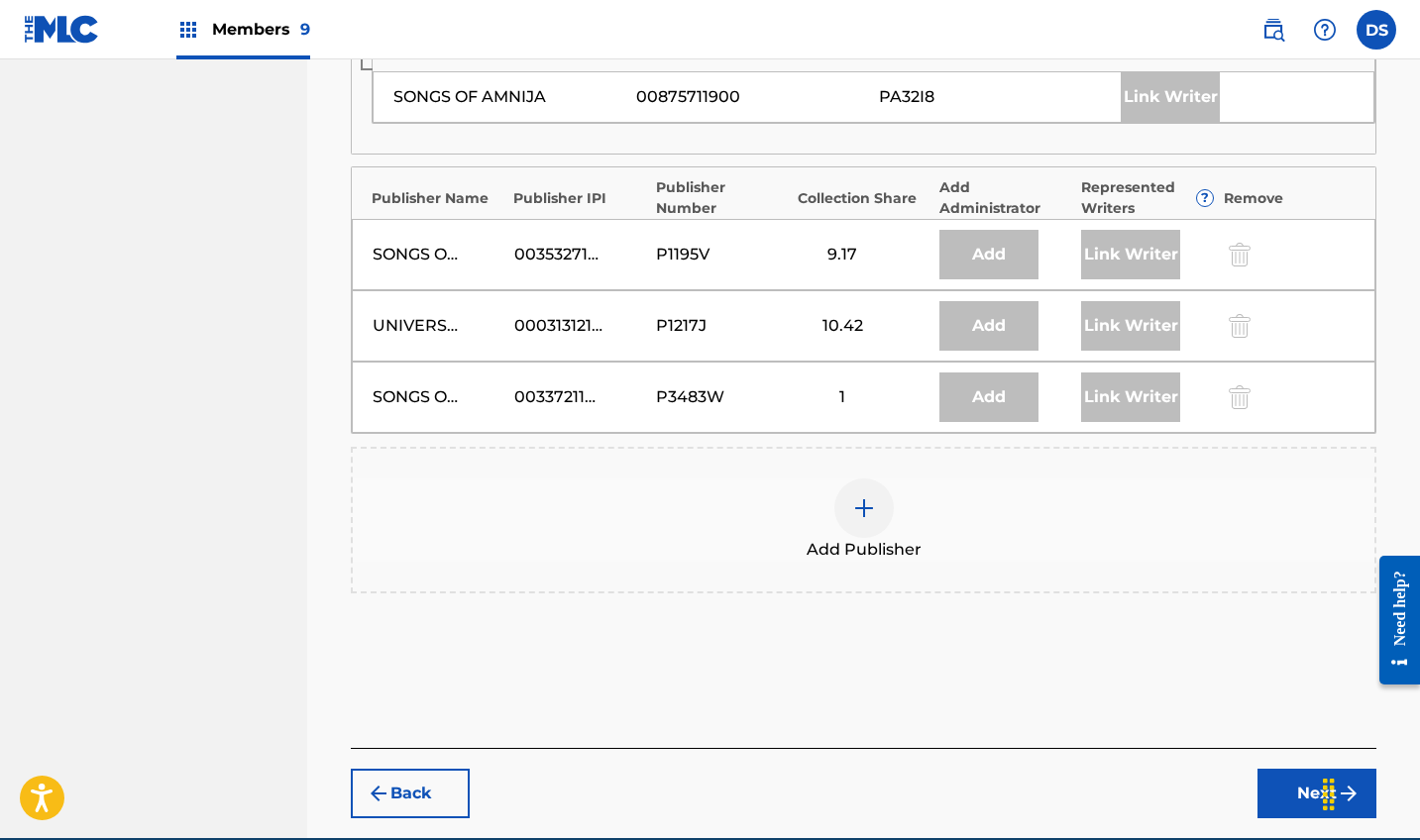 scroll, scrollTop: 2995, scrollLeft: 0, axis: vertical 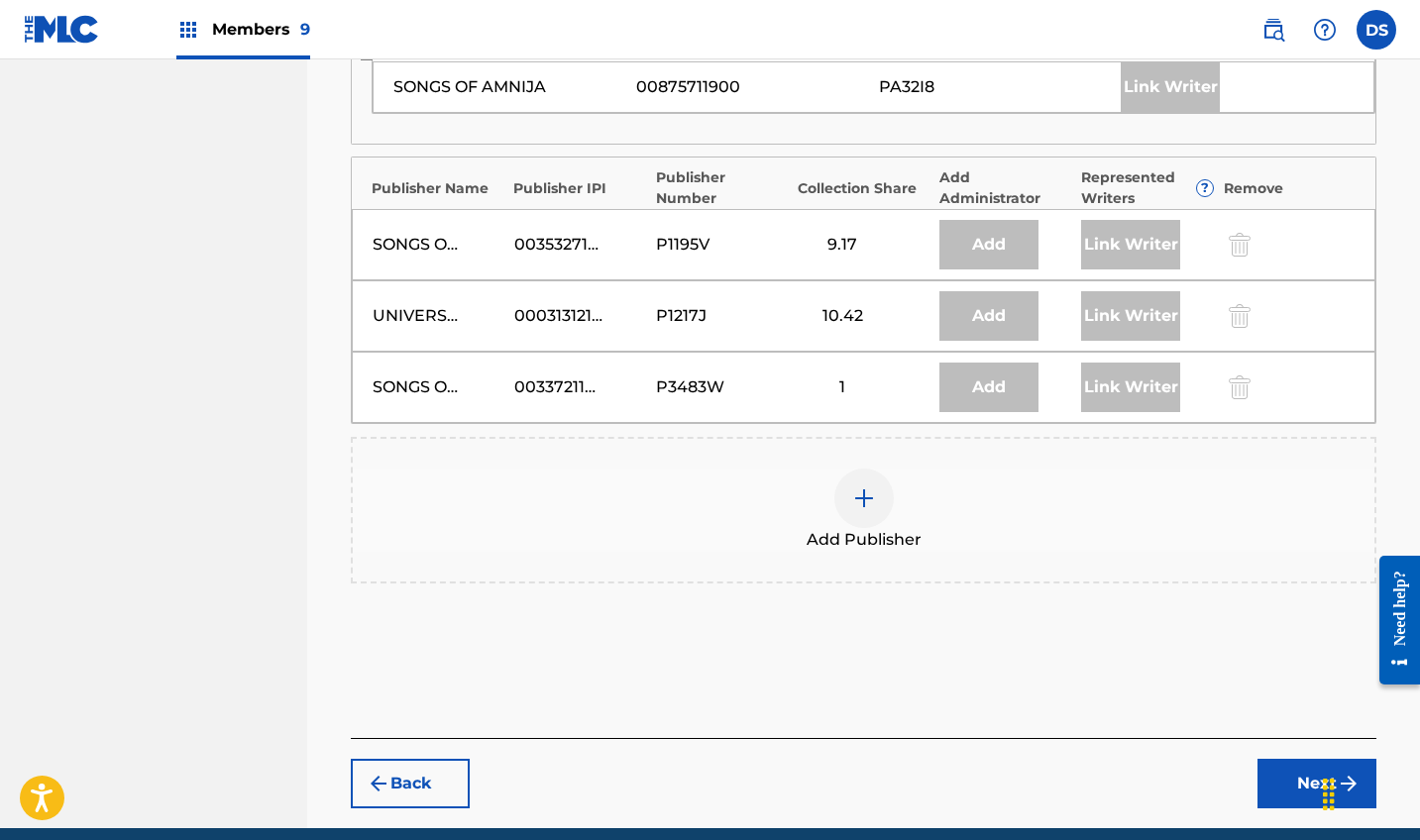 click on "Claiming Tool Search Add Publishers & Shares Review Submit Add Publishers & Shares Enter your publisher(s)/administrator(s). RING (FEAT. [ARTIST]) A maximum of 6.49 % of shares may be claimed Publishers ( 13 ) ? REQUIRED Total shares: 93.5 % Administrator ? Administrator IPI Administrator Number Collection Share Remove [COMPANY_NAME] [NUMBER] [POSTAL_CODE] 5 Publisher Name Publisher IPI Publisher Number Represented Writers ? [COMPANY_NAME] [NUMBER] [POSTAL_CODE] Link Writer [COMPANY_NAME] [NUMBER] [POSTAL_CODE] 2.03 Publisher Name Publisher IPI Publisher Number Represented Writers ? [COMPANY_NAME] -- [POSTAL_CODE] [FIRST]   [LAST] Link Writer [COMPANY_NAME] [NUMBER] [POSTAL_CODE] 7.5 Publisher Name Publisher IPI Publisher Number Represented Writers ? [COMPANY_NAME] [NUMBER] [POSTAL_CODE] Link Writer [COMPANY_NAME] [NUMBER] [POSTAL_CODE] 7.5 Publisher Name Publisher IPI Publisher Number Represented Writers ? [COMPANY_NAME] [NUMBER] [POSTAL_CODE] Link Writer 8.35" at bounding box center (863, -1029) 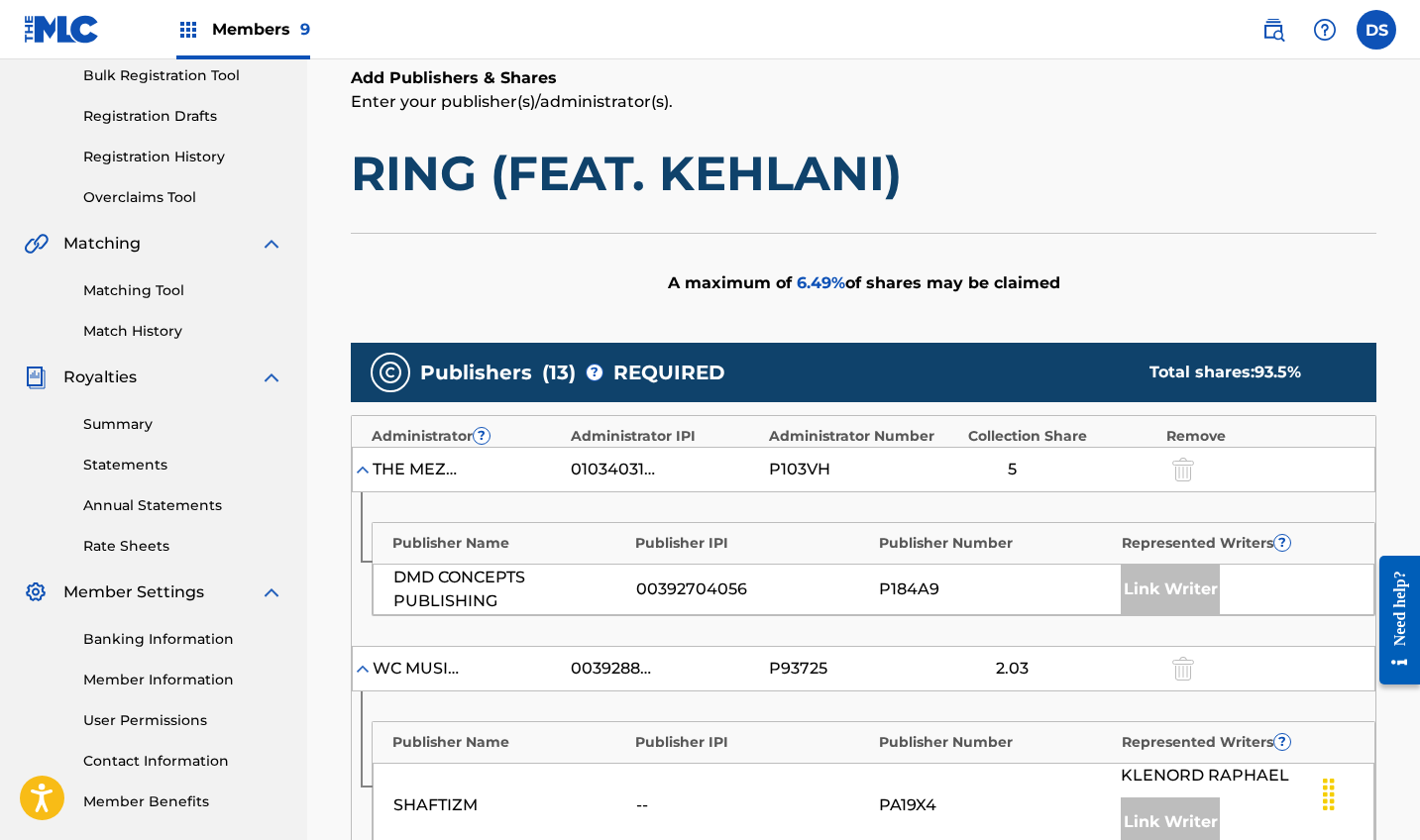 scroll, scrollTop: 301, scrollLeft: 0, axis: vertical 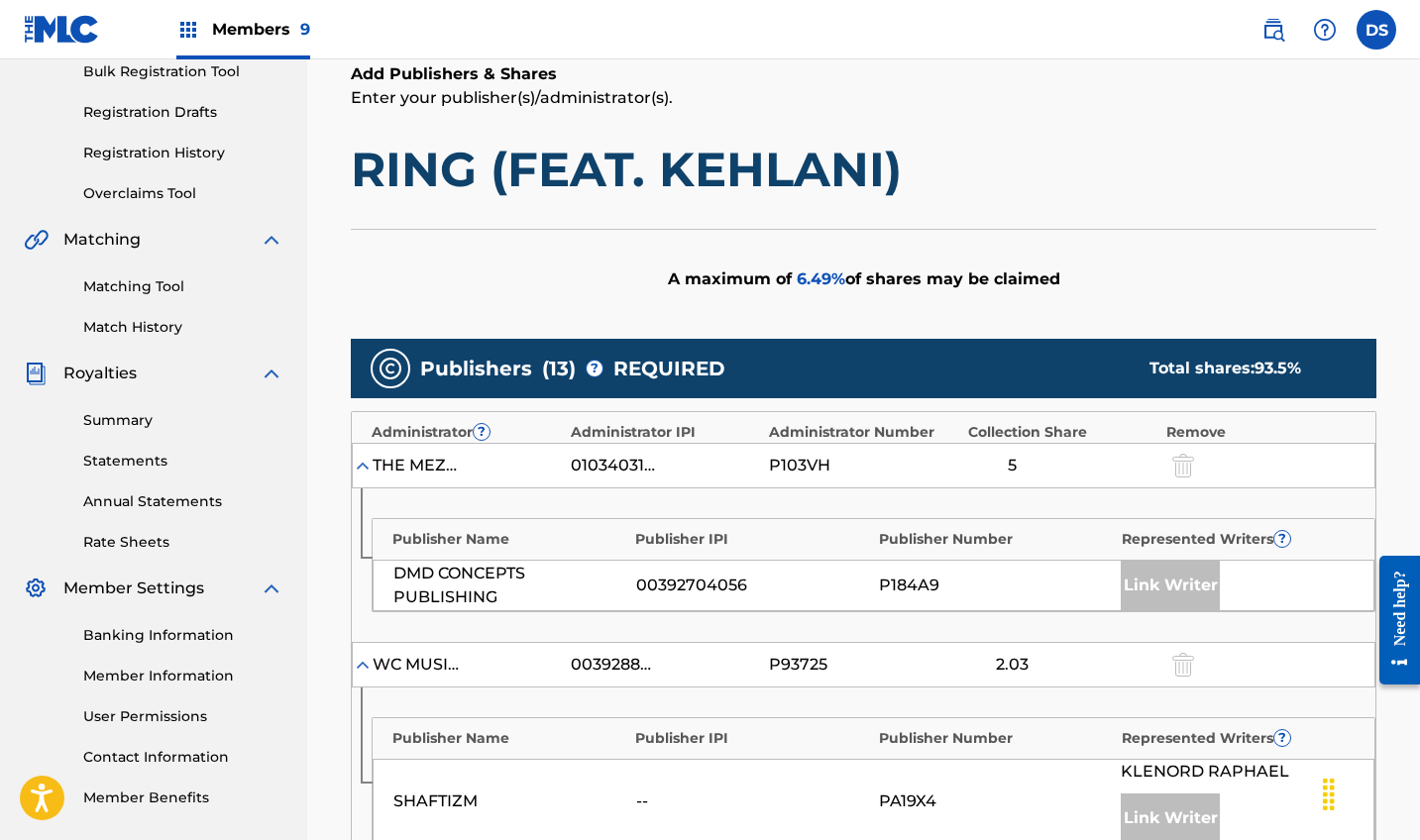 click on "Summary" at bounding box center [183, 420] 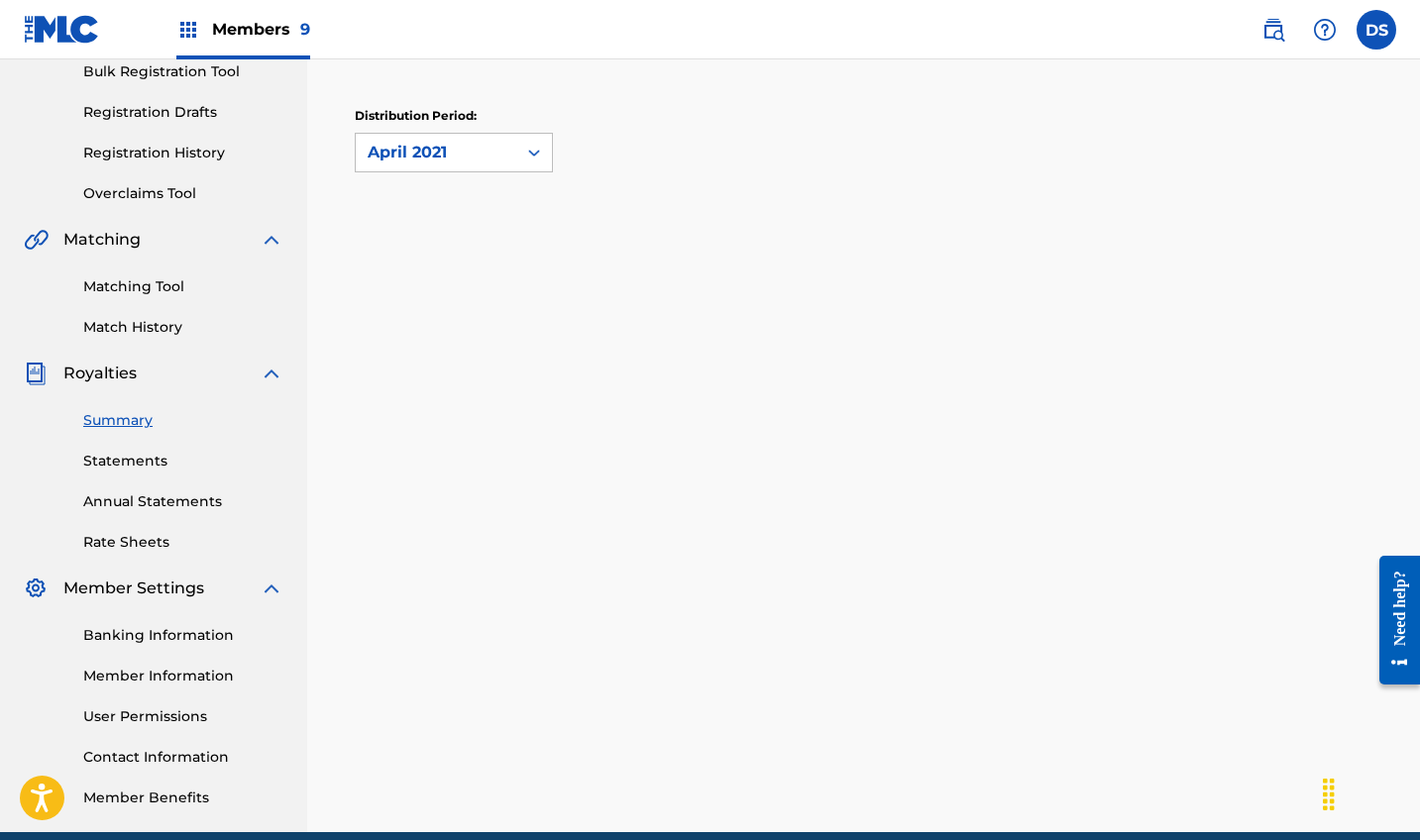 click on "Registration Drafts" at bounding box center [183, 112] 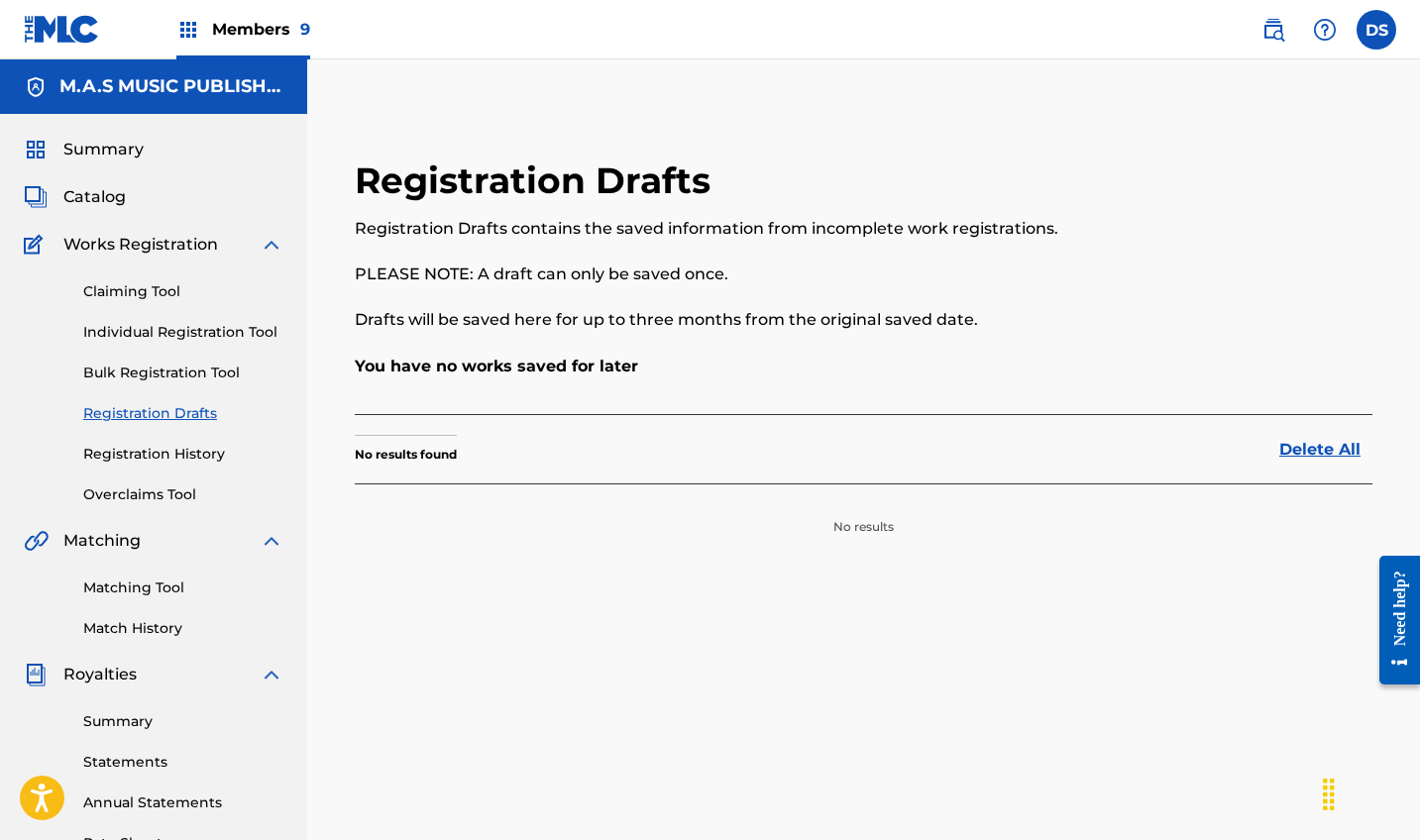 click on "Bulk Registration Tool" at bounding box center [183, 372] 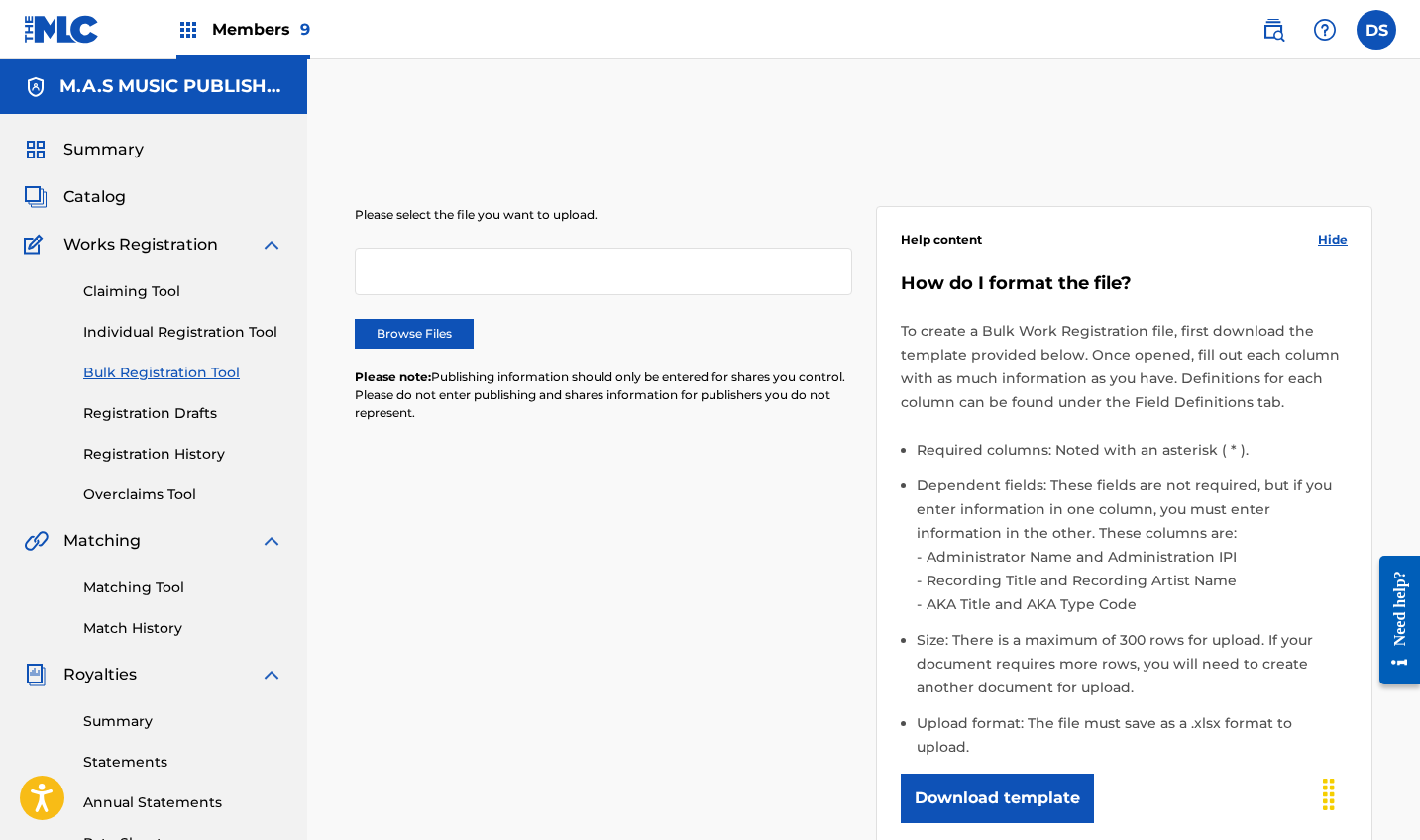 click on "Bulk Registration Tool" at bounding box center (183, 372) 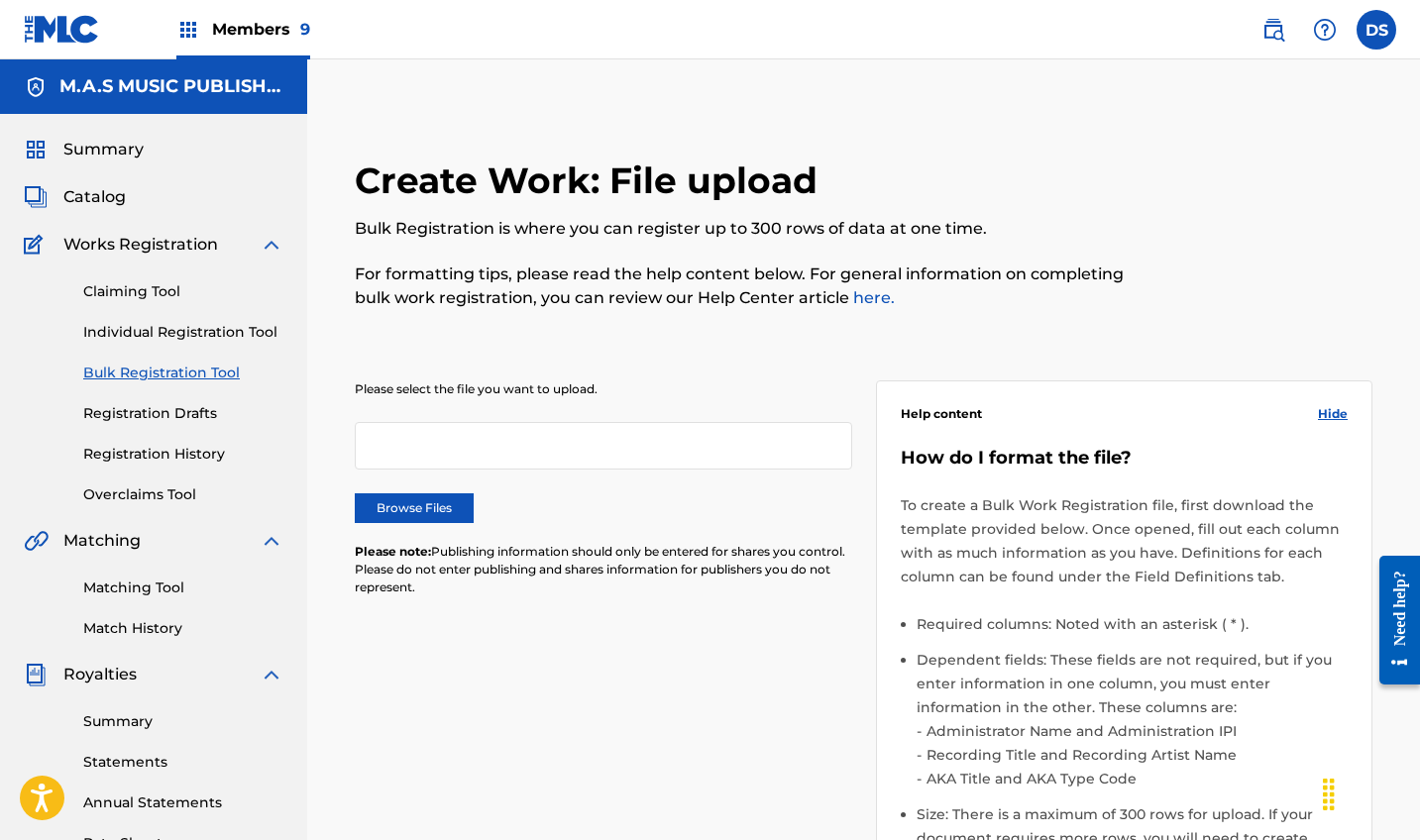 click on "Summary" at bounding box center (183, 721) 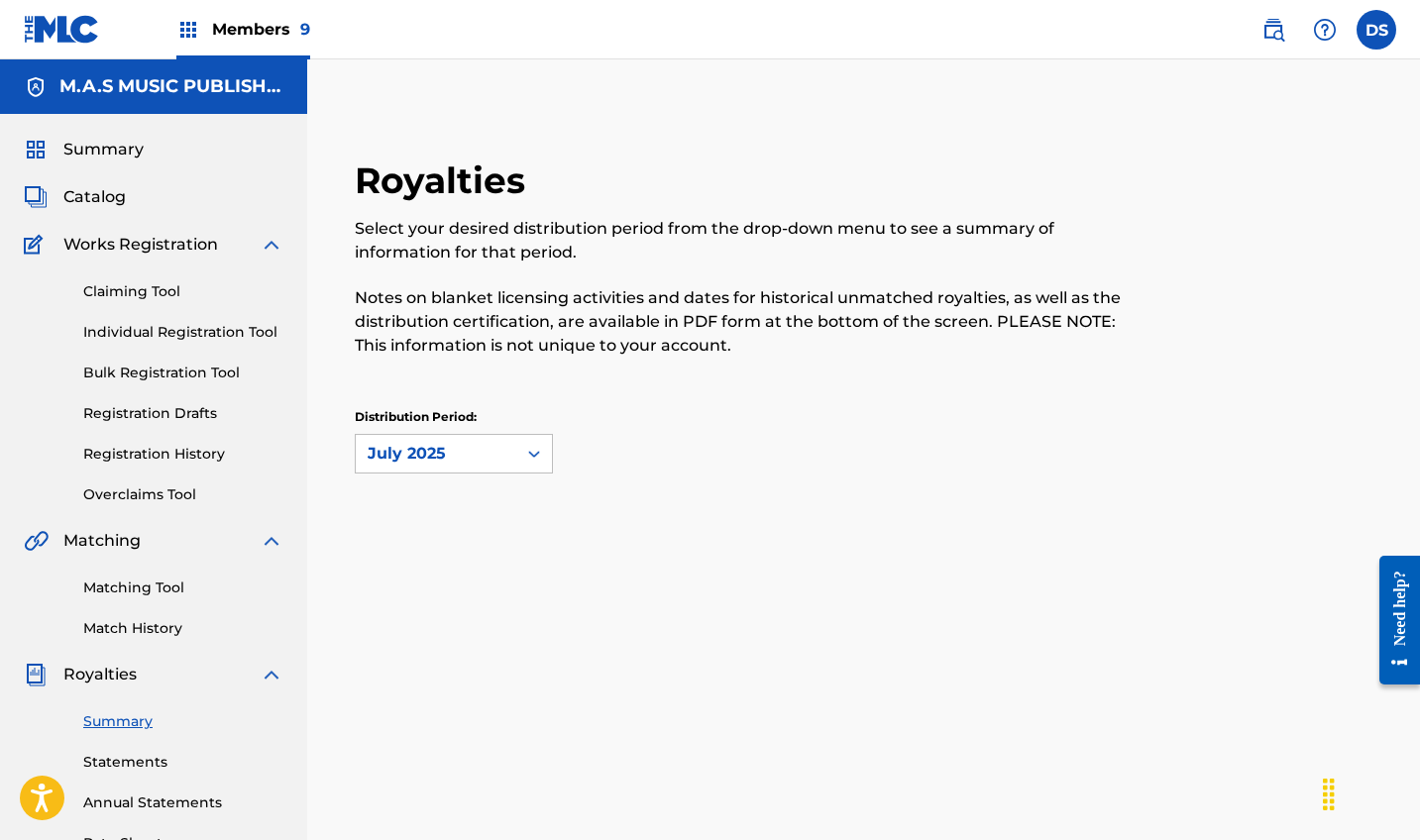 click on "Summary" at bounding box center (183, 721) 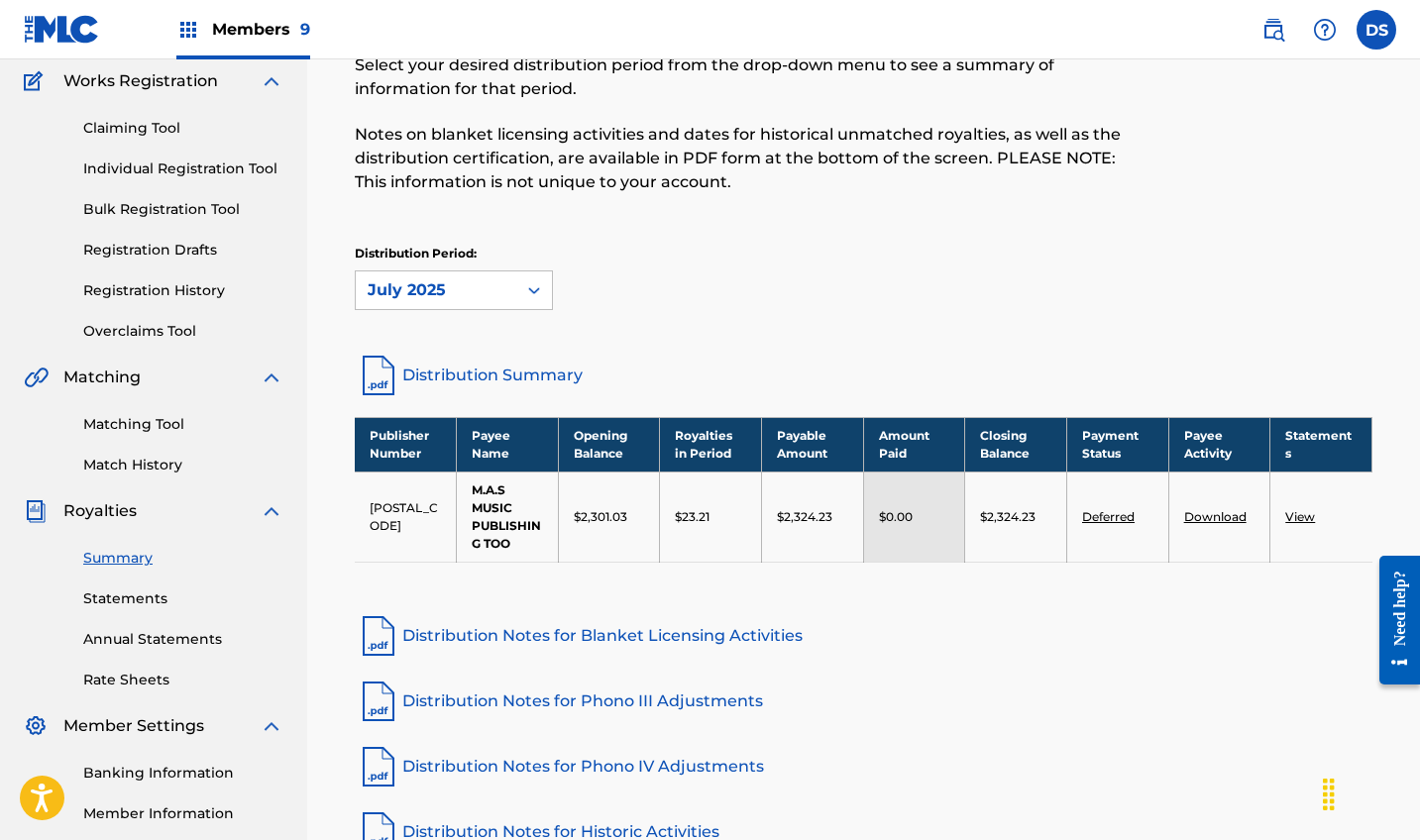 scroll, scrollTop: 166, scrollLeft: 0, axis: vertical 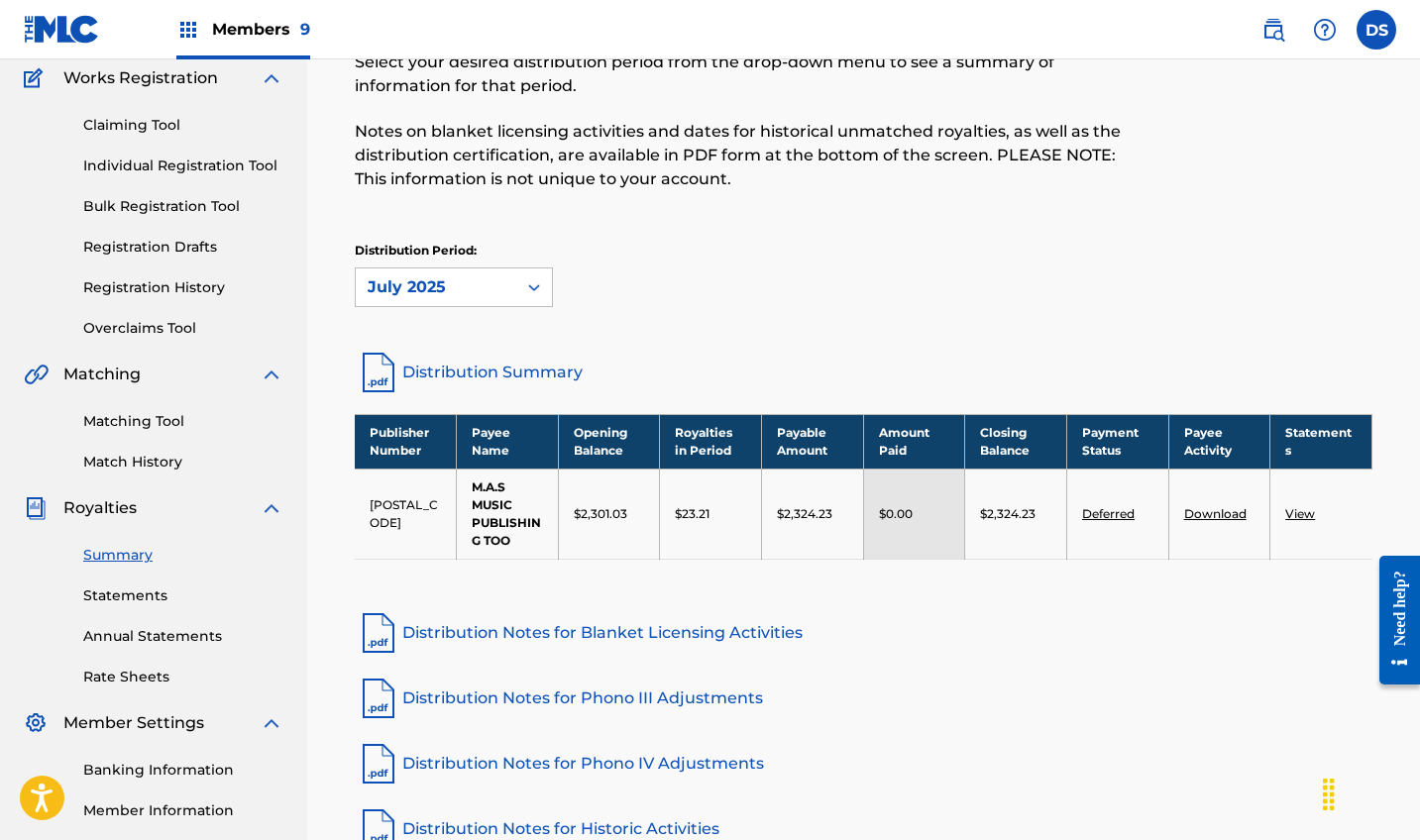 click on "Deferred" at bounding box center [1108, 513] 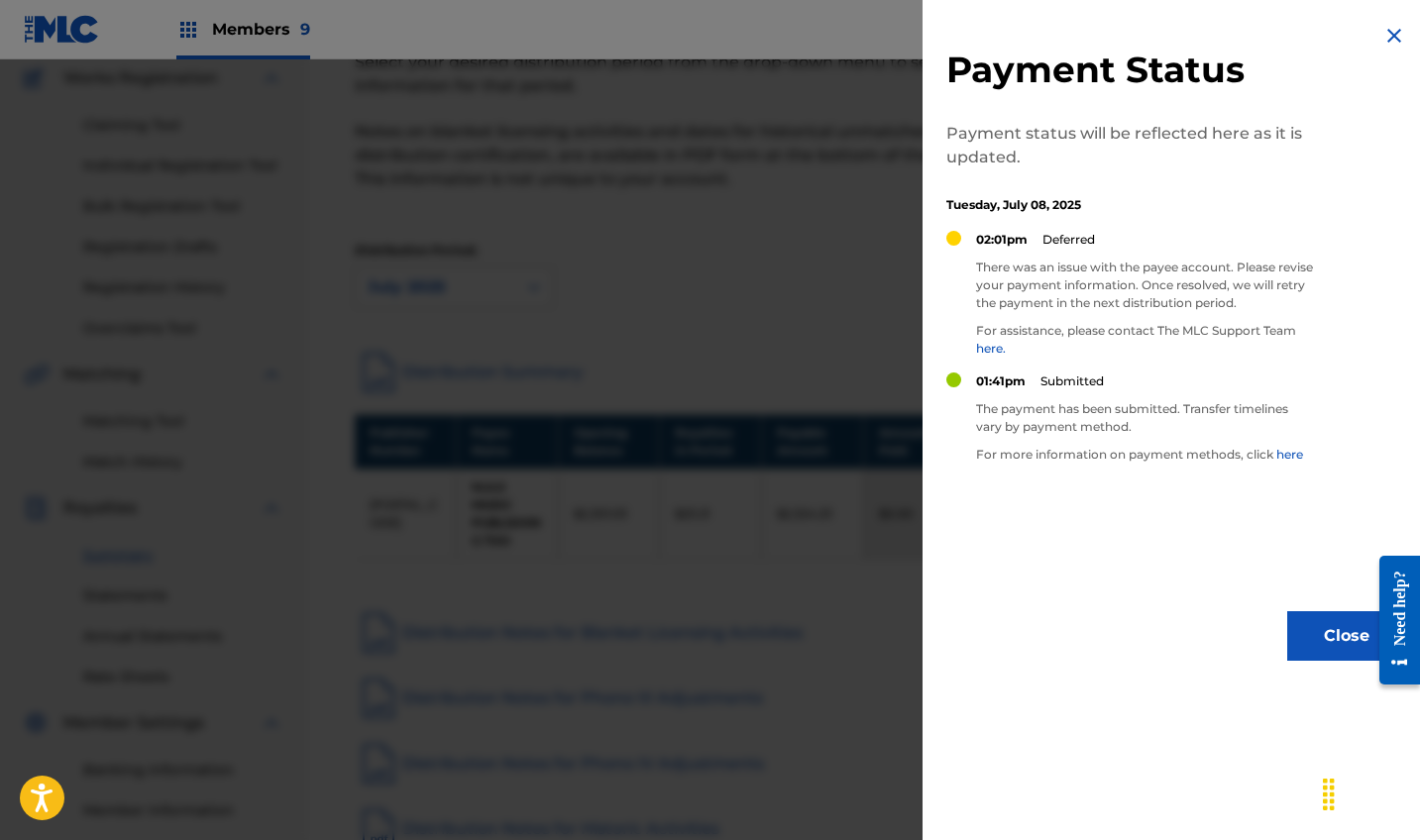 click at bounding box center [1394, 36] 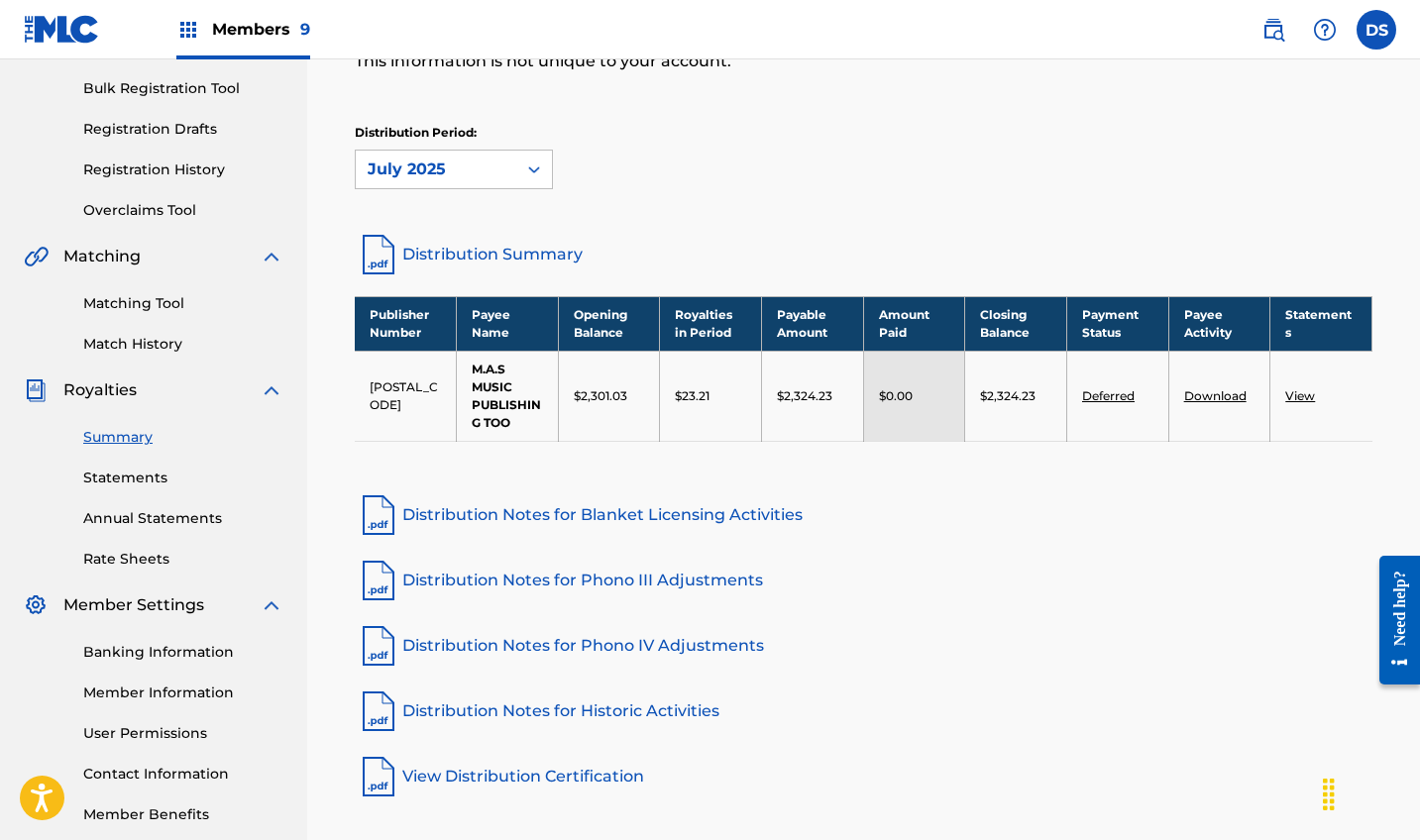 scroll, scrollTop: 297, scrollLeft: 0, axis: vertical 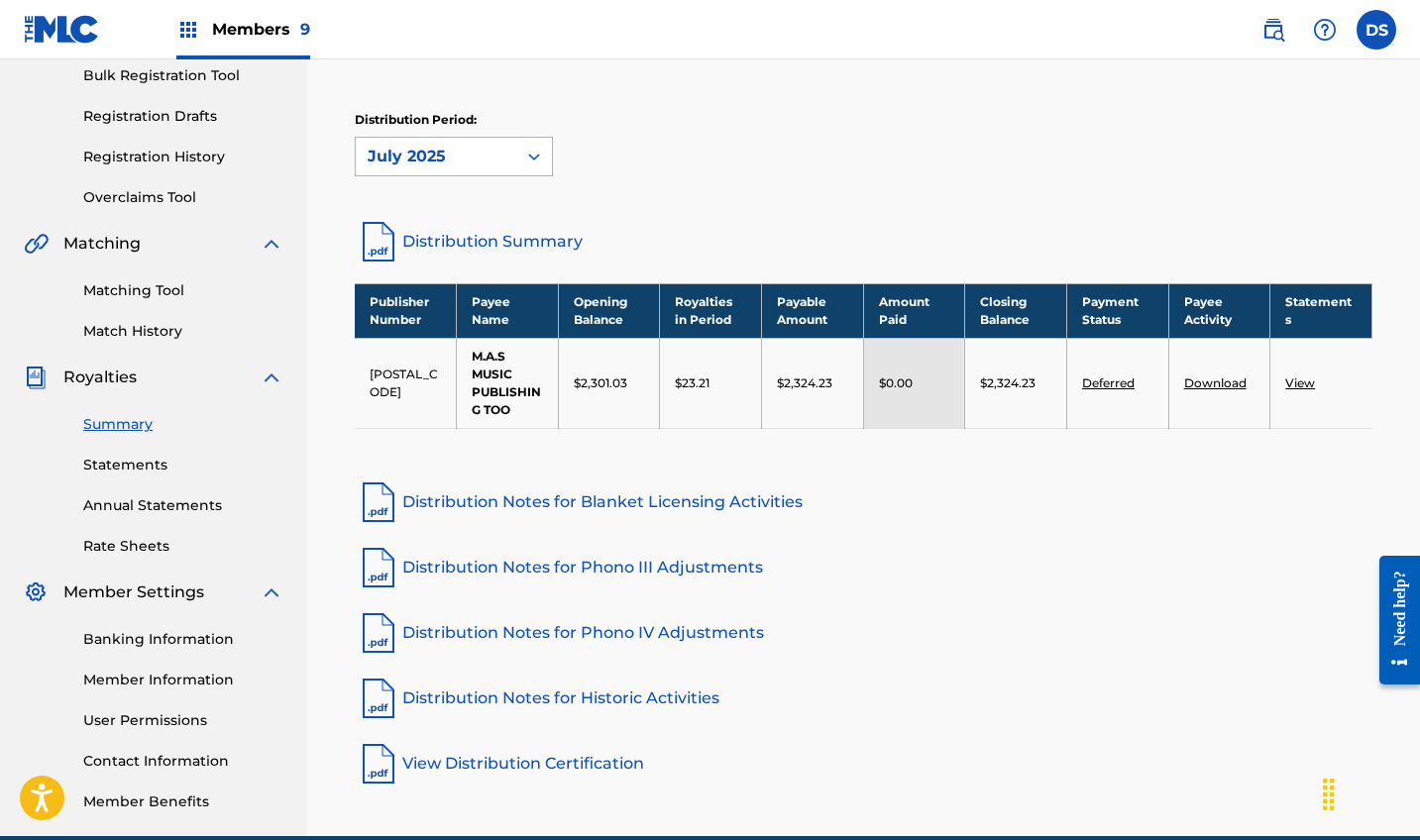 click 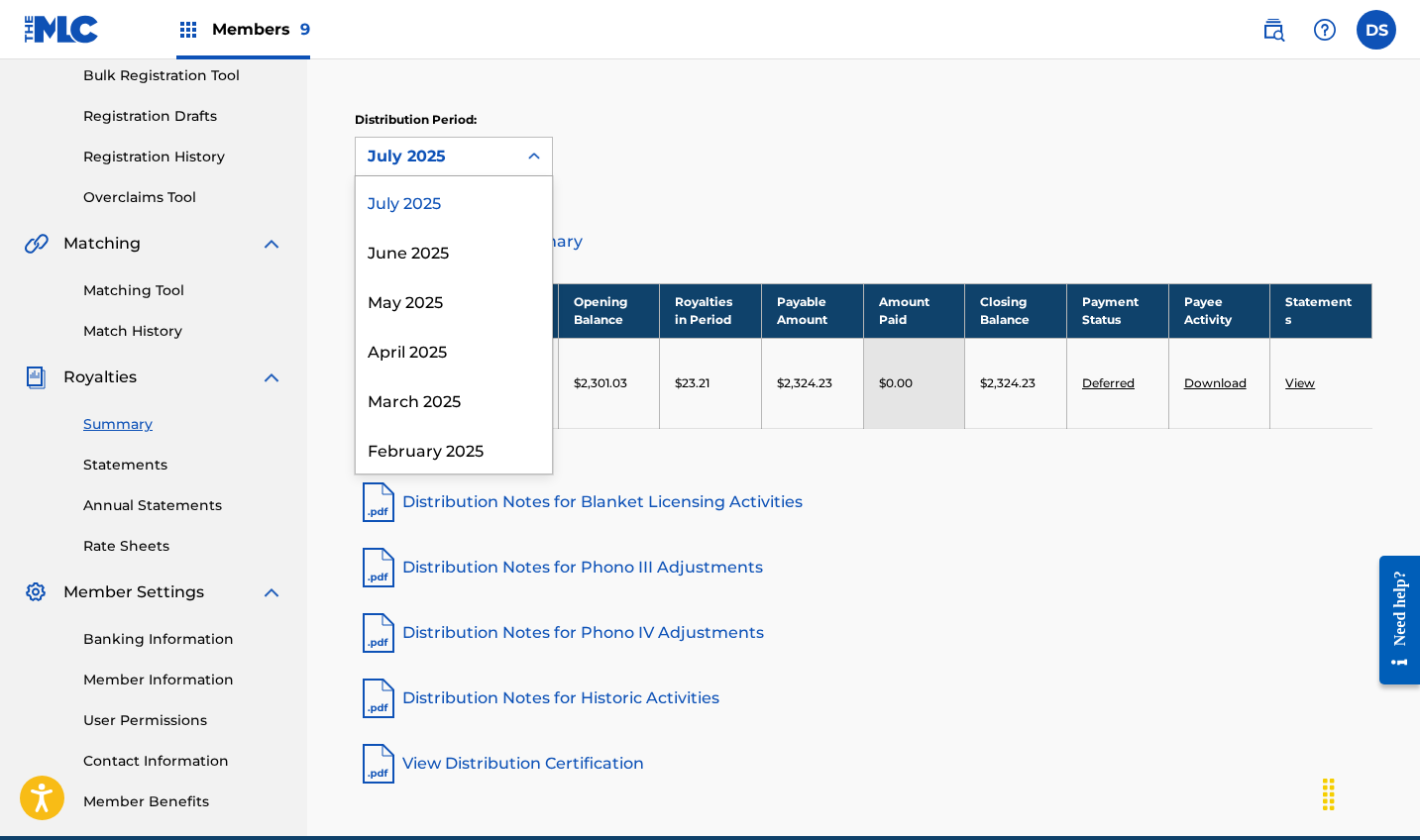 click 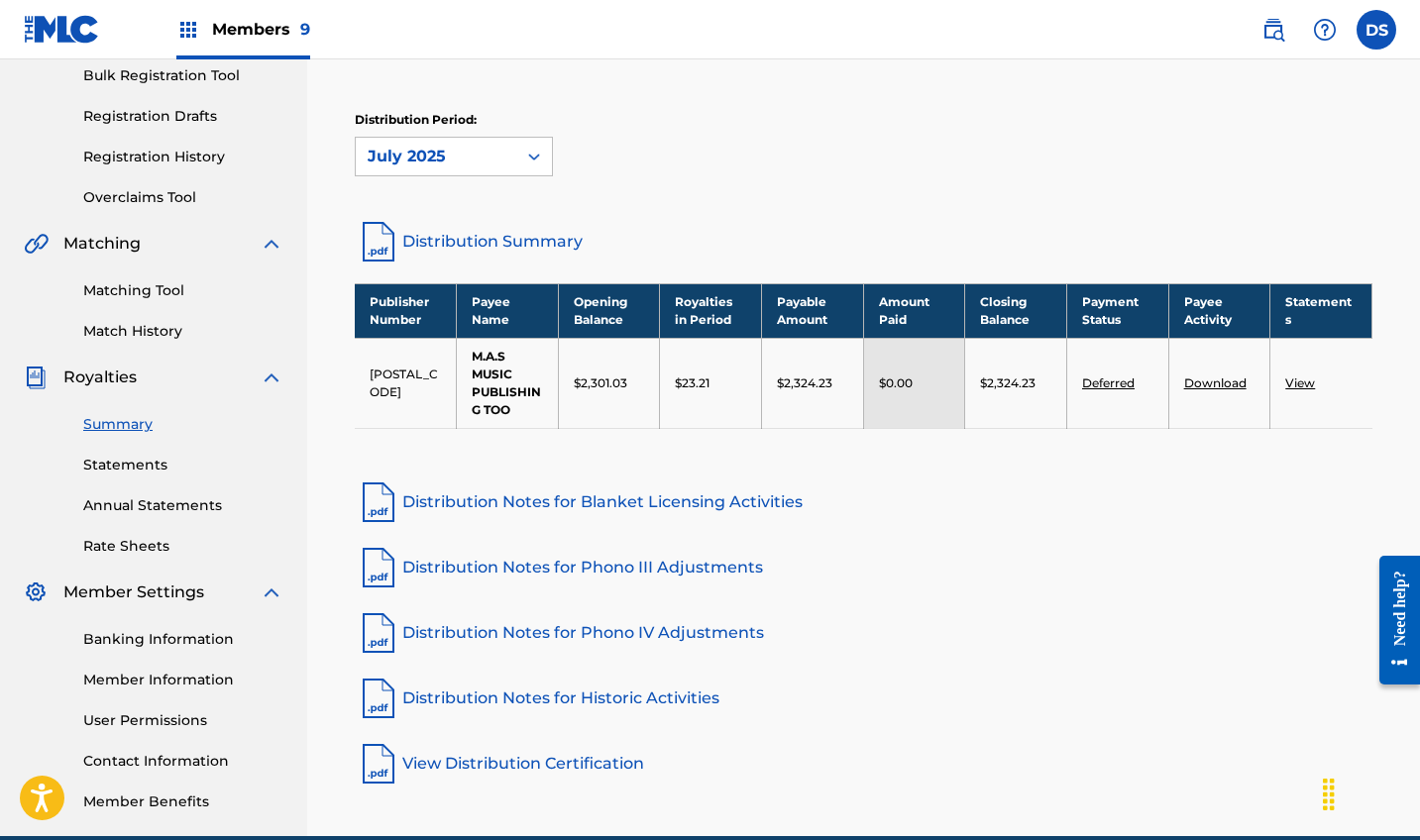 click on "Distribution Period: July 2025" at bounding box center (863, 144) 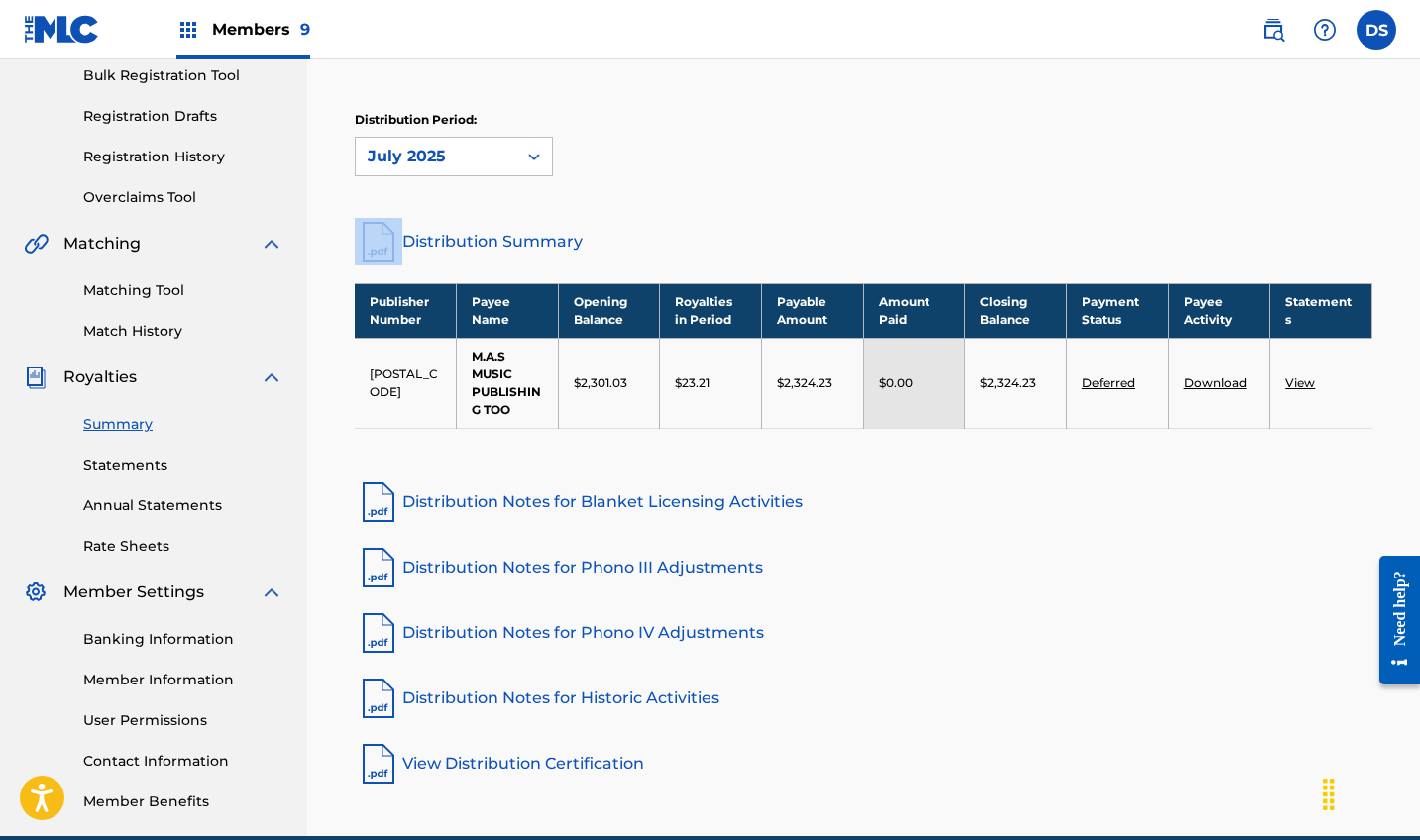 click on "Distribution Period: July 2025" at bounding box center [863, 144] 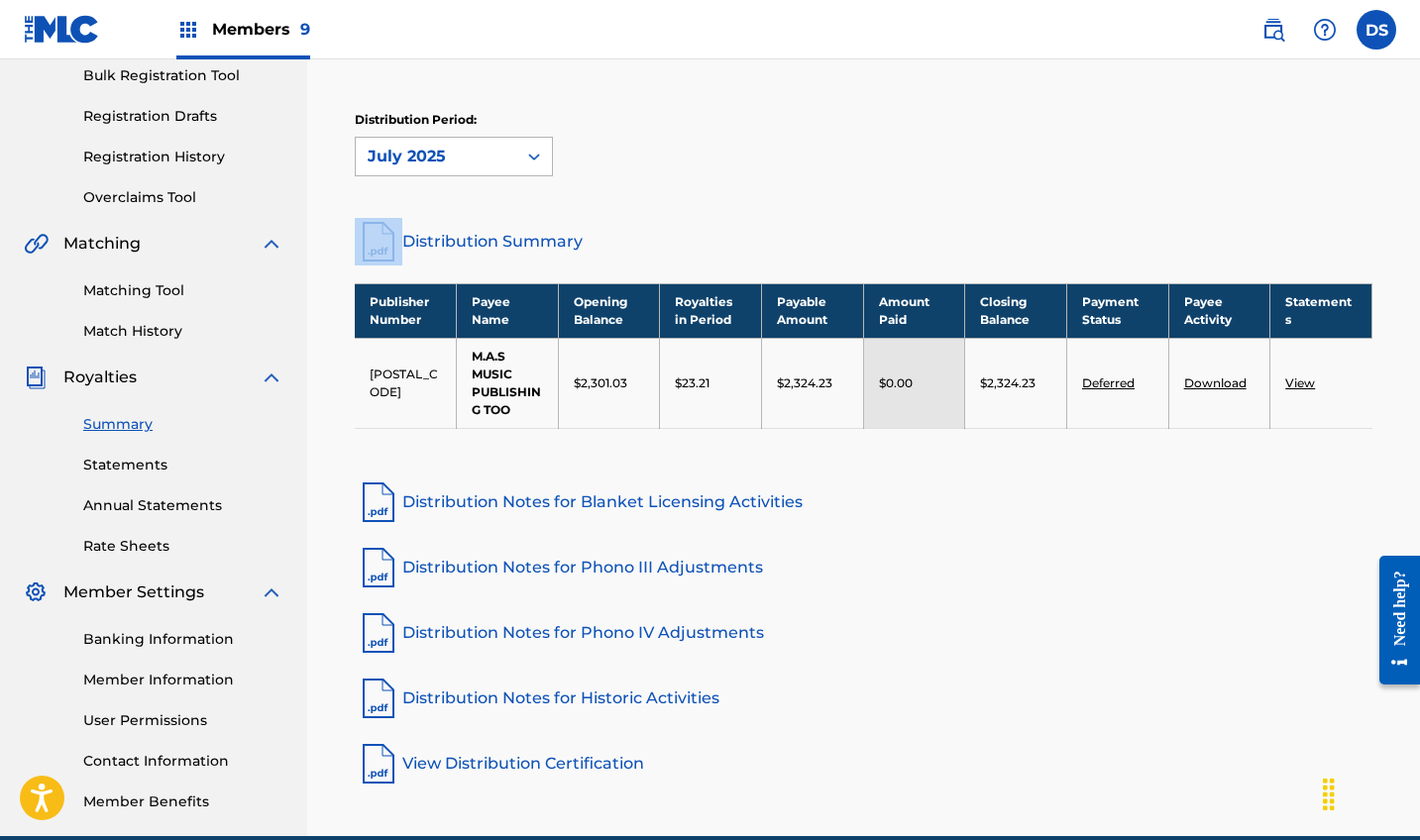 click 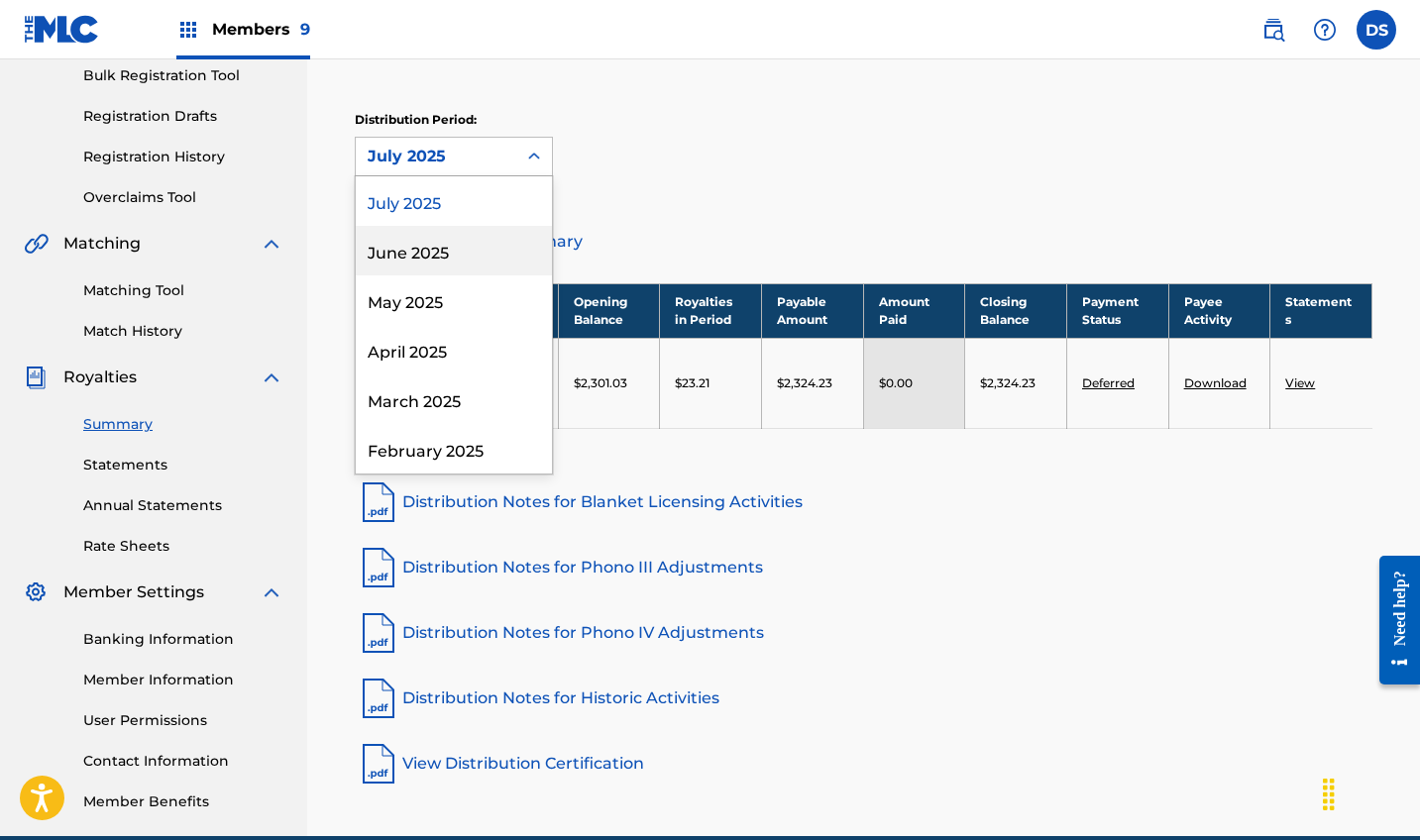 click on "June 2025" at bounding box center (454, 251) 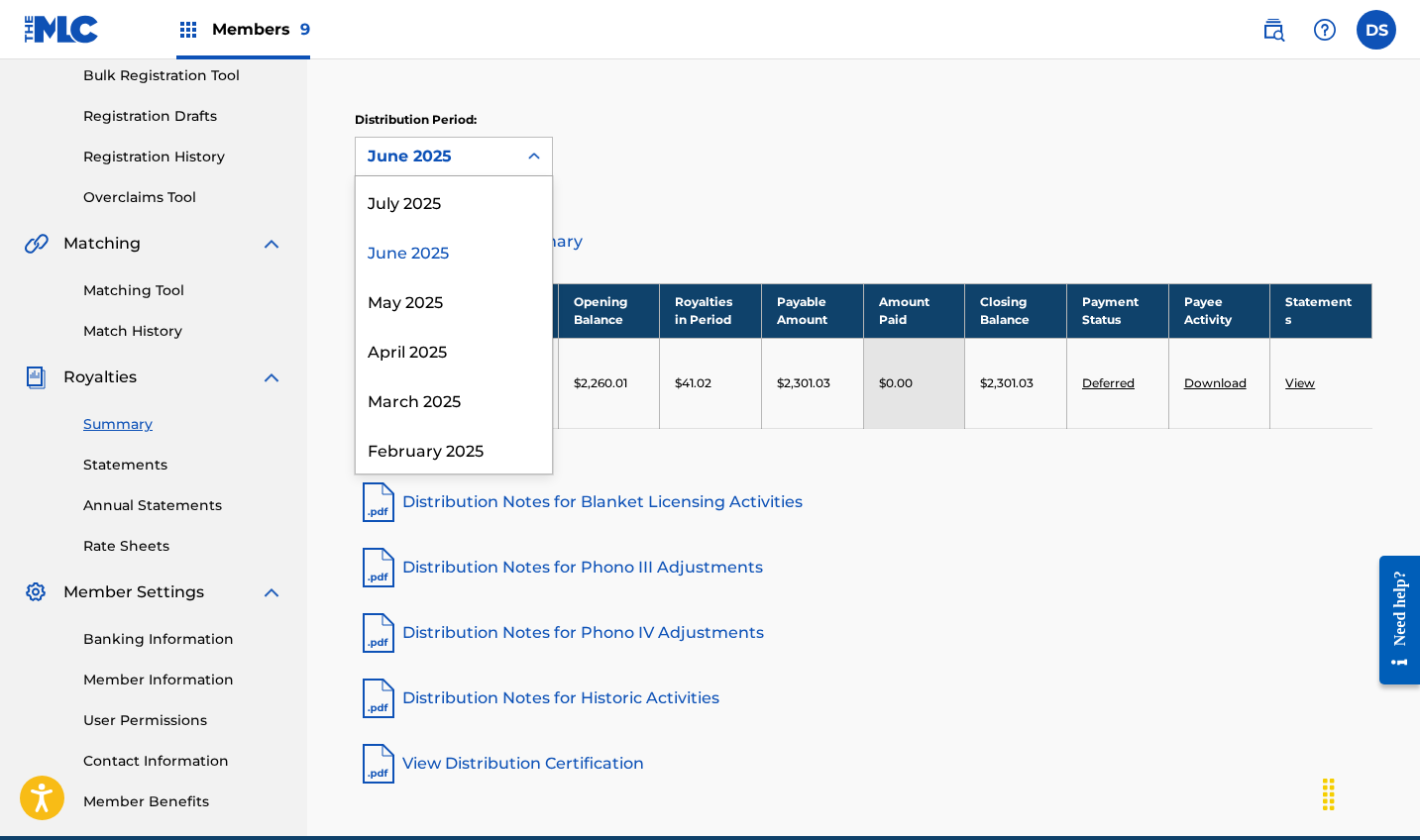 click 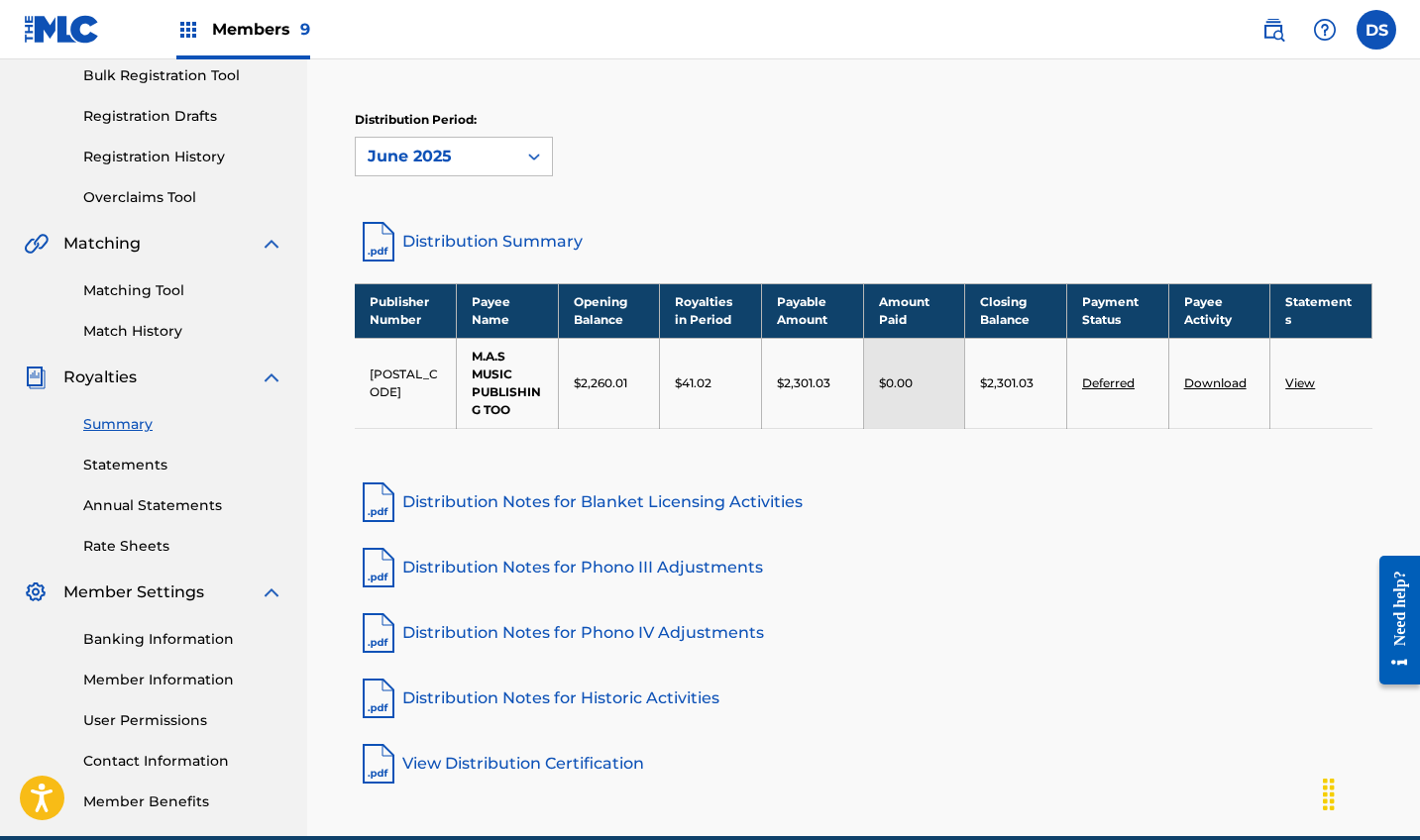 click 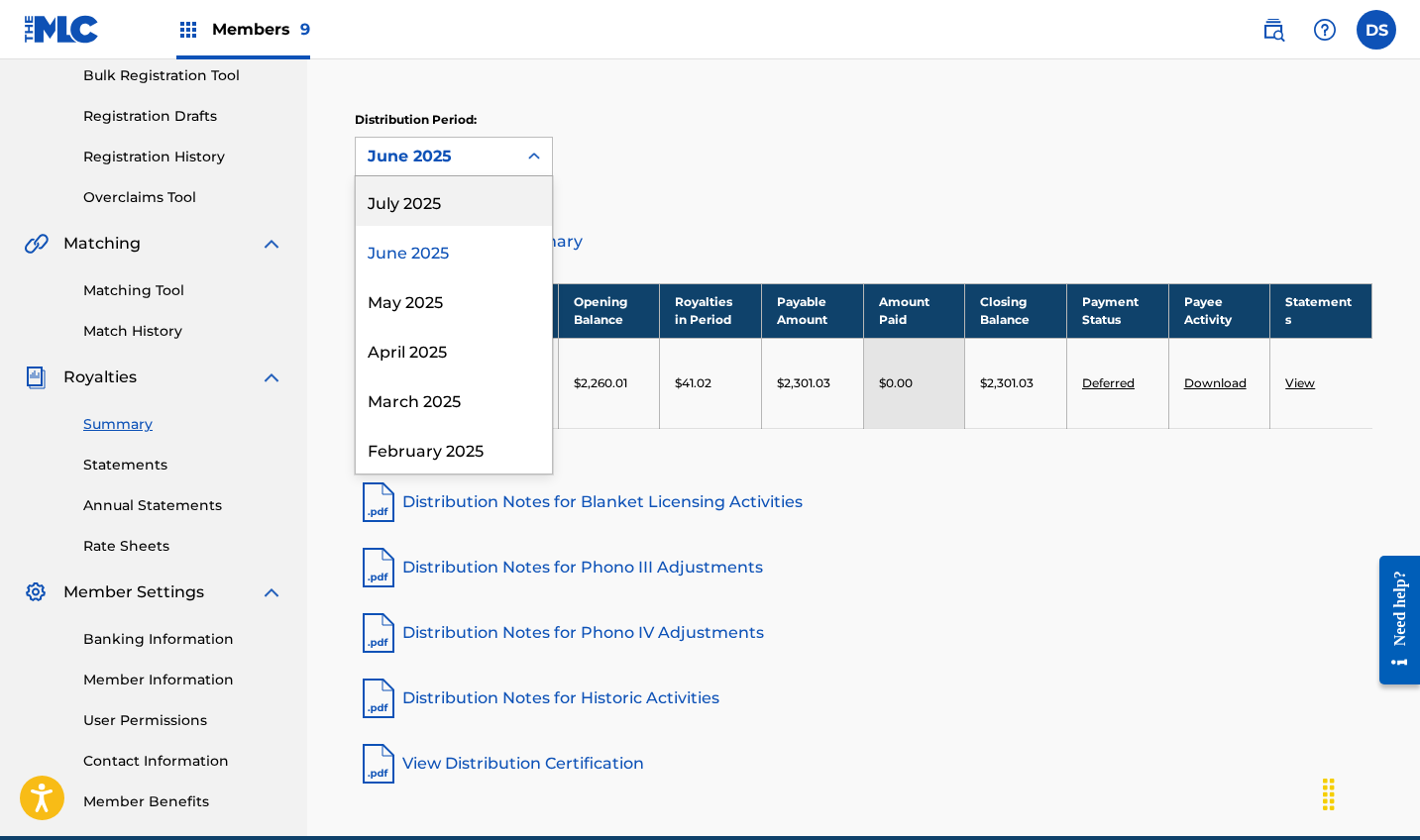 click on "July 2025" at bounding box center [454, 201] 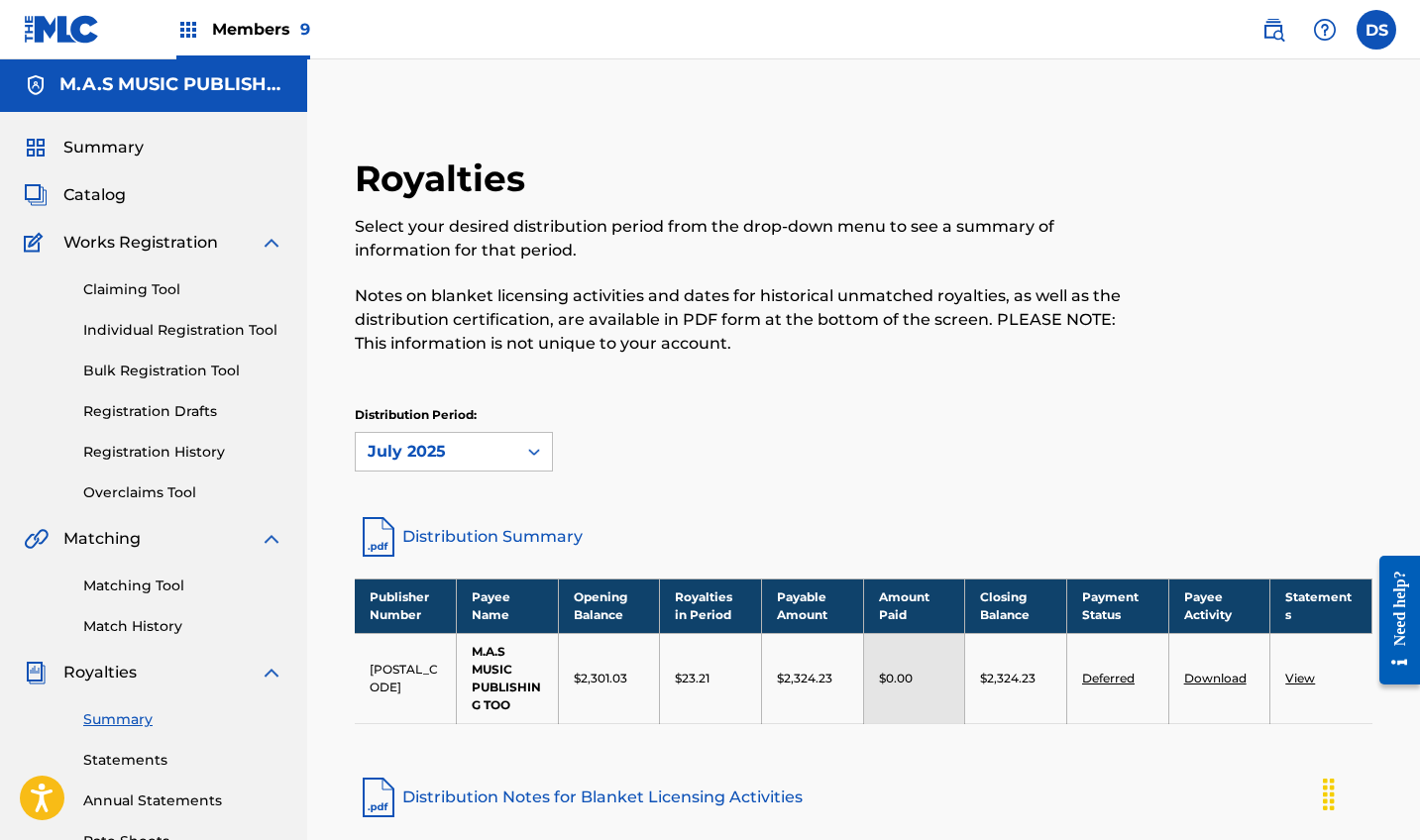 scroll, scrollTop: 0, scrollLeft: 0, axis: both 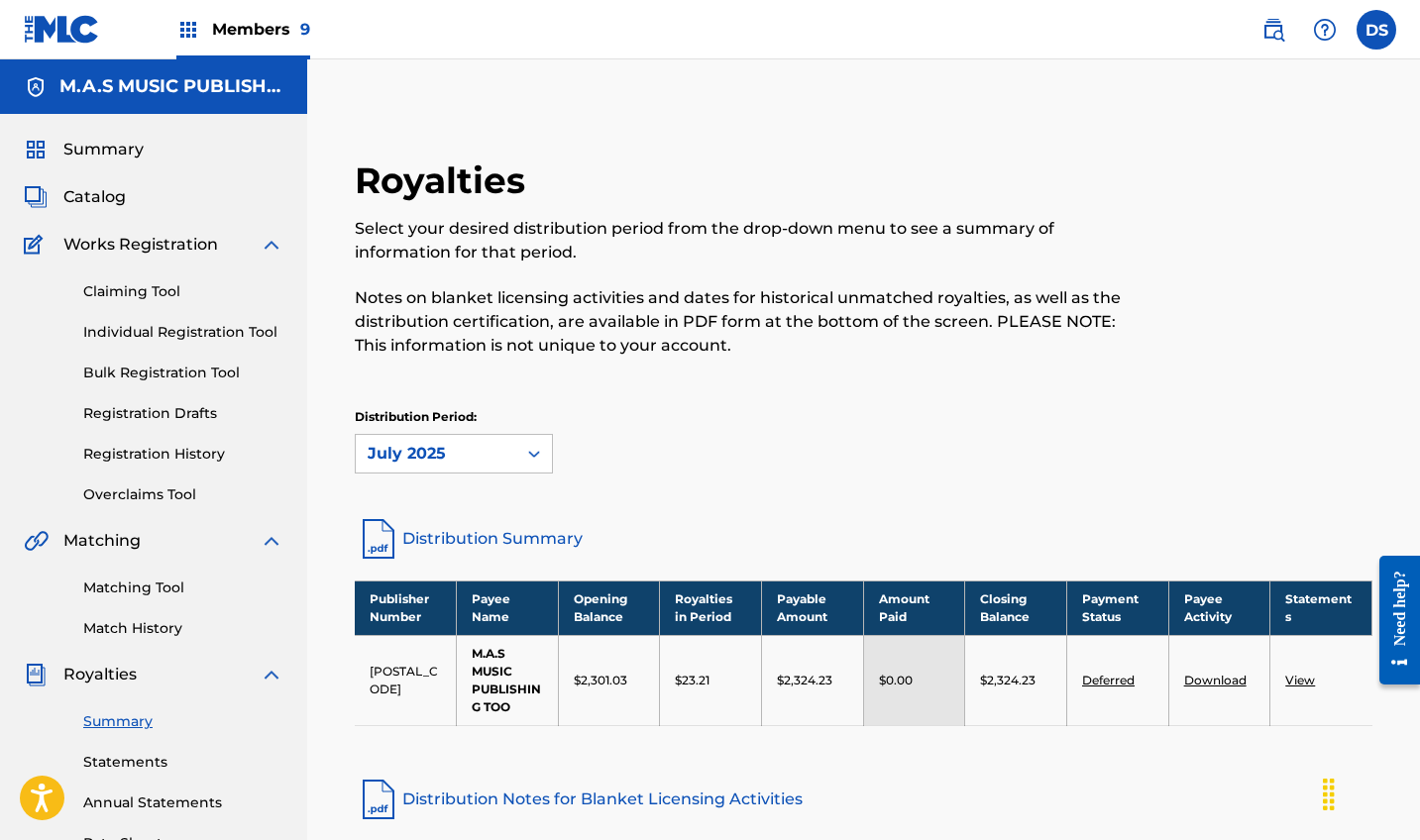 click at bounding box center (188, 30) 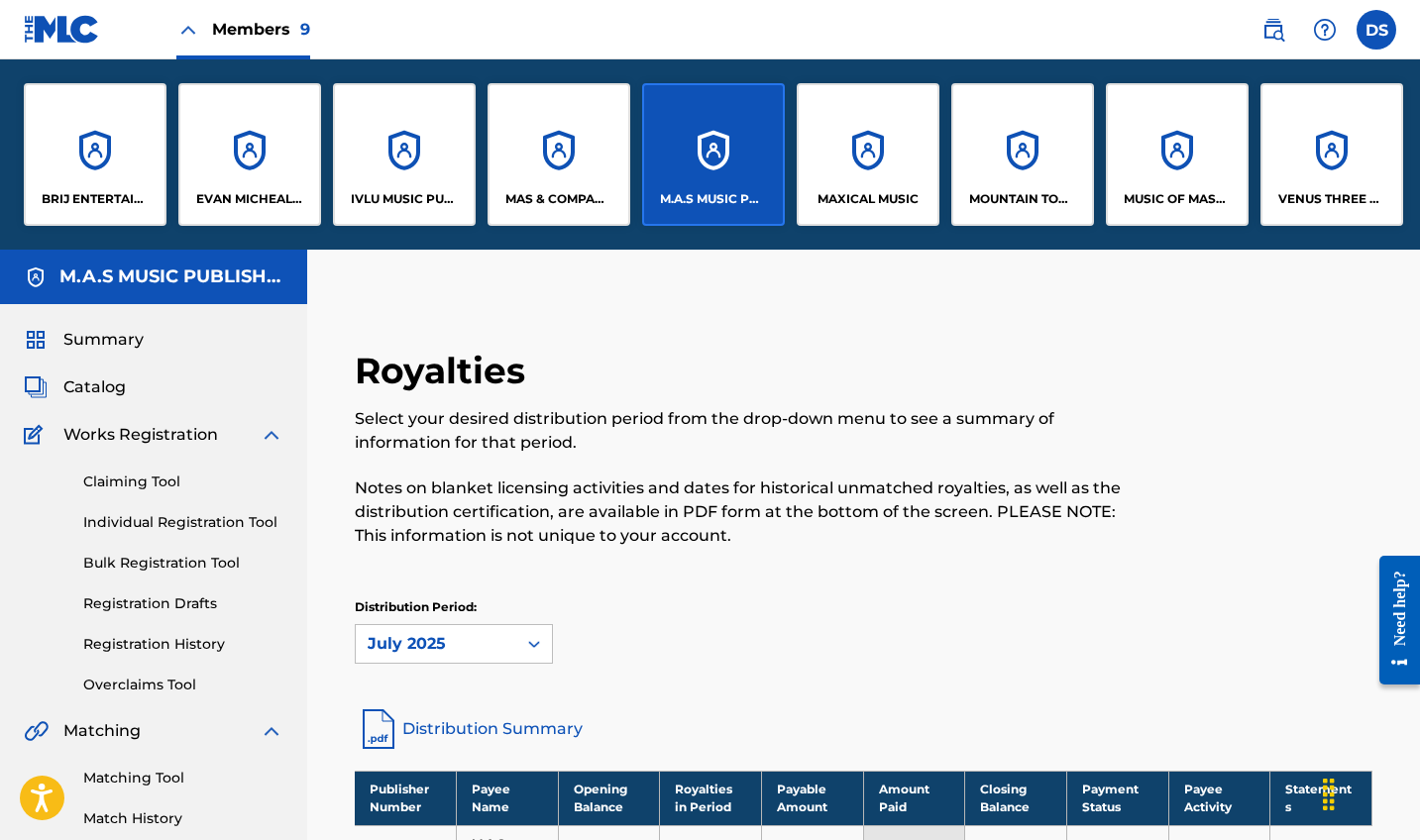 click at bounding box center (188, 30) 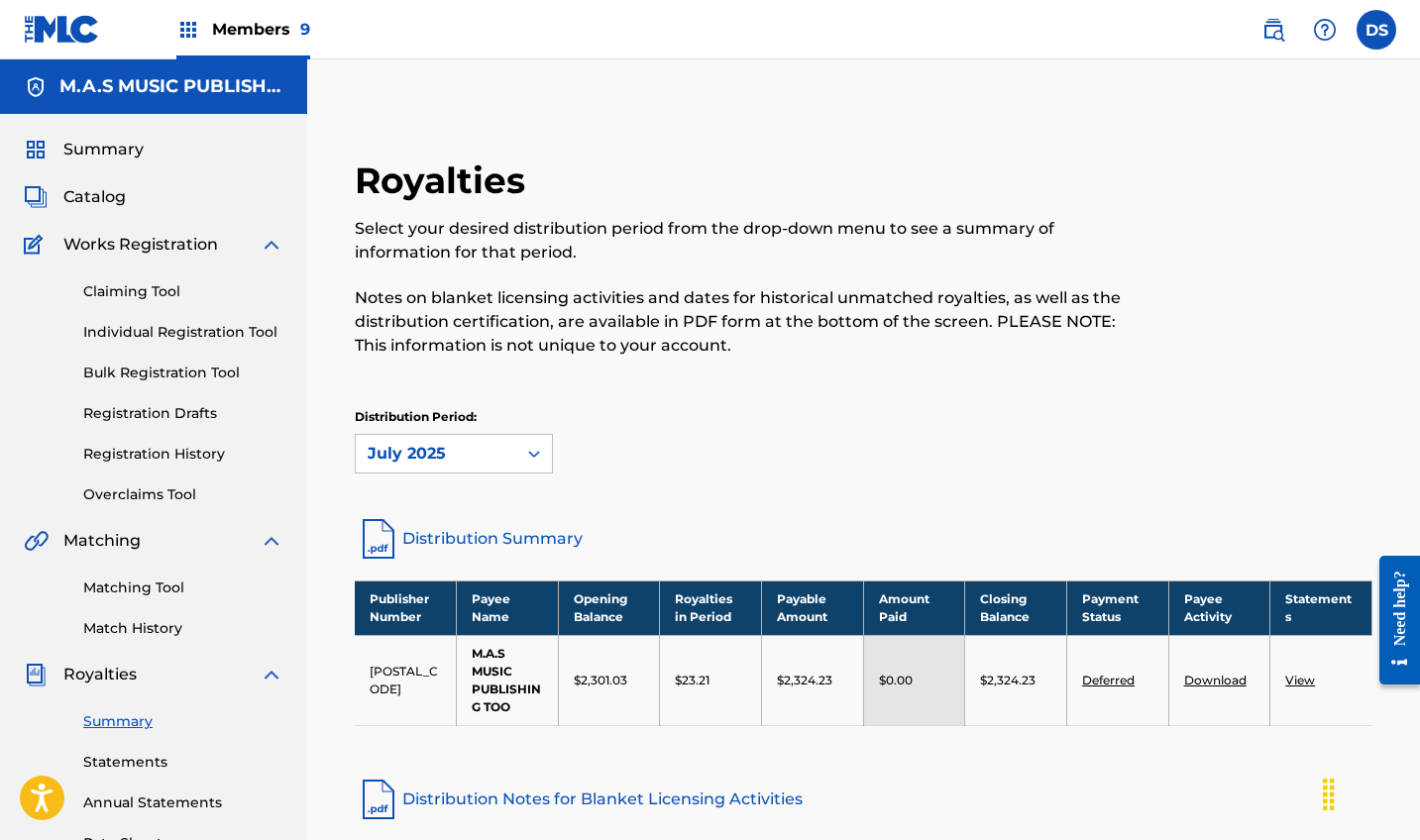 click on "9" at bounding box center (305, 29) 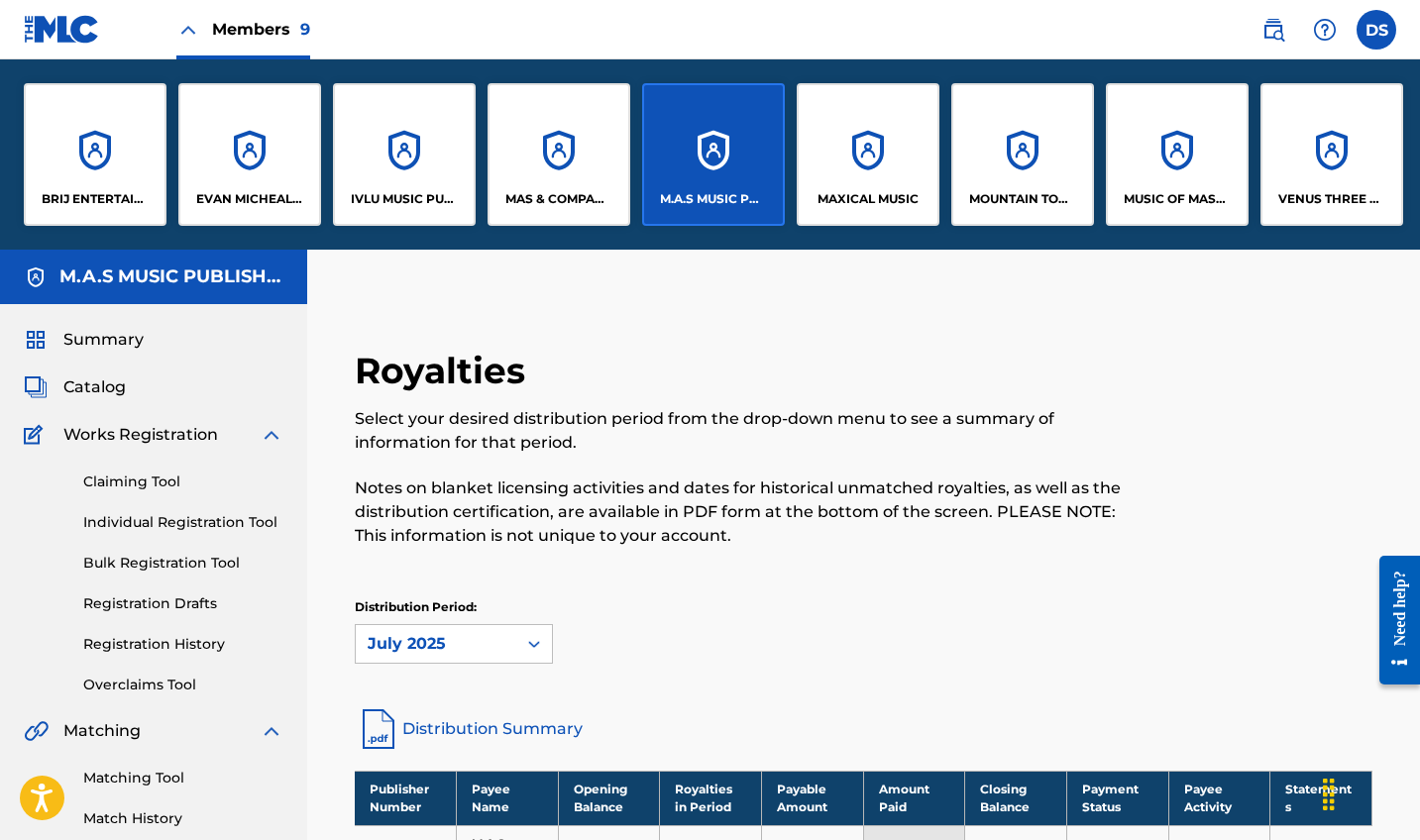 click on "MAXICAL MUSIC" at bounding box center (868, 155) 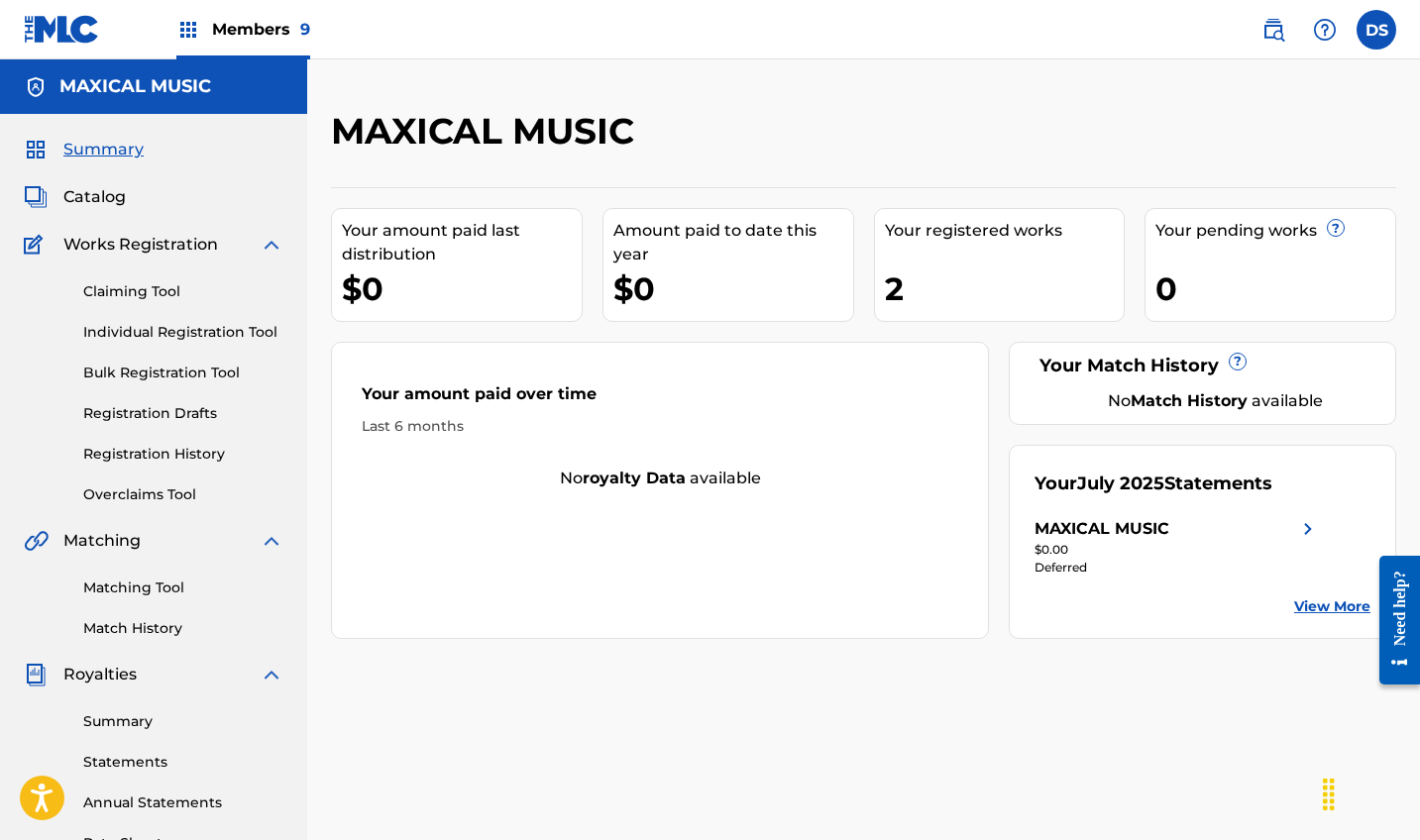 click on "Summary" at bounding box center (183, 721) 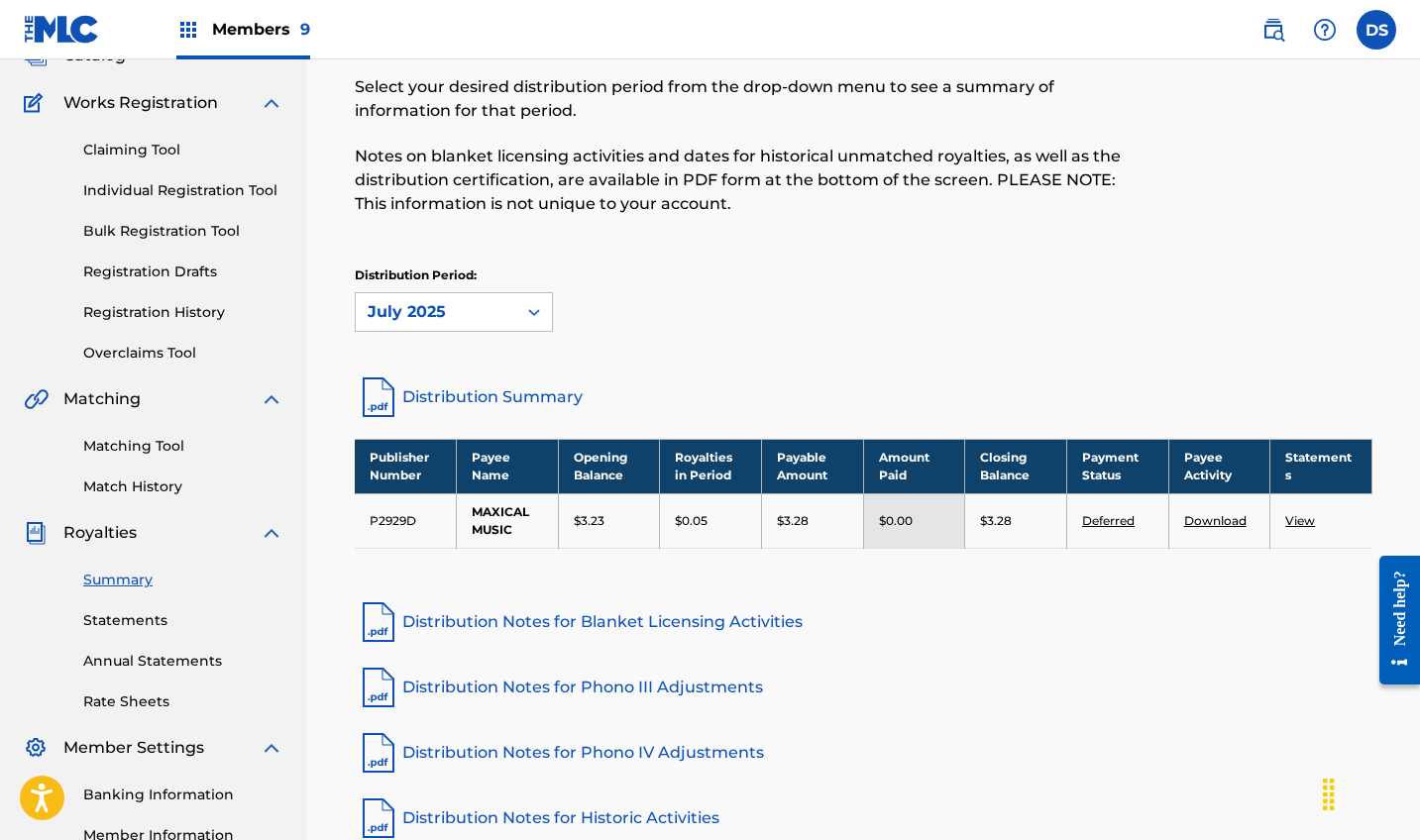 scroll, scrollTop: 148, scrollLeft: 0, axis: vertical 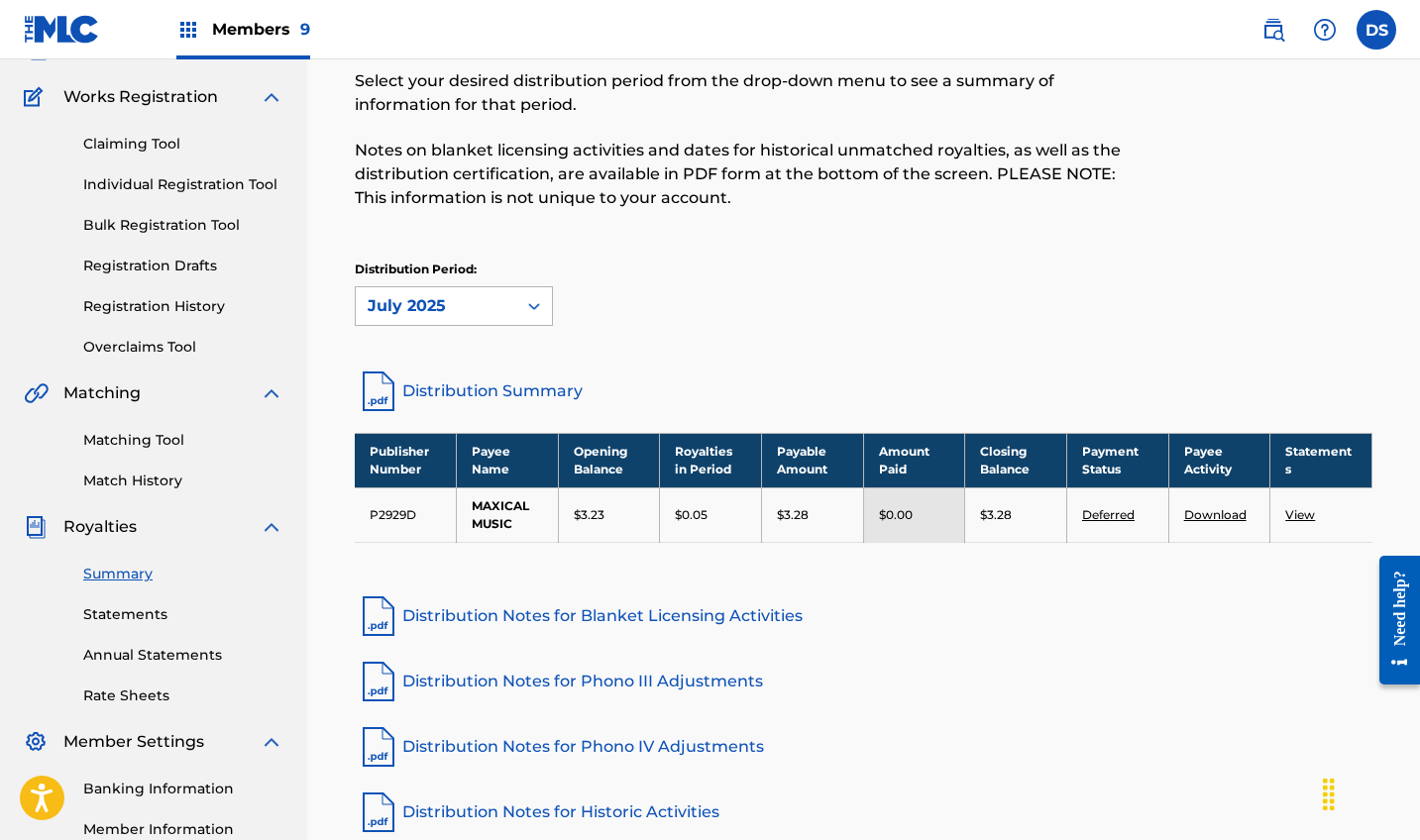 click 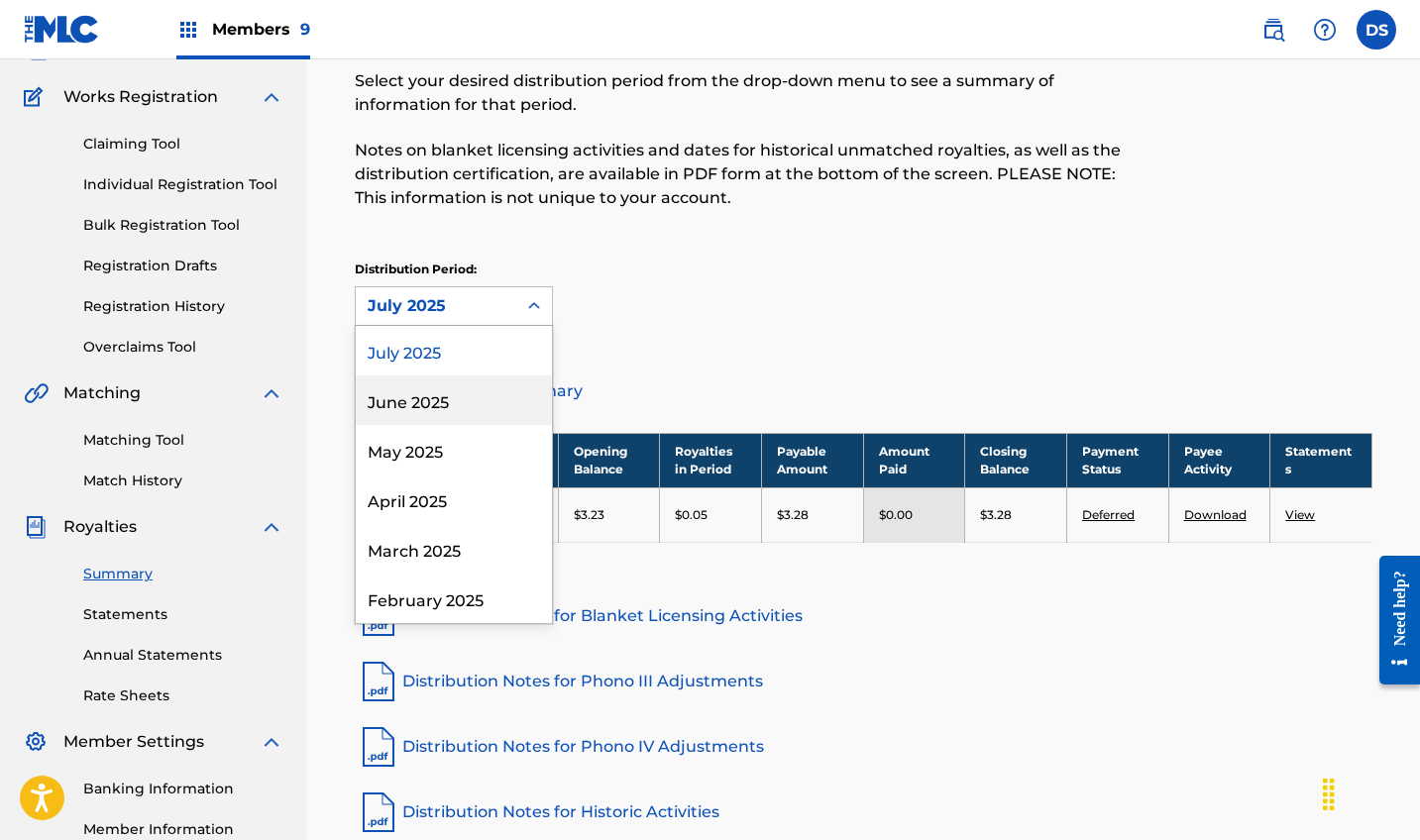 click on "June 2025" at bounding box center [454, 400] 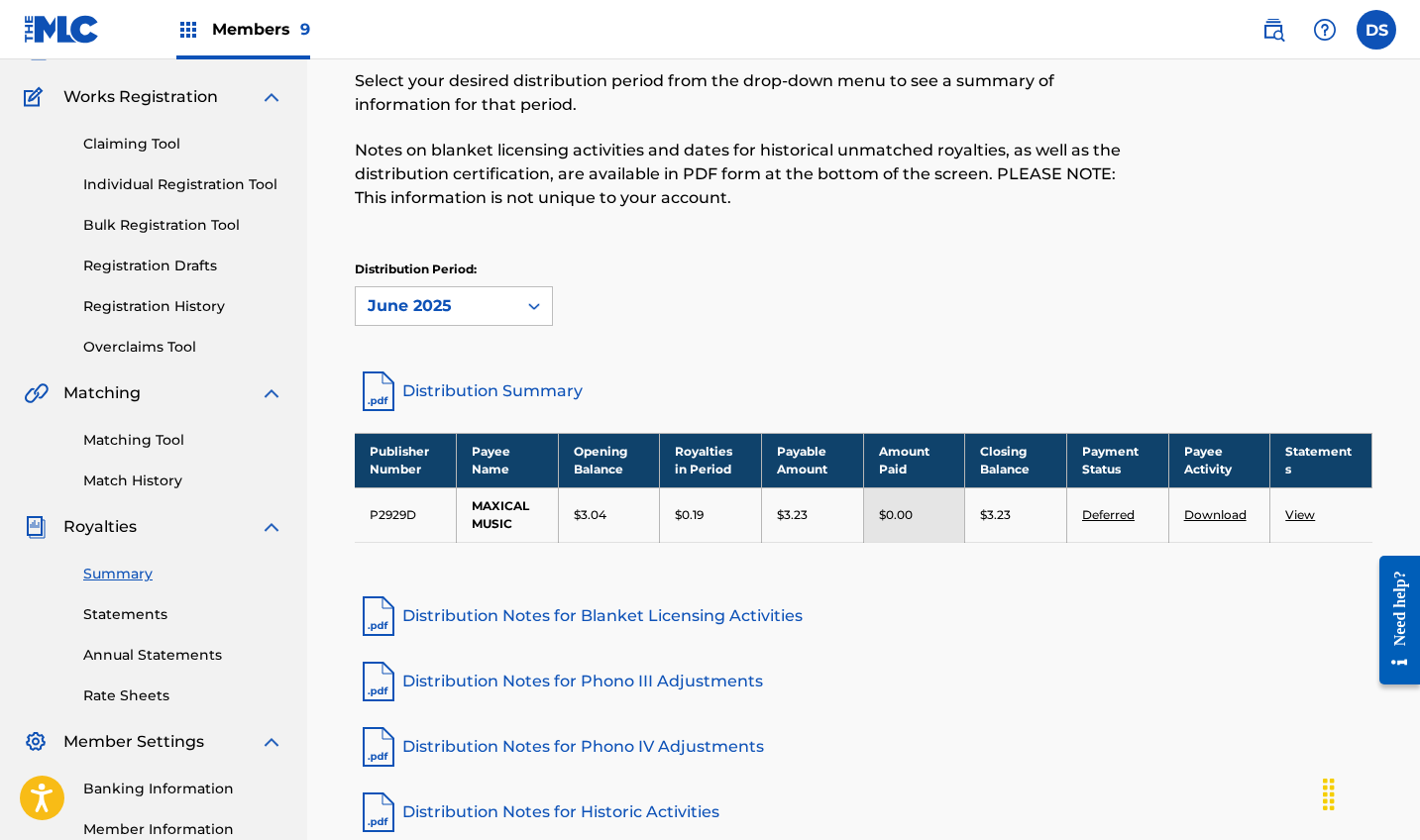 click 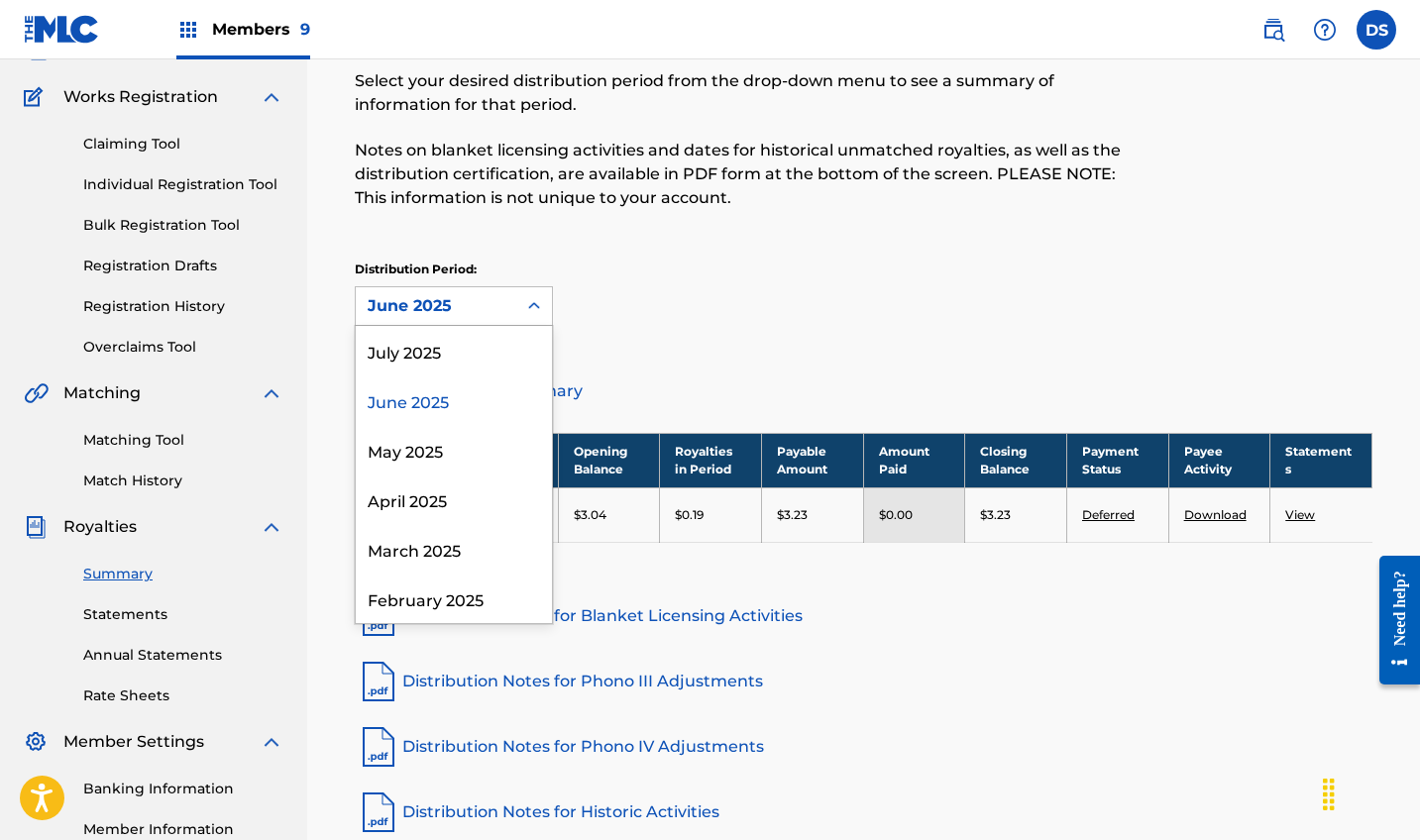 click 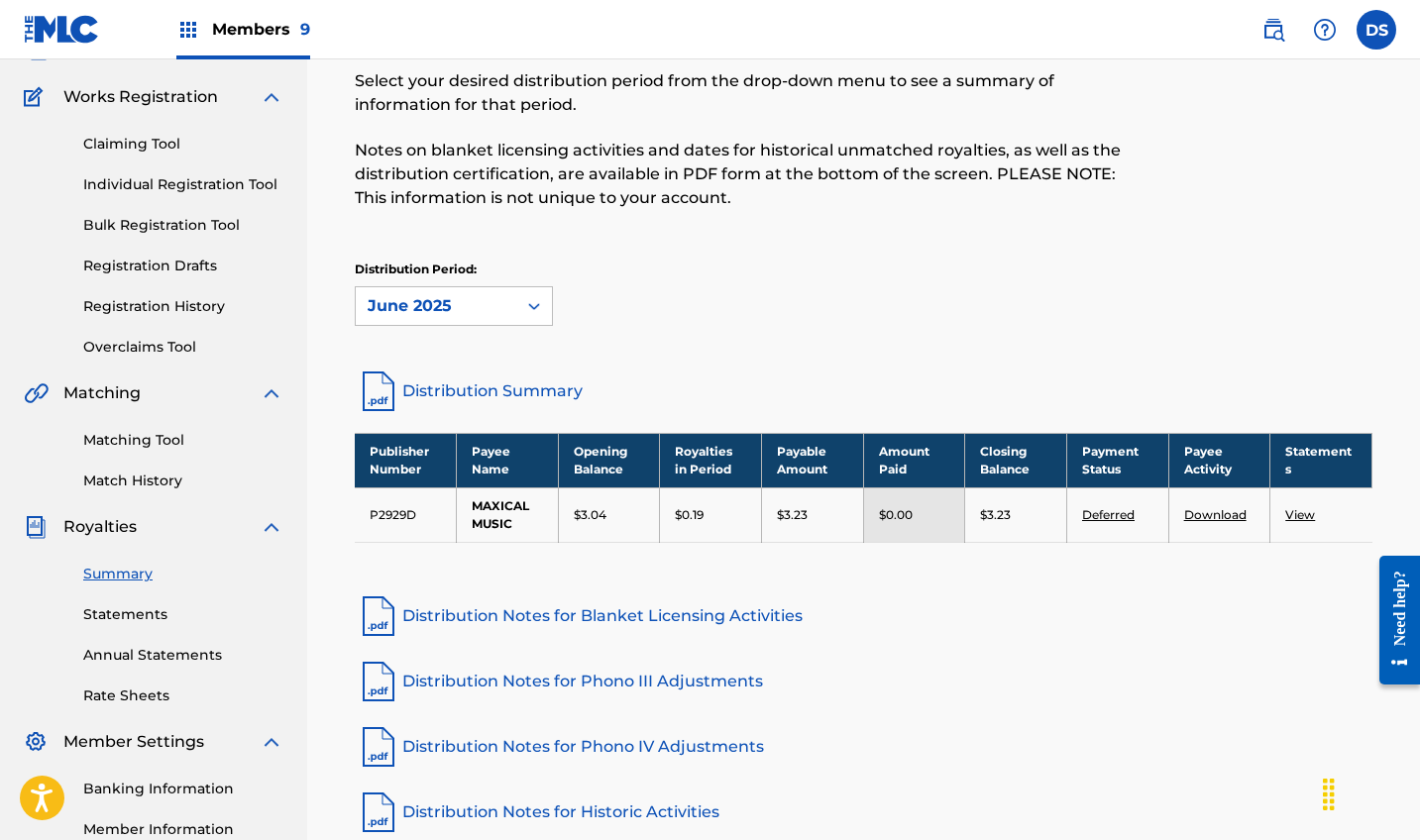 click 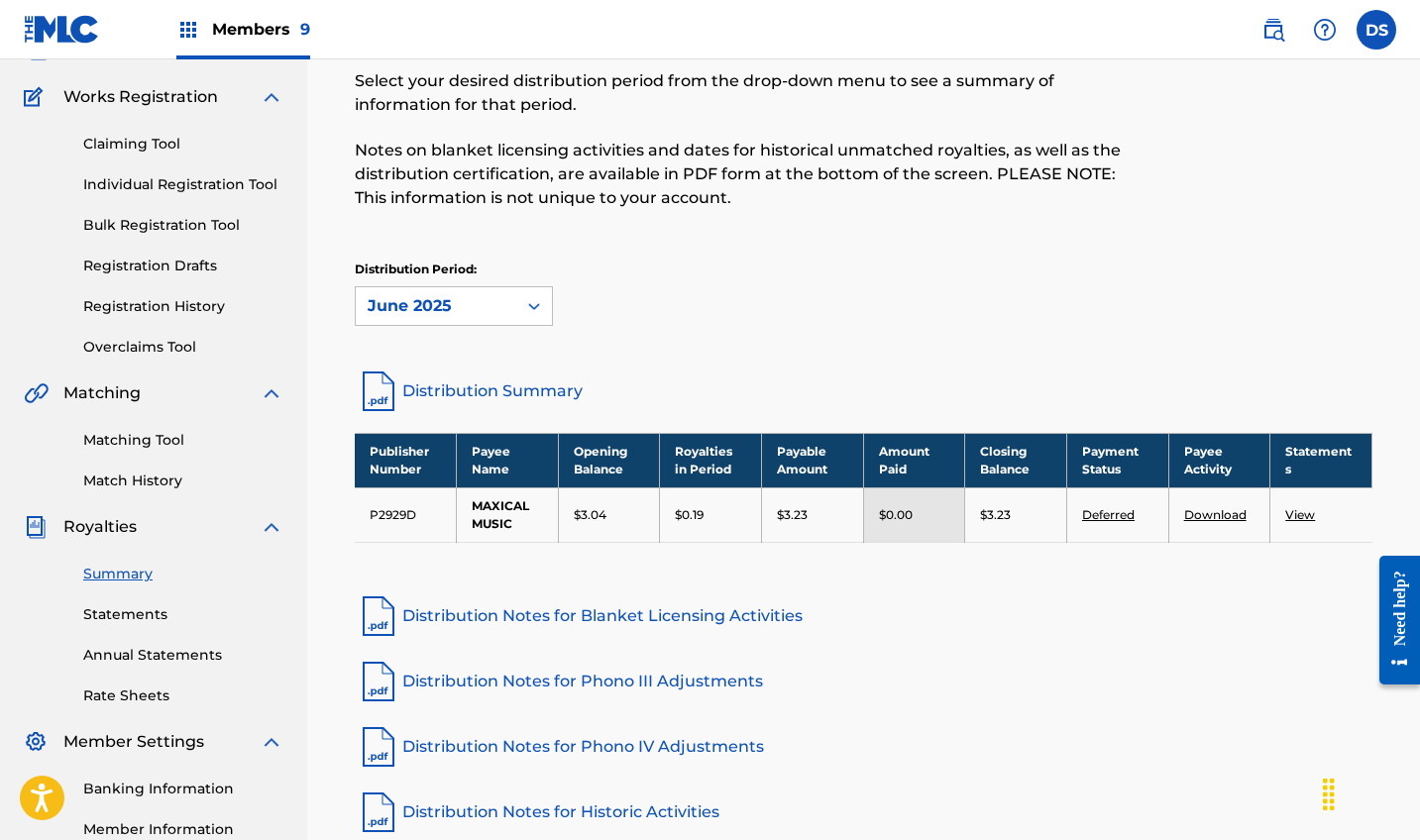 click 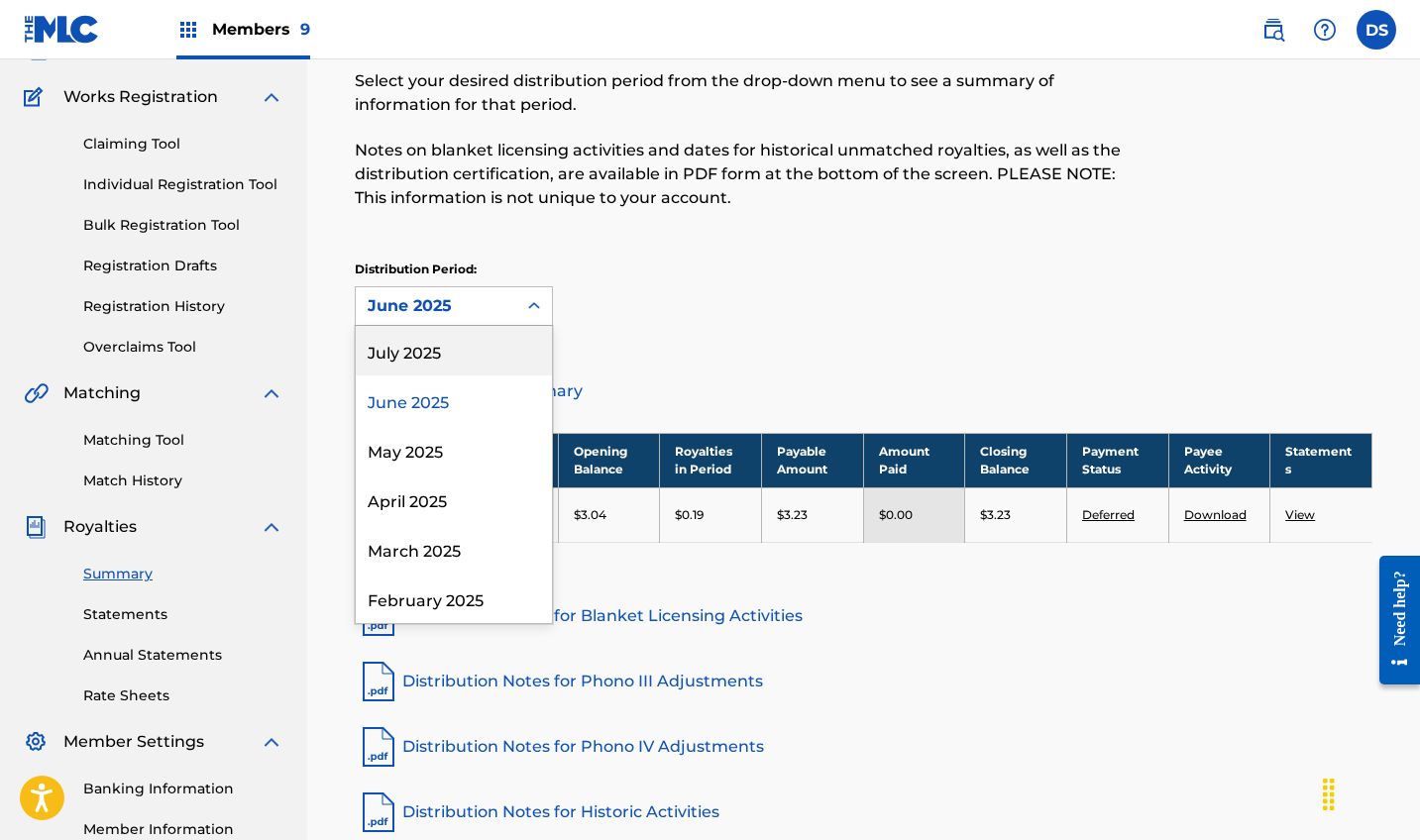 click on "July 2025" at bounding box center (454, 351) 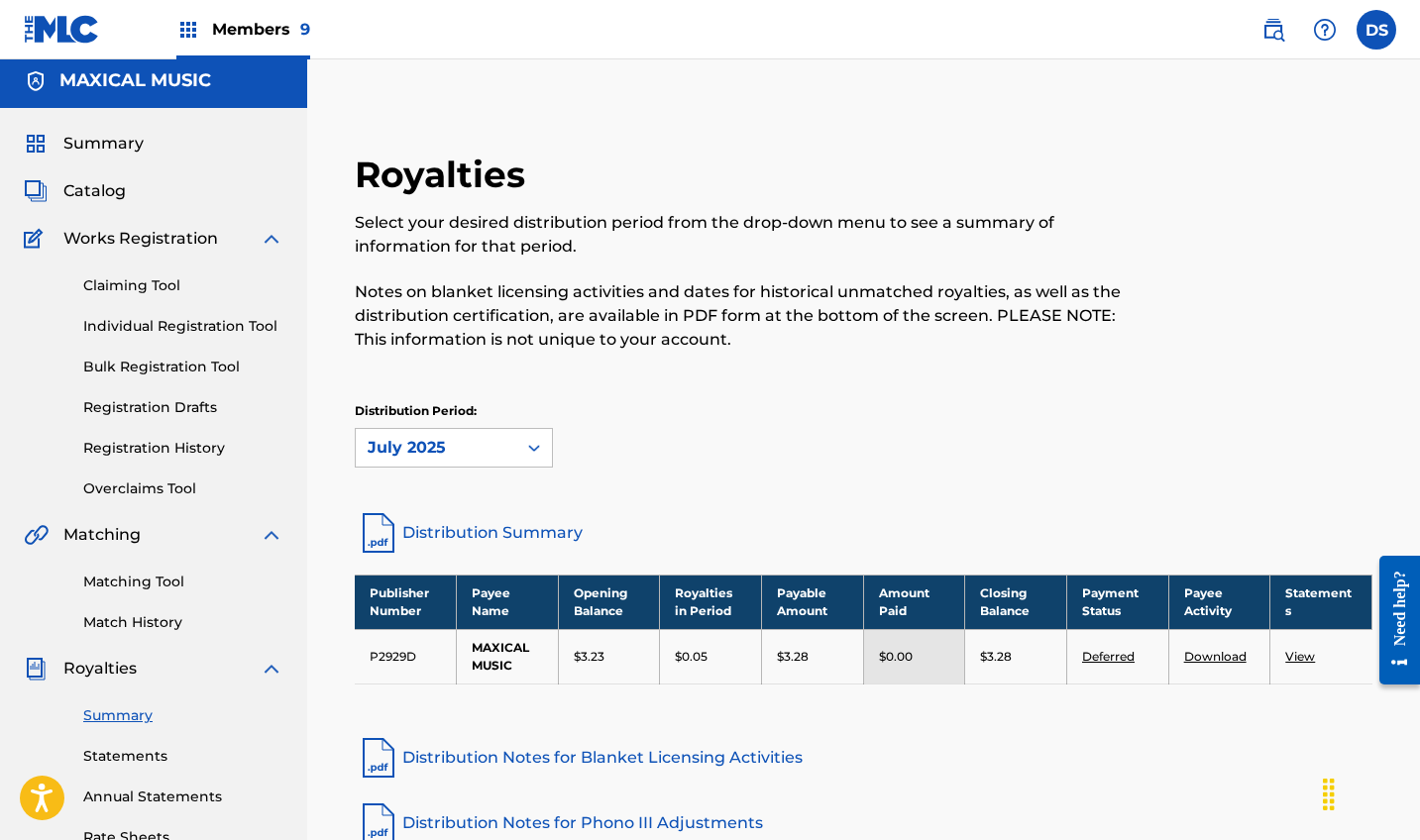 scroll, scrollTop: 0, scrollLeft: 0, axis: both 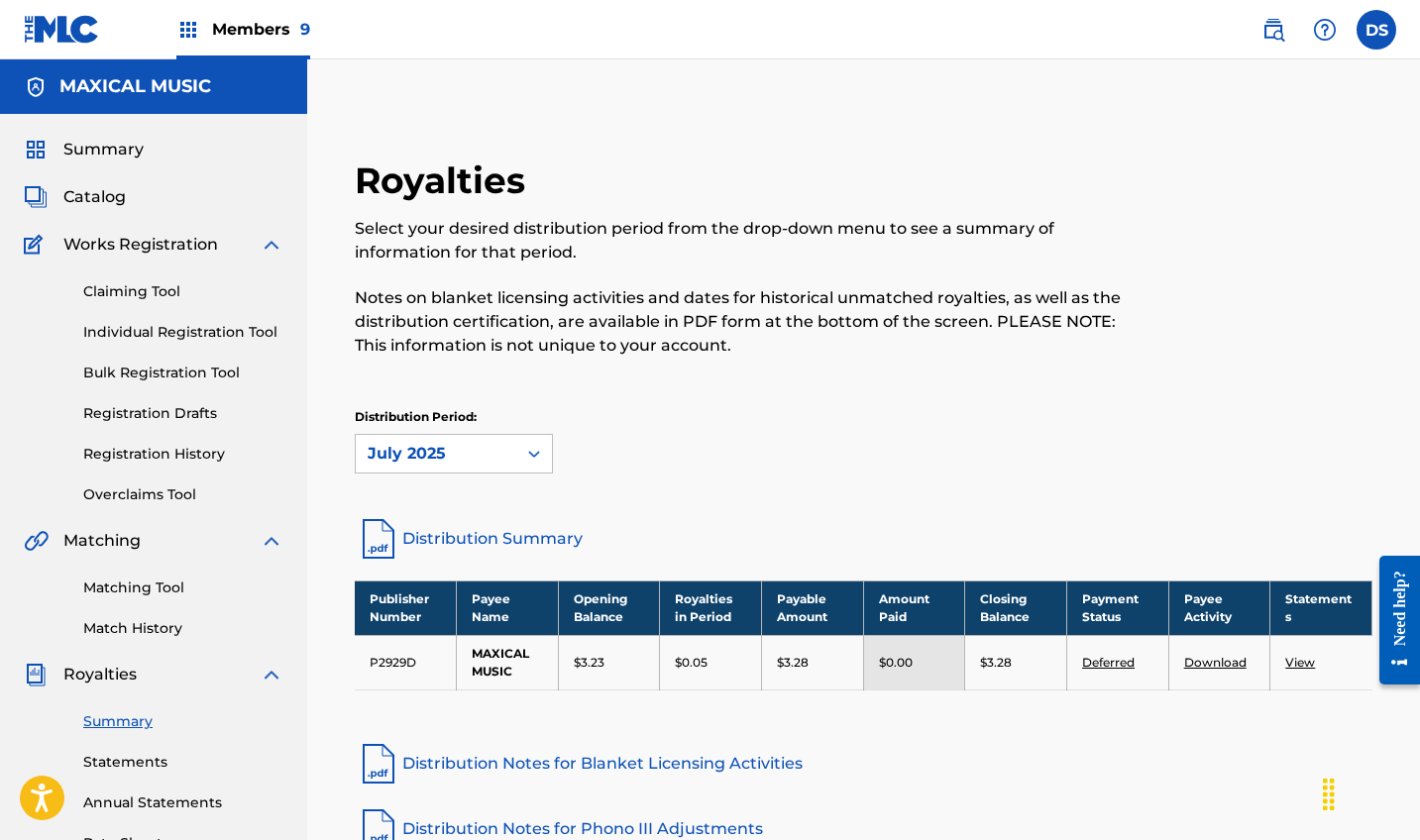 click on "9" at bounding box center (305, 29) 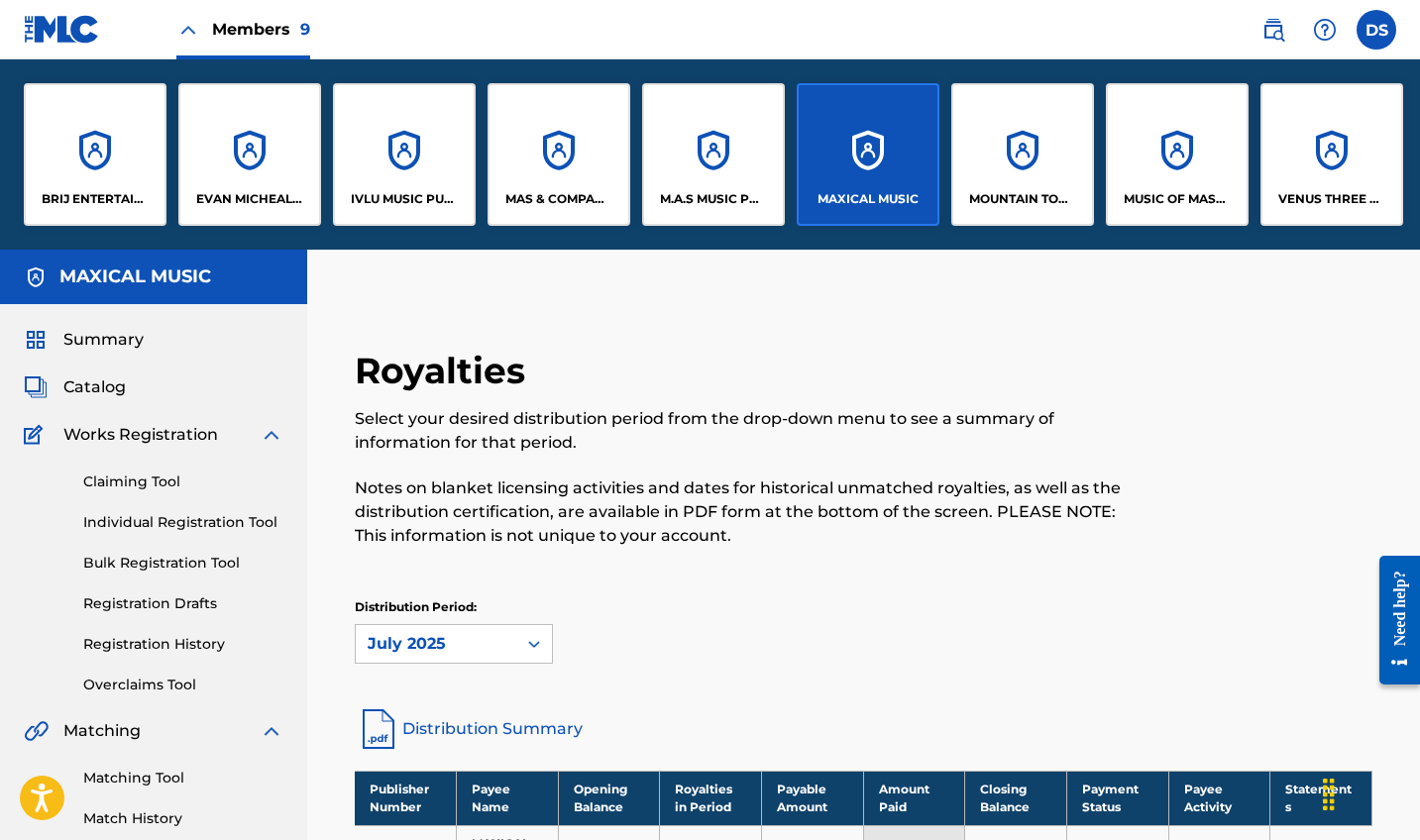 click on "BRIJ ENTERTAINMENT, LLC" at bounding box center [95, 155] 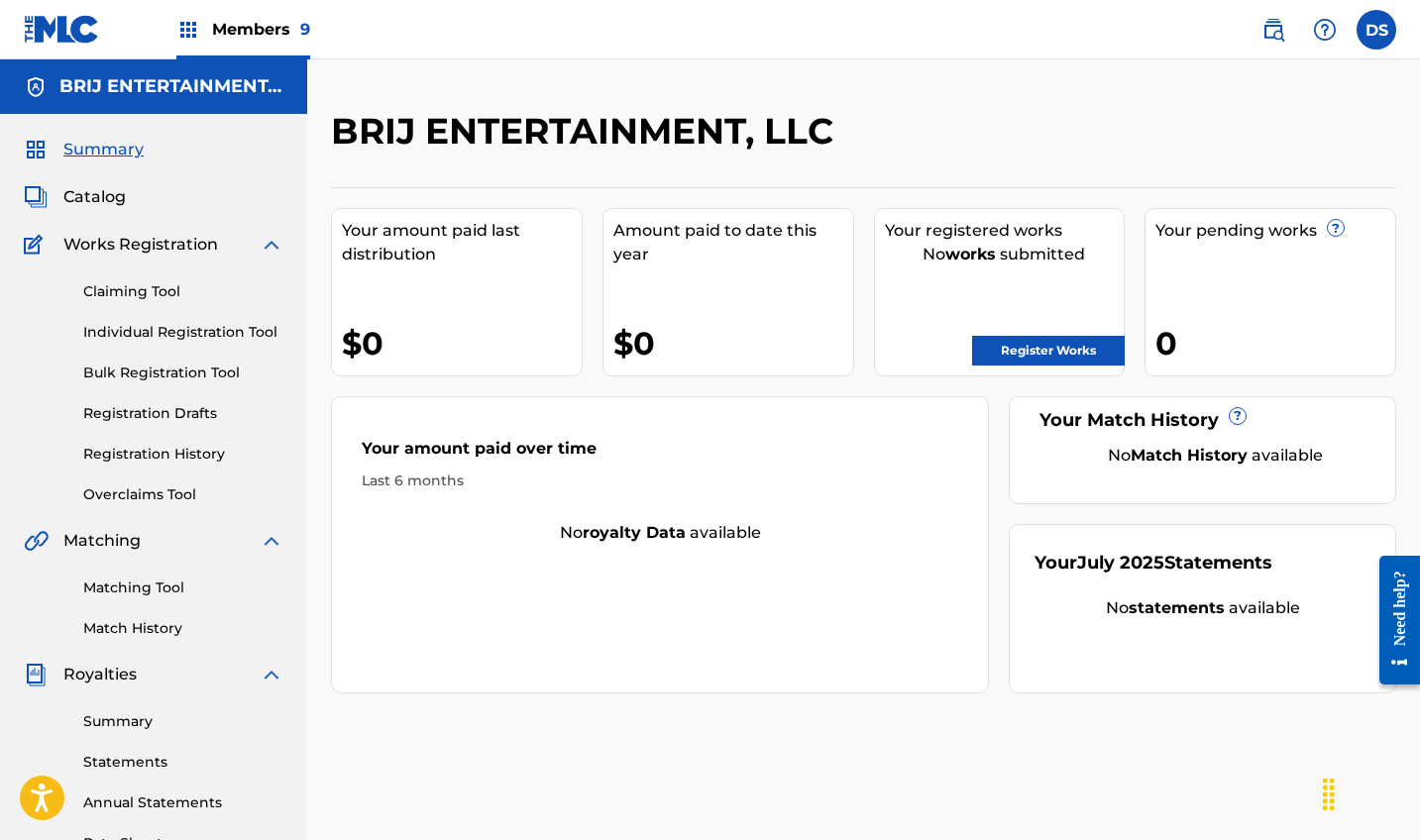 click on "Summary" at bounding box center [183, 721] 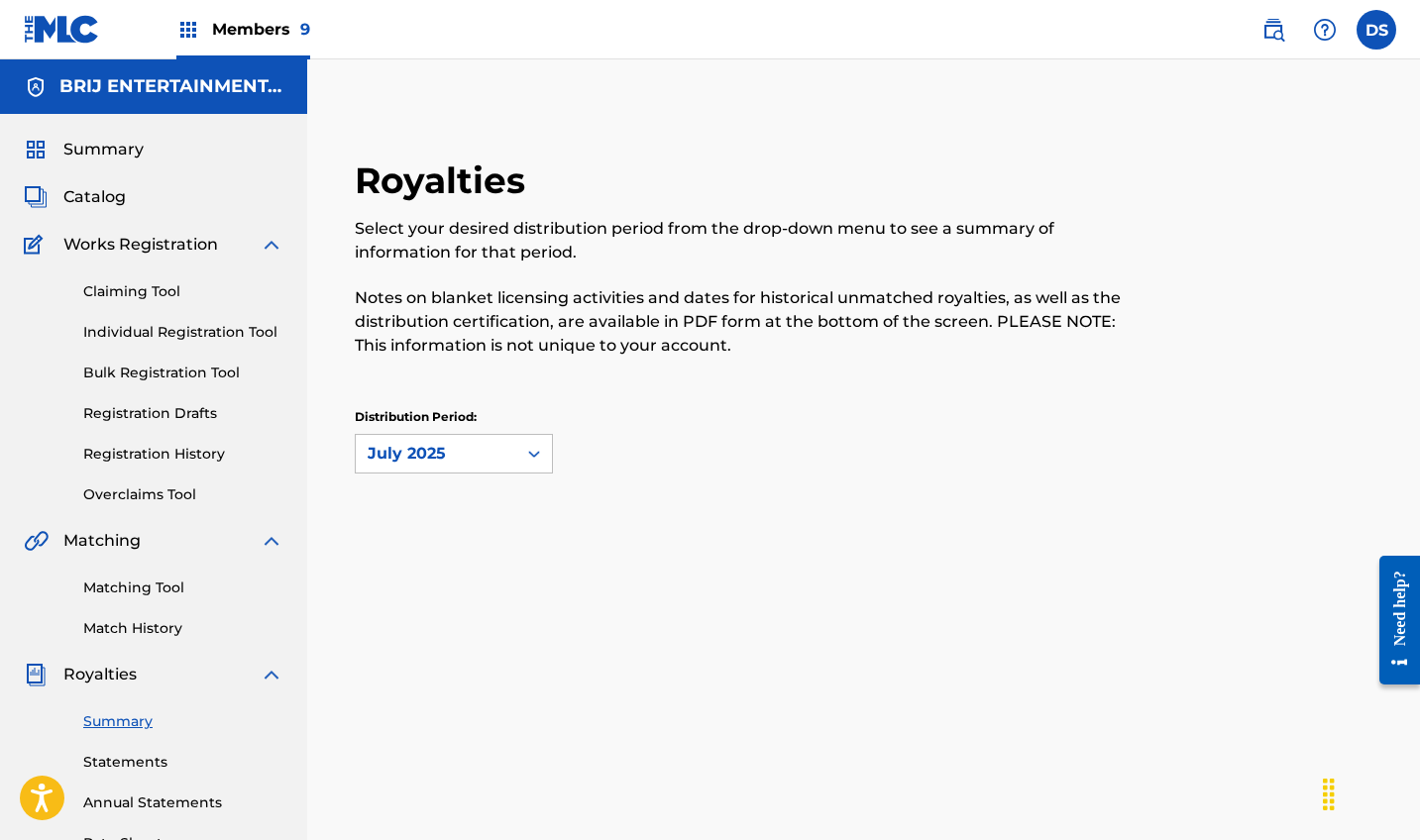 click on "Summary" at bounding box center [183, 721] 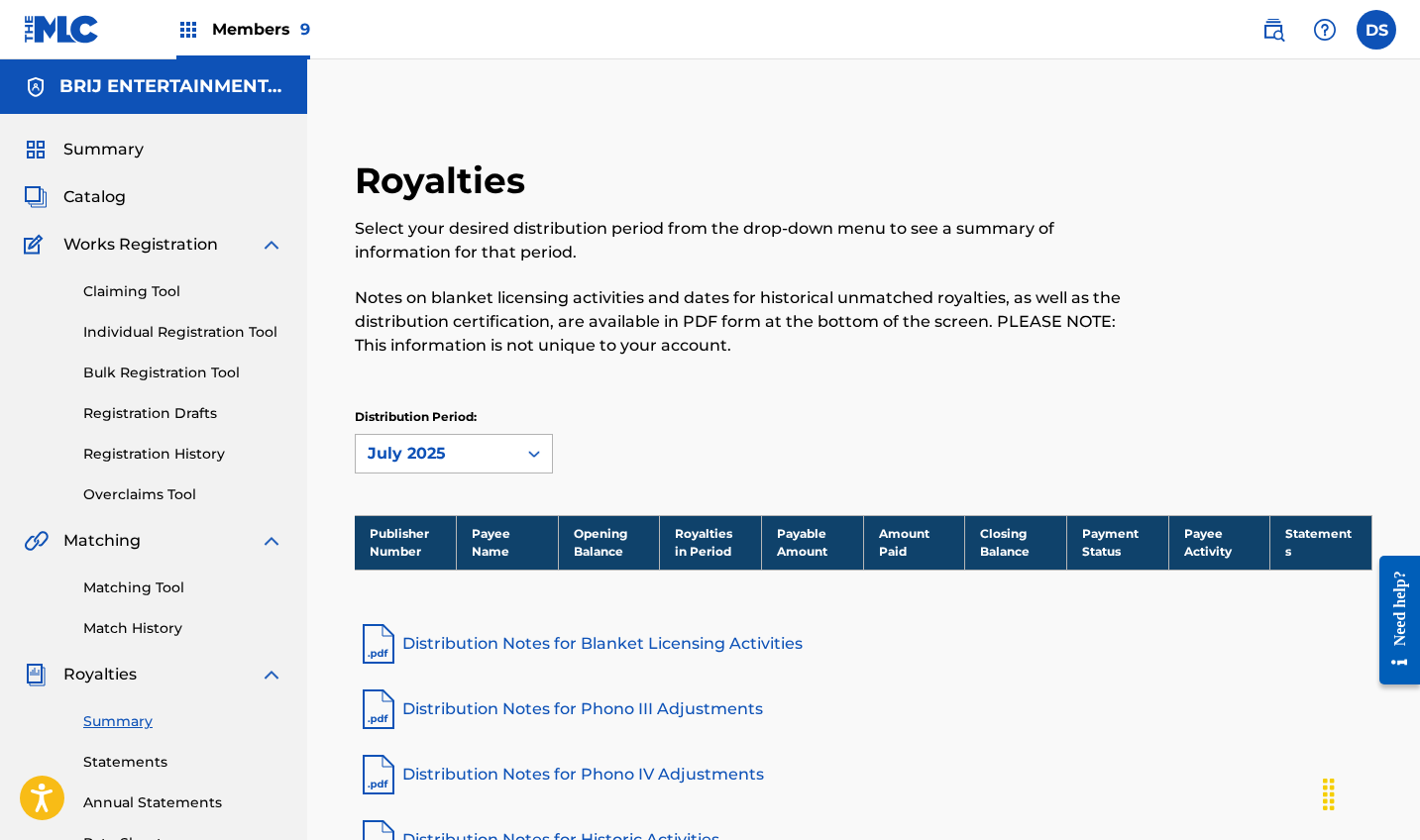 click 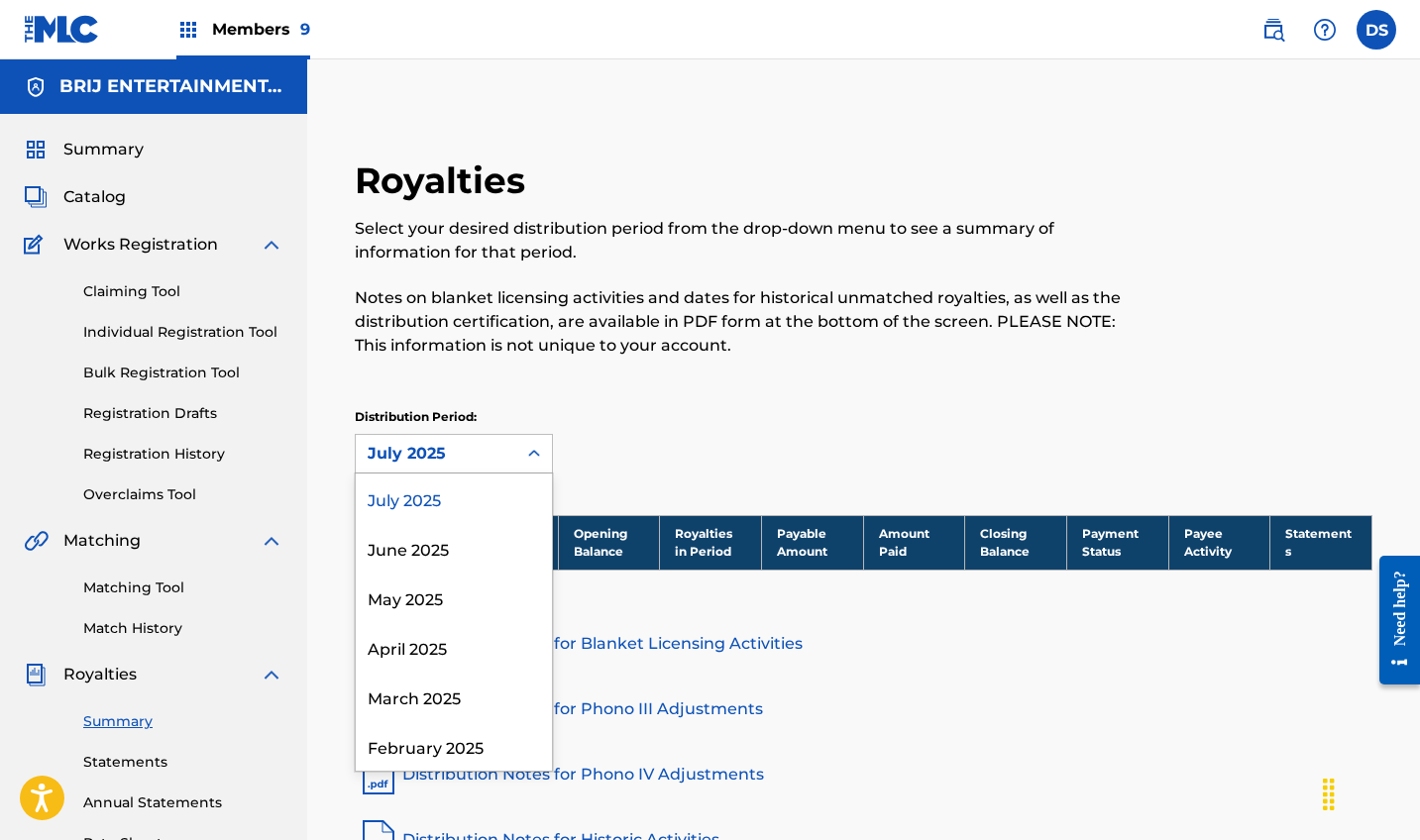 click 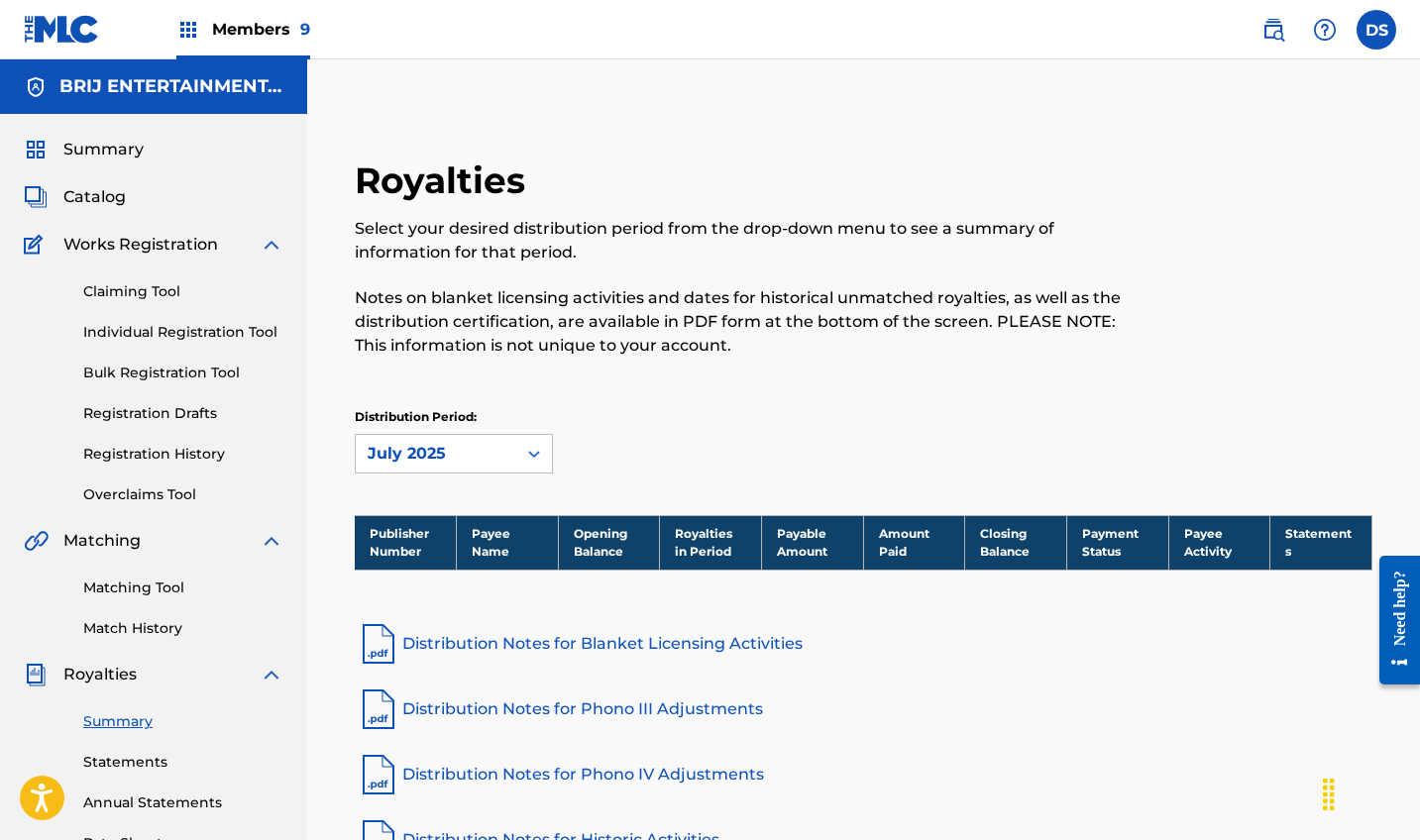 click 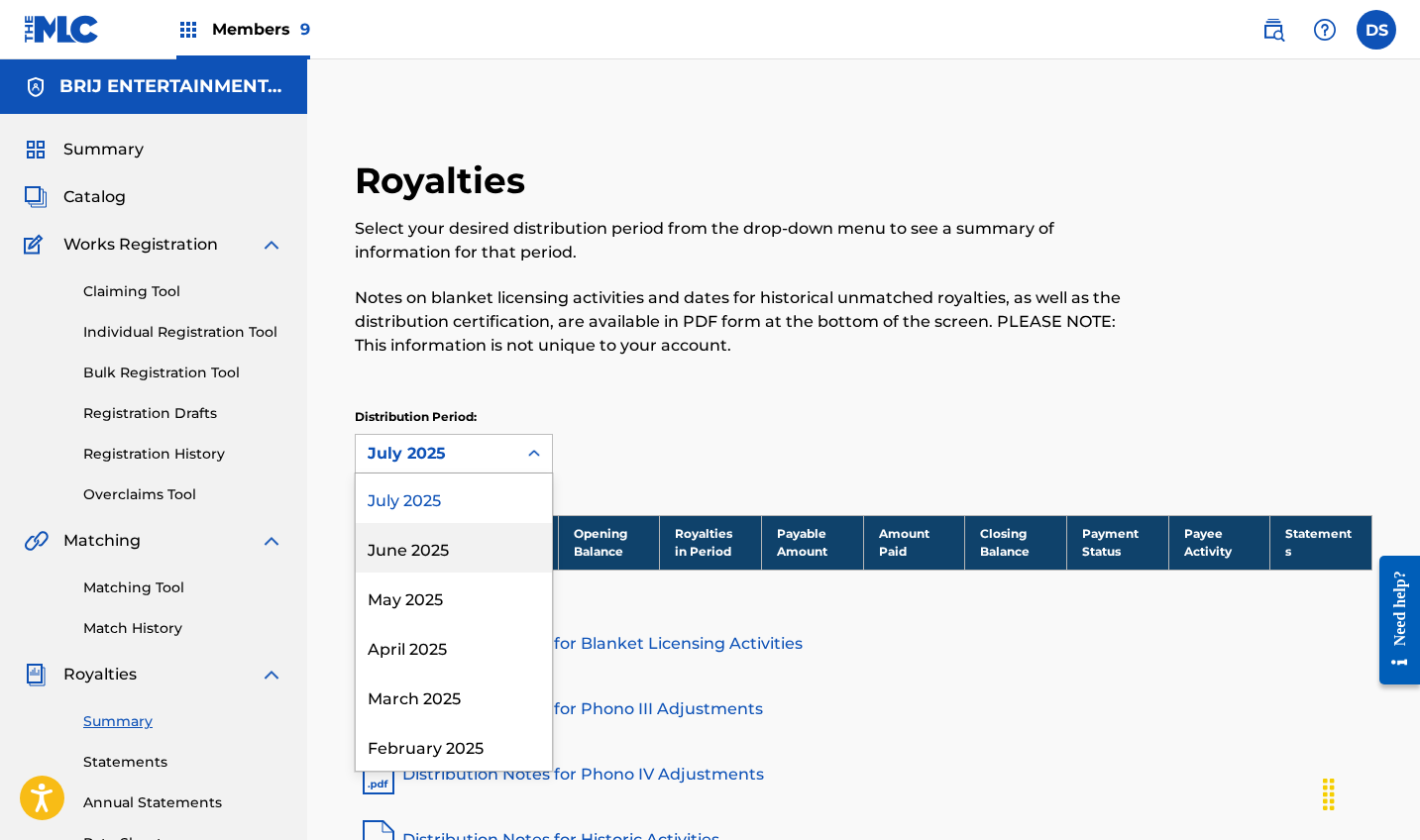 click on "June 2025" at bounding box center [454, 548] 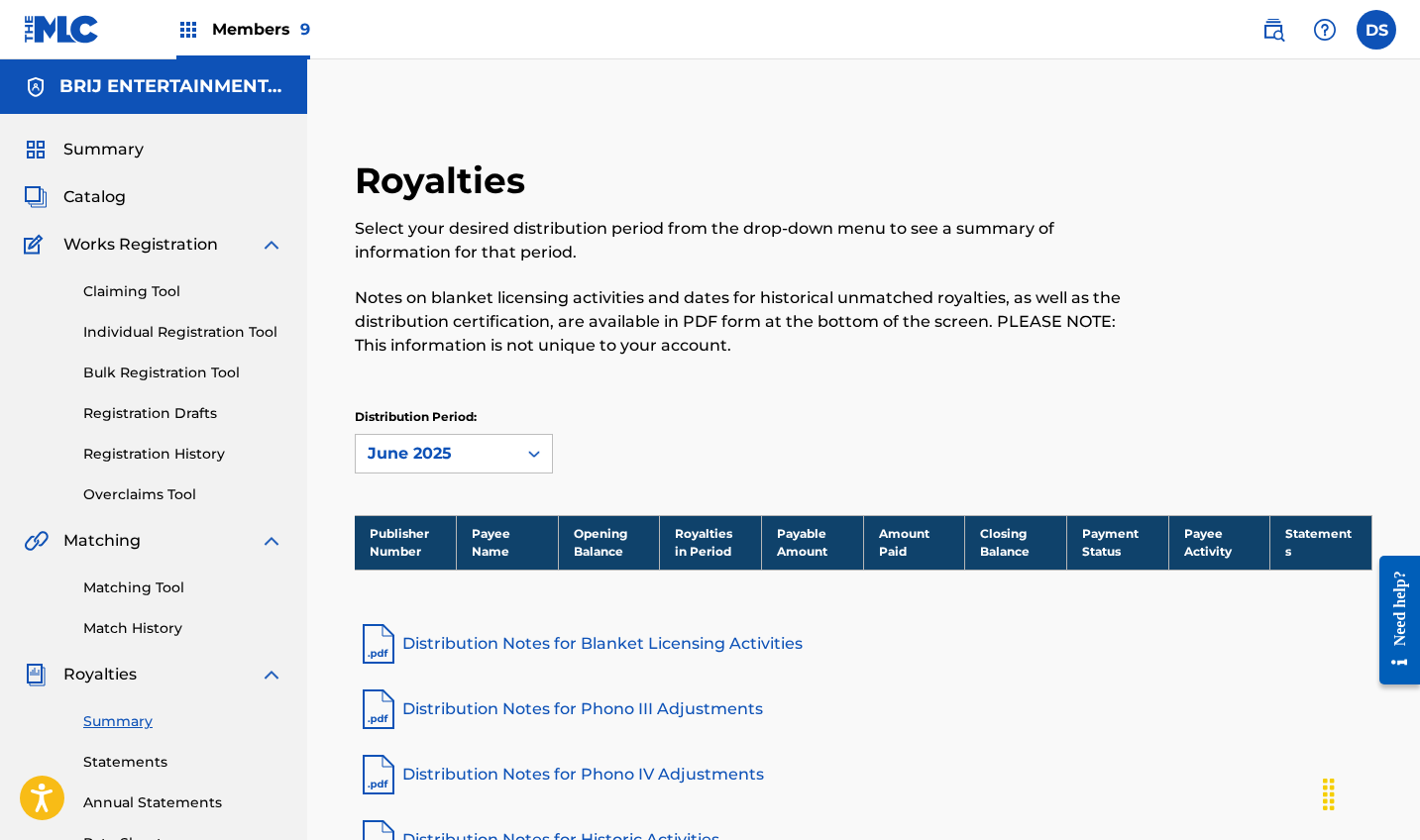 click at bounding box center (188, 30) 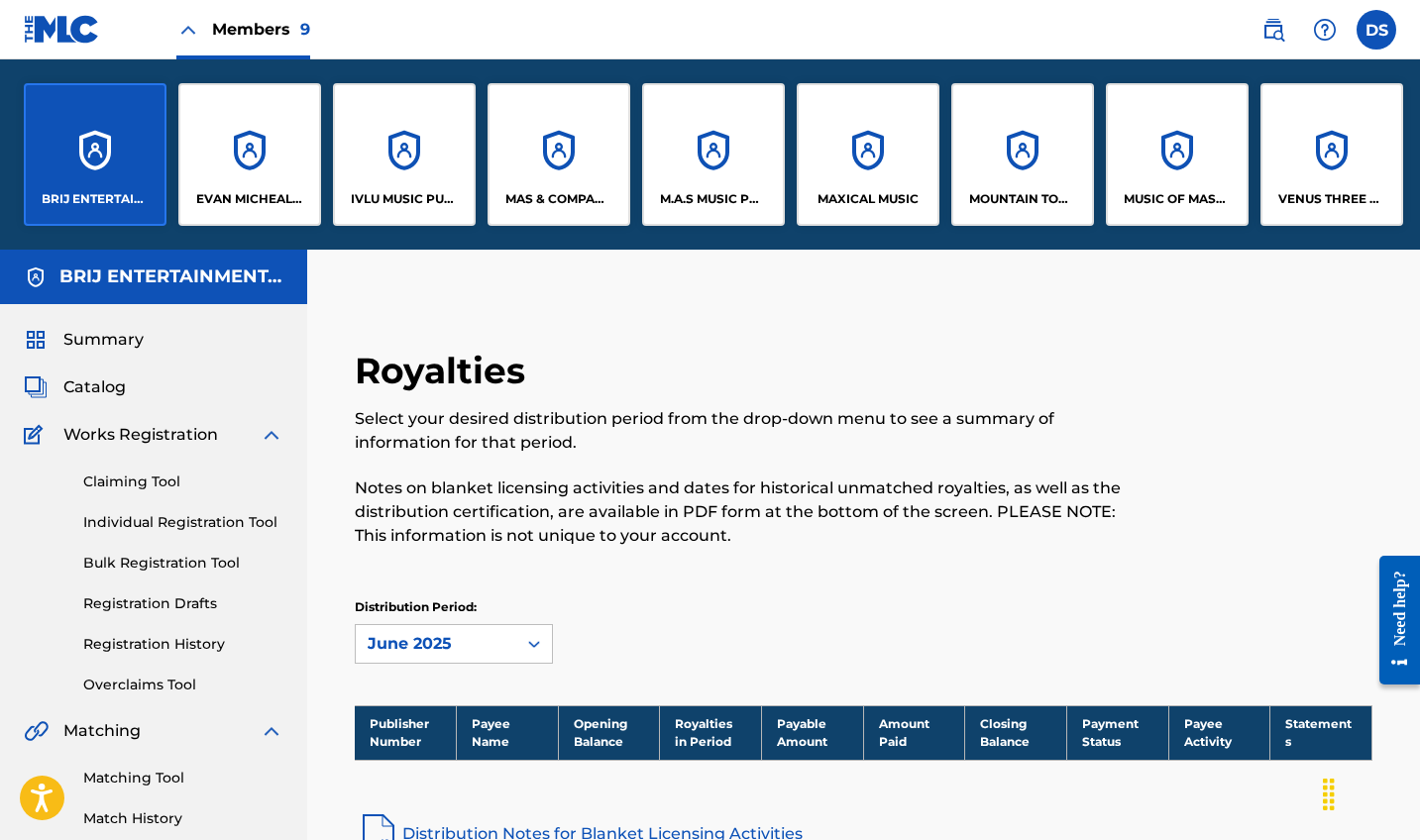 click on "IVLU MUSIC PUBLISHING" at bounding box center [404, 155] 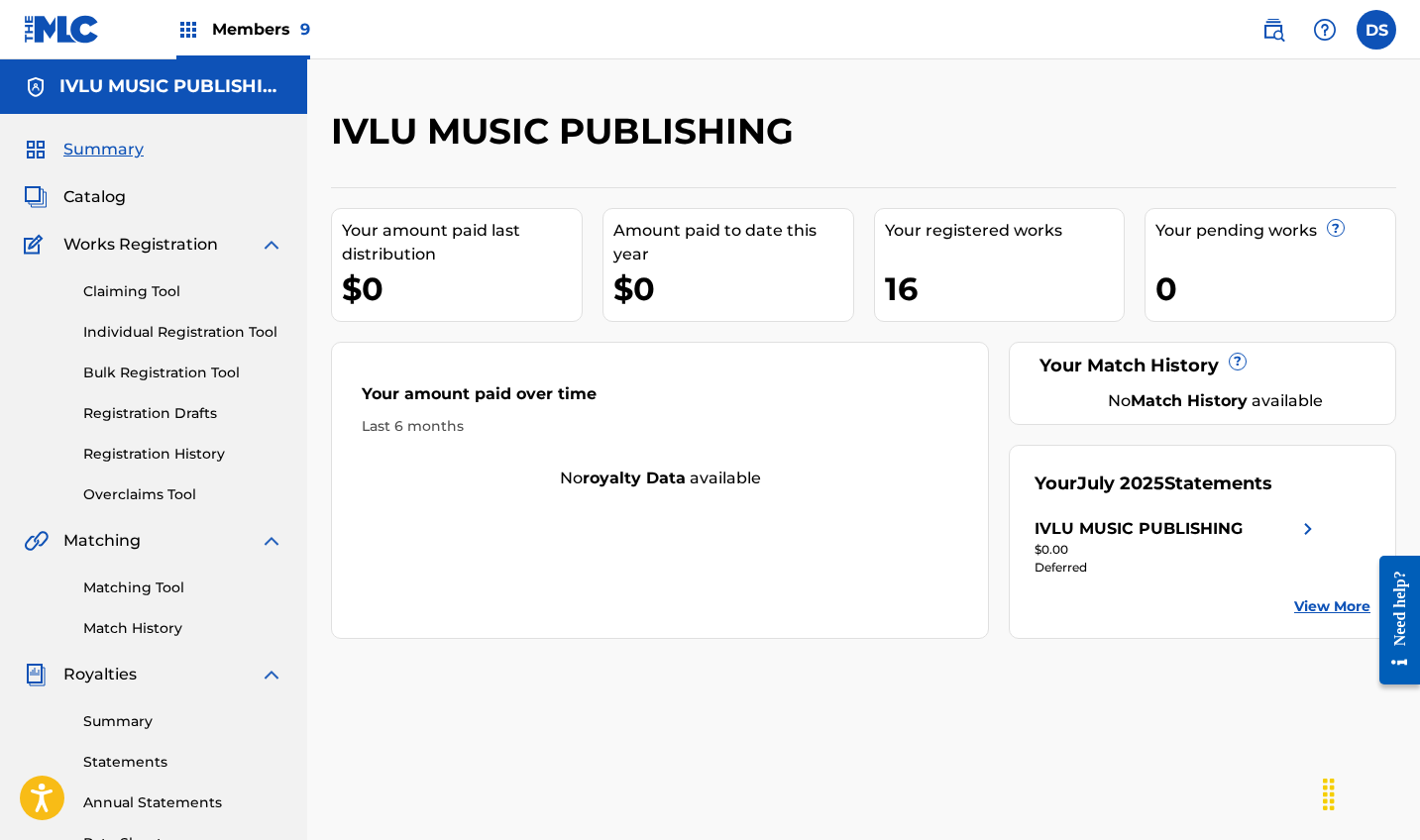 click on "Summary" at bounding box center (183, 721) 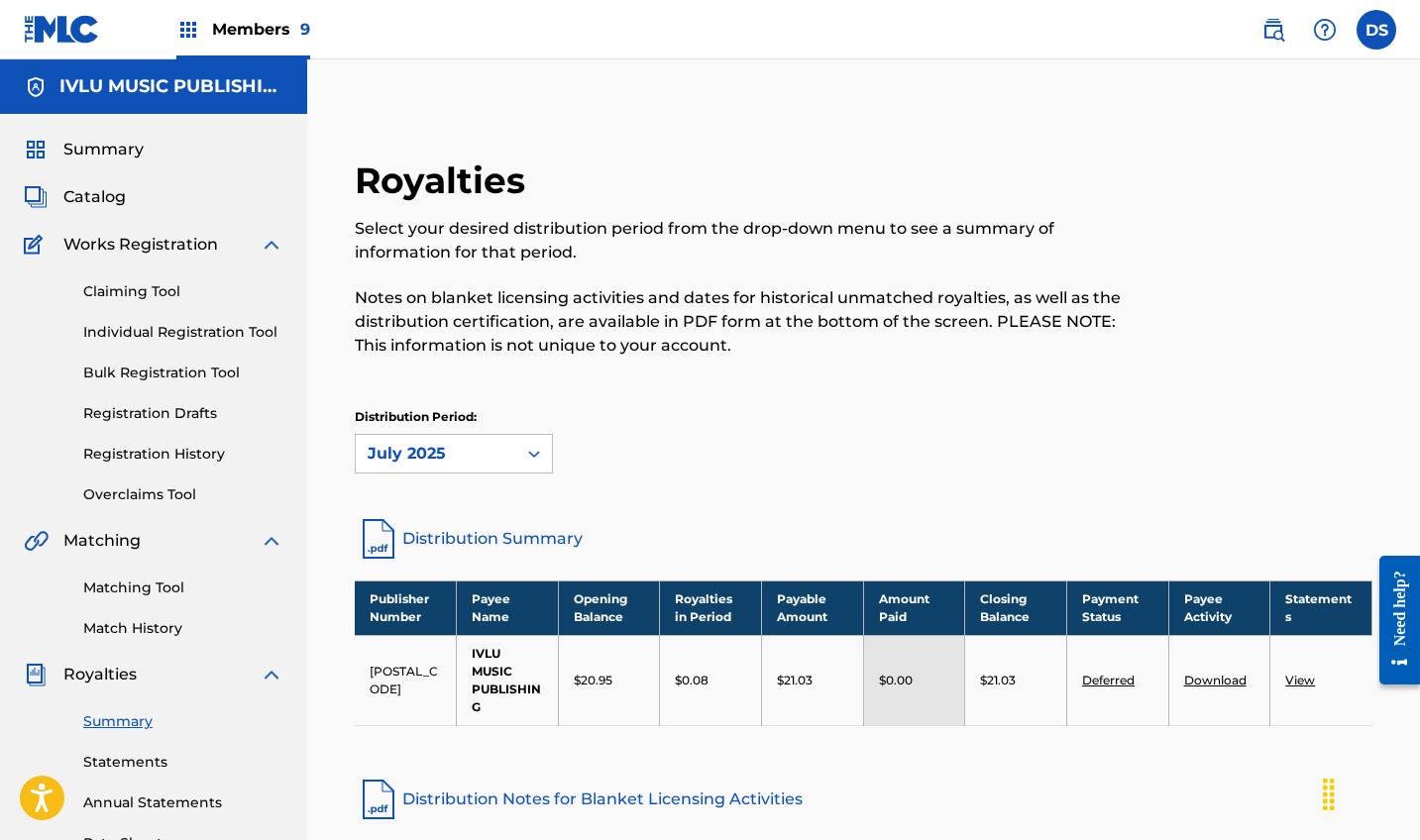 click at bounding box center [188, 30] 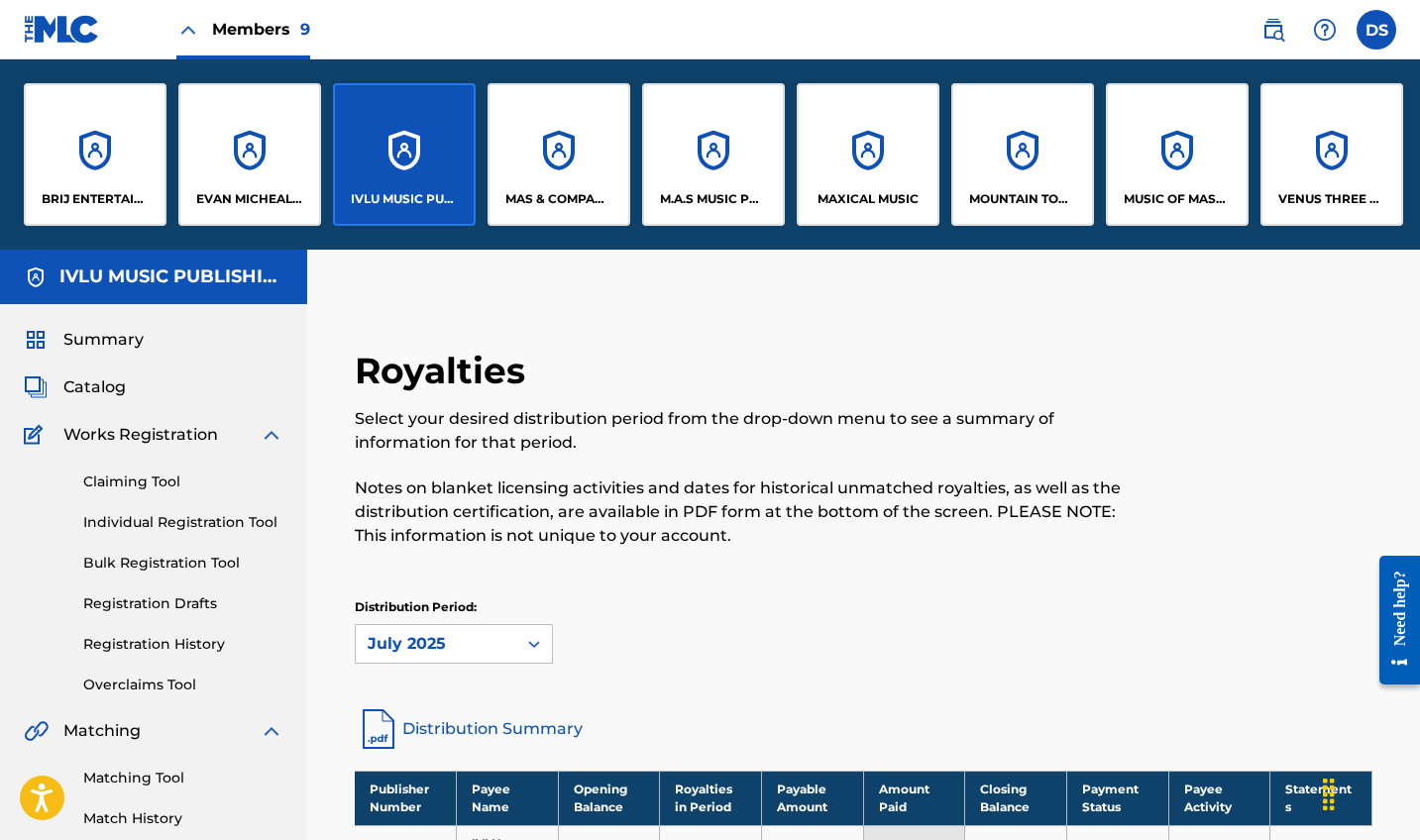 click on "MAS & COMPANY LLC DBA SONGS OF MASCO" at bounding box center [559, 155] 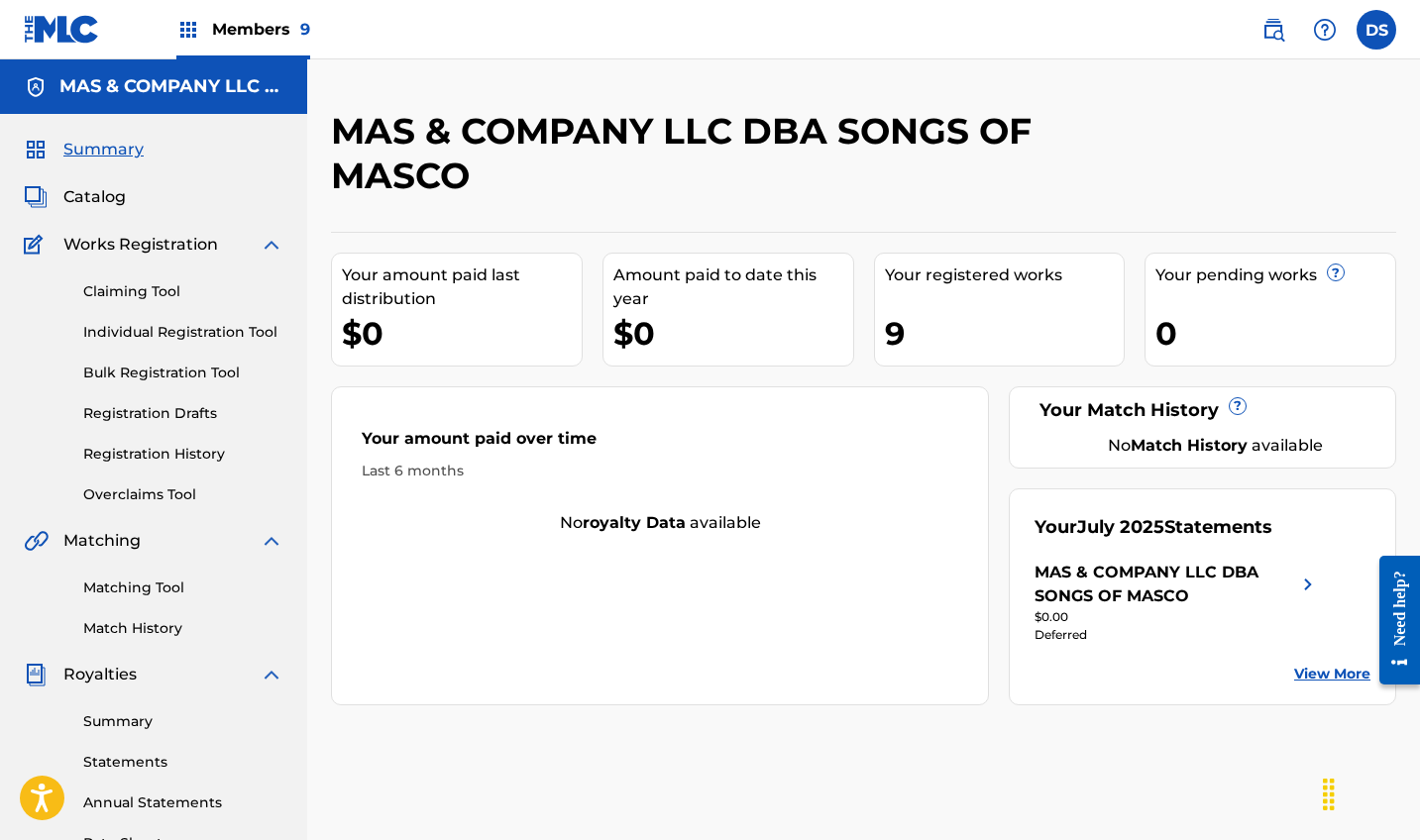 click on "Summary" at bounding box center (183, 721) 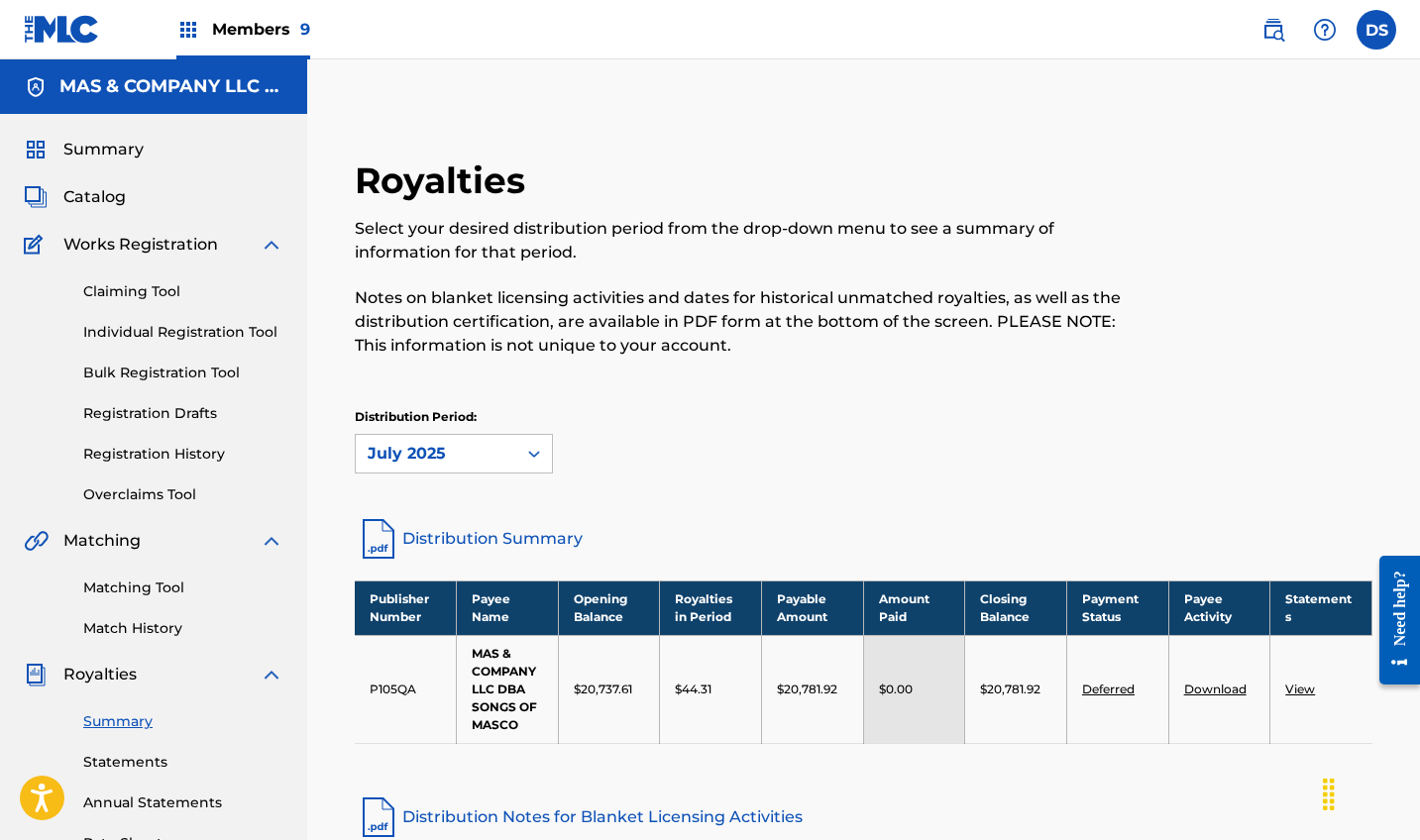 click on "Catalog" at bounding box center [94, 197] 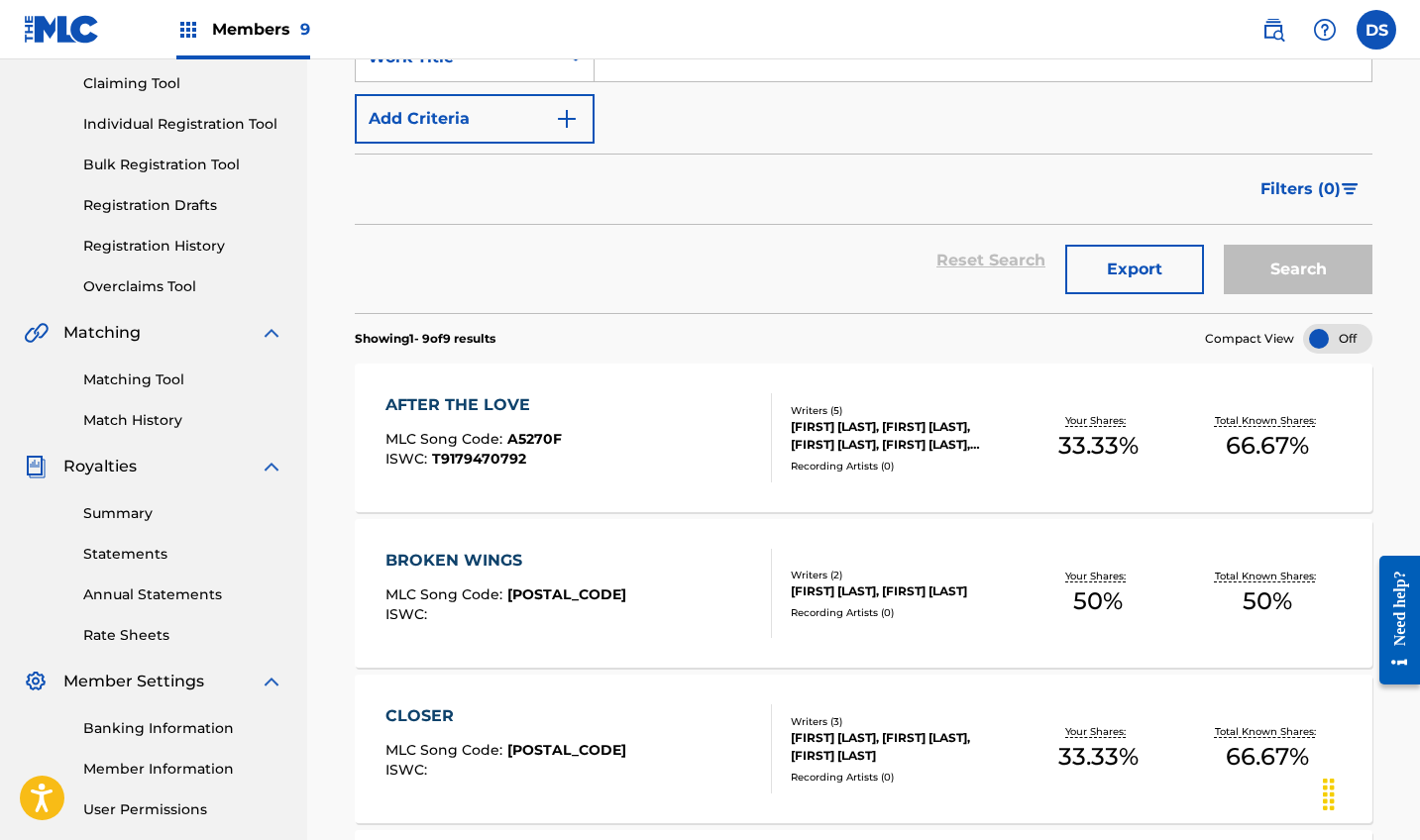 scroll, scrollTop: 218, scrollLeft: 0, axis: vertical 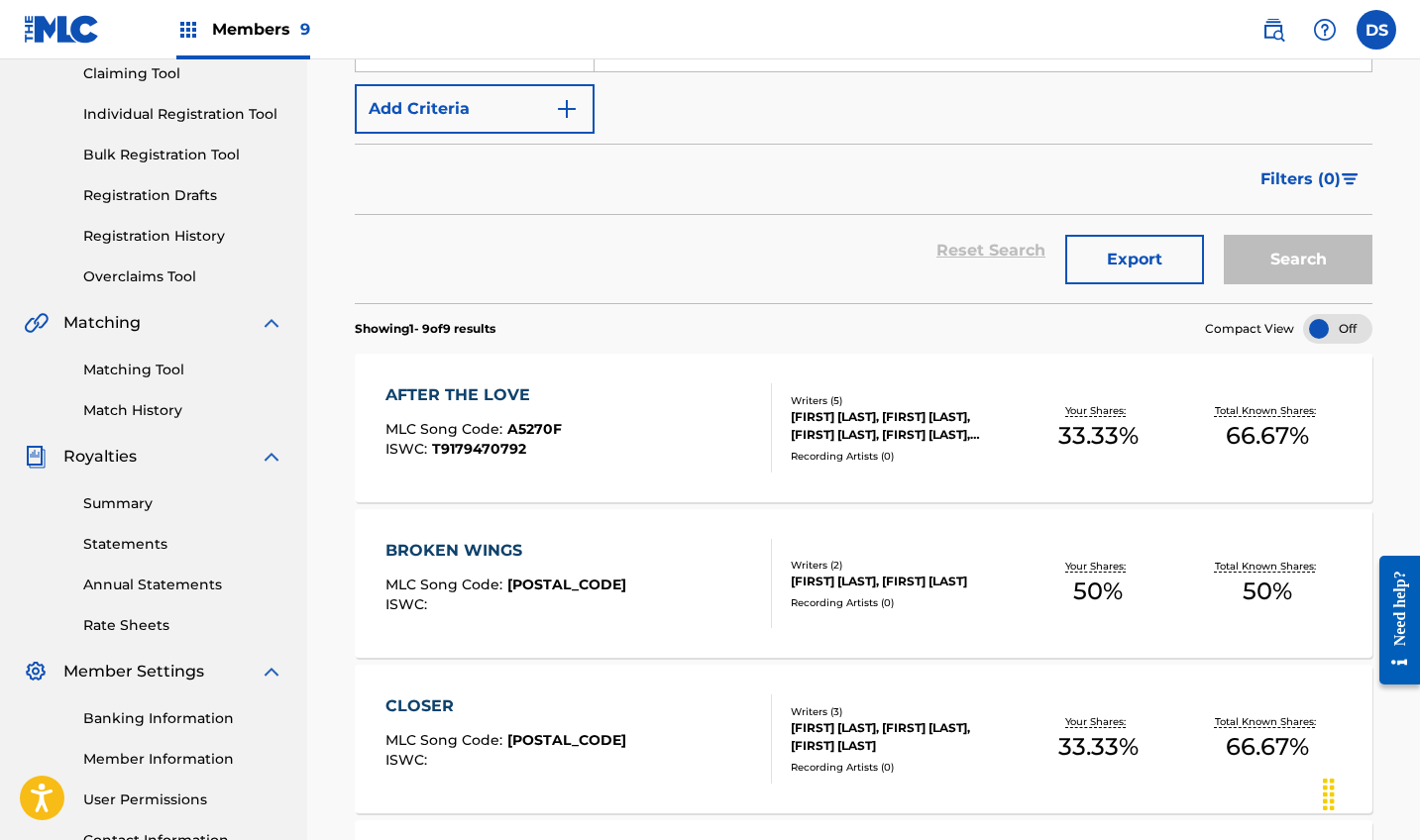 click on "AFTER THE LOVE" at bounding box center (474, 395) 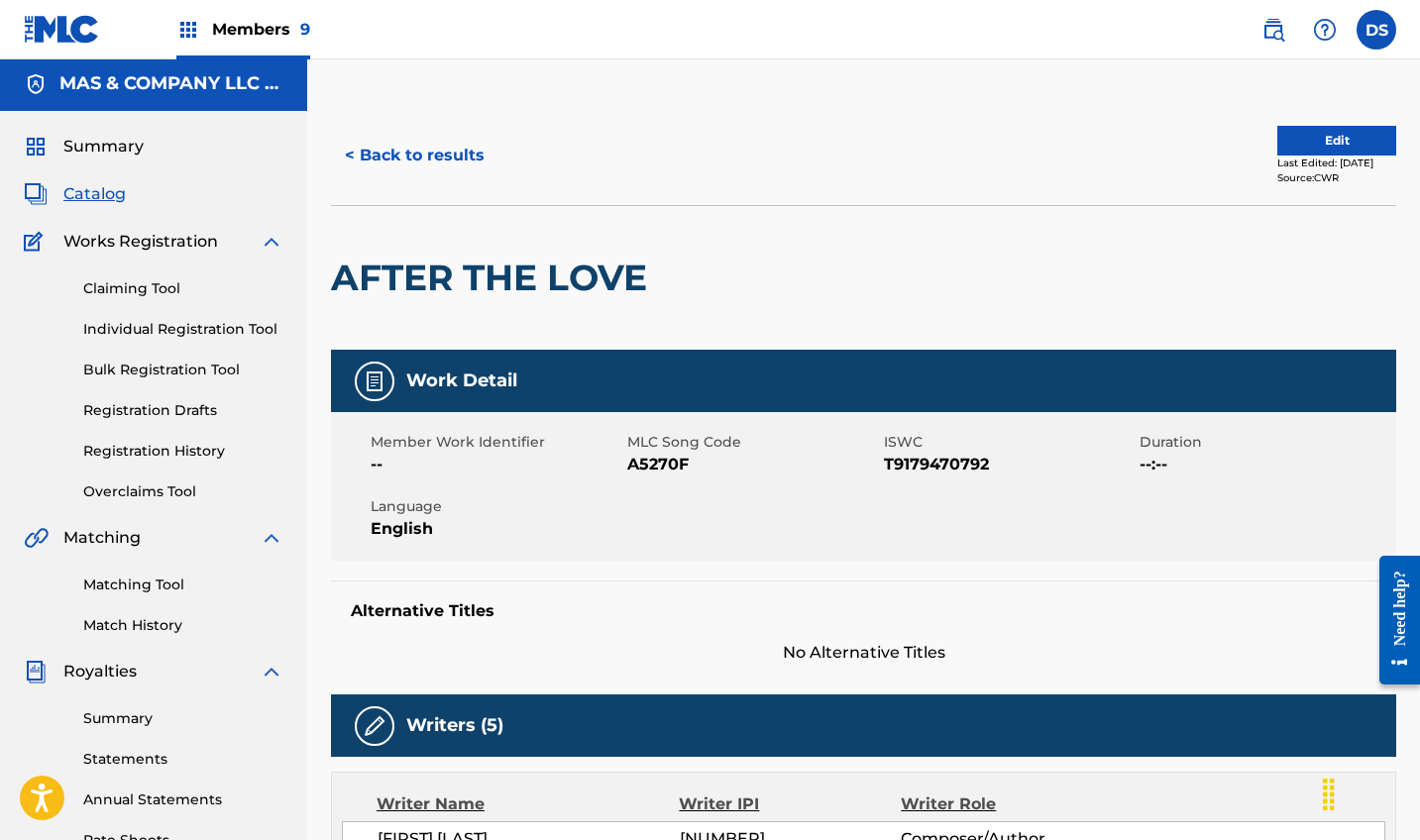 scroll, scrollTop: 0, scrollLeft: 0, axis: both 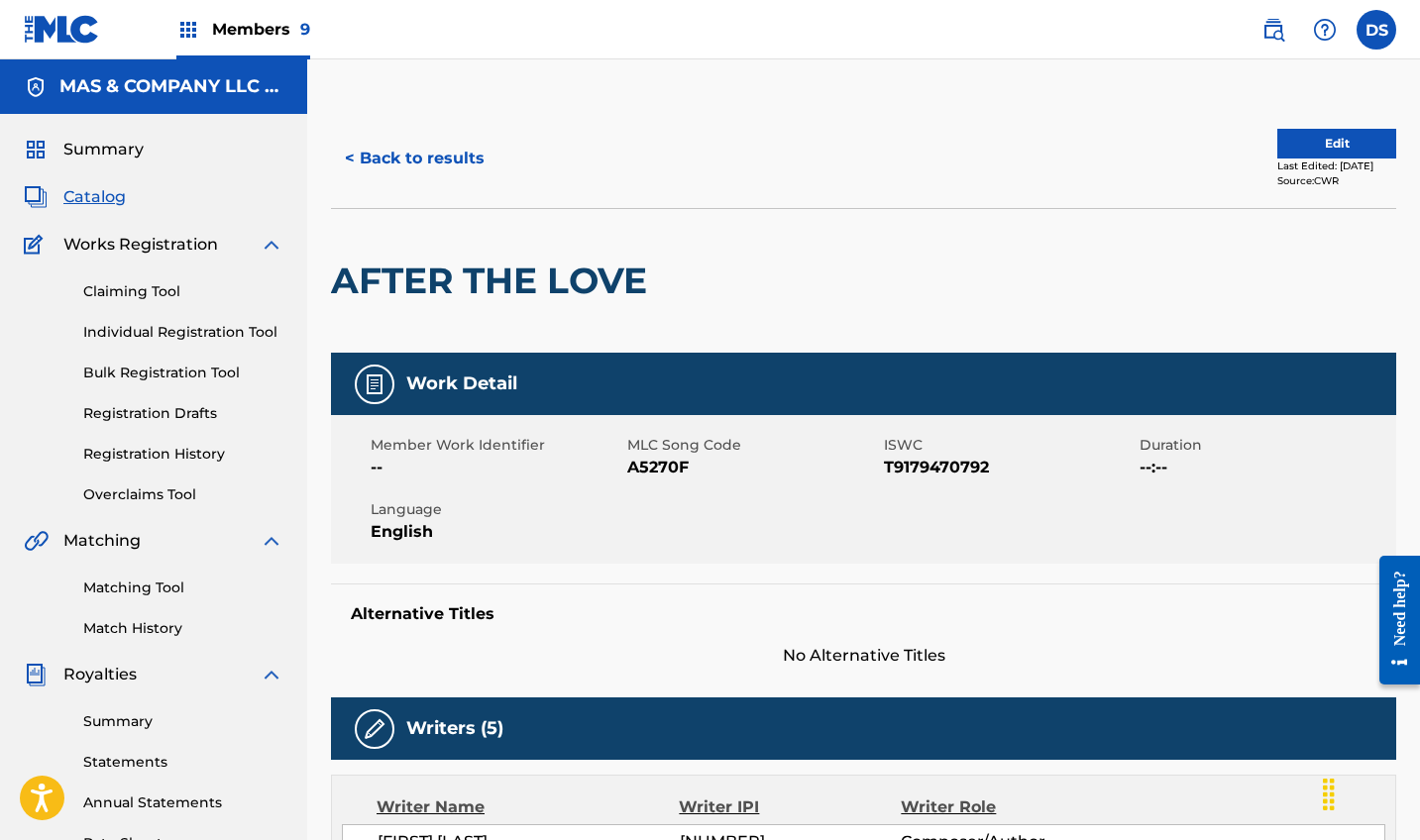 click at bounding box center (188, 30) 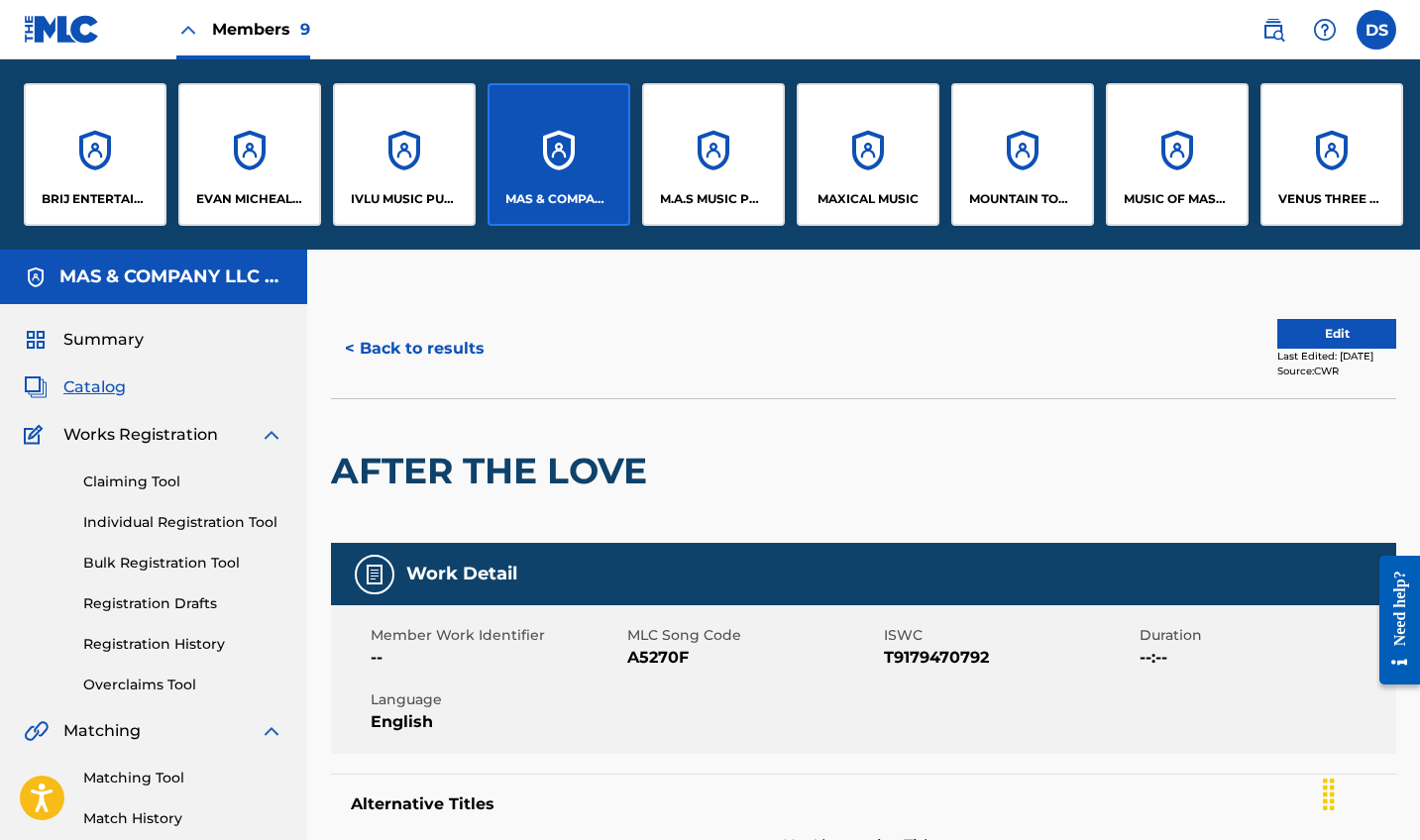 click at bounding box center [188, 30] 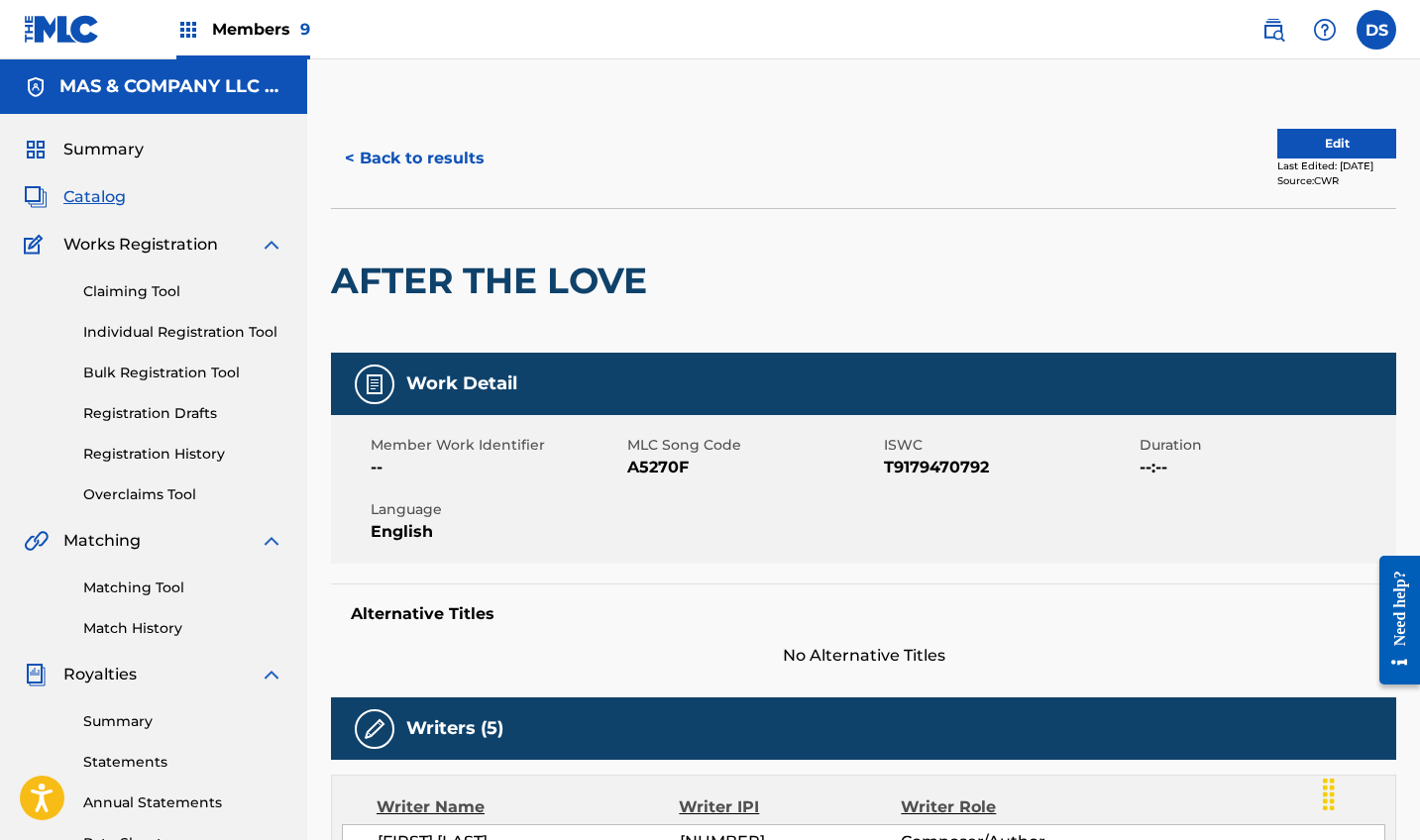 click at bounding box center [188, 30] 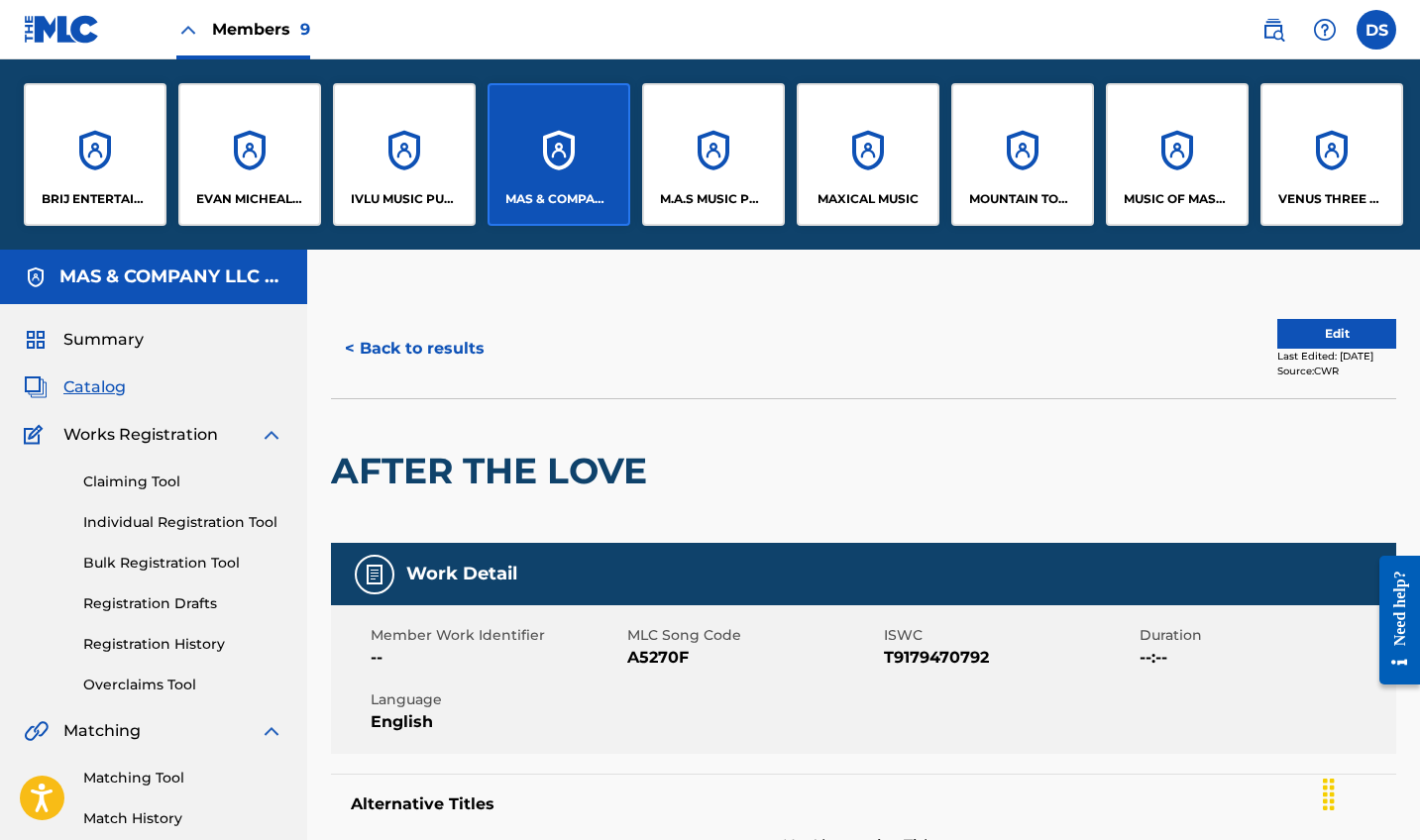 click at bounding box center (188, 30) 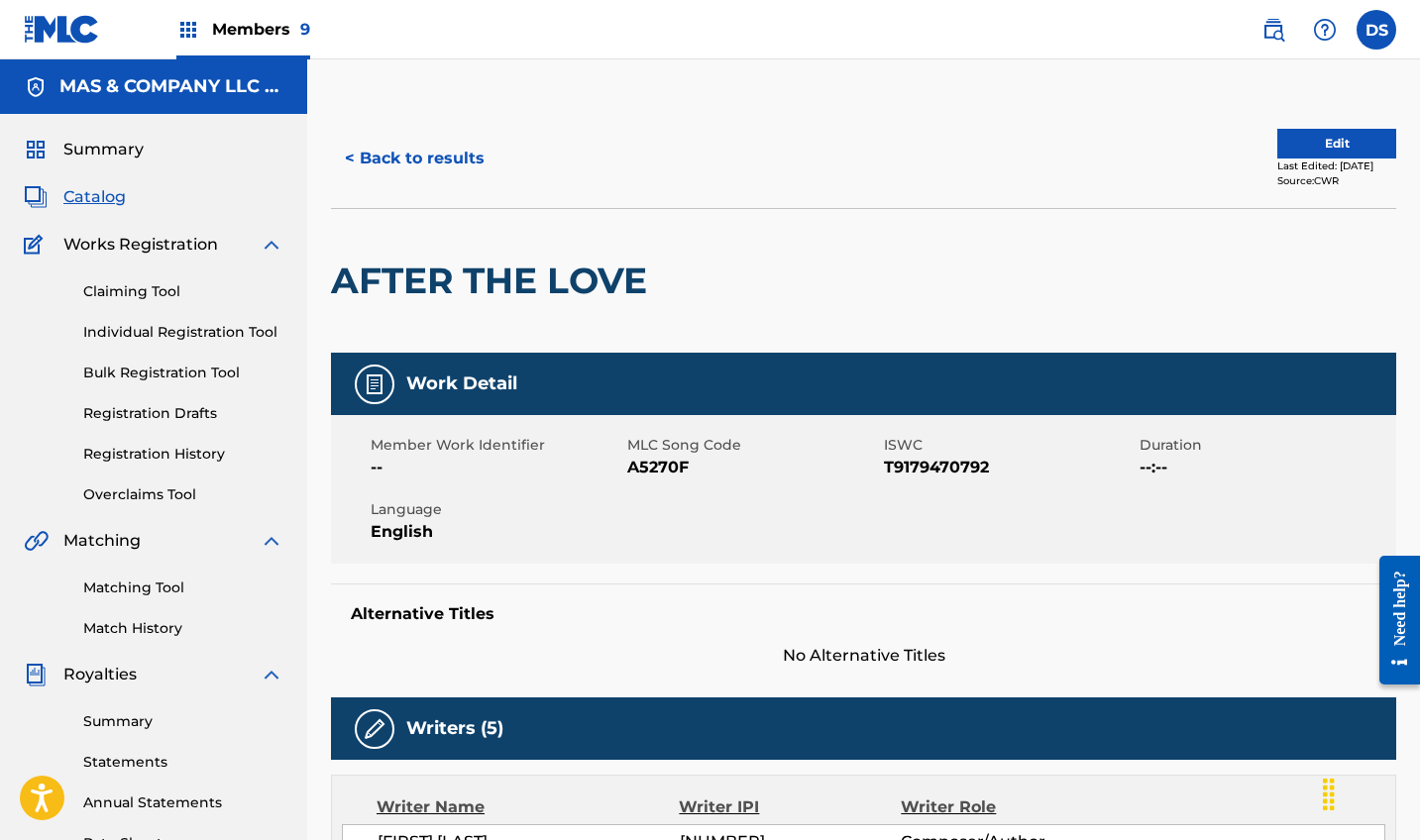 click at bounding box center [188, 30] 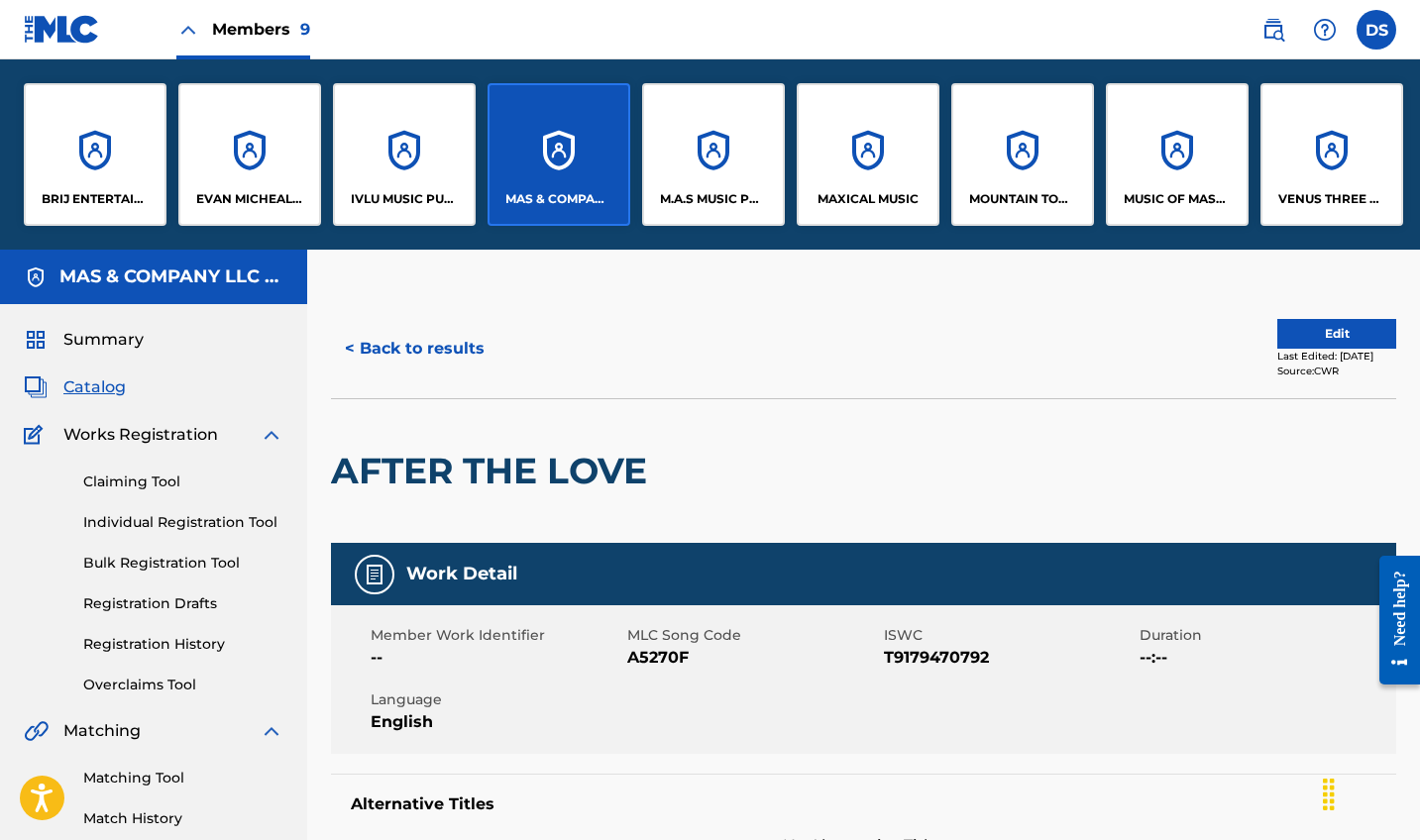 click on "MUSIC OF MASCO" at bounding box center (1177, 155) 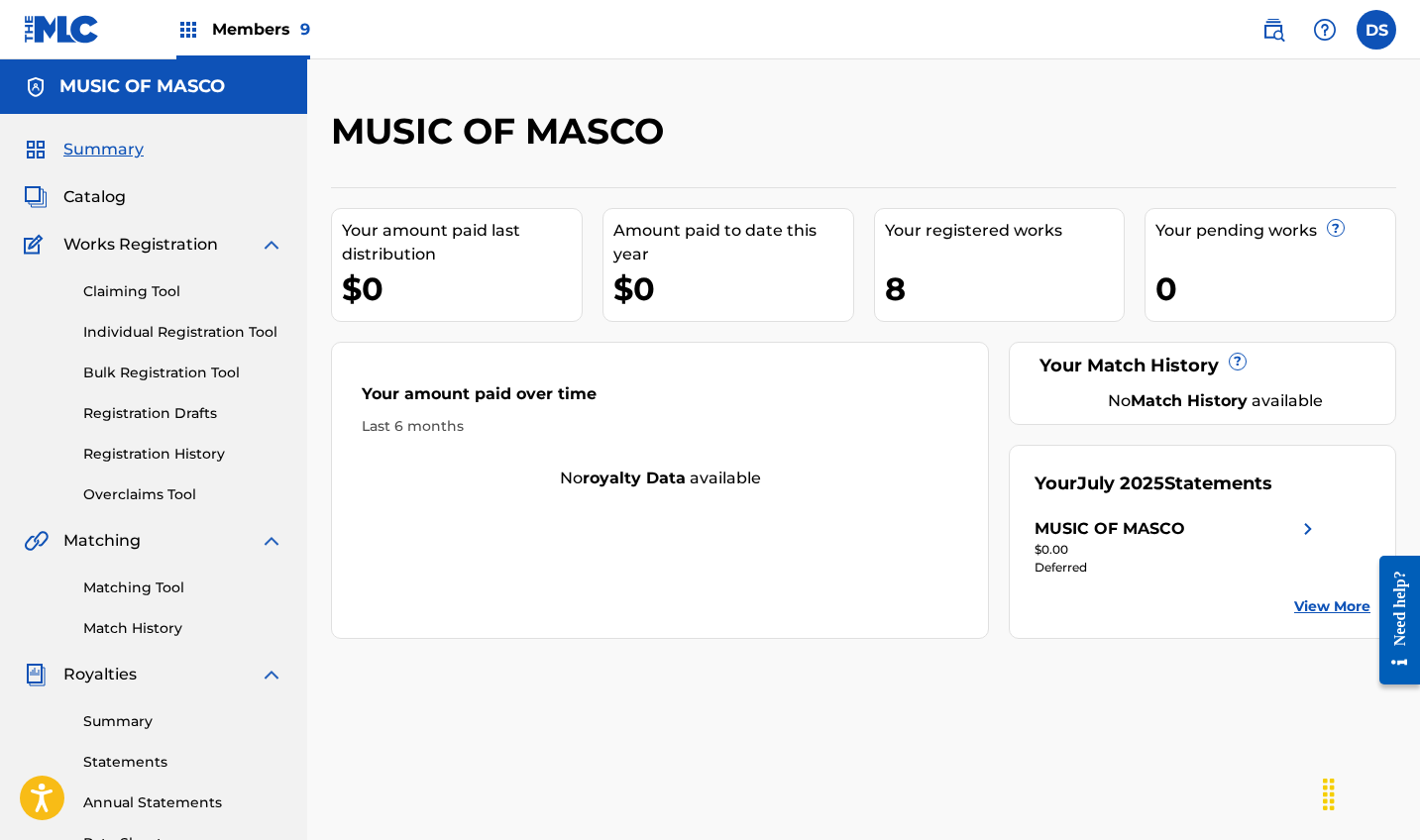 click on "Summary" at bounding box center [183, 721] 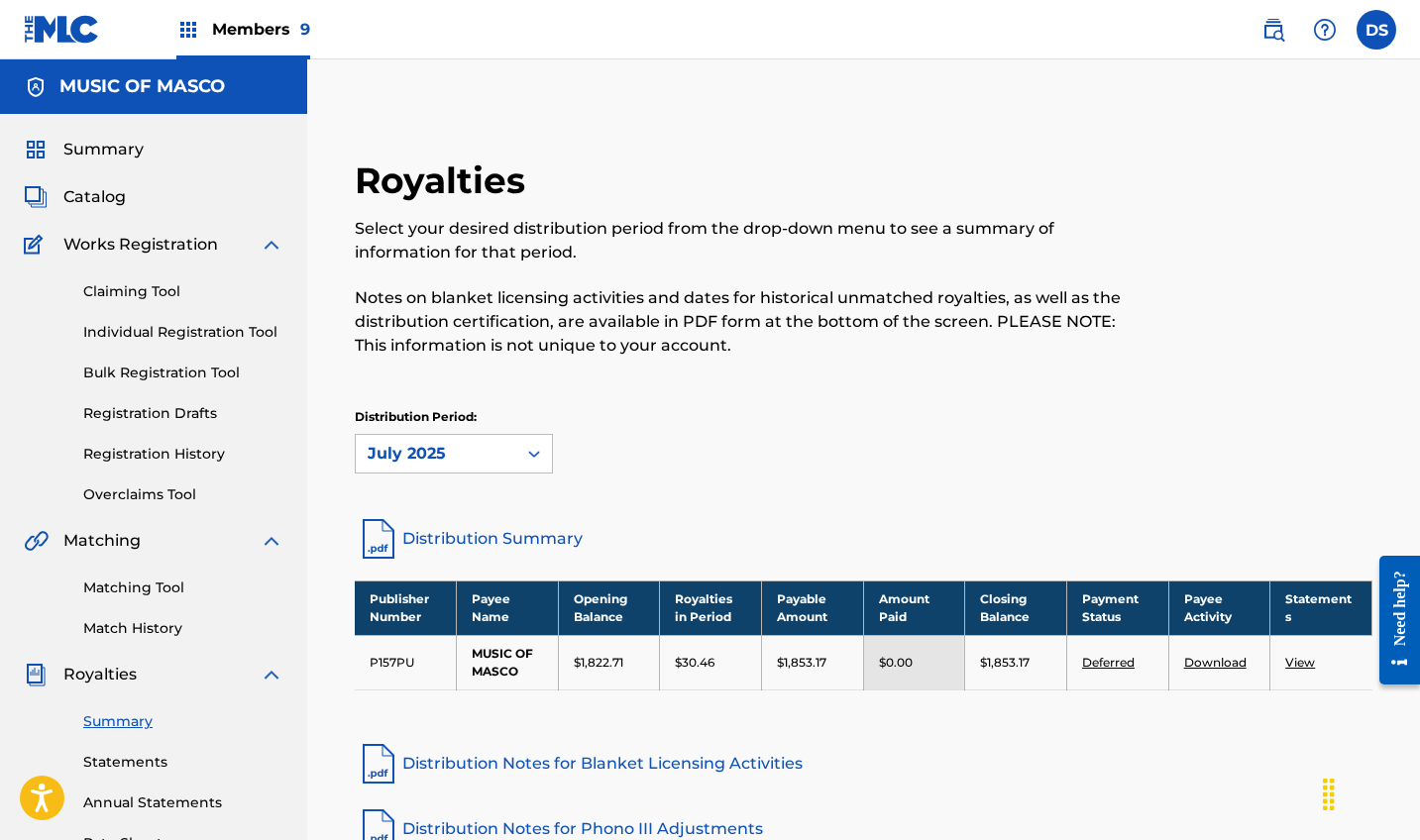 click on "Catalog" at bounding box center (94, 197) 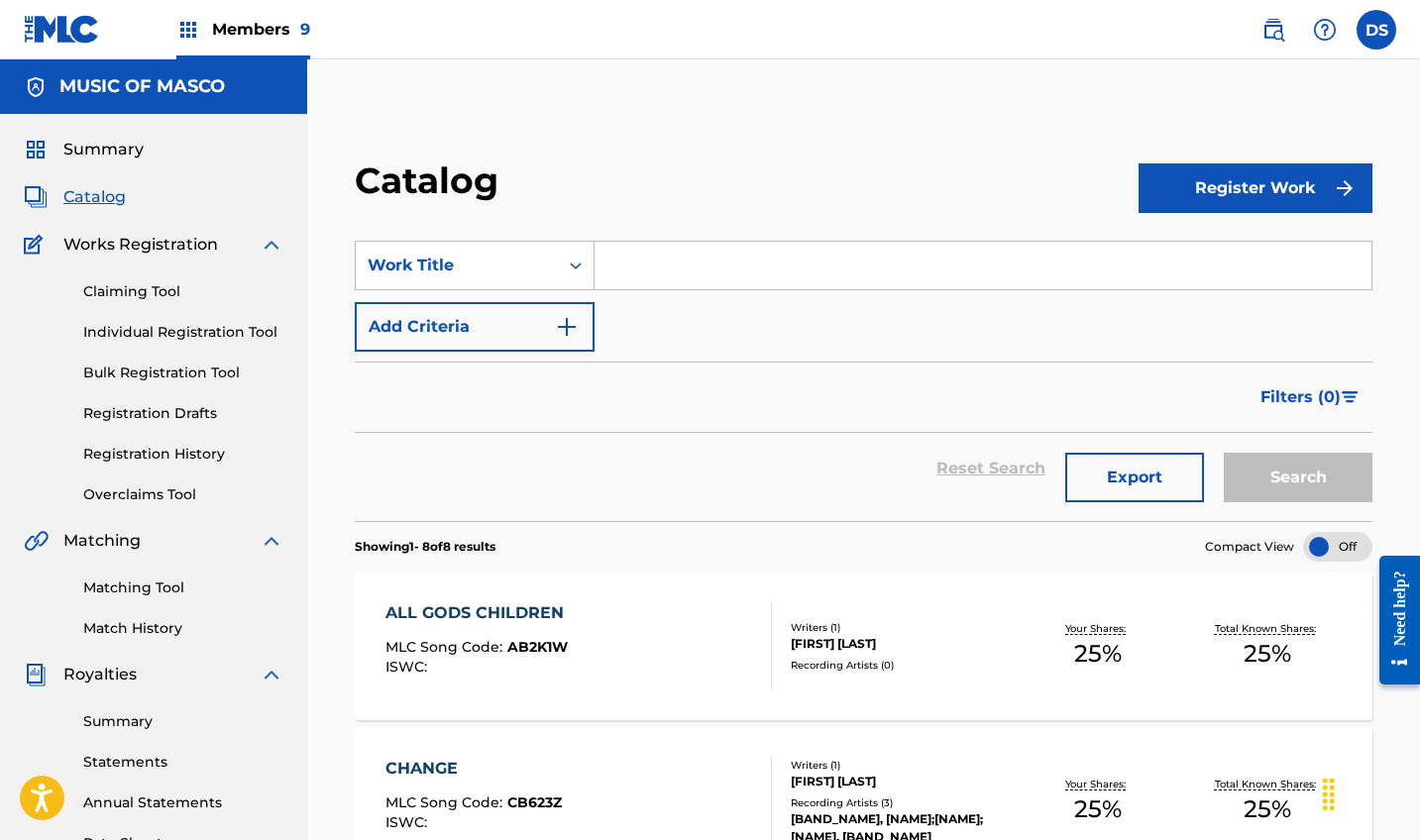 click on "ALL GODS CHILDREN" at bounding box center [480, 613] 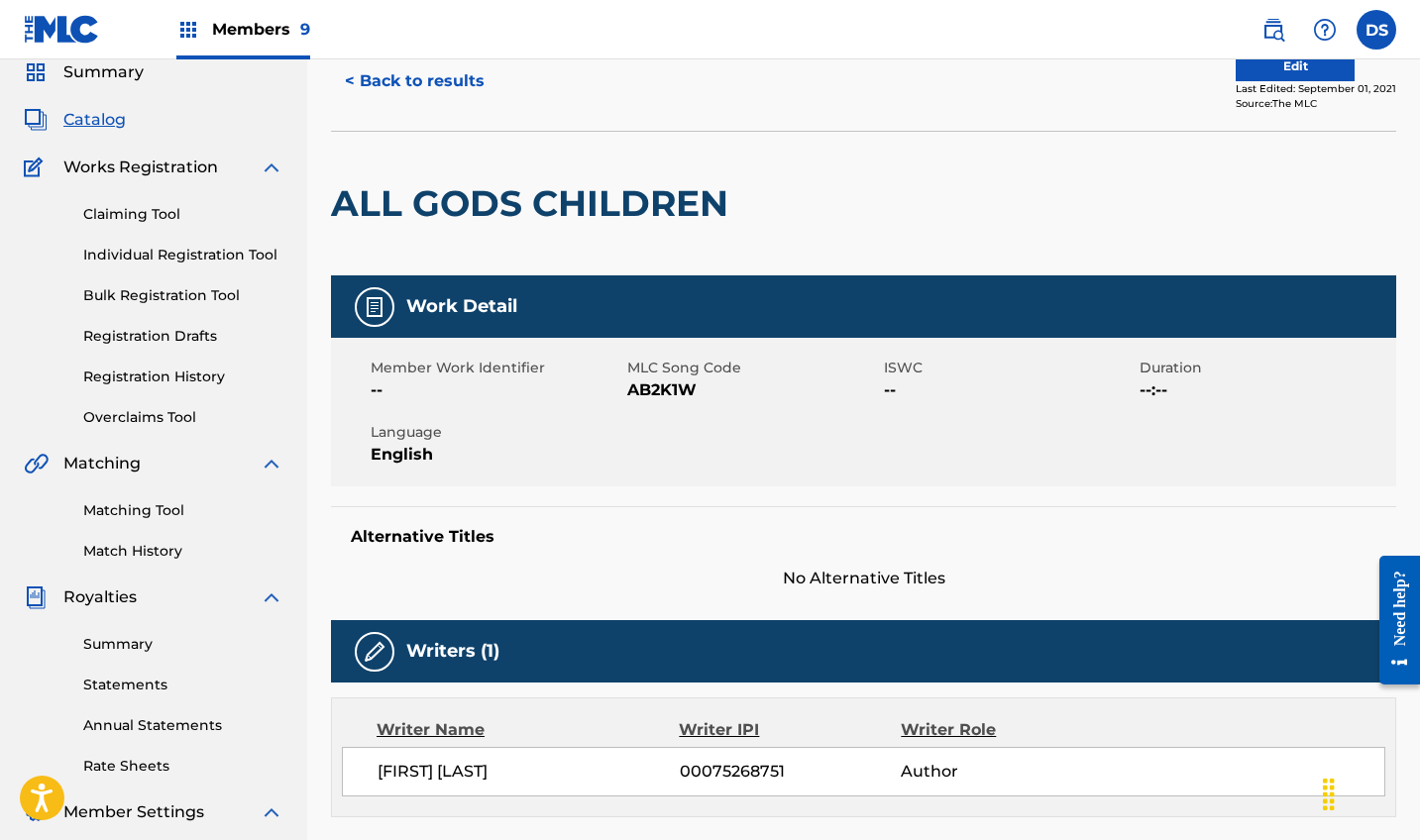 scroll, scrollTop: 0, scrollLeft: 0, axis: both 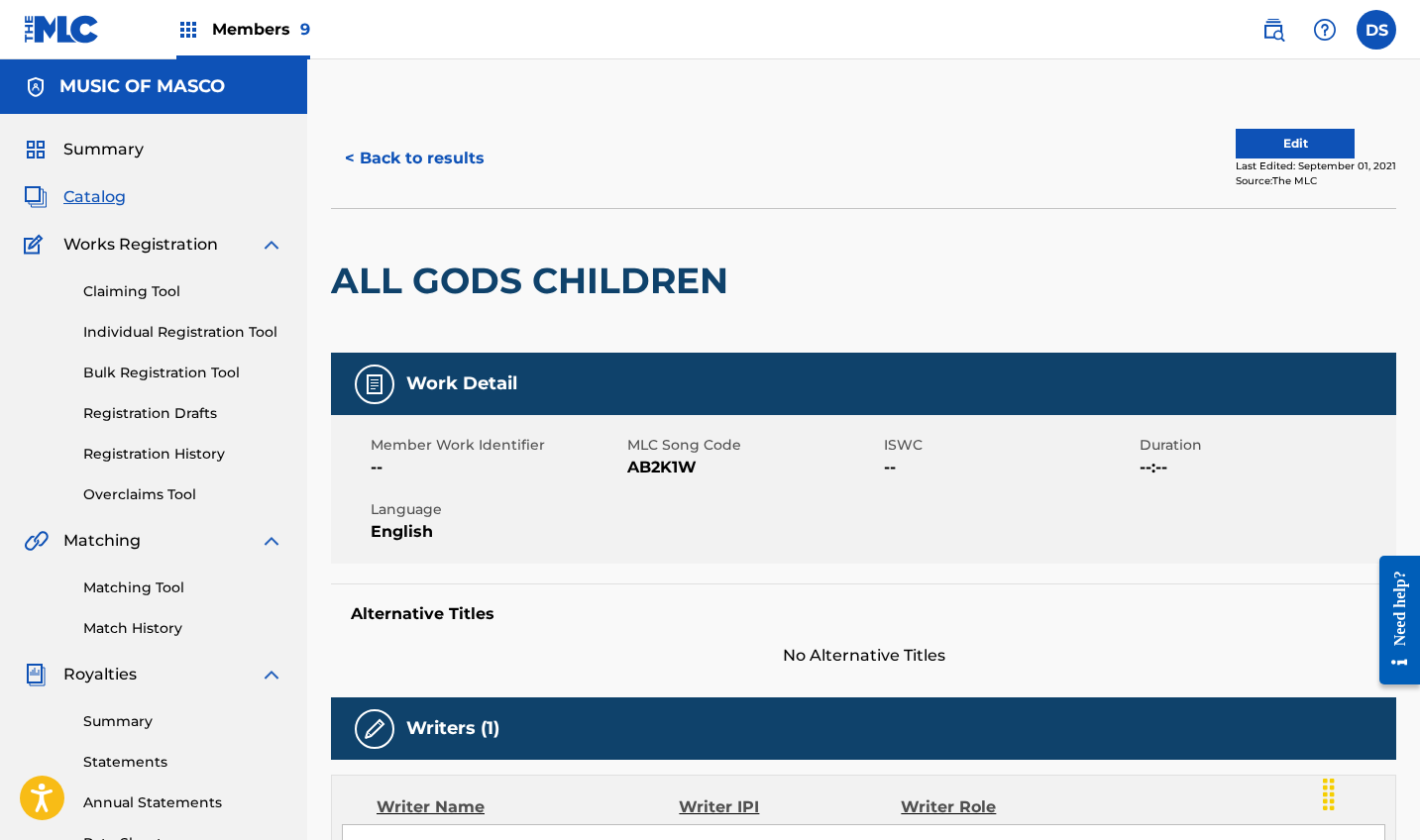 click on "Summary" at bounding box center [103, 150] 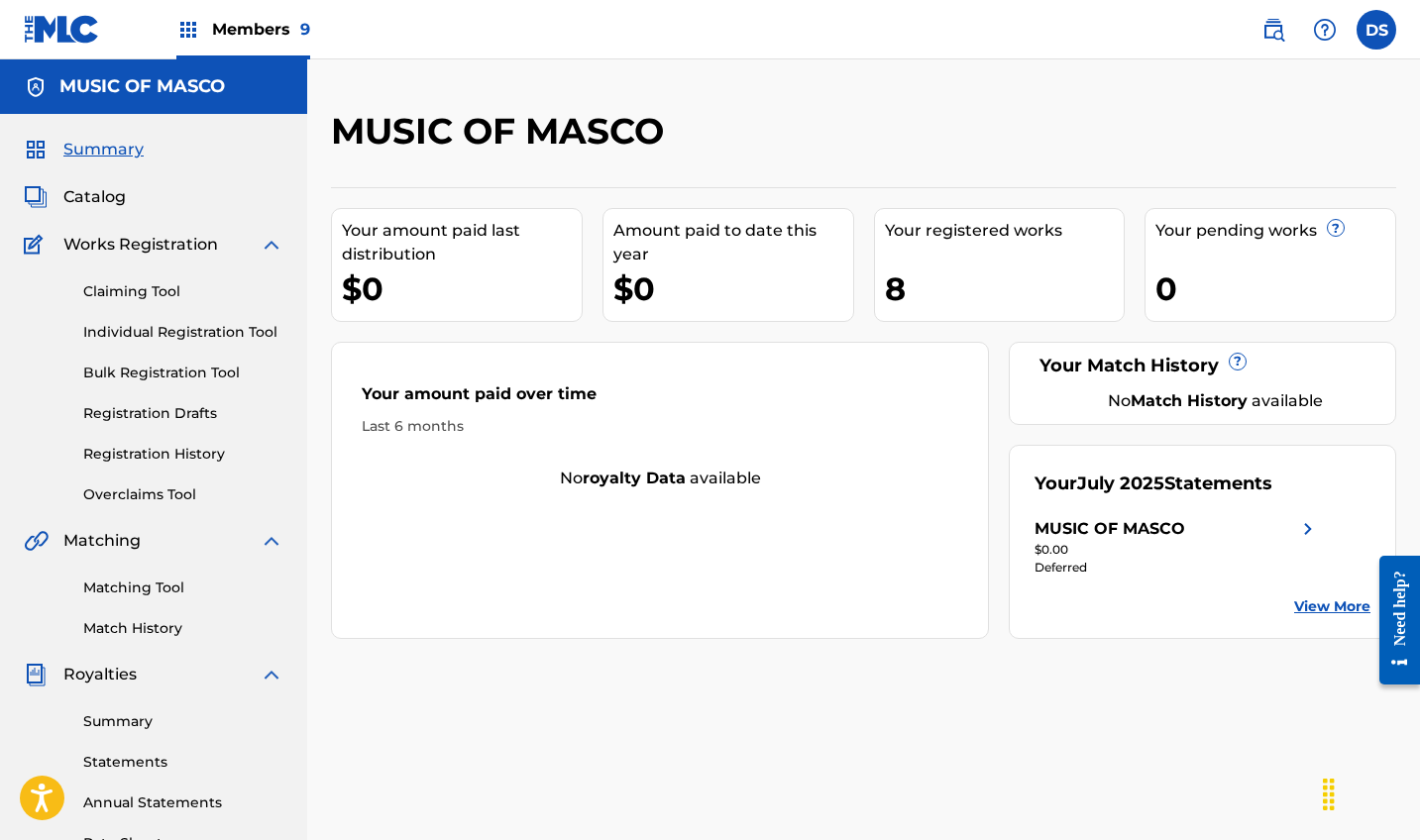 click at bounding box center [188, 30] 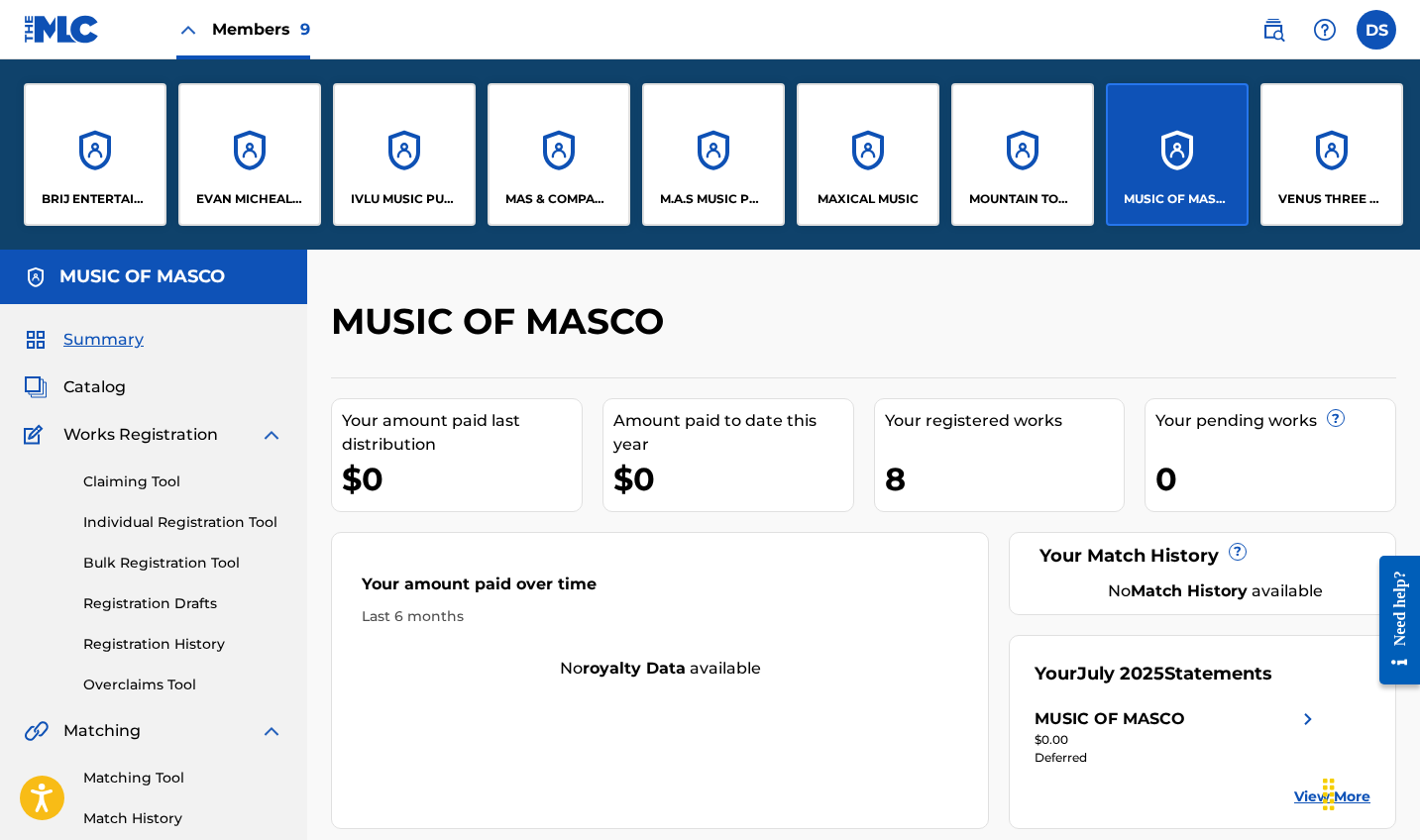 click at bounding box center [188, 30] 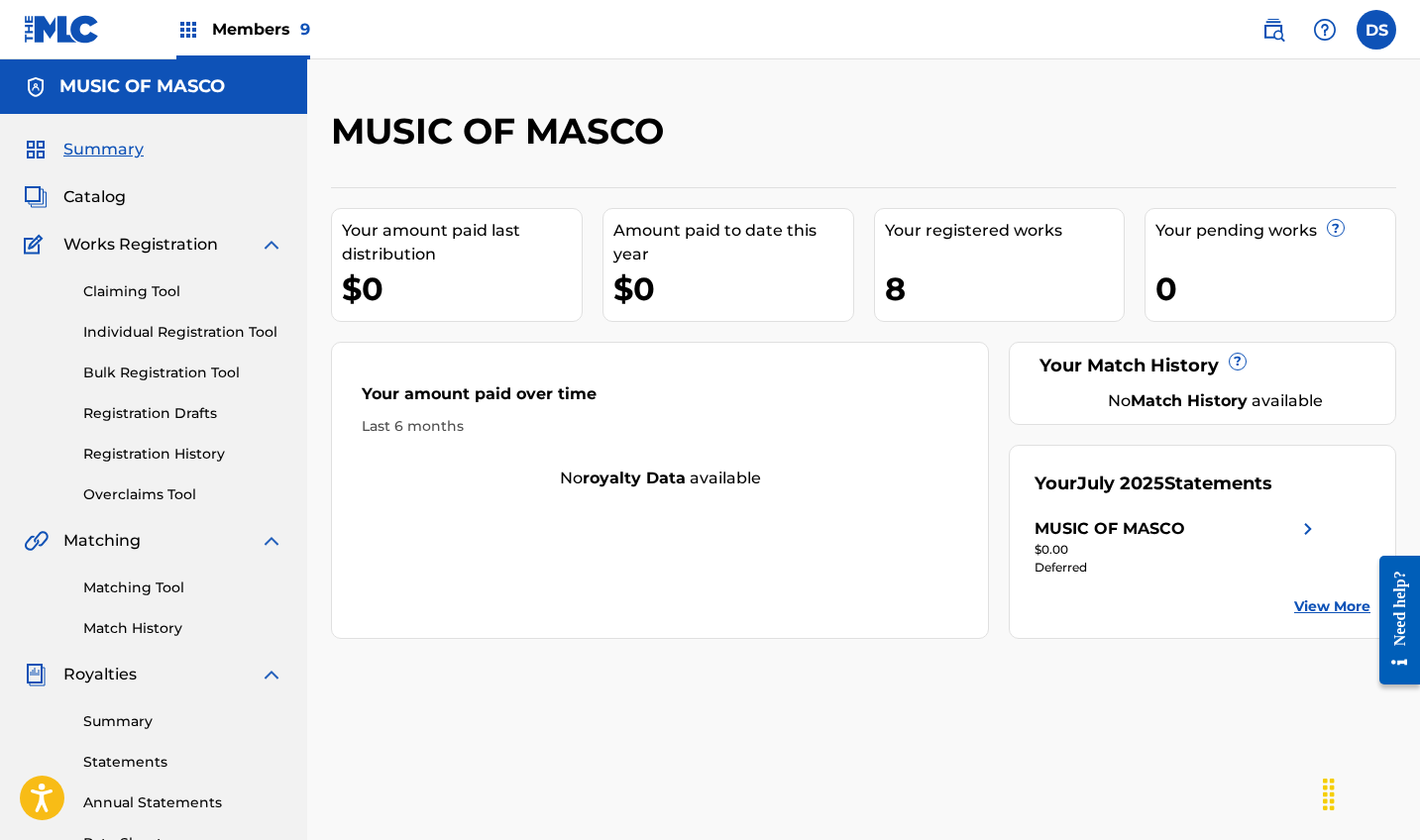 click at bounding box center [188, 30] 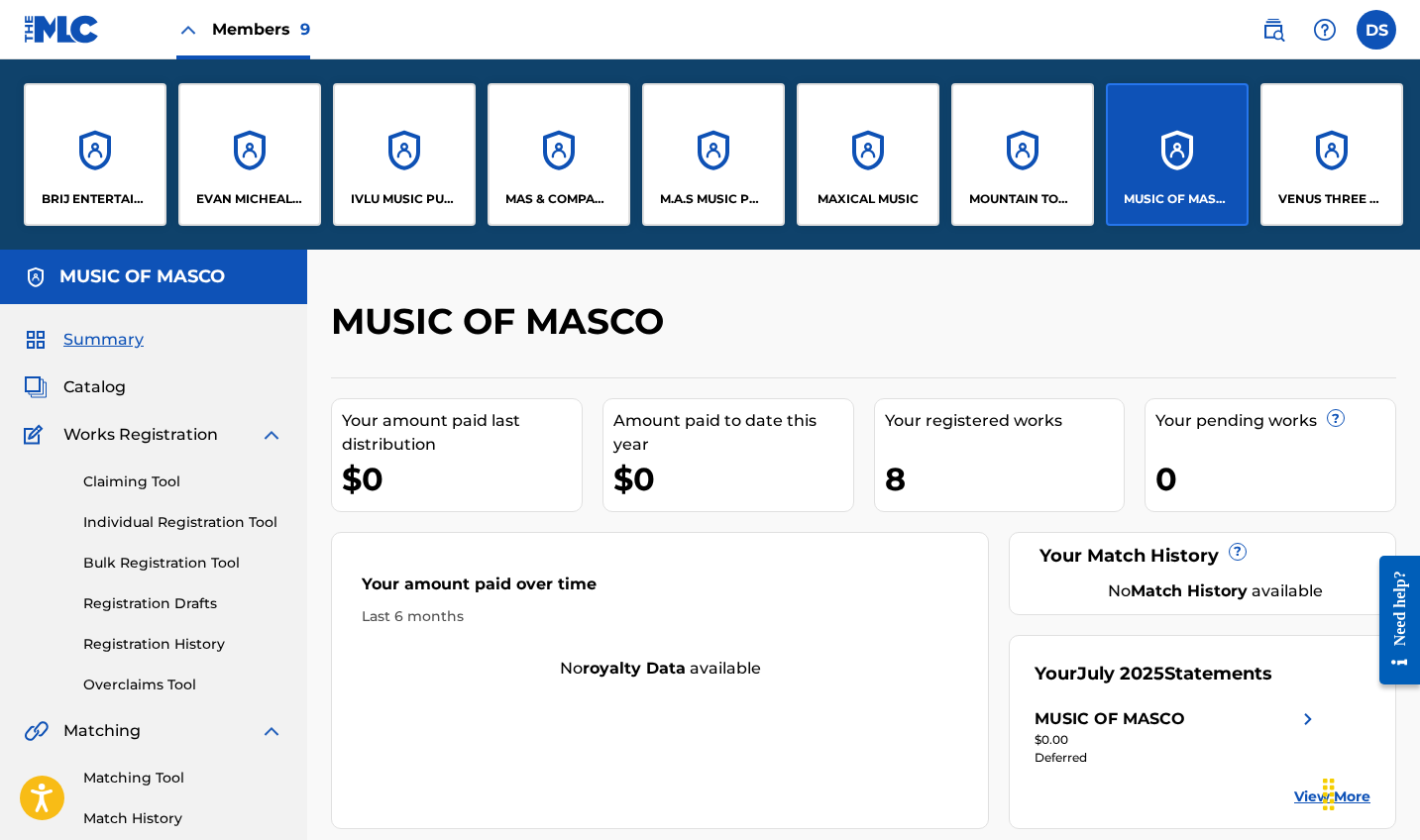 click on "MOUNTAIN TOP ENTERTAINMENT GROUP LLC" at bounding box center (1023, 155) 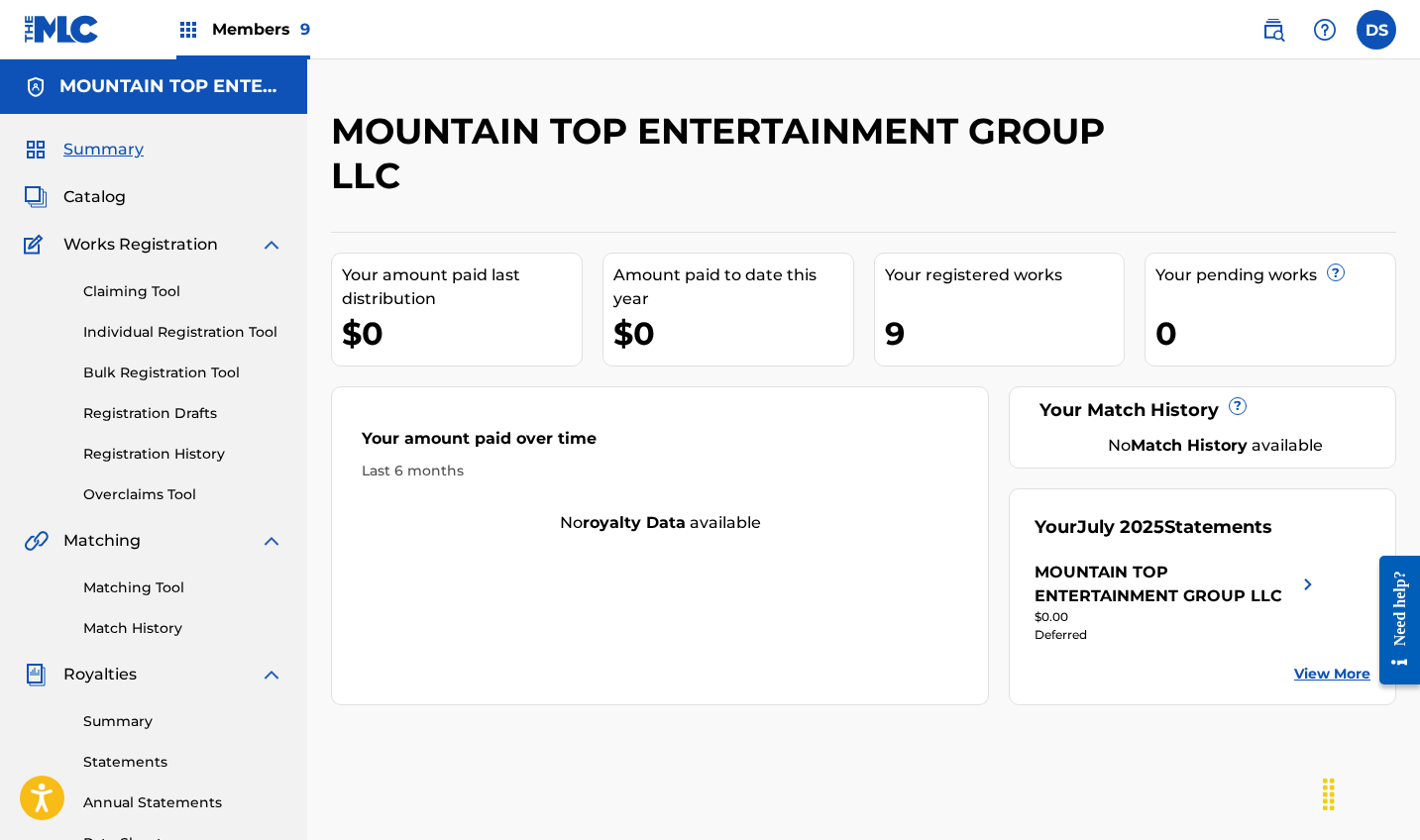 click on "Summary" at bounding box center [183, 721] 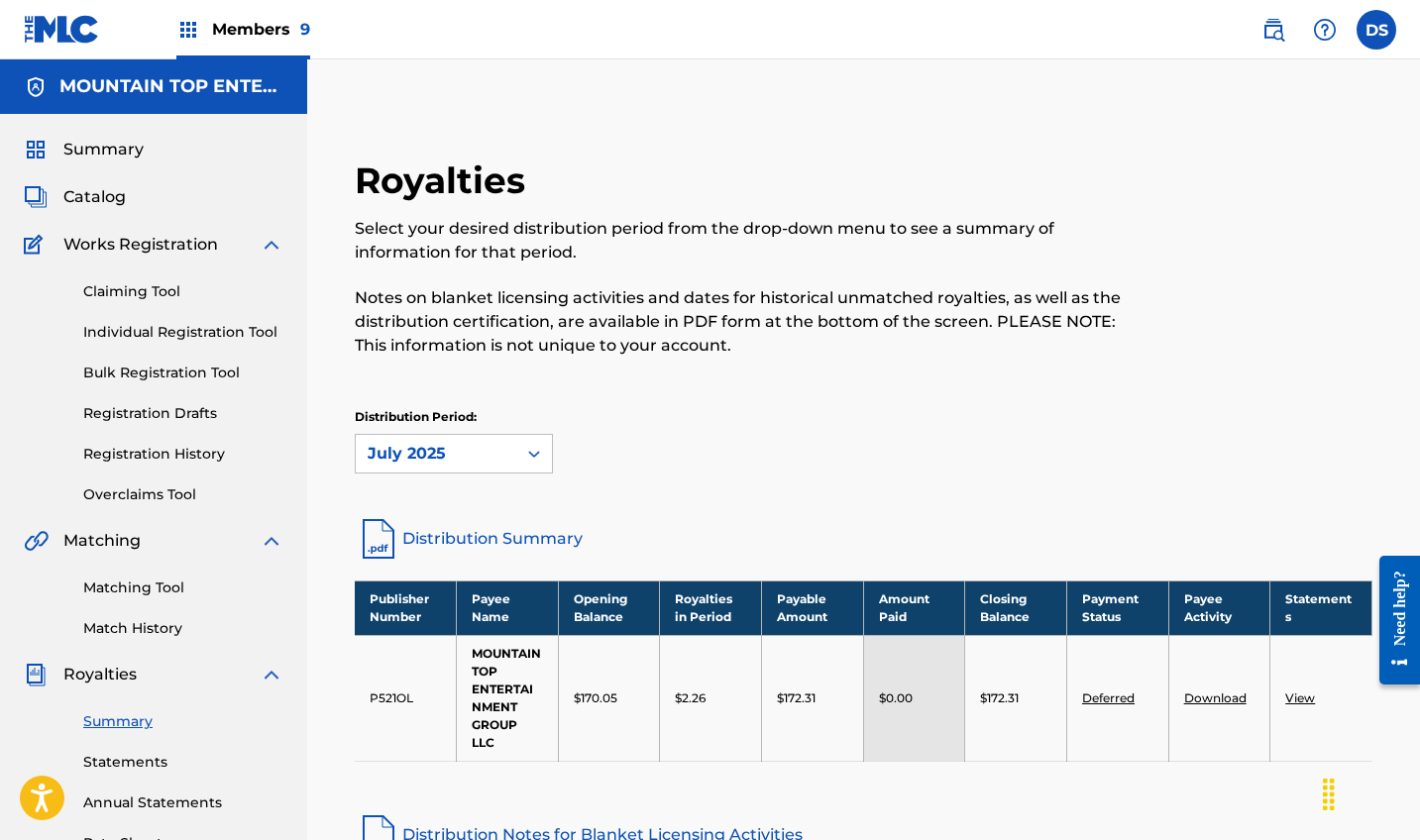 click on "Catalog" at bounding box center [94, 197] 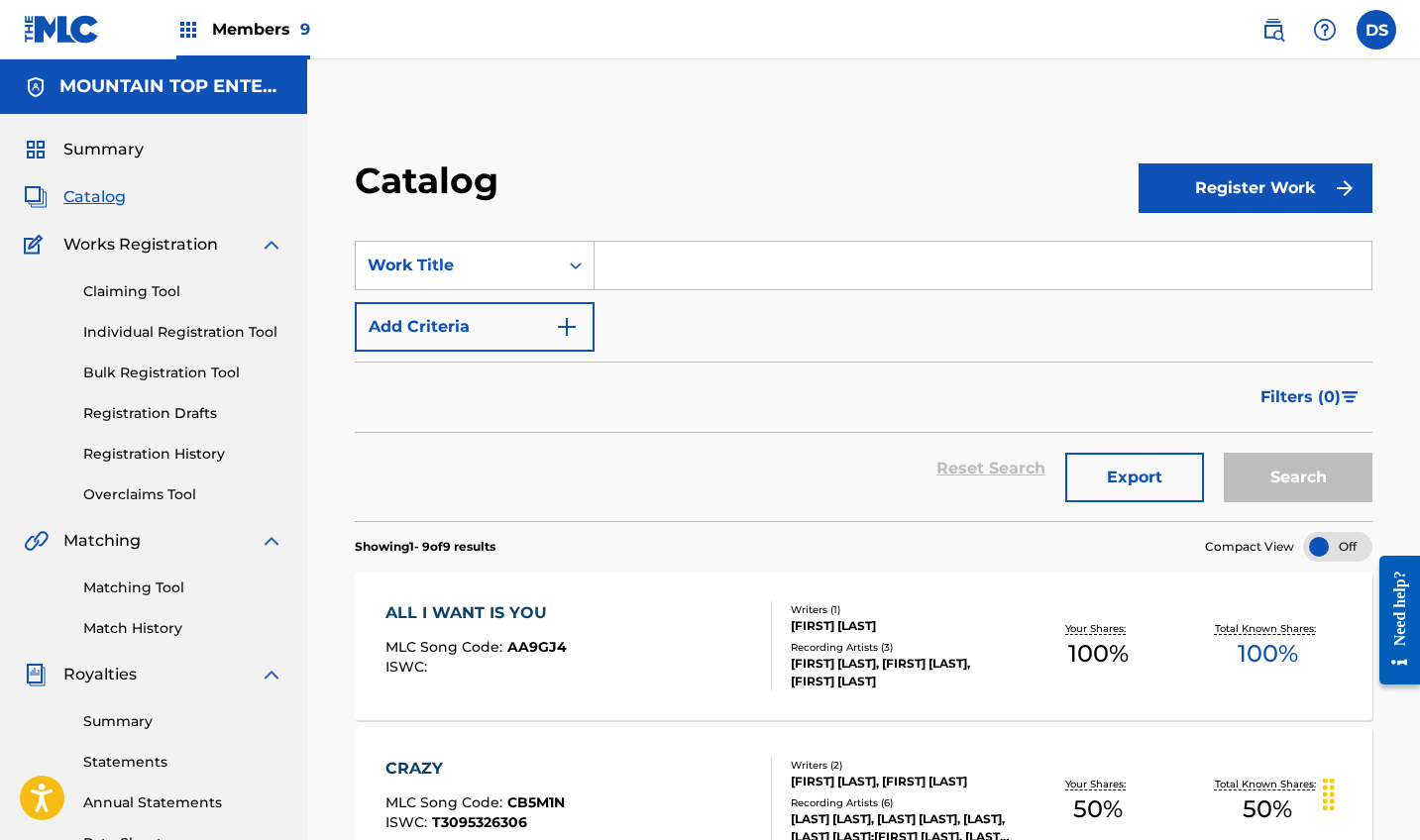 click at bounding box center [188, 30] 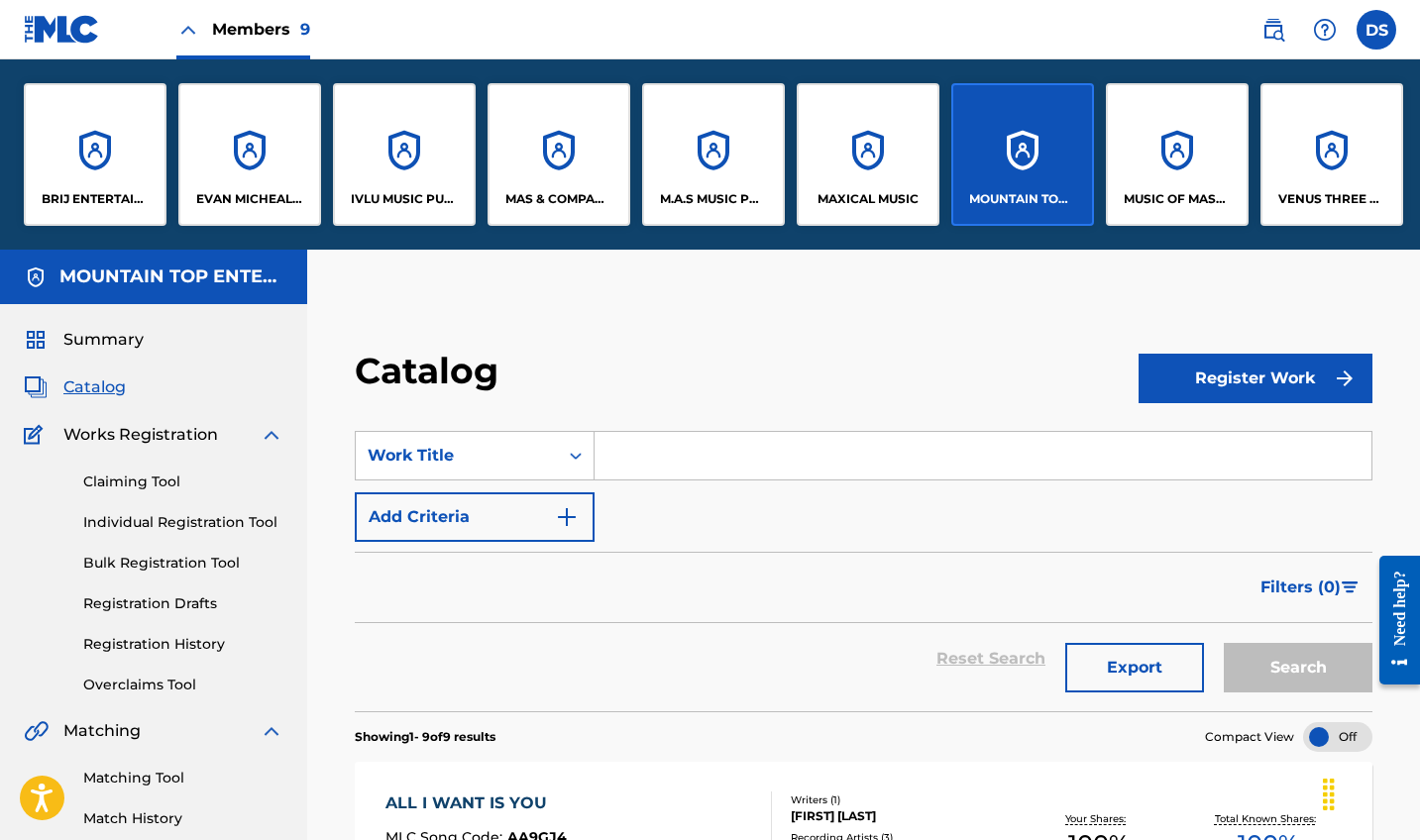 click on "VENUS THREE MUSIC" at bounding box center (1332, 155) 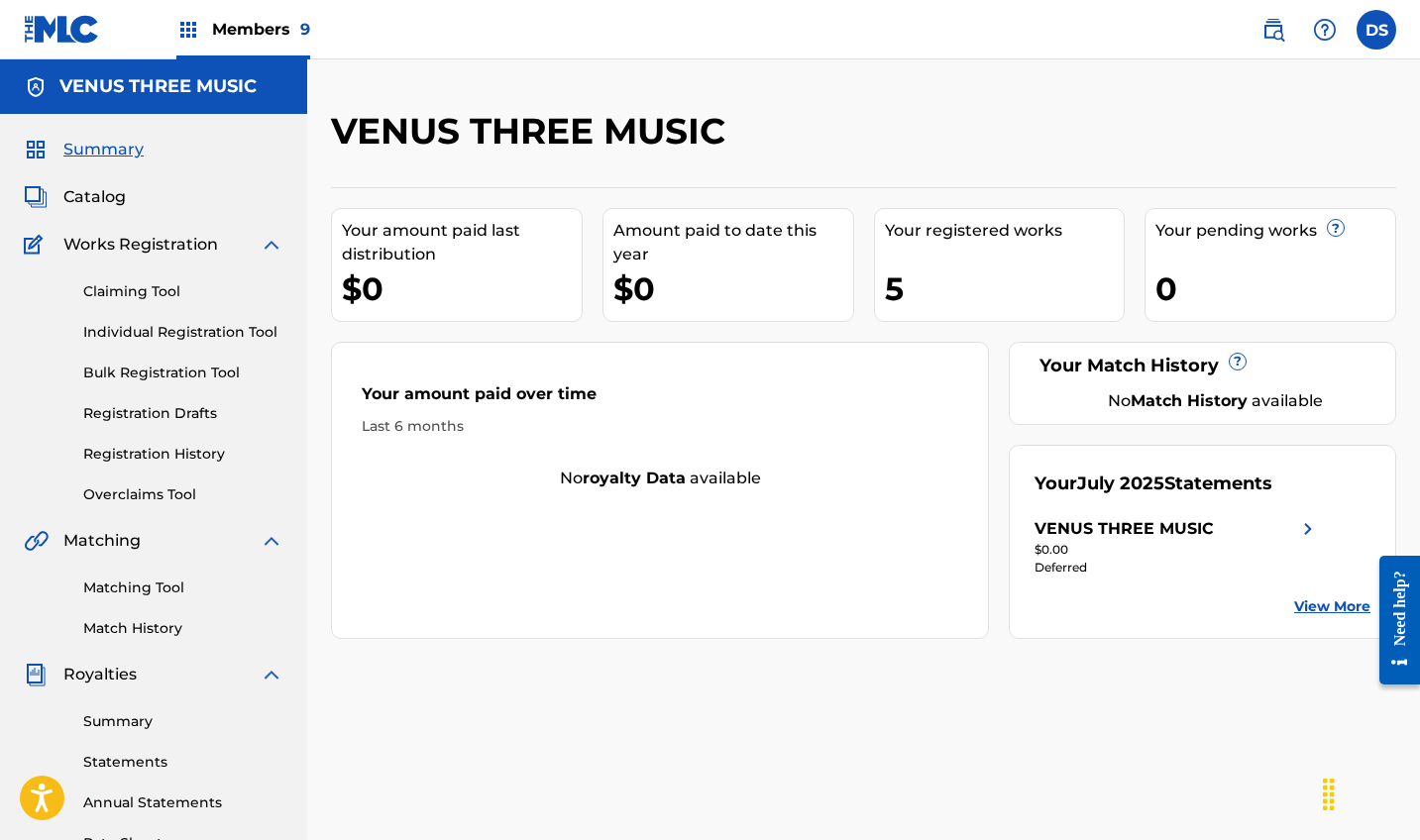 click on "Summary" at bounding box center (183, 721) 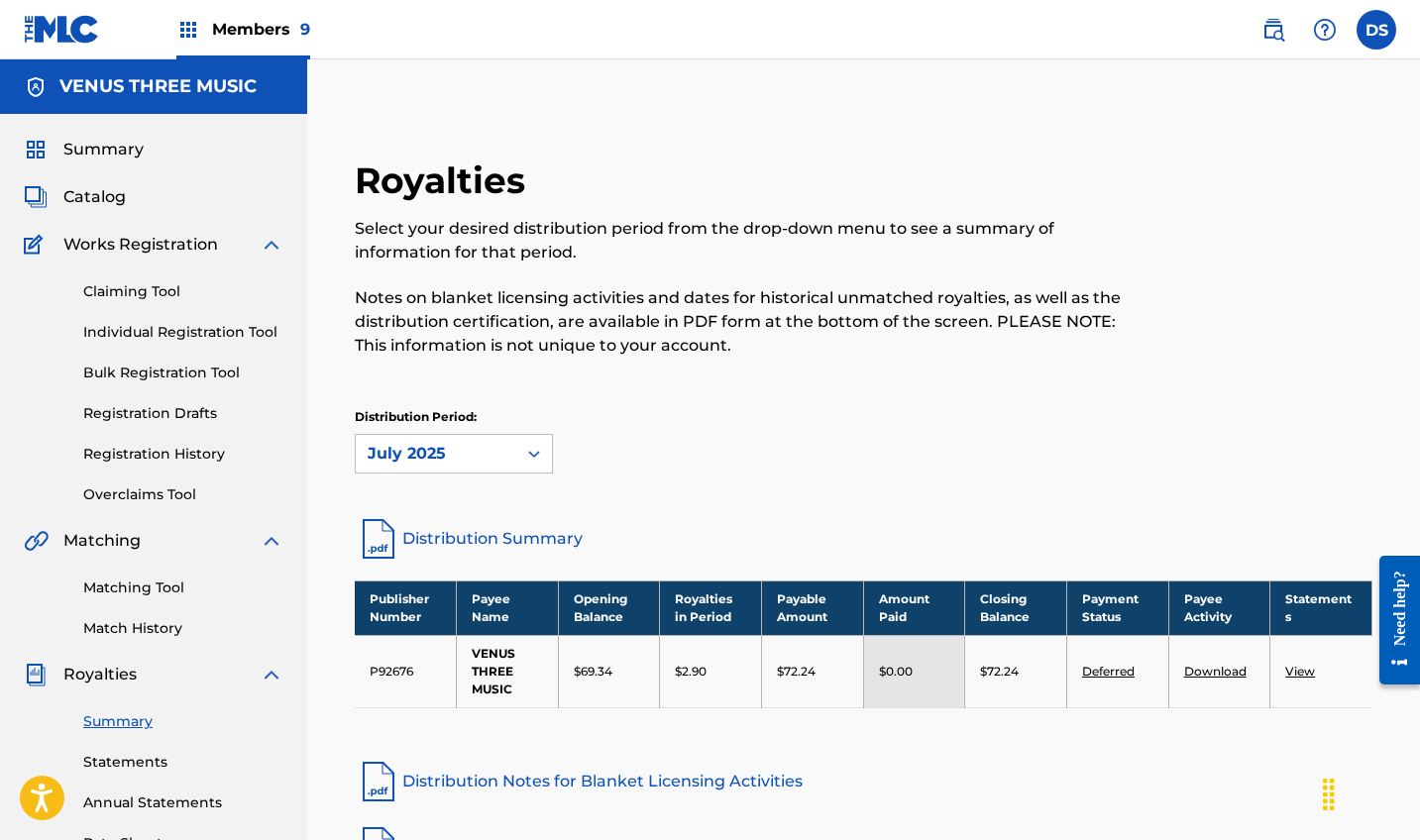 click on "Catalog" at bounding box center [94, 197] 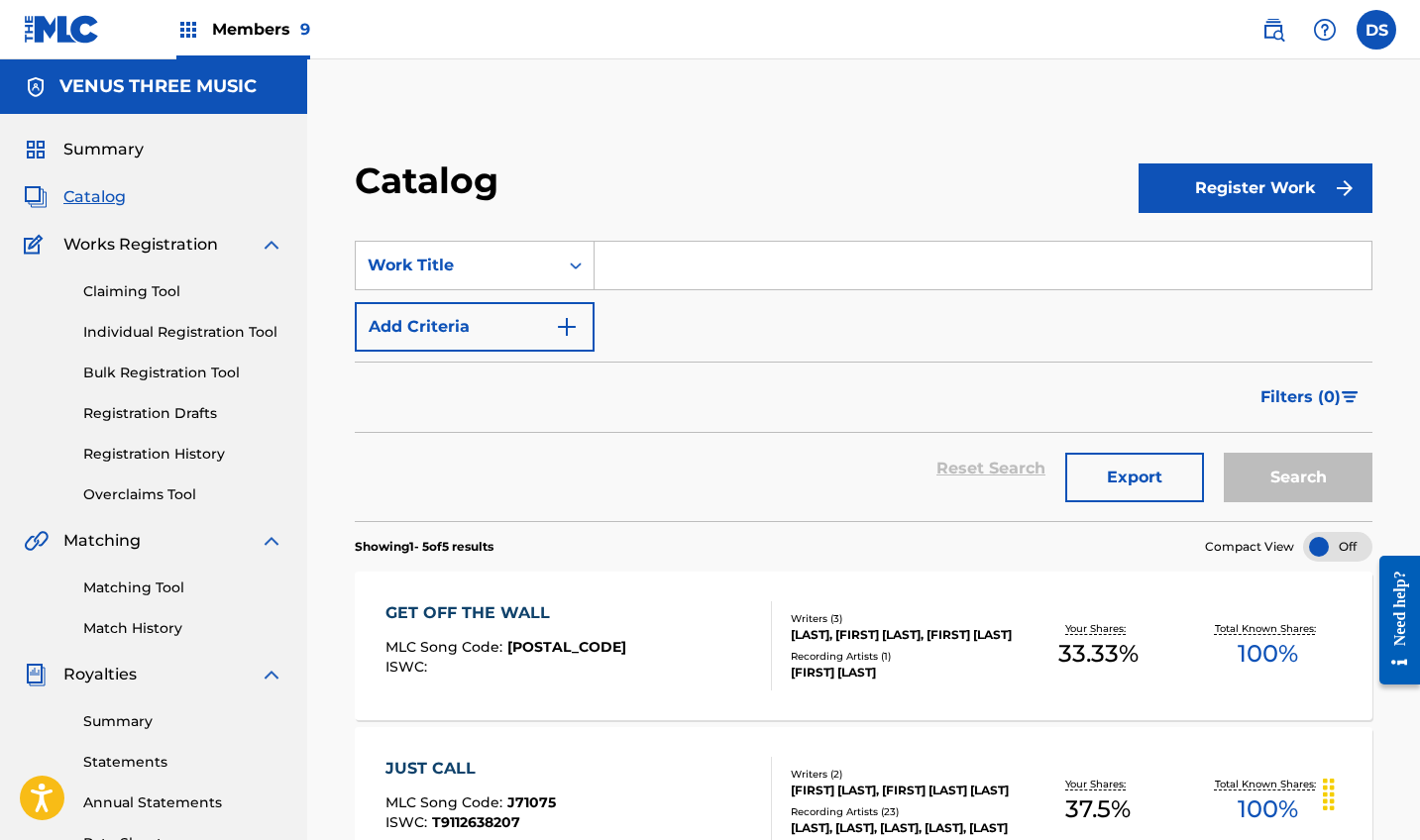 drag, startPoint x: 1419, startPoint y: 328, endPoint x: 1422, endPoint y: 342, distance: 14.3178211 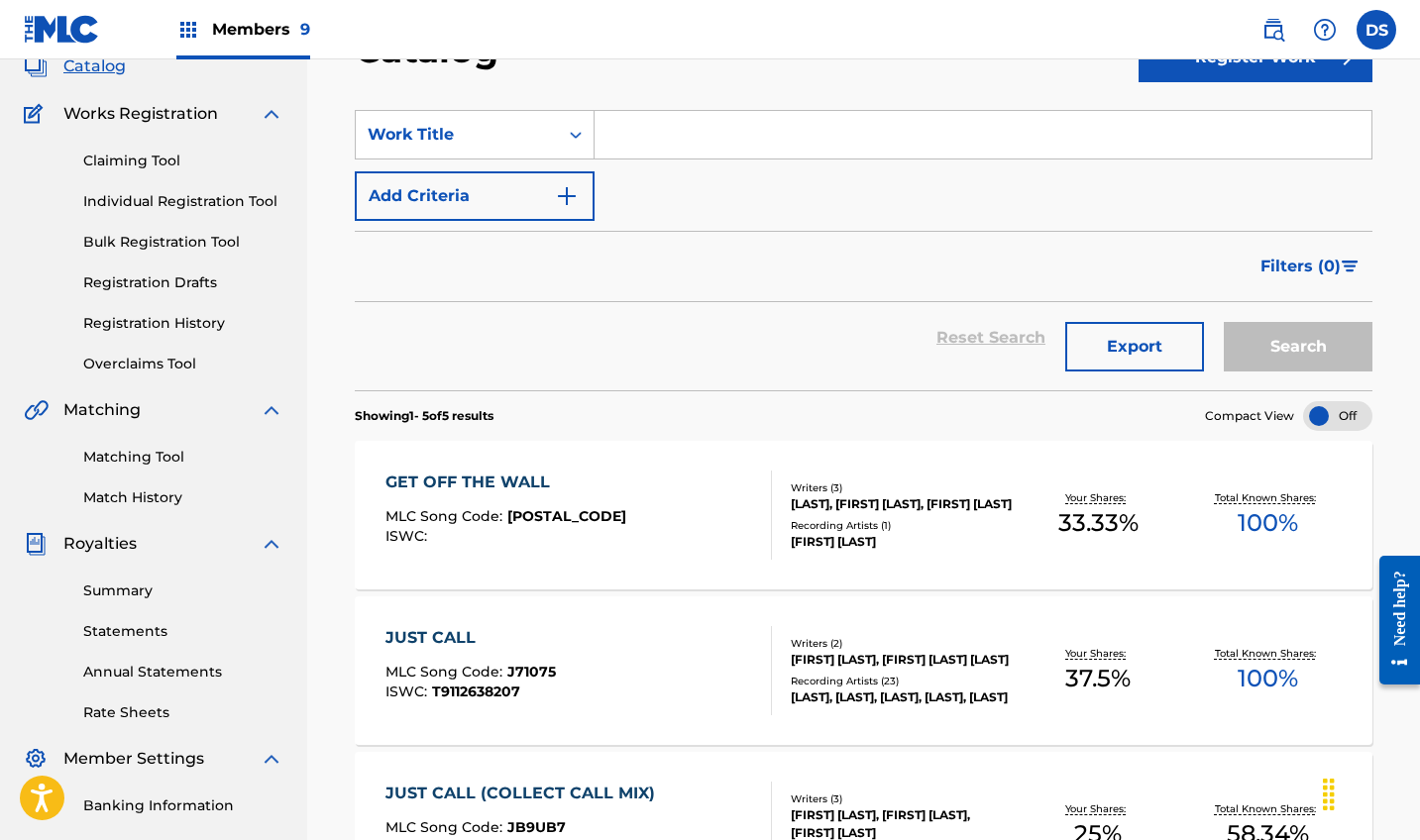 scroll, scrollTop: 19, scrollLeft: 0, axis: vertical 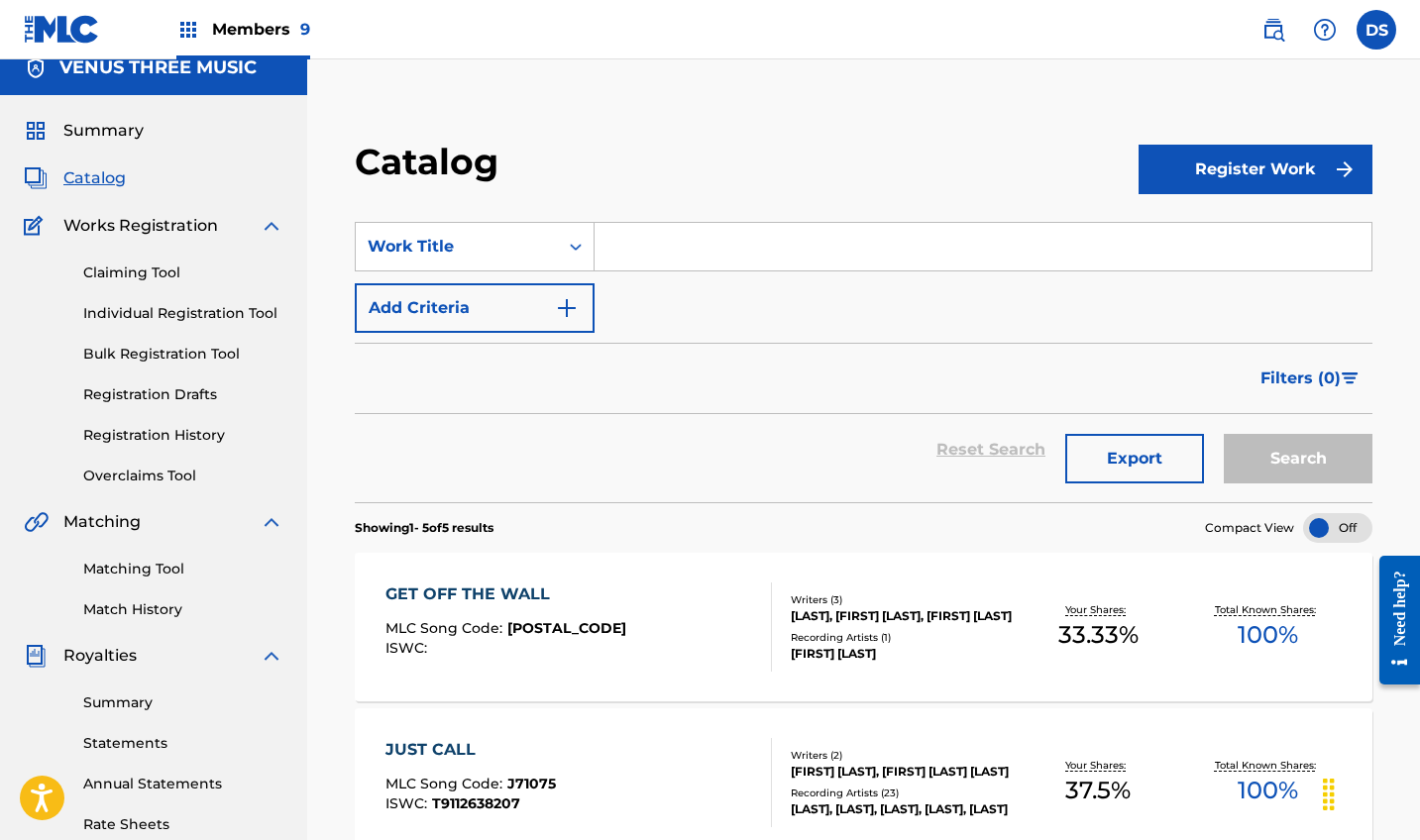 click at bounding box center [188, 30] 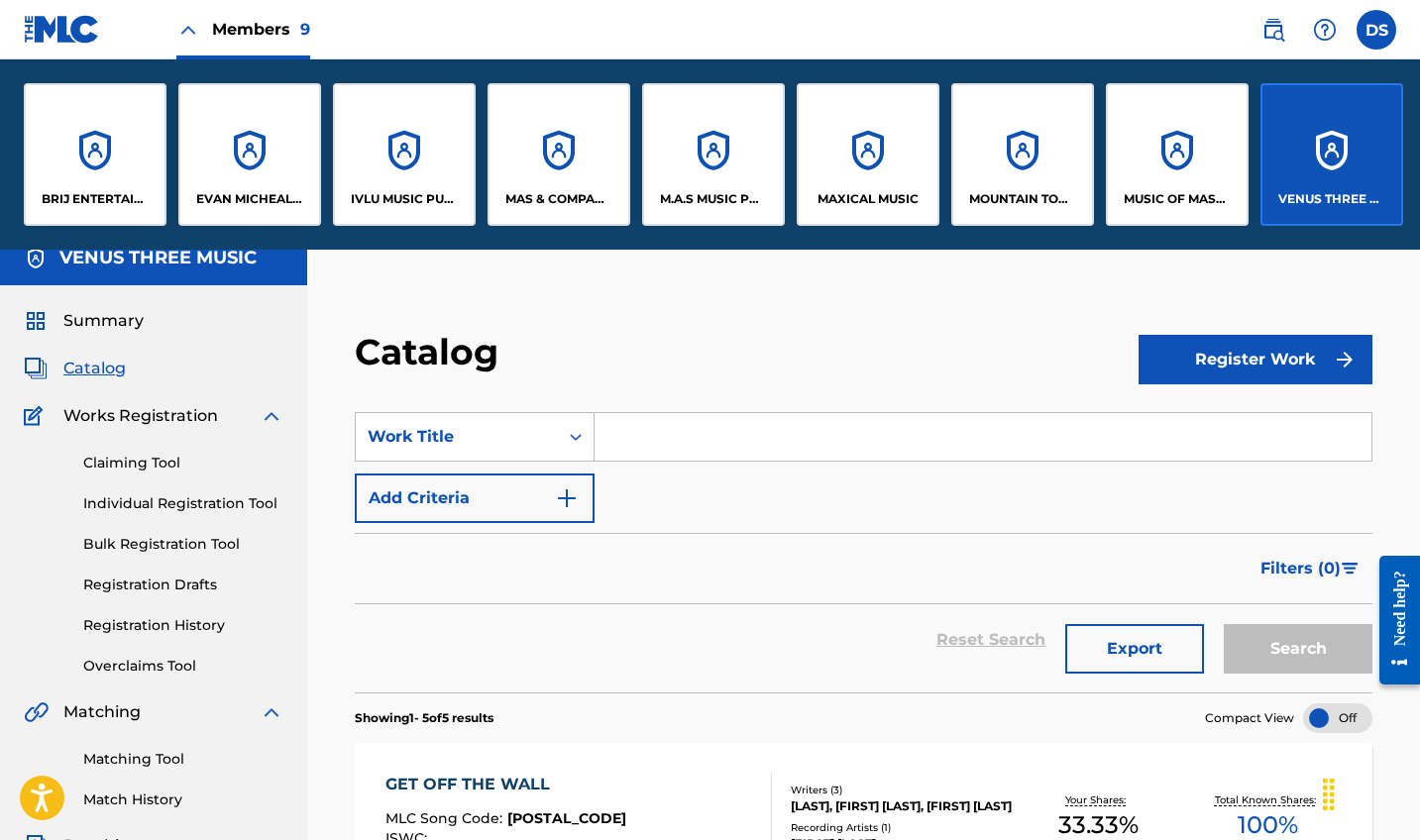 click at bounding box center (188, 30) 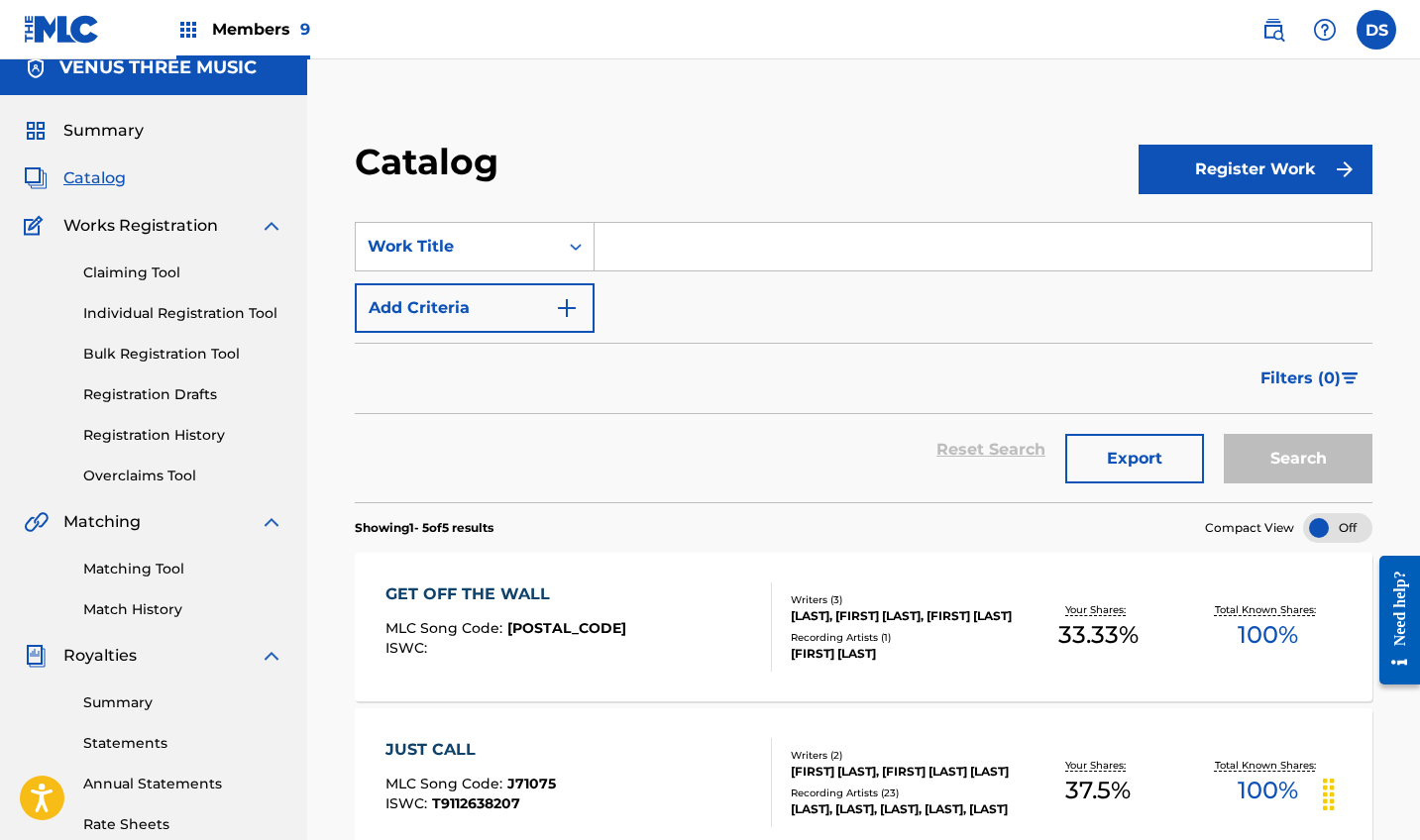 click at bounding box center (188, 30) 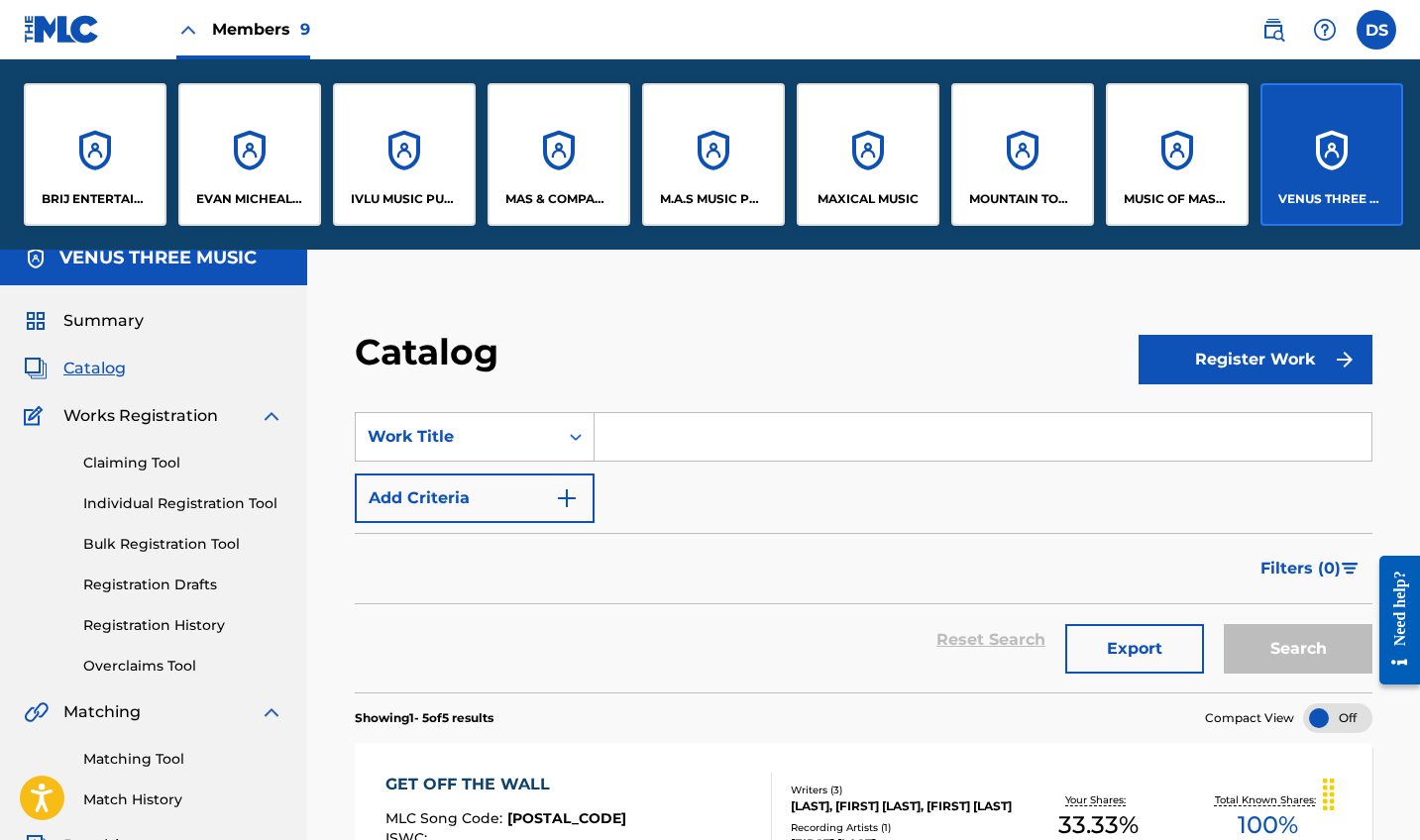 click on "M.A.S MUSIC PUBLISHING TOO" at bounding box center (713, 155) 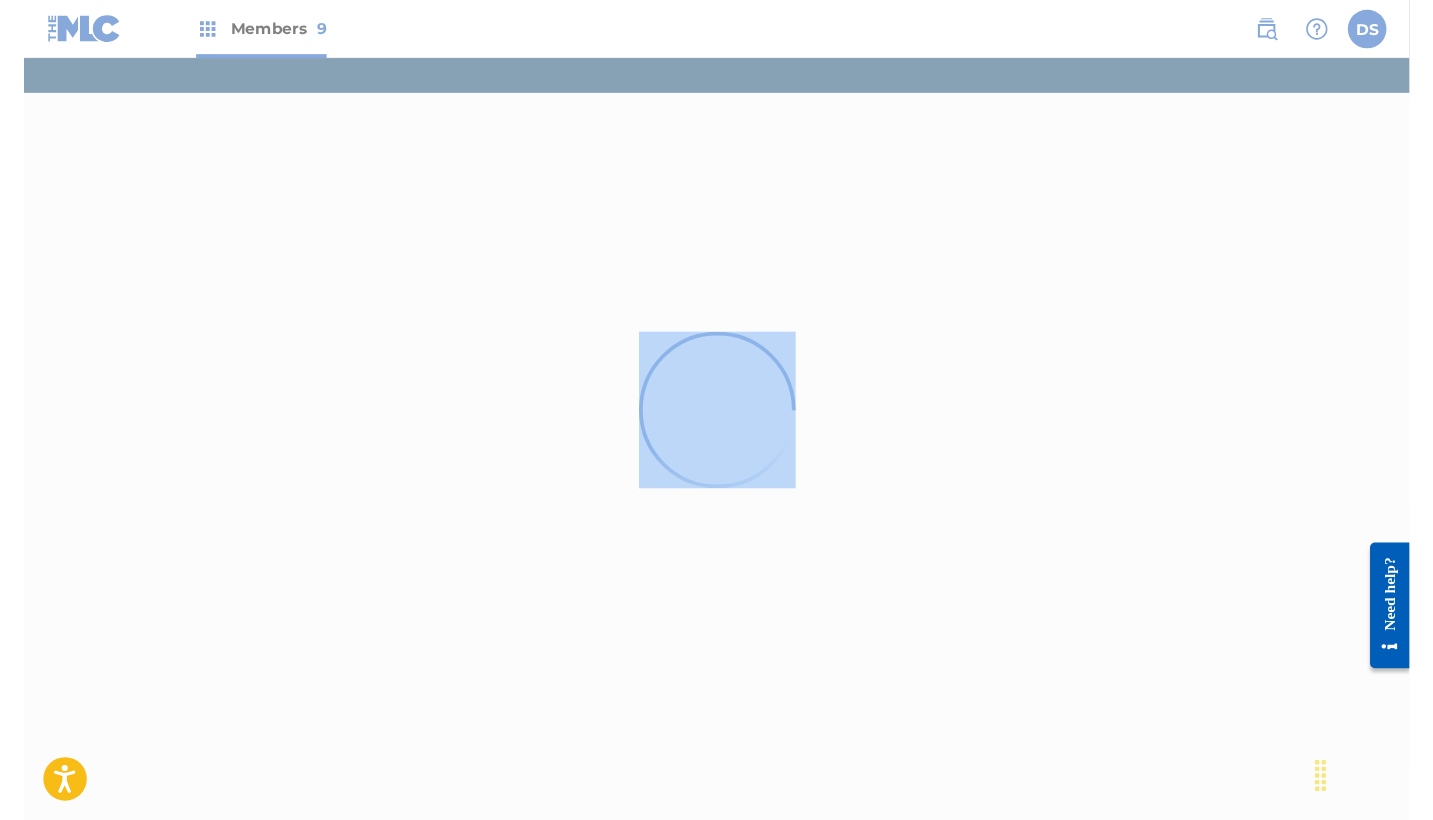 scroll, scrollTop: 0, scrollLeft: 0, axis: both 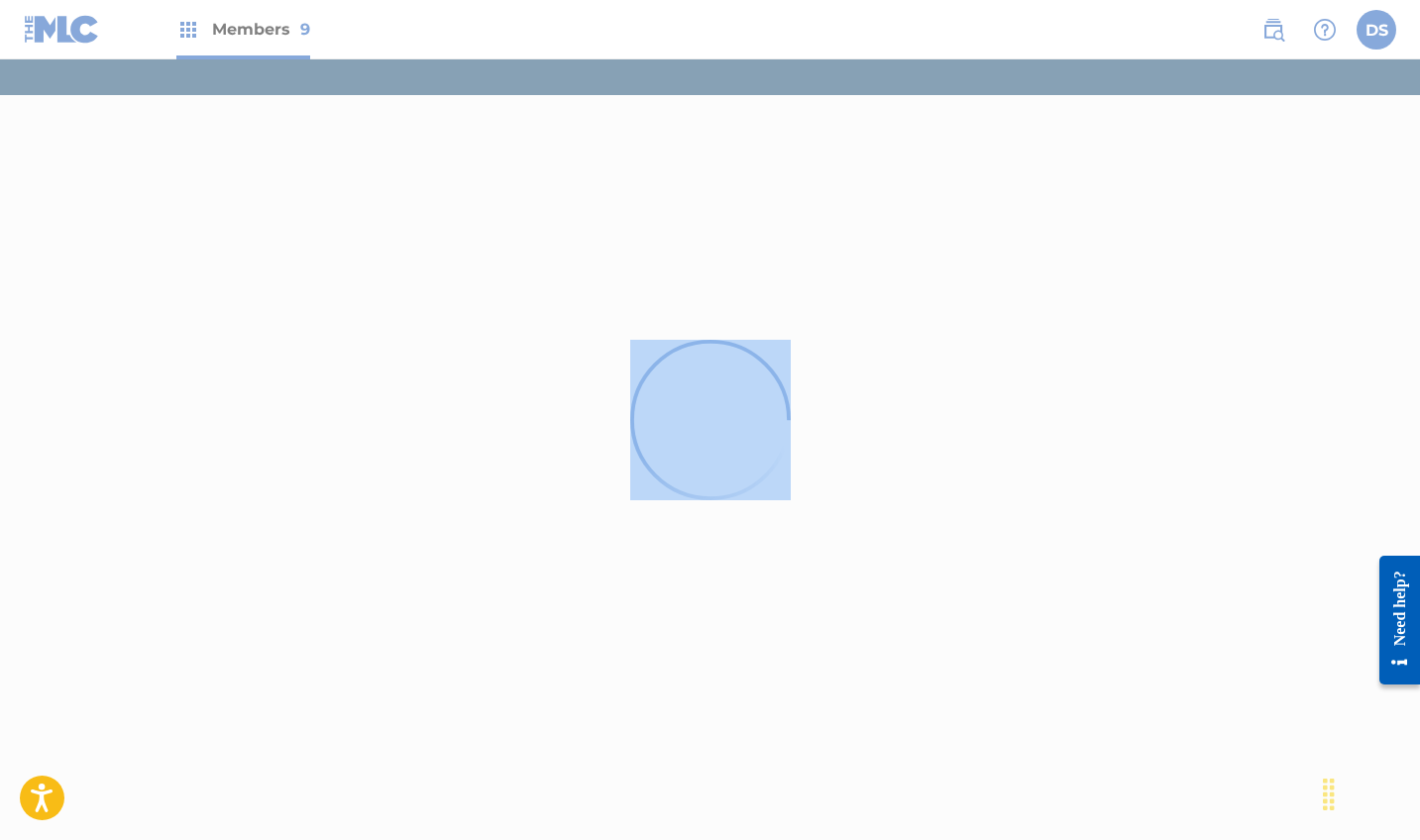 click at bounding box center (710, 420) 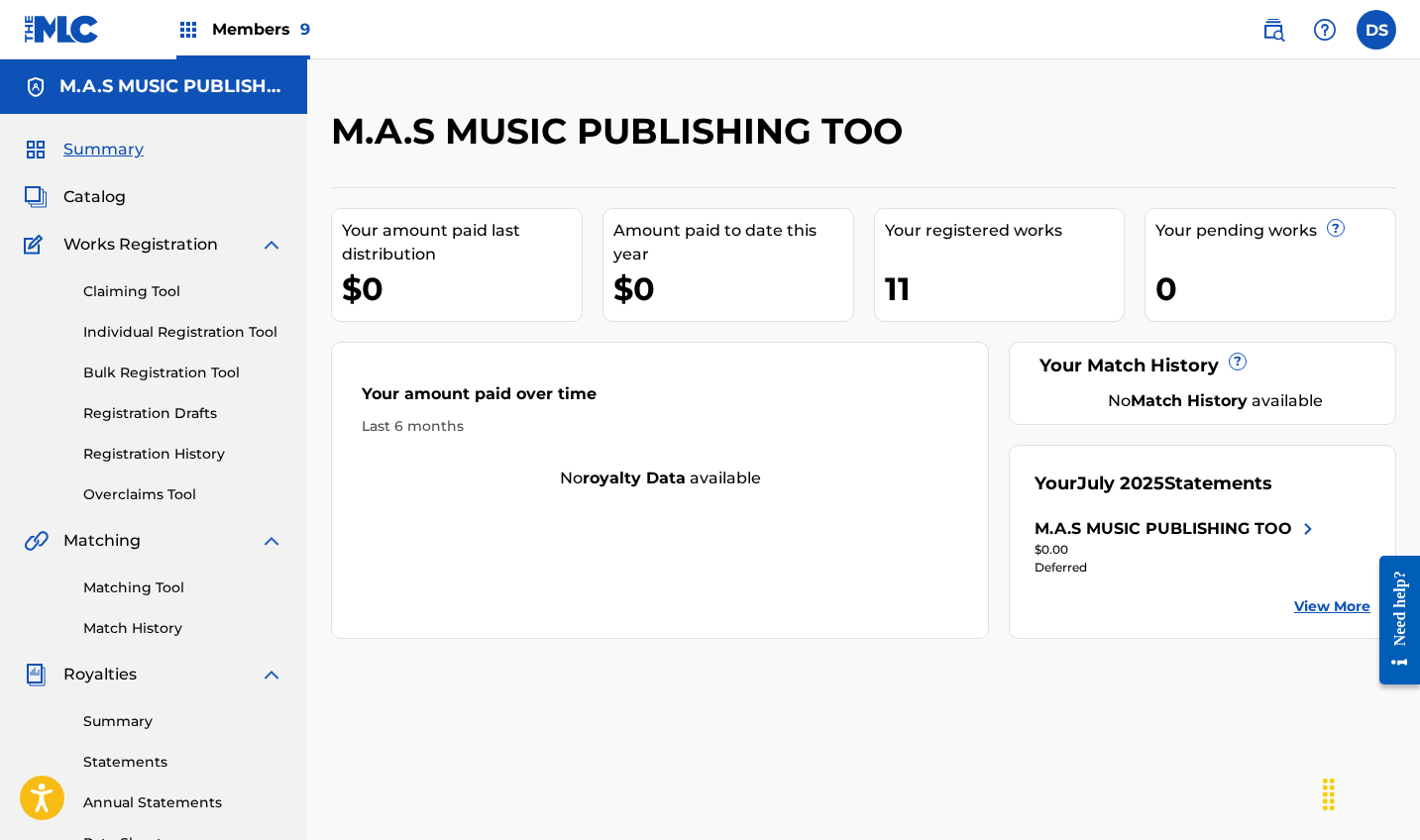 click on "Catalog" at bounding box center [94, 197] 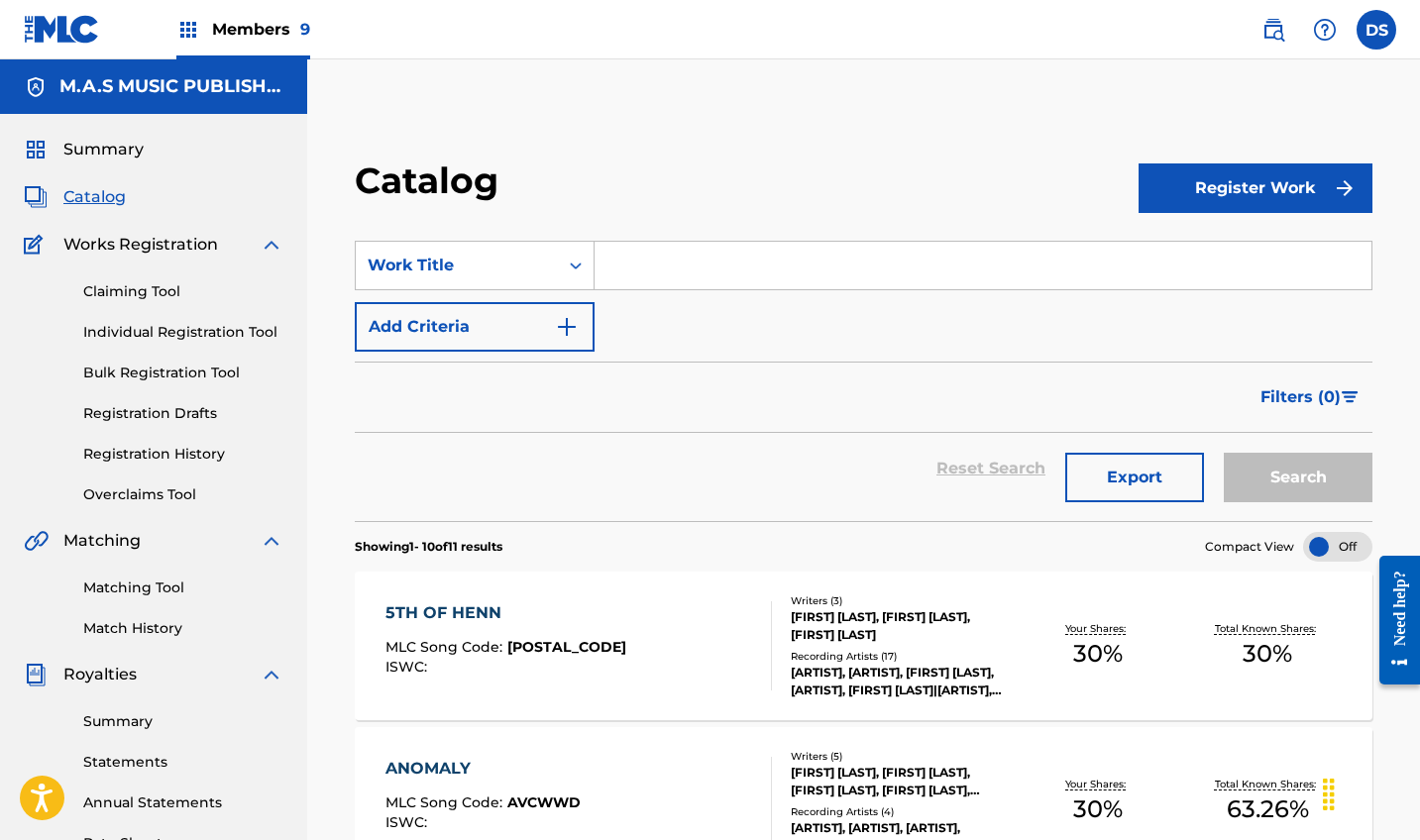 click on "Summary" at bounding box center [183, 721] 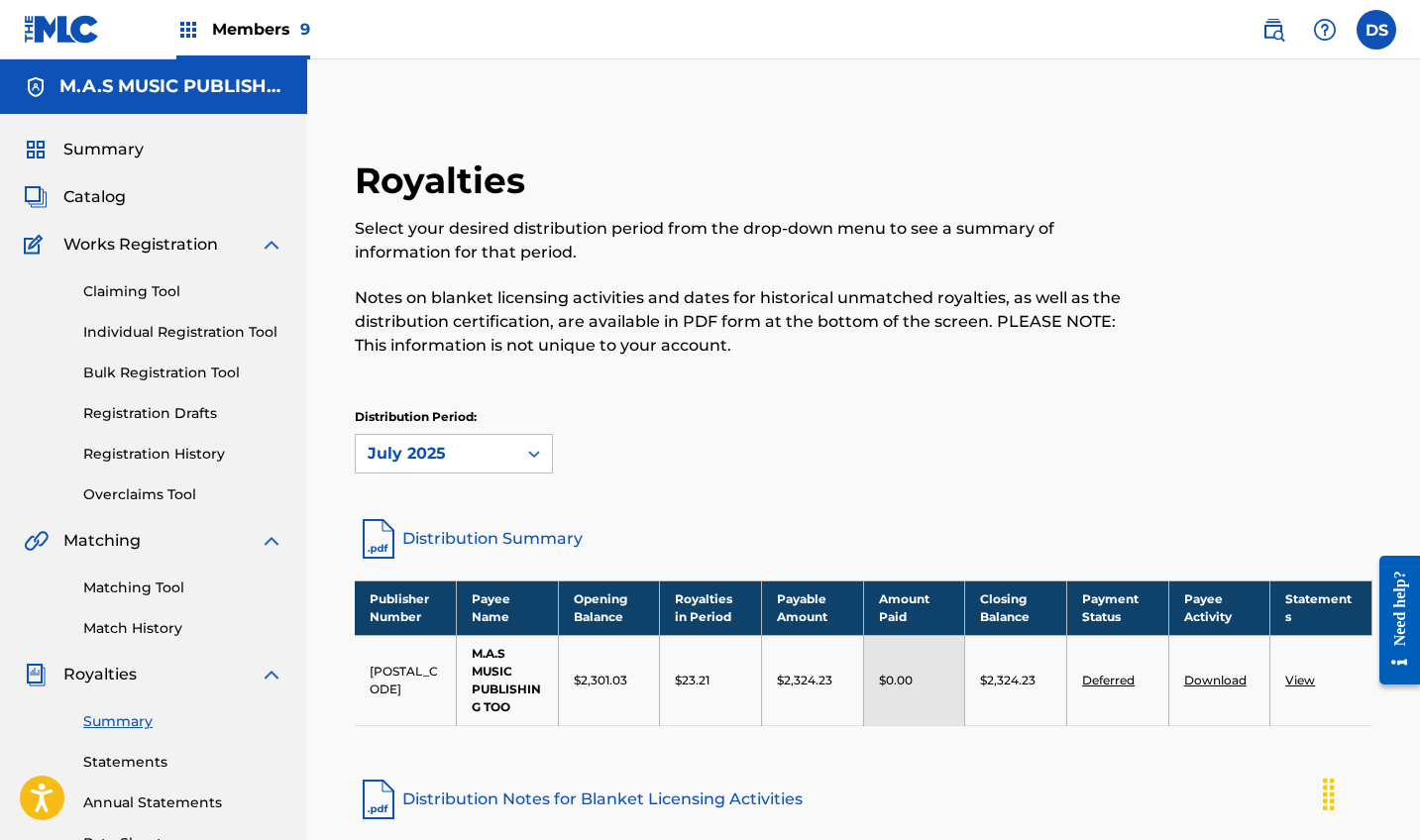 click on "Summary" at bounding box center (103, 150) 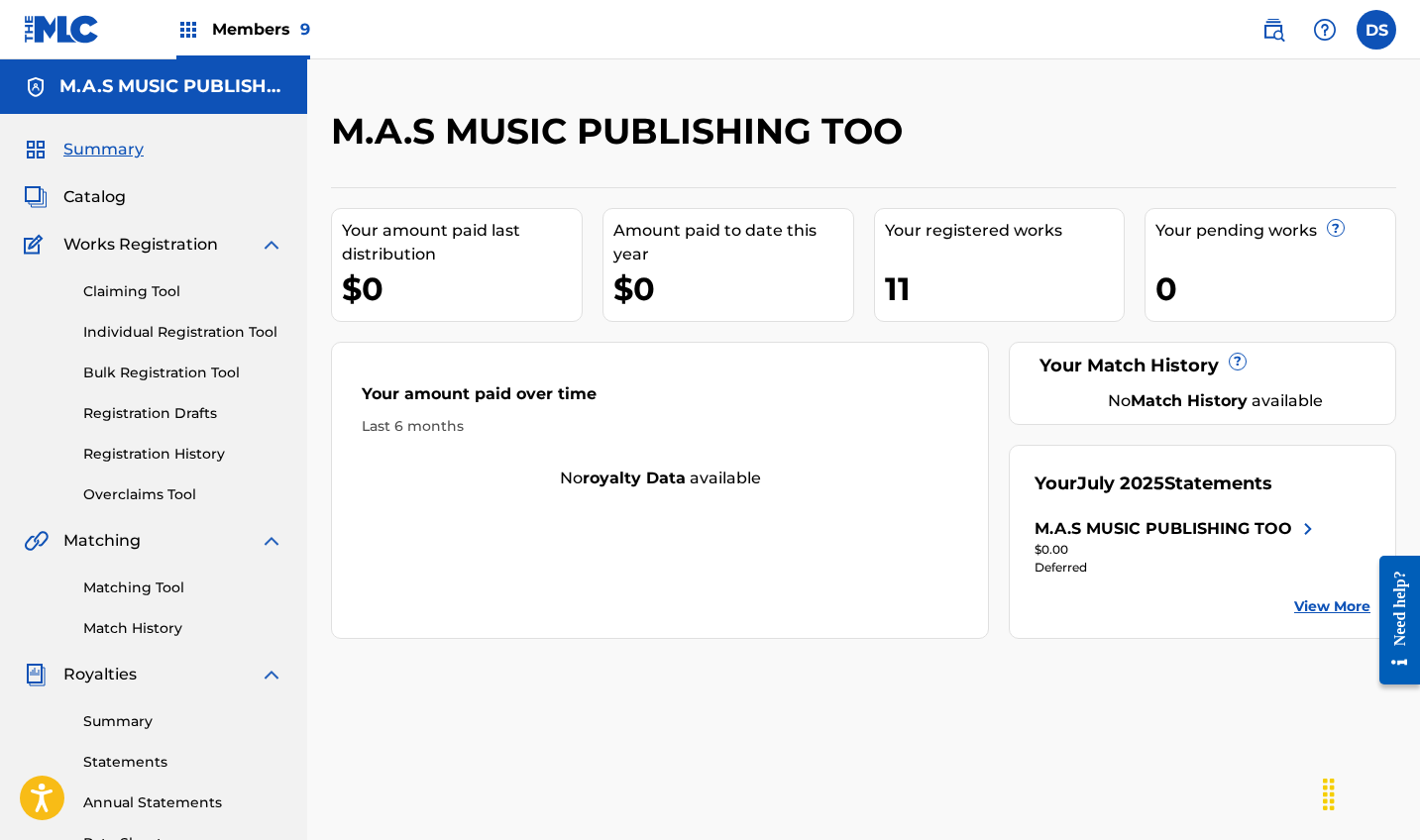 click at bounding box center (188, 30) 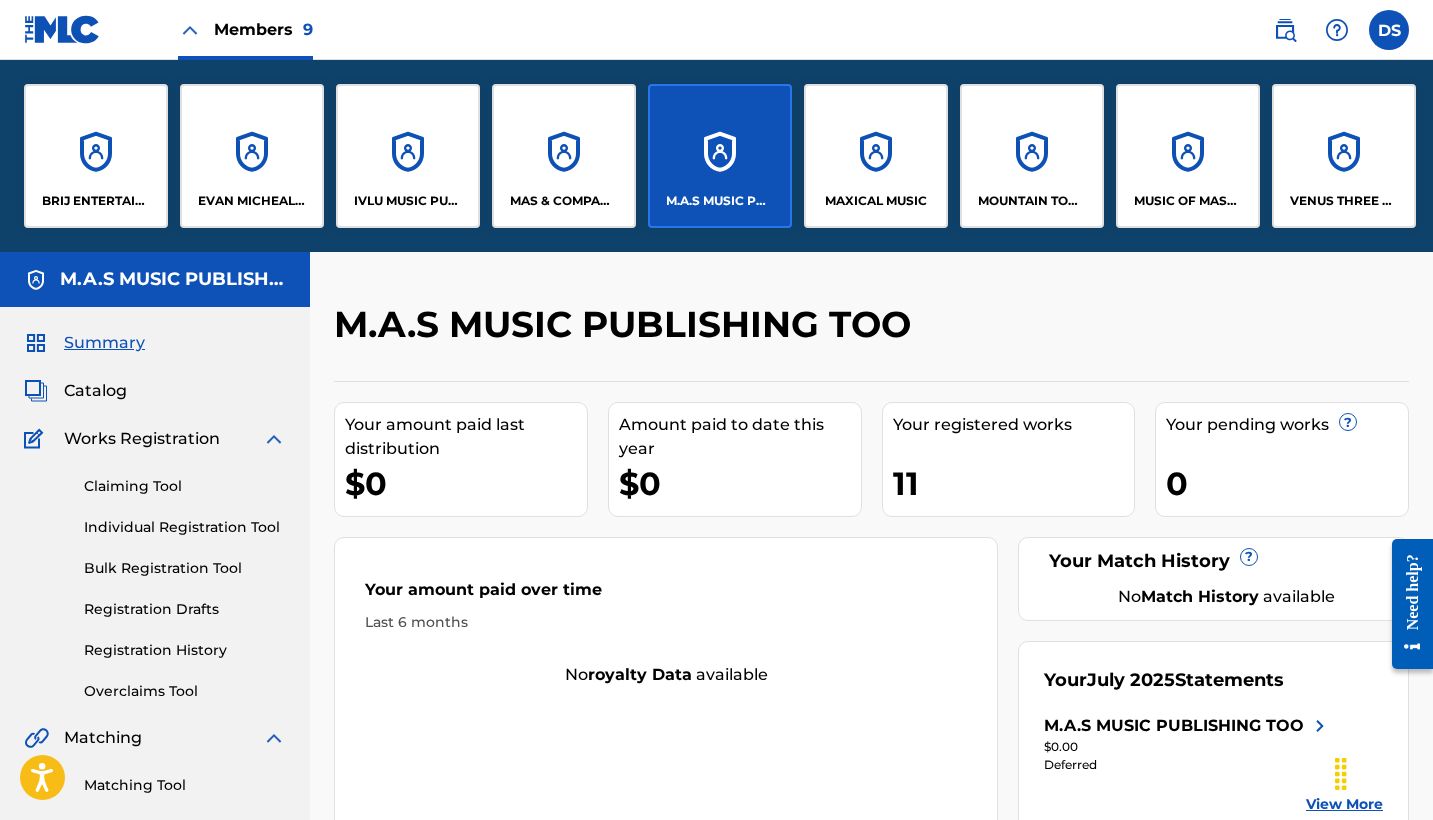 click at bounding box center [1285, 331] 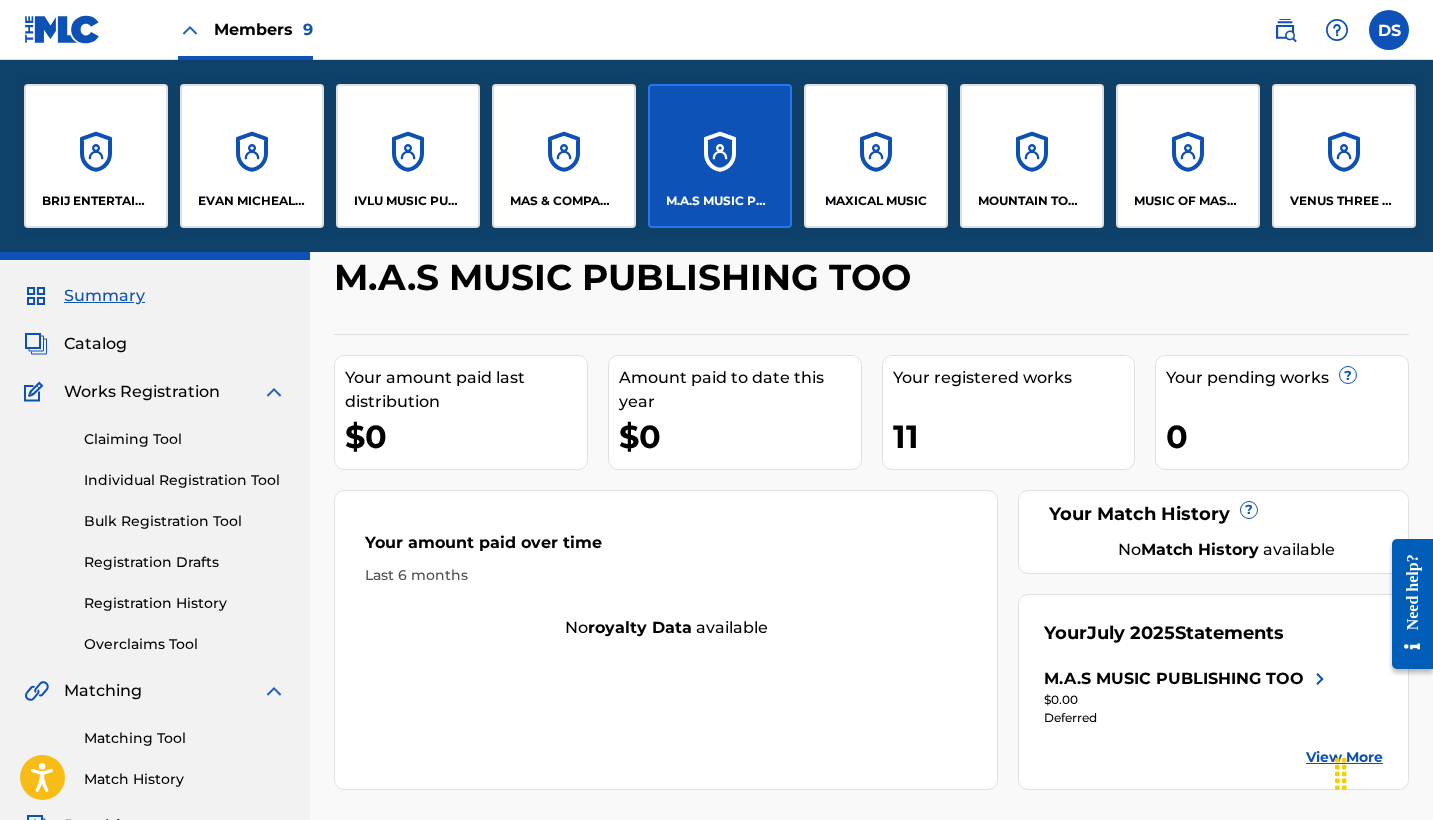 scroll, scrollTop: 42, scrollLeft: 0, axis: vertical 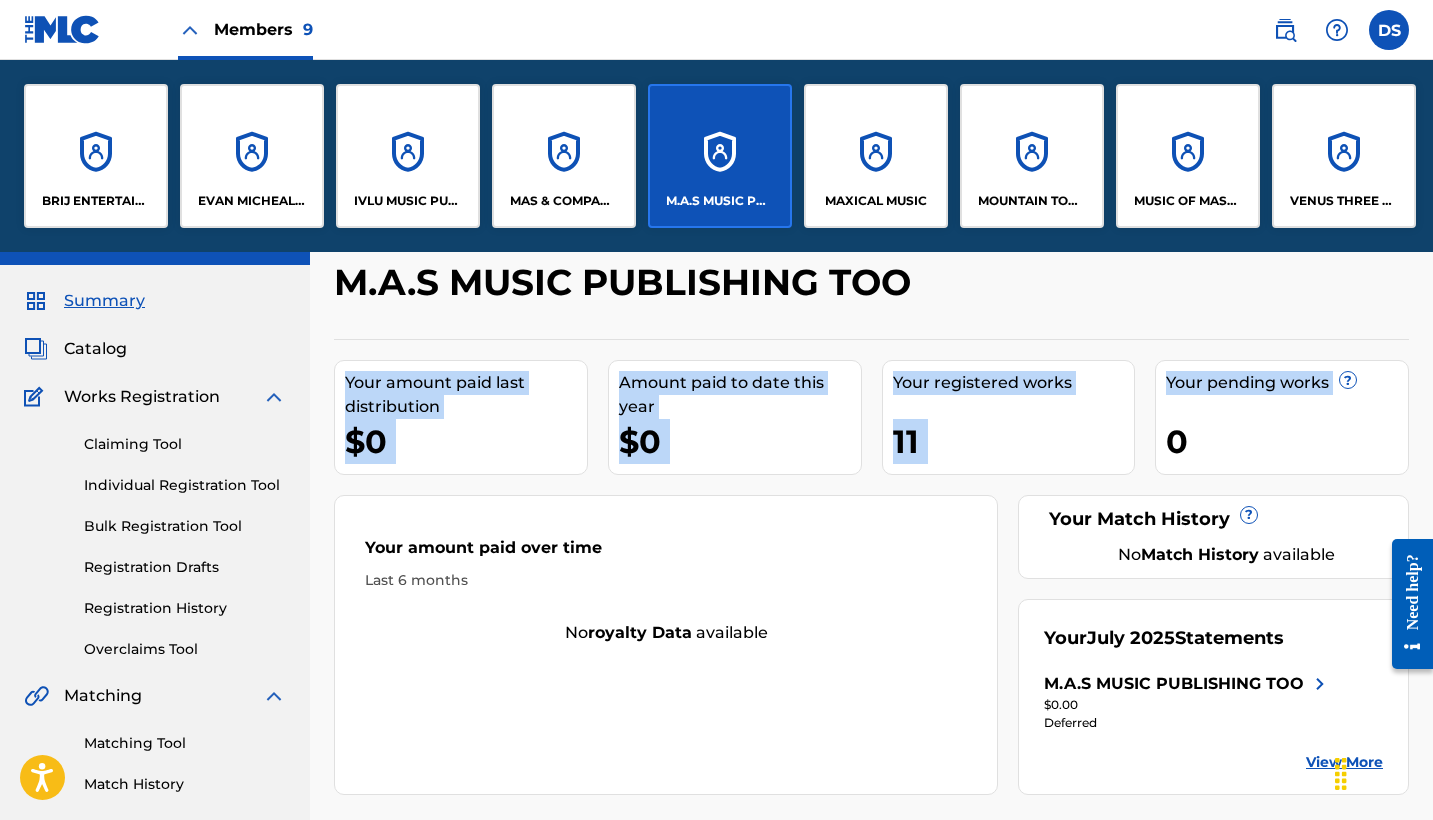drag, startPoint x: 1432, startPoint y: 281, endPoint x: 1436, endPoint y: 368, distance: 87.0919 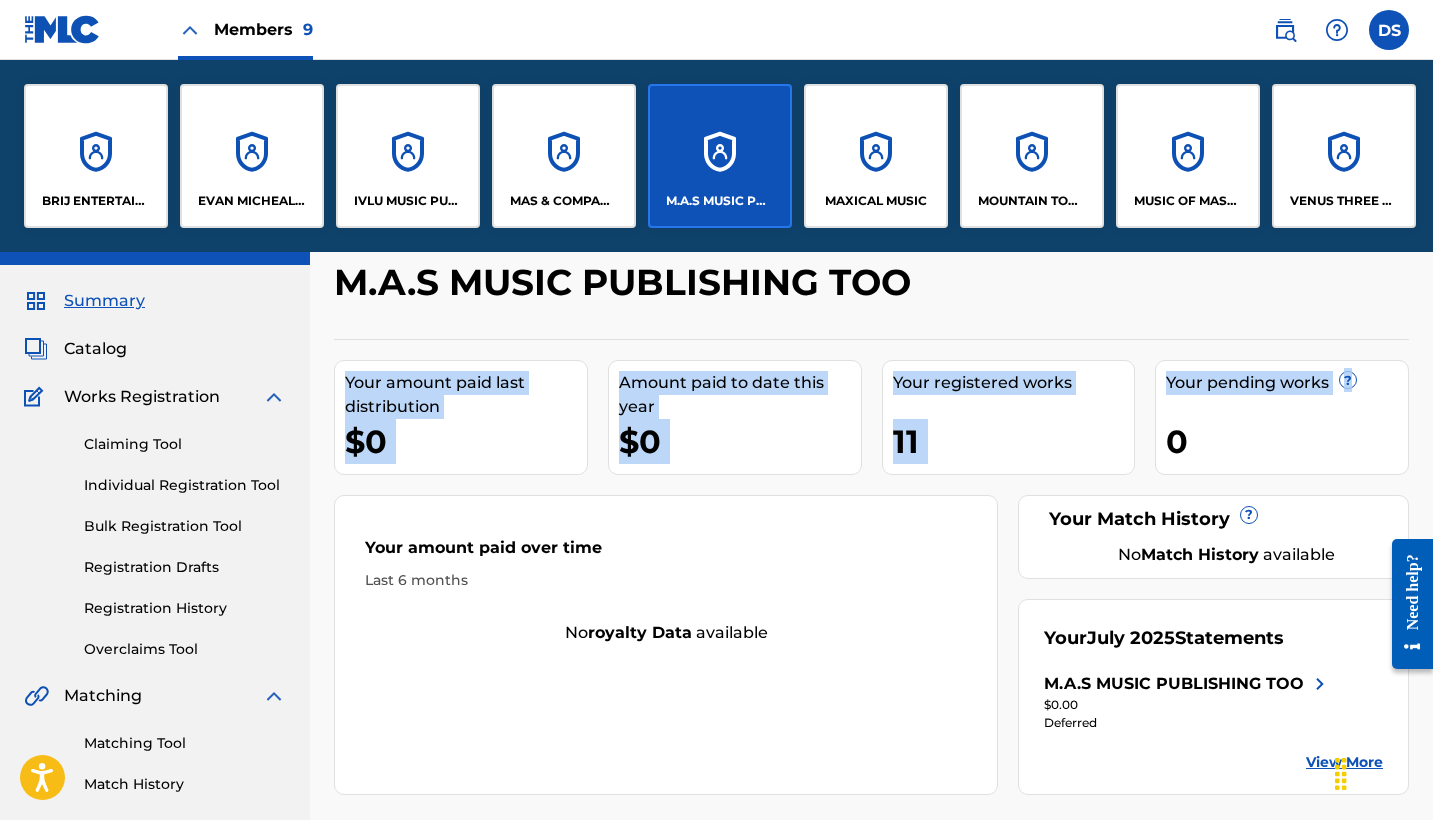 click on "Catalog" at bounding box center (95, 349) 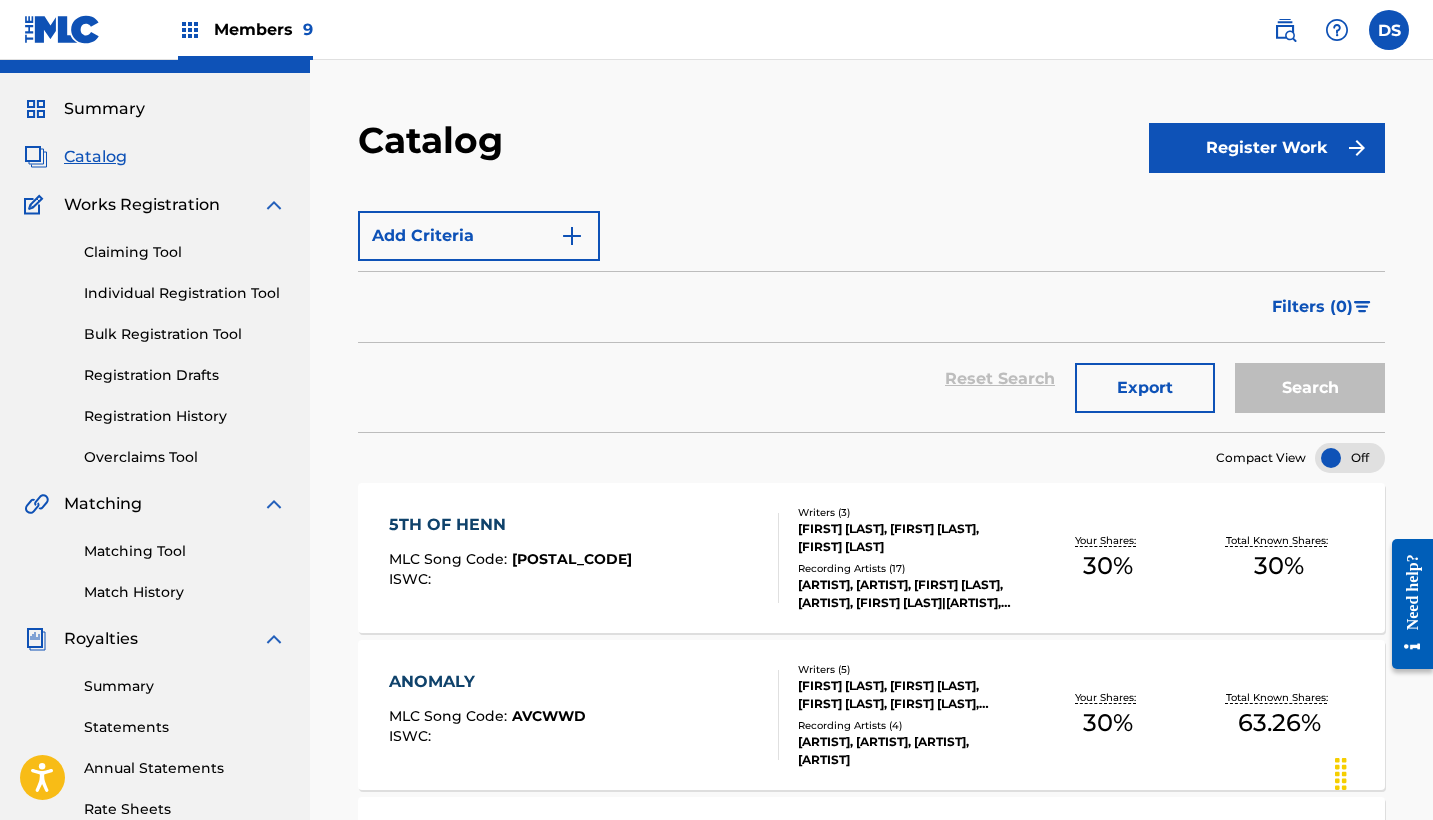 click on "Claiming Tool Individual Registration Tool Bulk Registration Tool Registration Drafts Registration History Overclaims Tool" at bounding box center [155, 342] 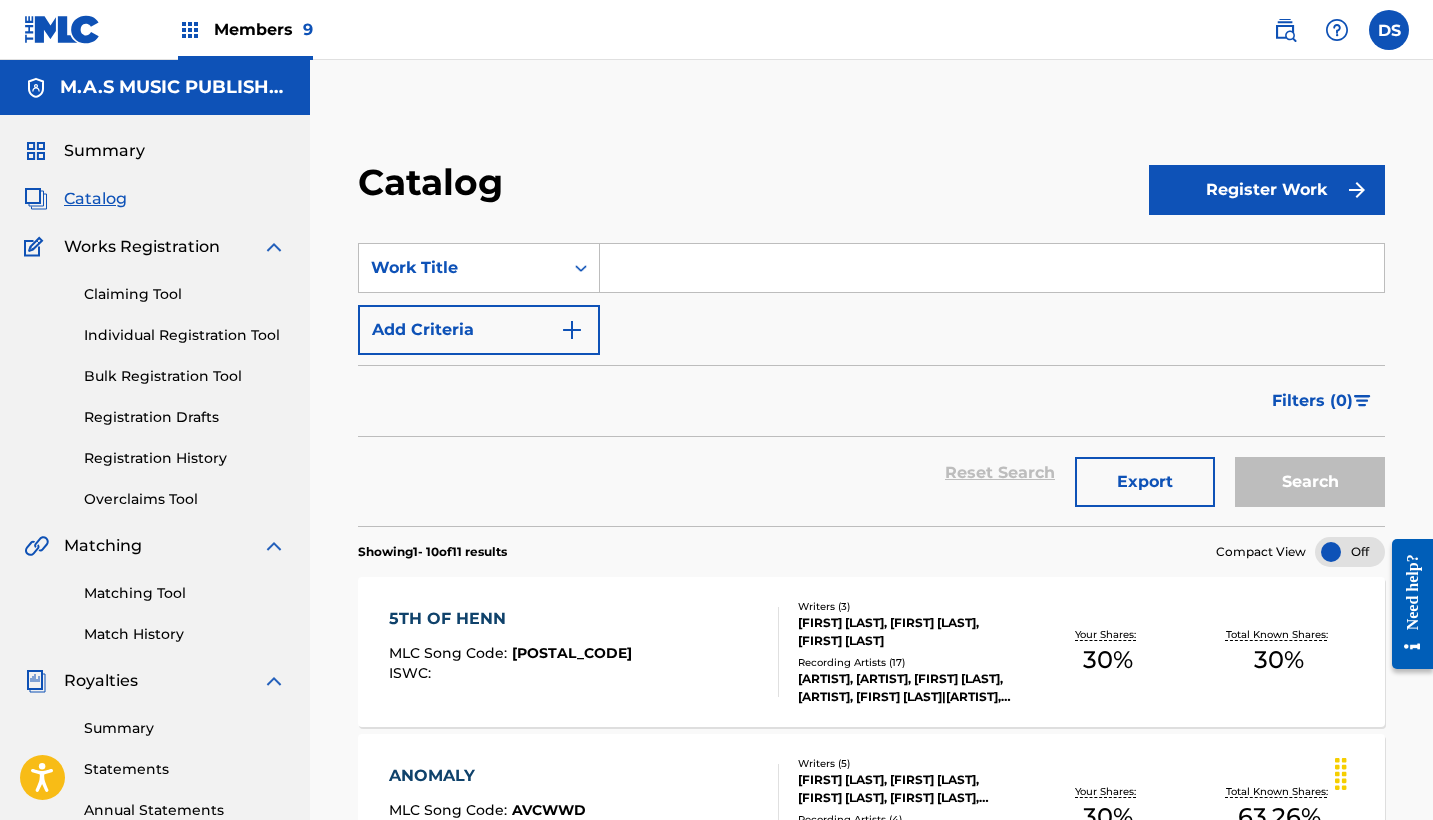 click on "Members    9" at bounding box center (263, 29) 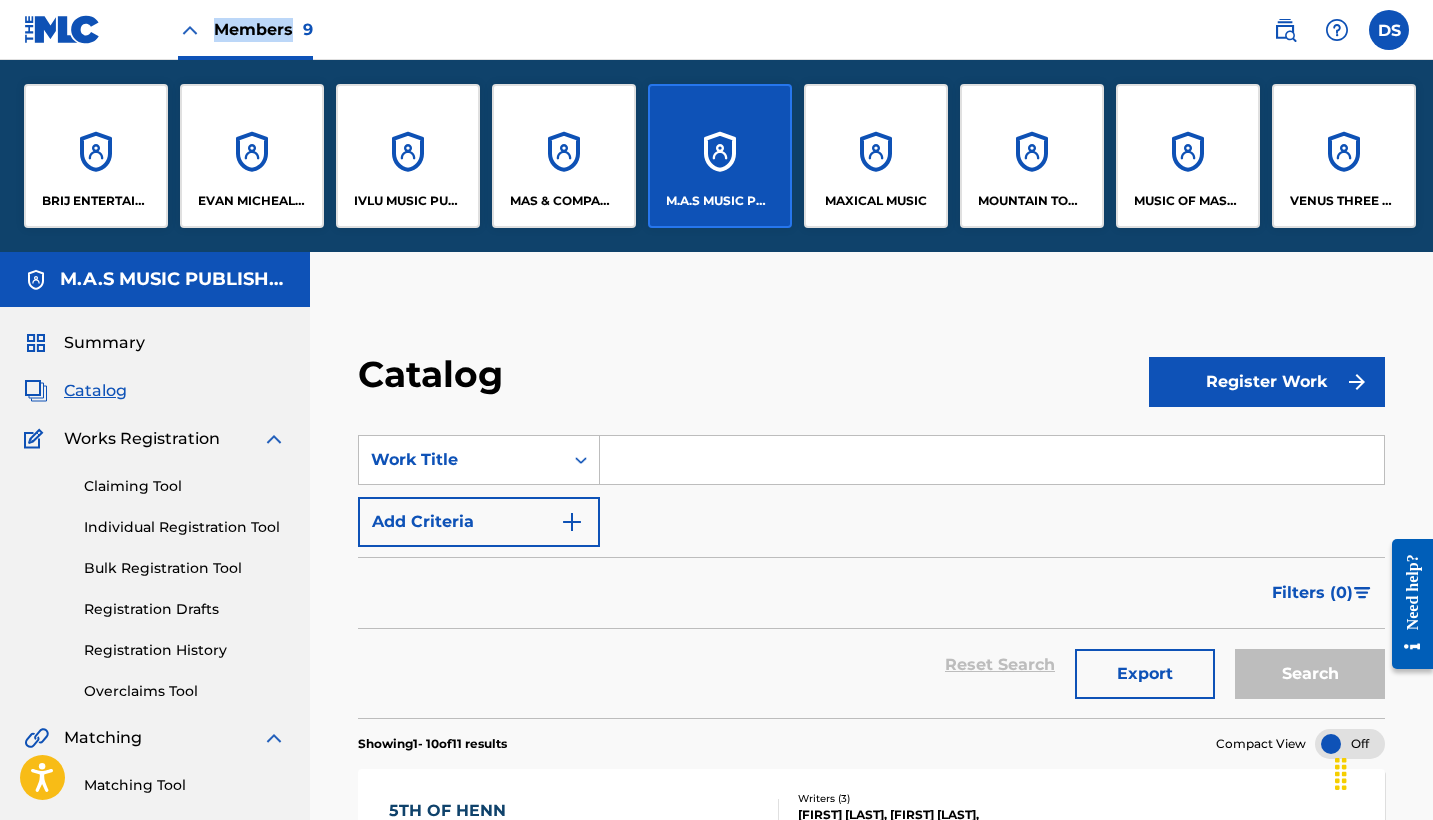 click on "Members    9" at bounding box center (263, 29) 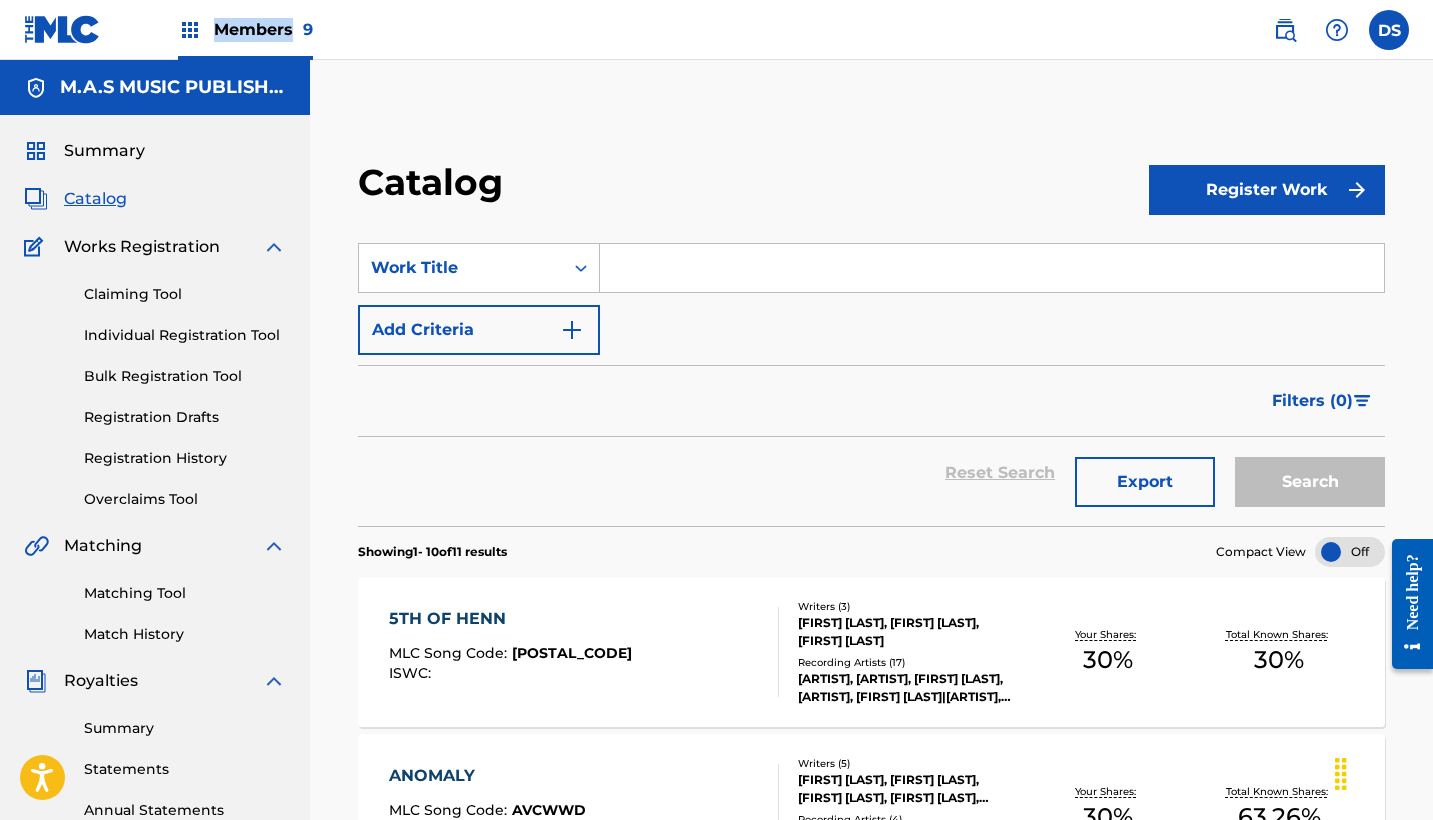 click on "Members    9" at bounding box center (263, 29) 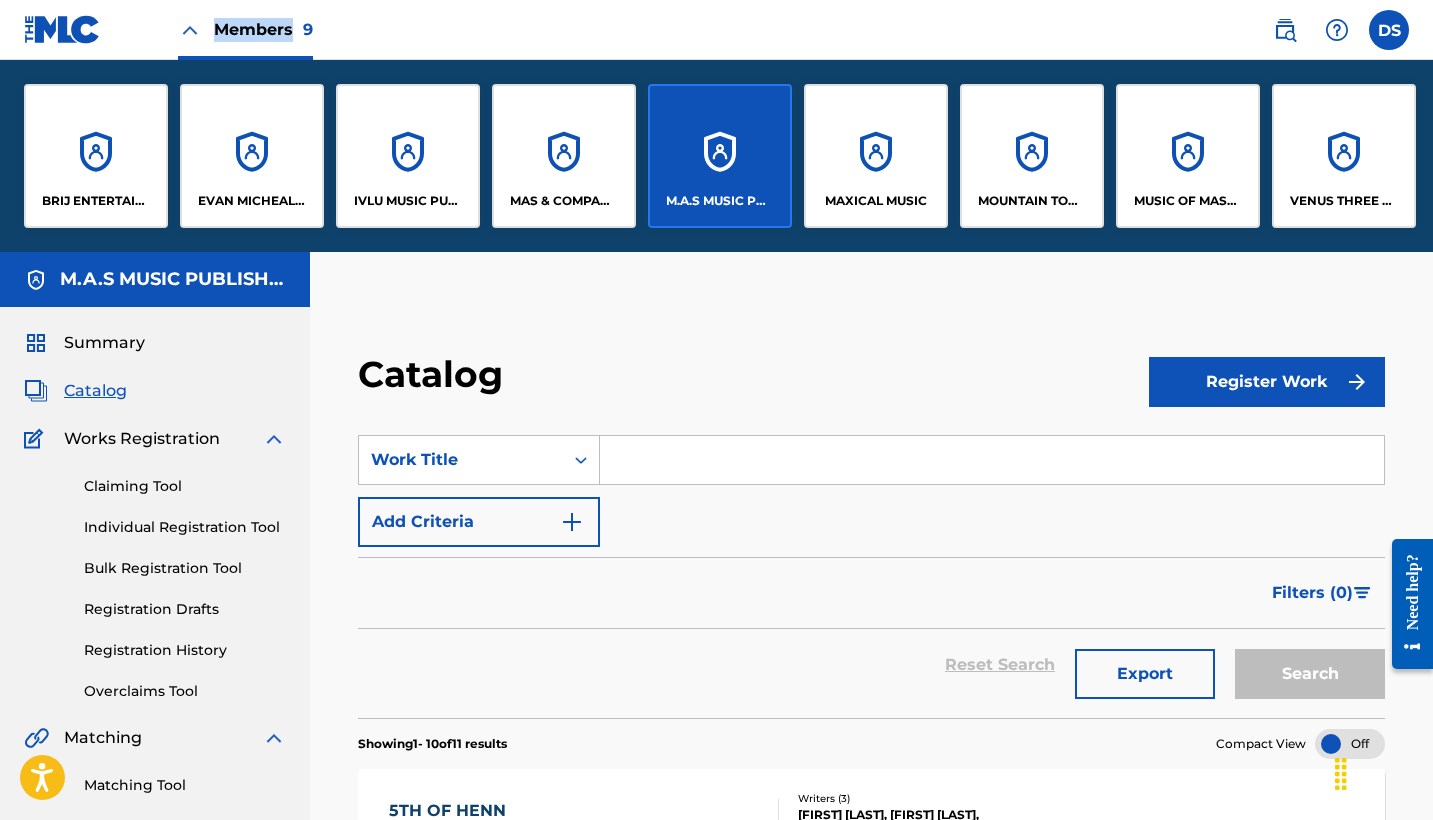 click on "MAS & COMPANY LLC DBA SONGS OF MASCO" at bounding box center (564, 156) 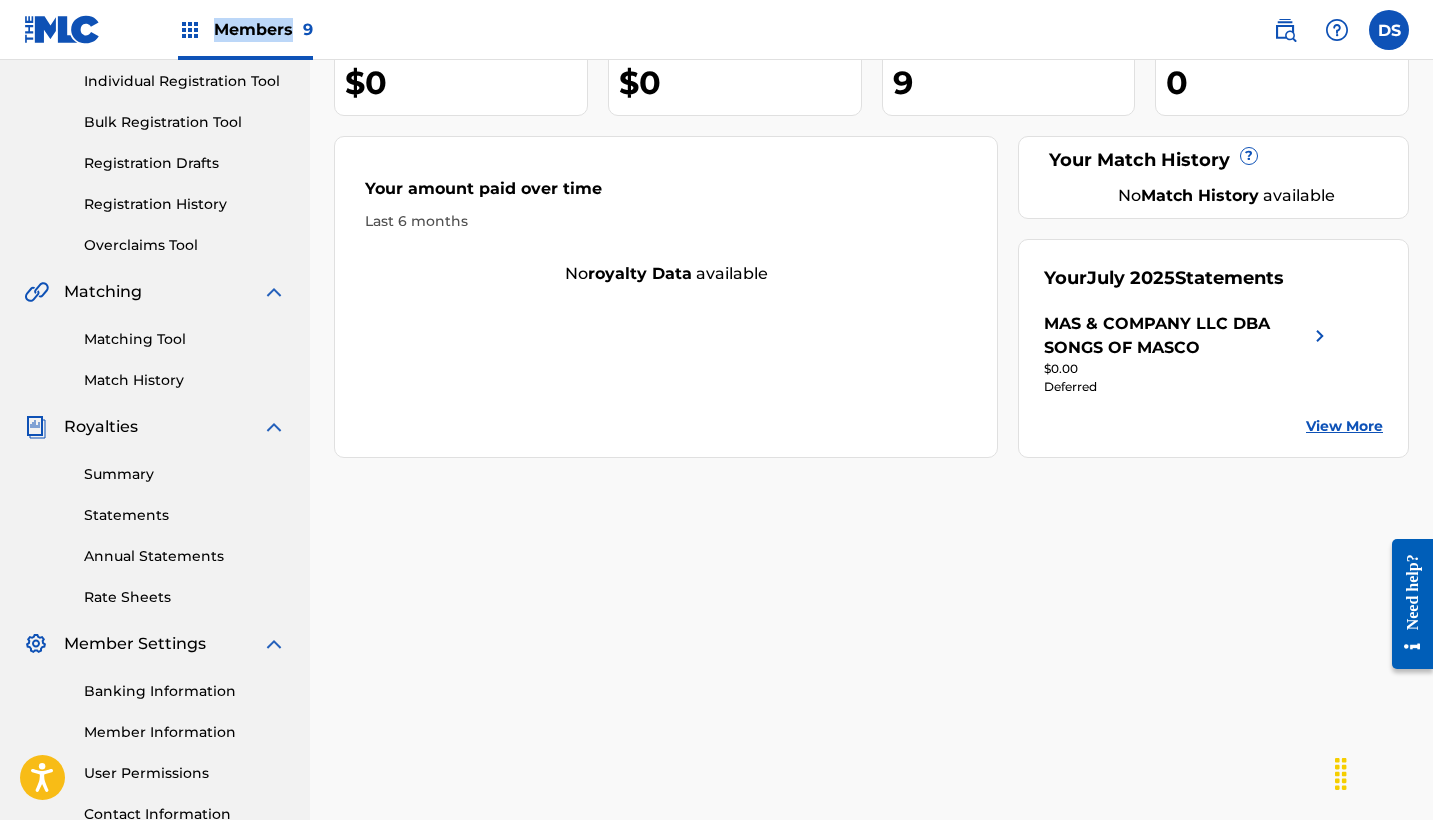 scroll, scrollTop: 257, scrollLeft: 0, axis: vertical 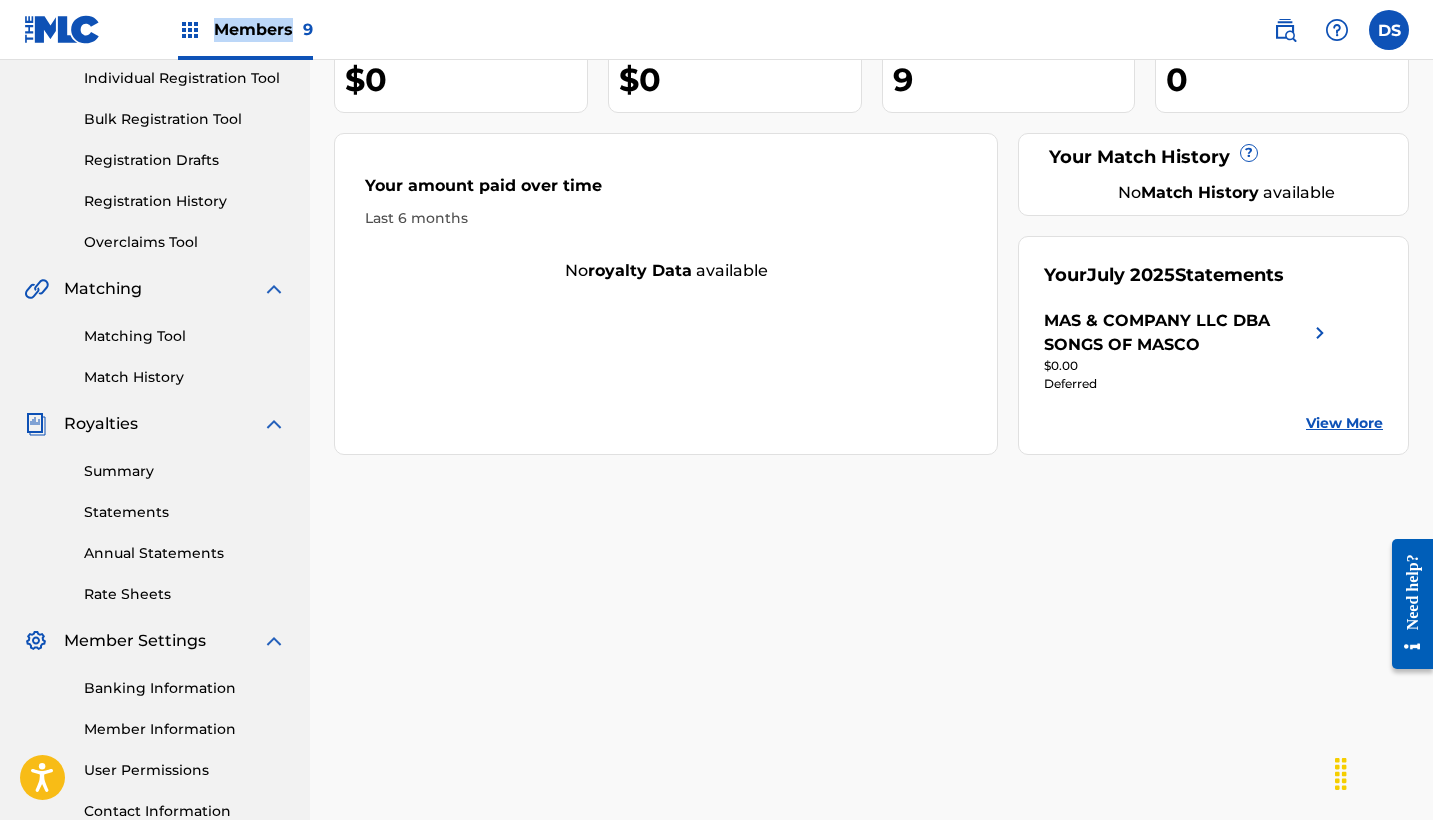 click on "Summary" at bounding box center [185, 471] 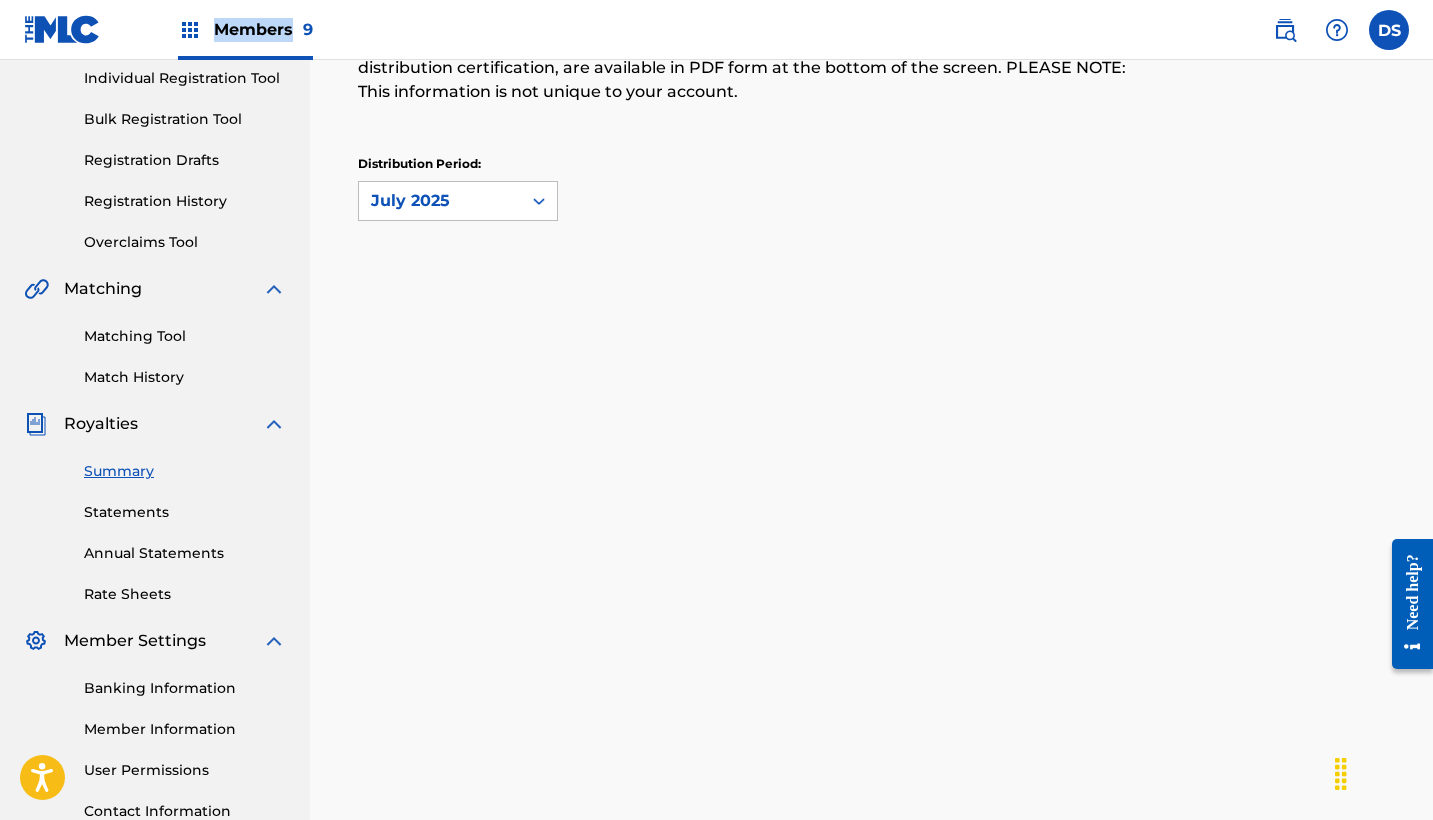 scroll, scrollTop: 0, scrollLeft: 0, axis: both 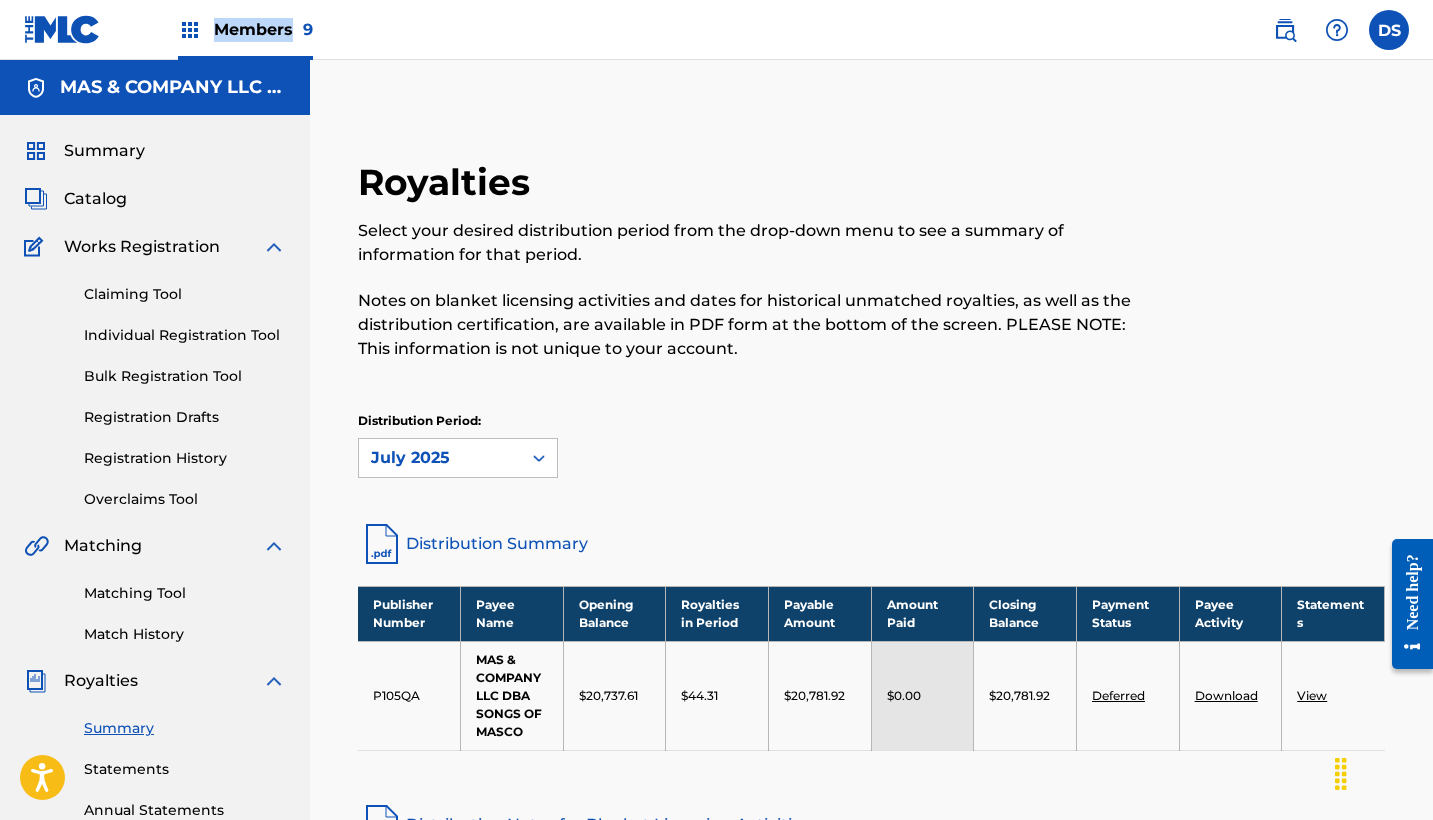 click on "Catalog" at bounding box center [95, 199] 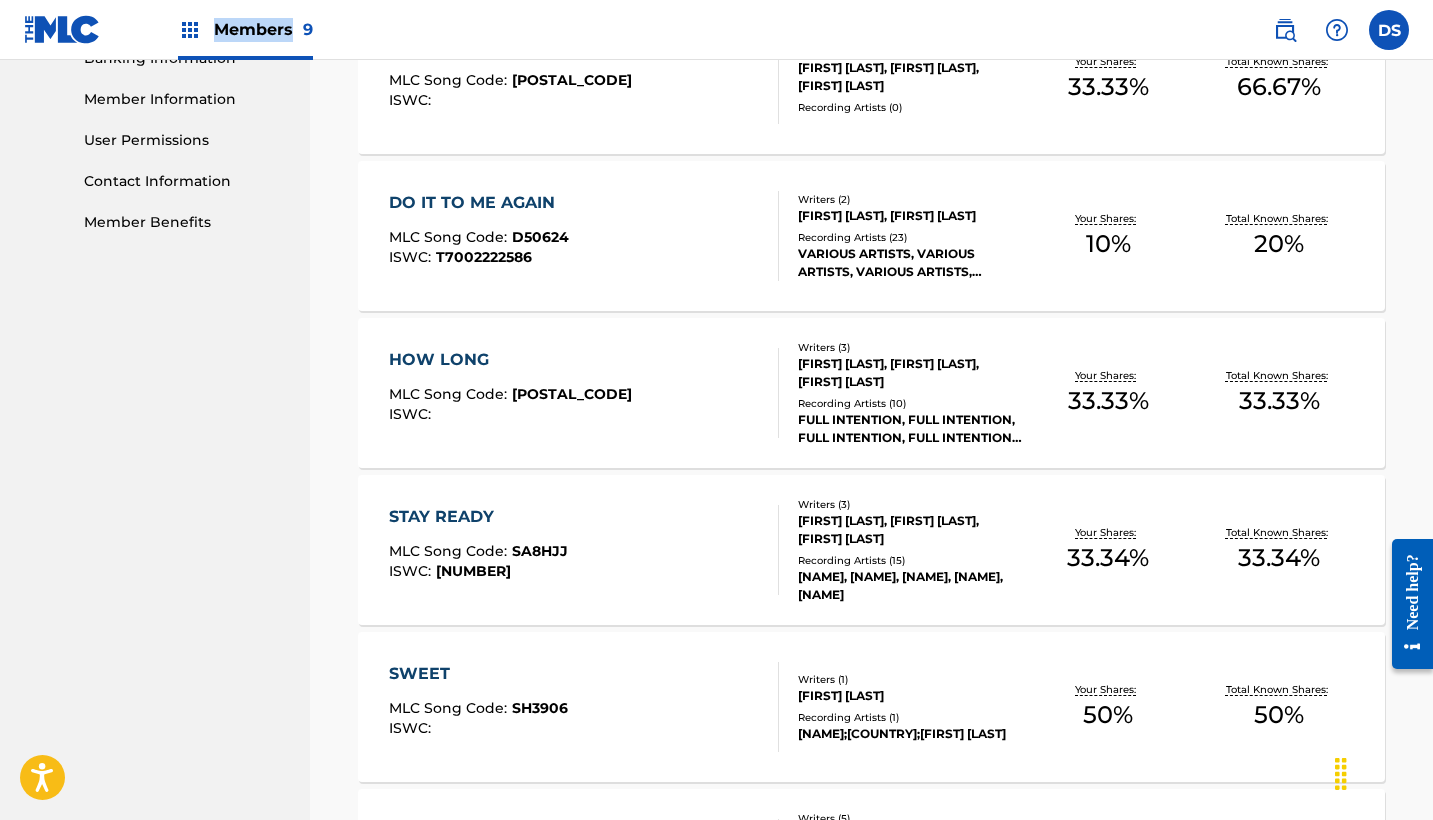 scroll, scrollTop: 890, scrollLeft: 0, axis: vertical 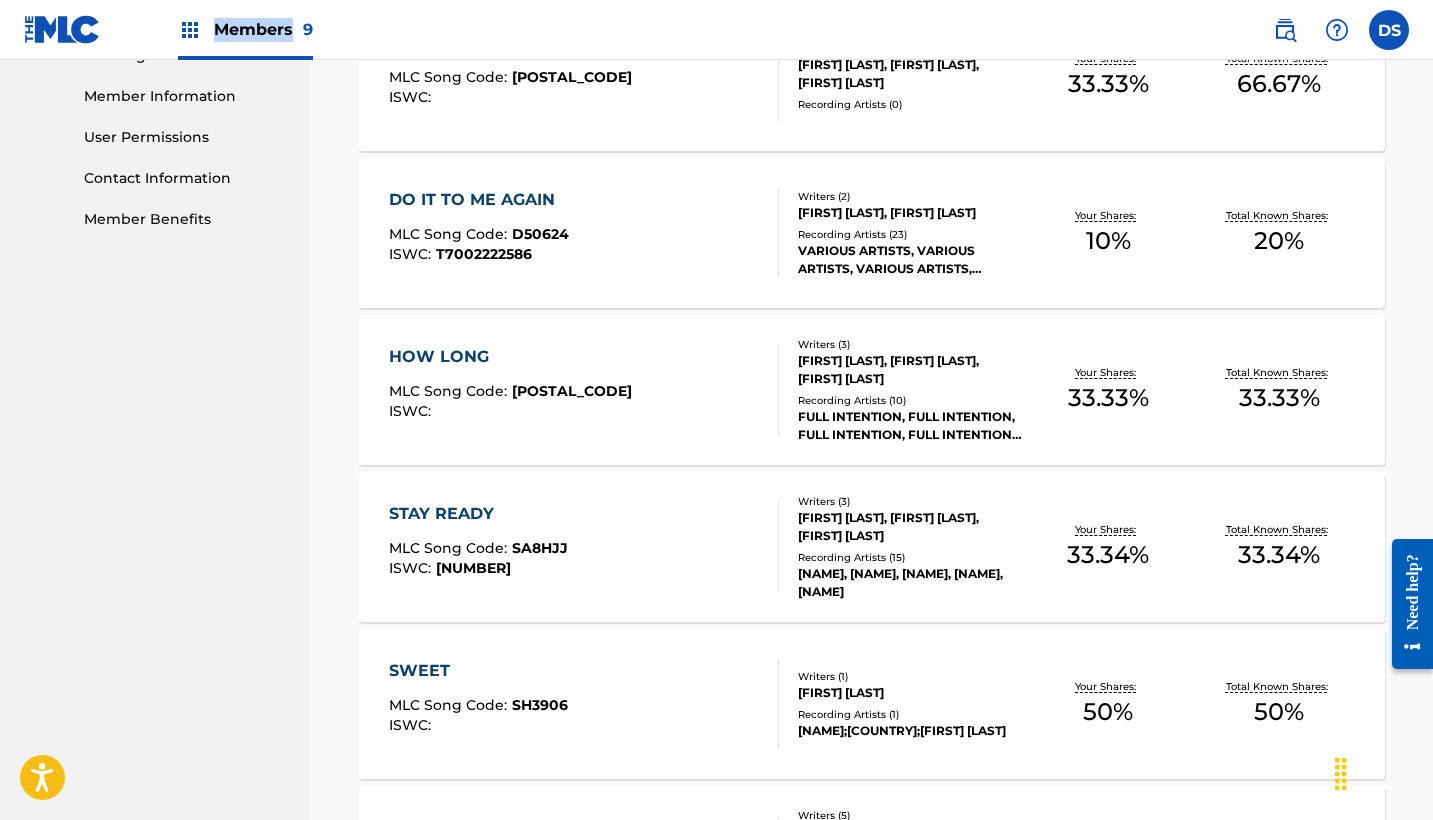 click on "STAY READY" at bounding box center [478, 514] 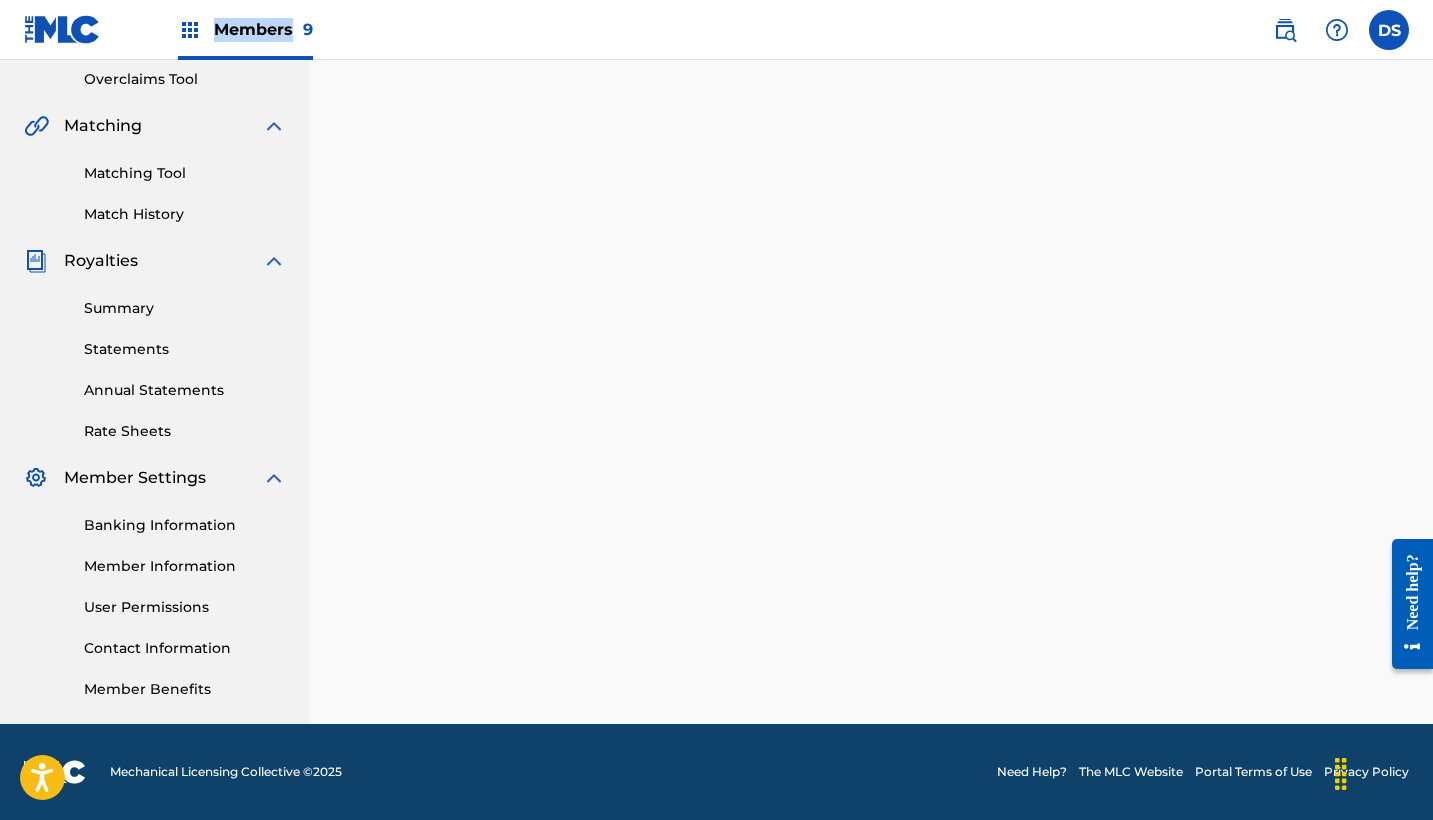 click at bounding box center (871, 207) 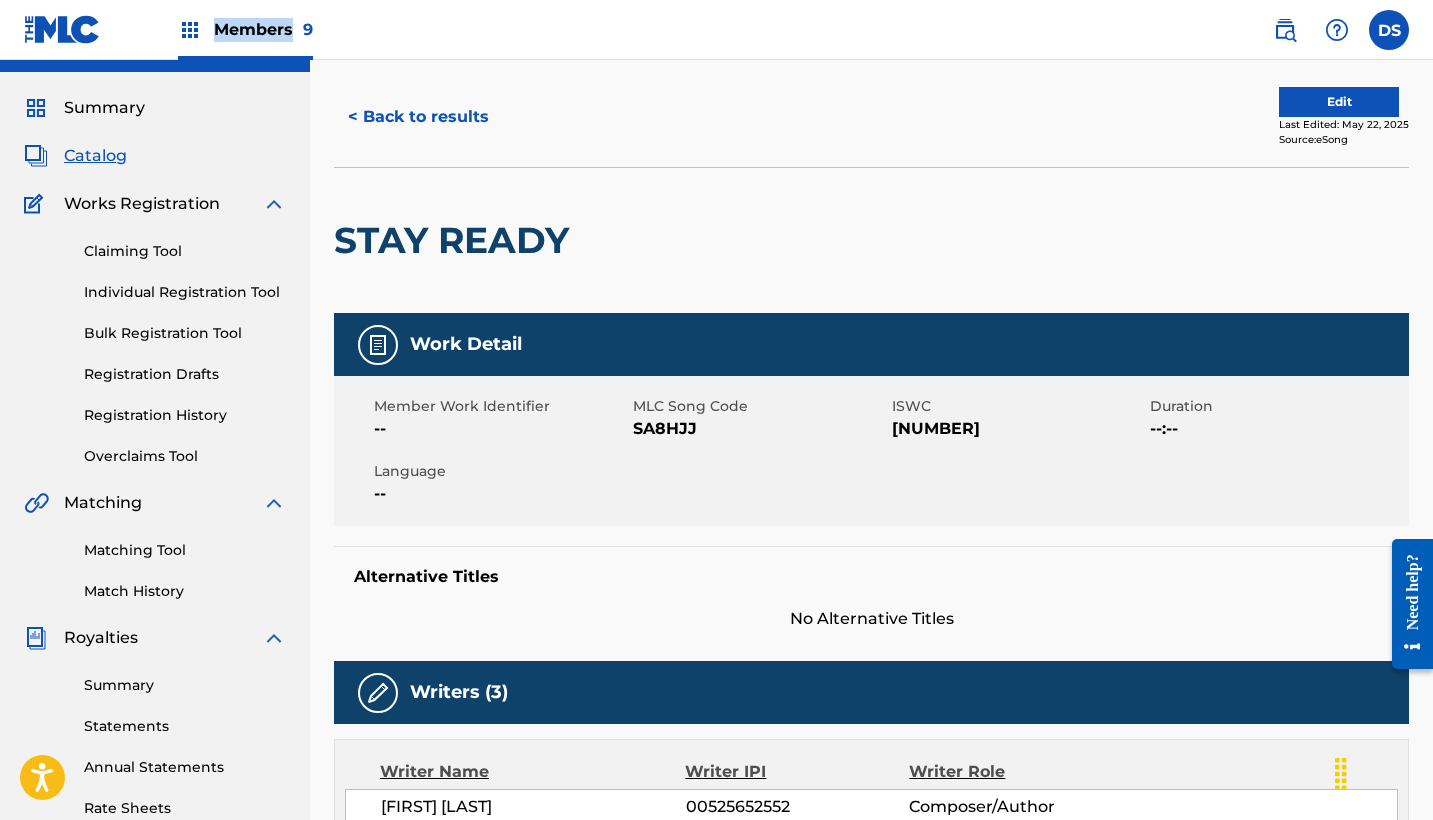 scroll, scrollTop: 24, scrollLeft: 0, axis: vertical 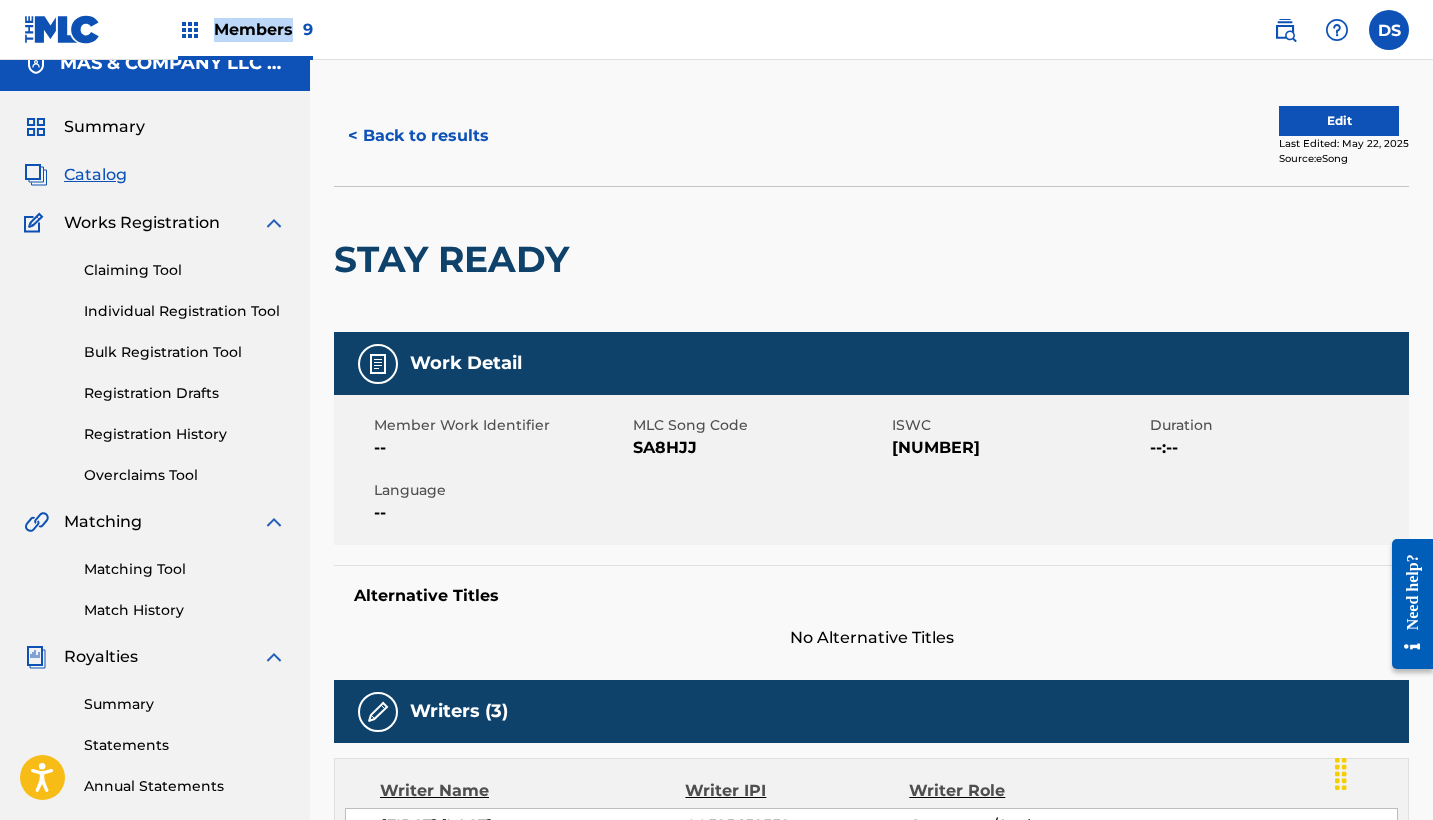 click on "Statements" at bounding box center (185, 745) 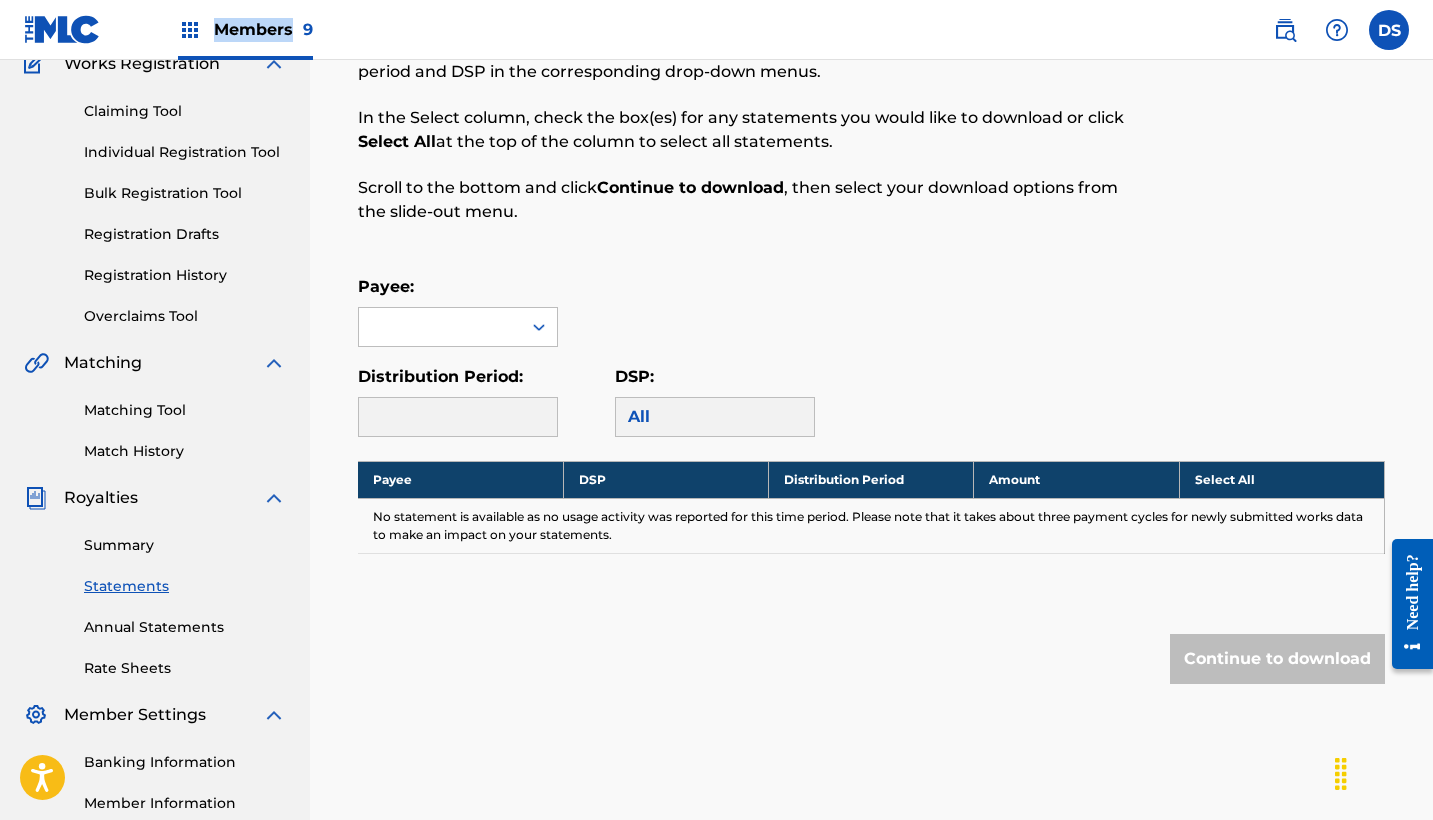 scroll, scrollTop: 184, scrollLeft: 0, axis: vertical 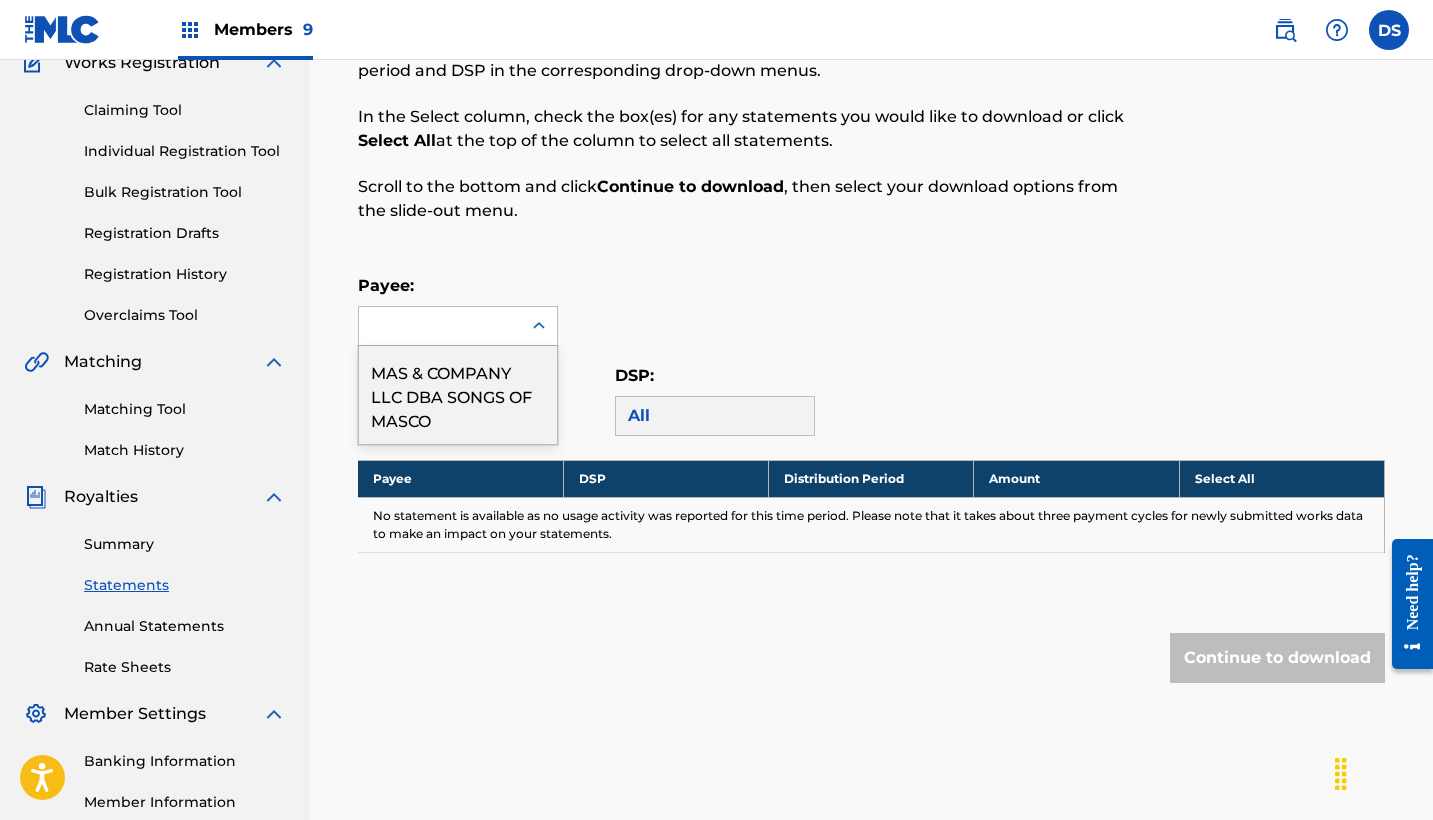 click 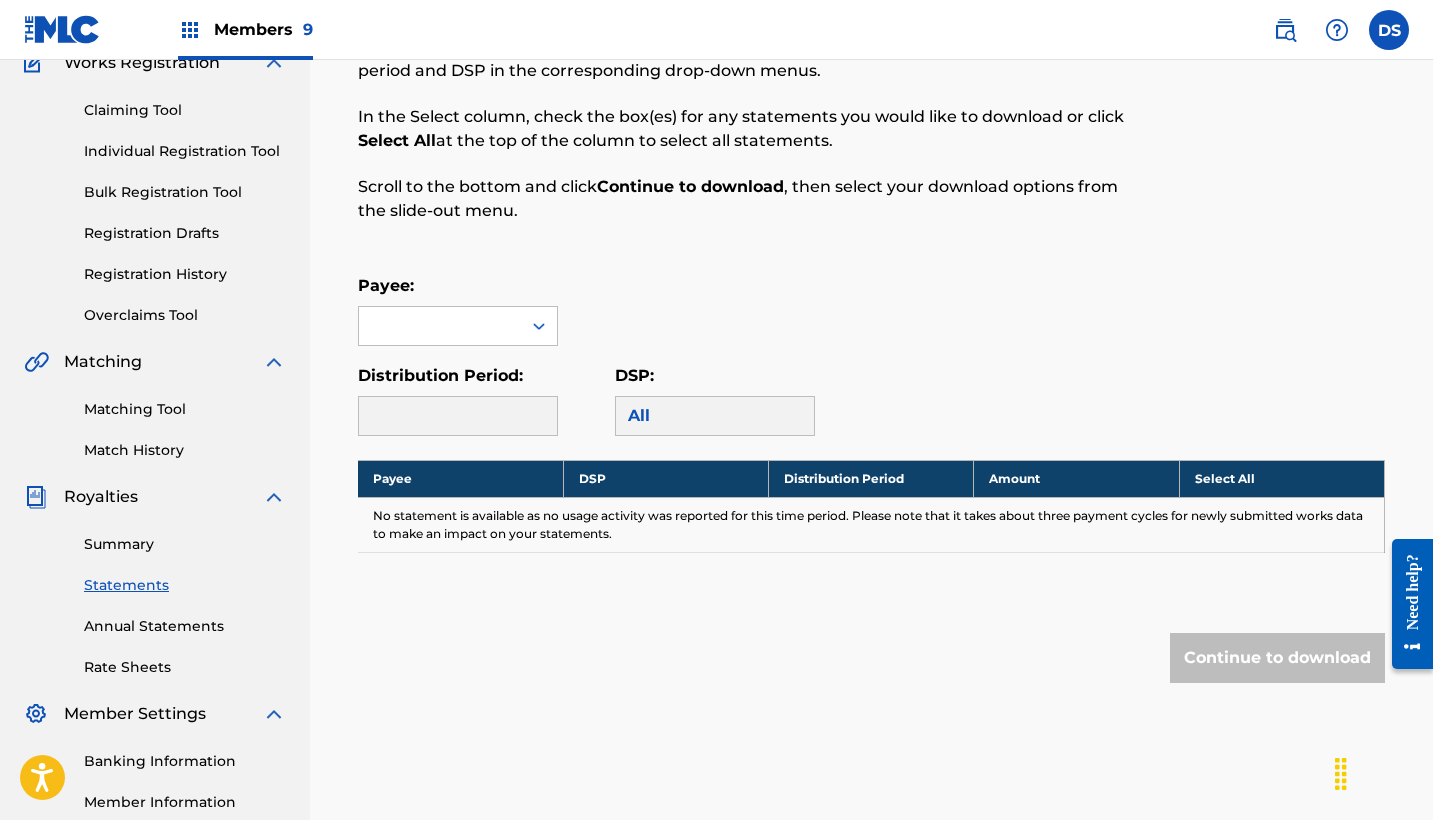 click 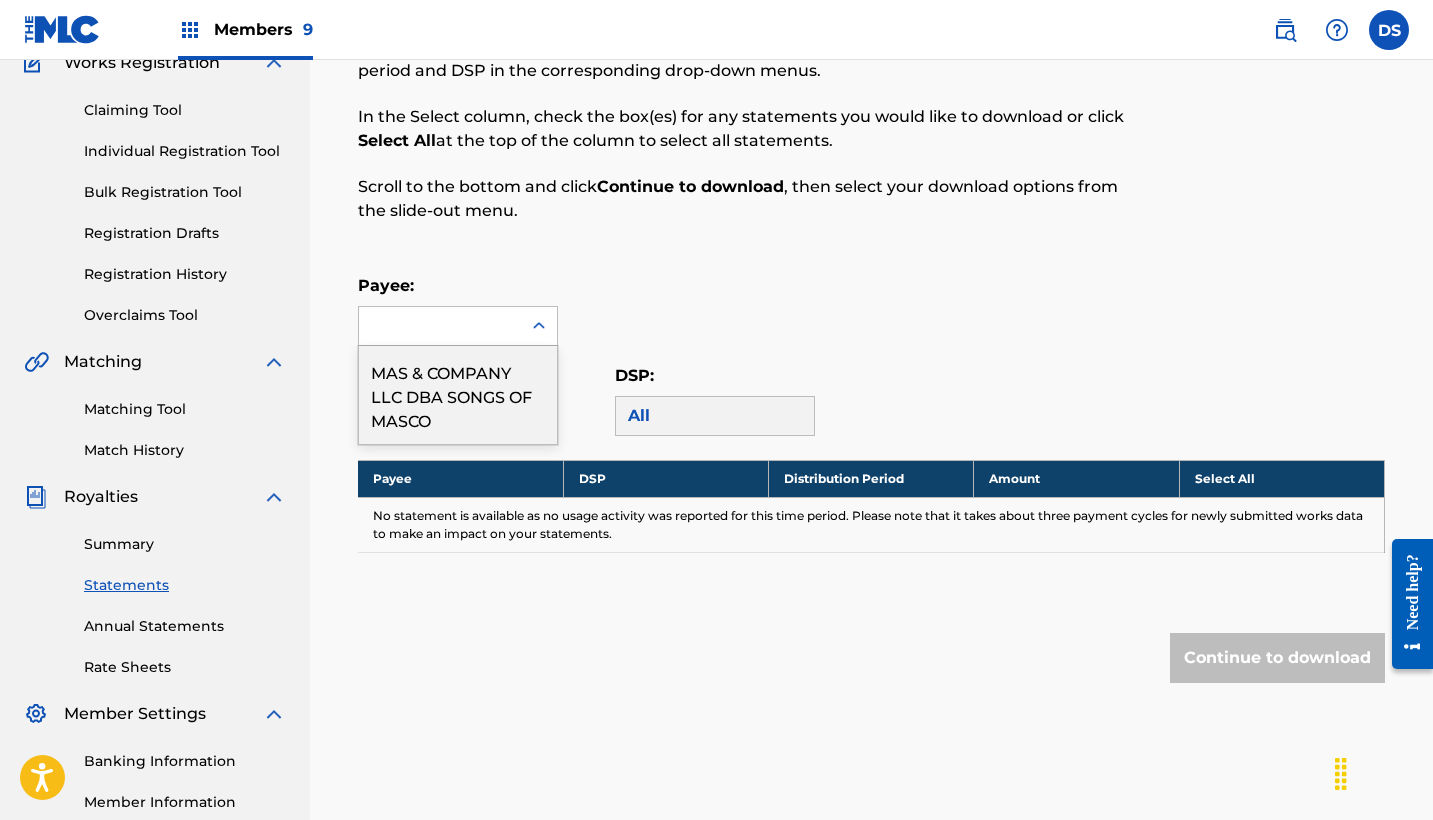 click at bounding box center [539, 326] 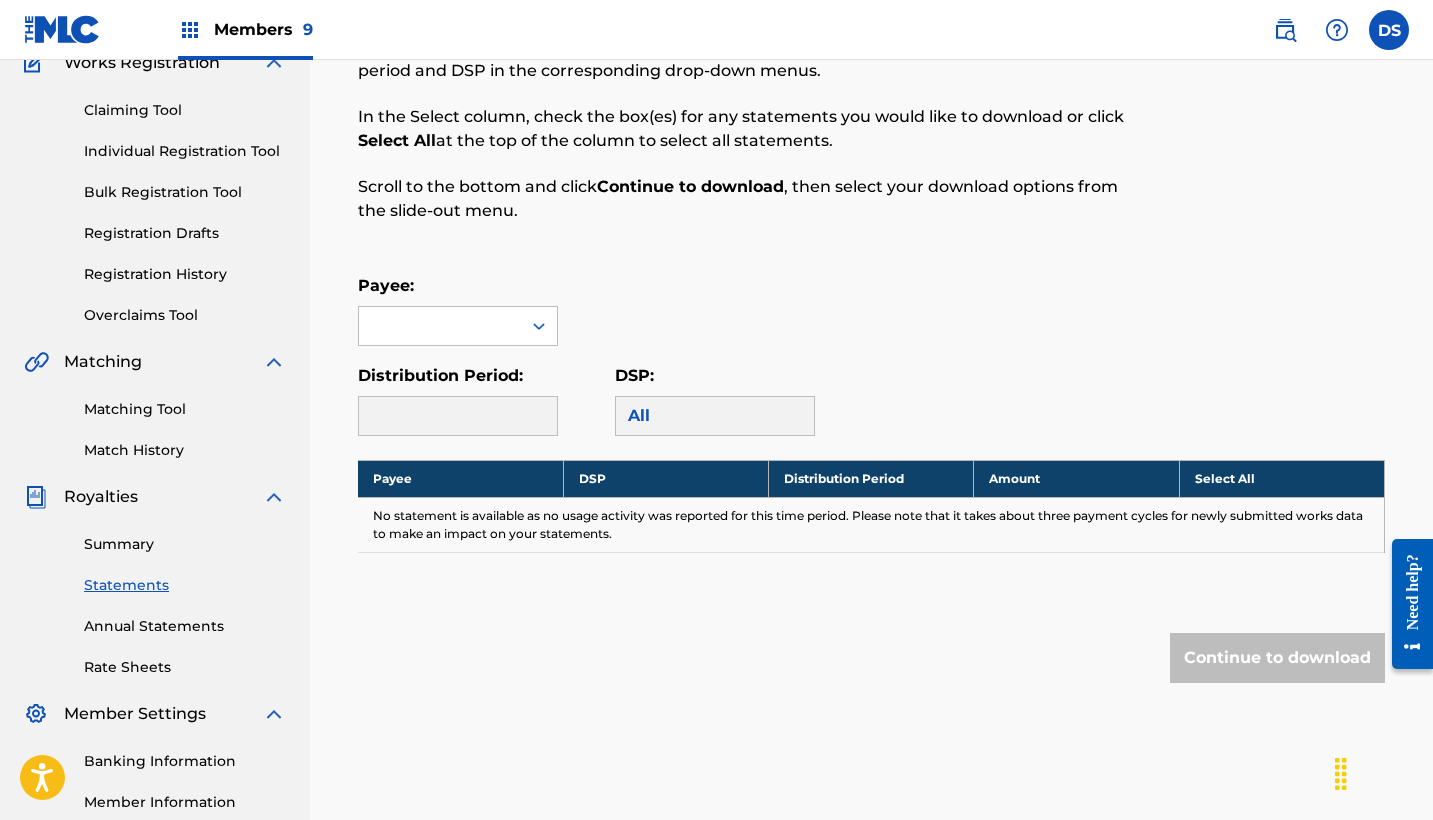 click at bounding box center [440, 326] 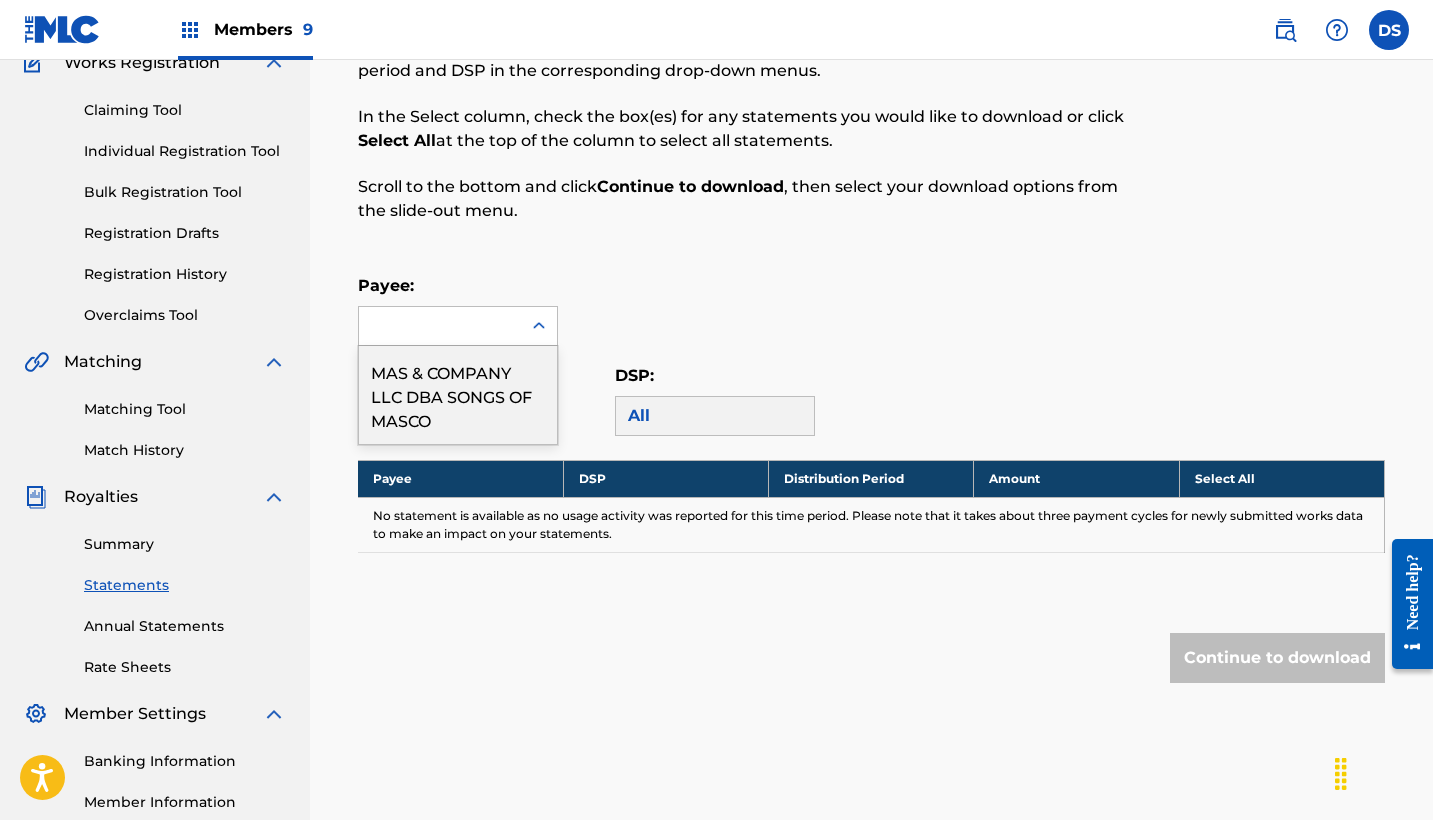 click on "MAS & COMPANY LLC DBA SONGS OF MASCO" at bounding box center (458, 395) 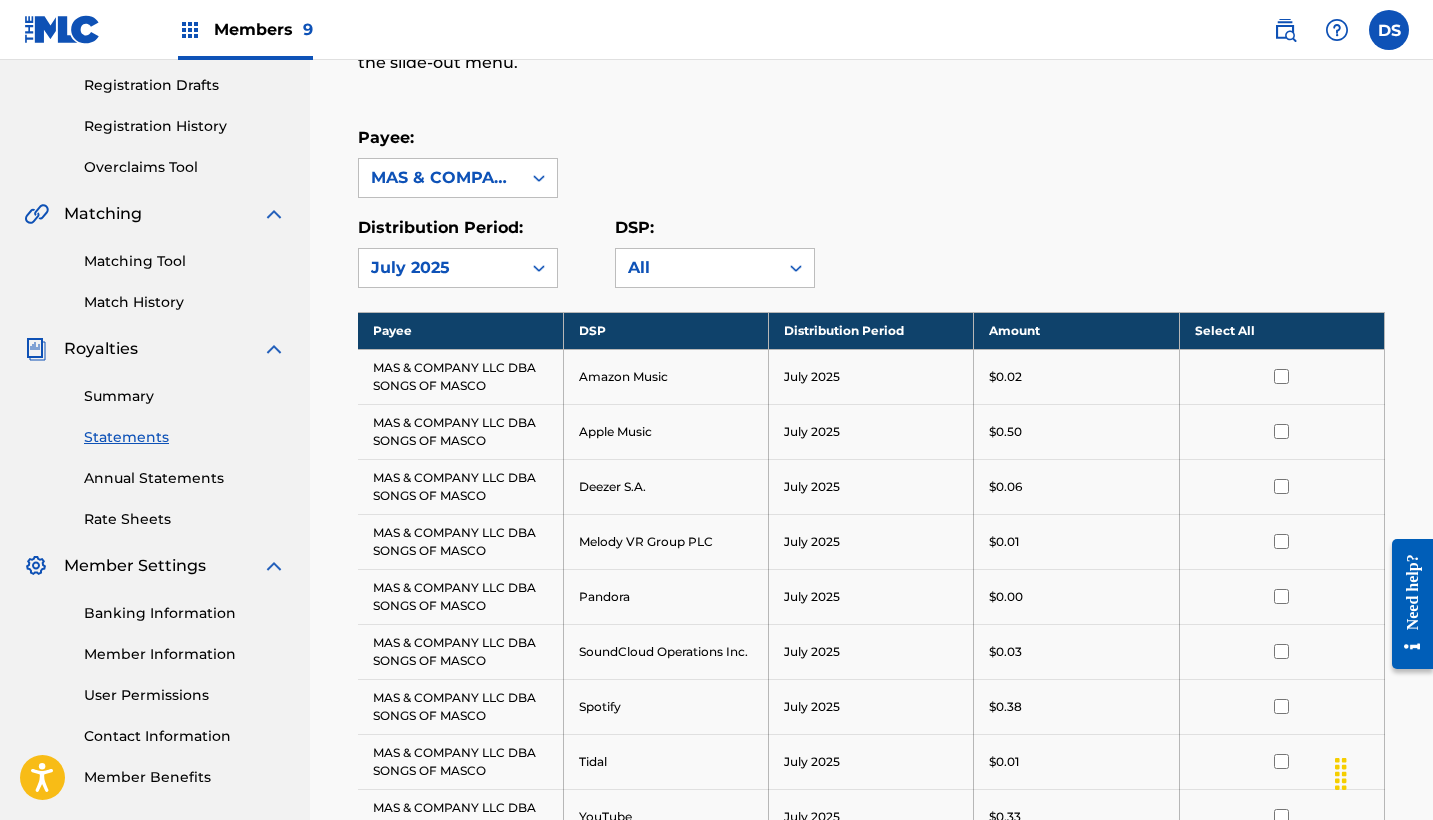 scroll, scrollTop: 307, scrollLeft: 0, axis: vertical 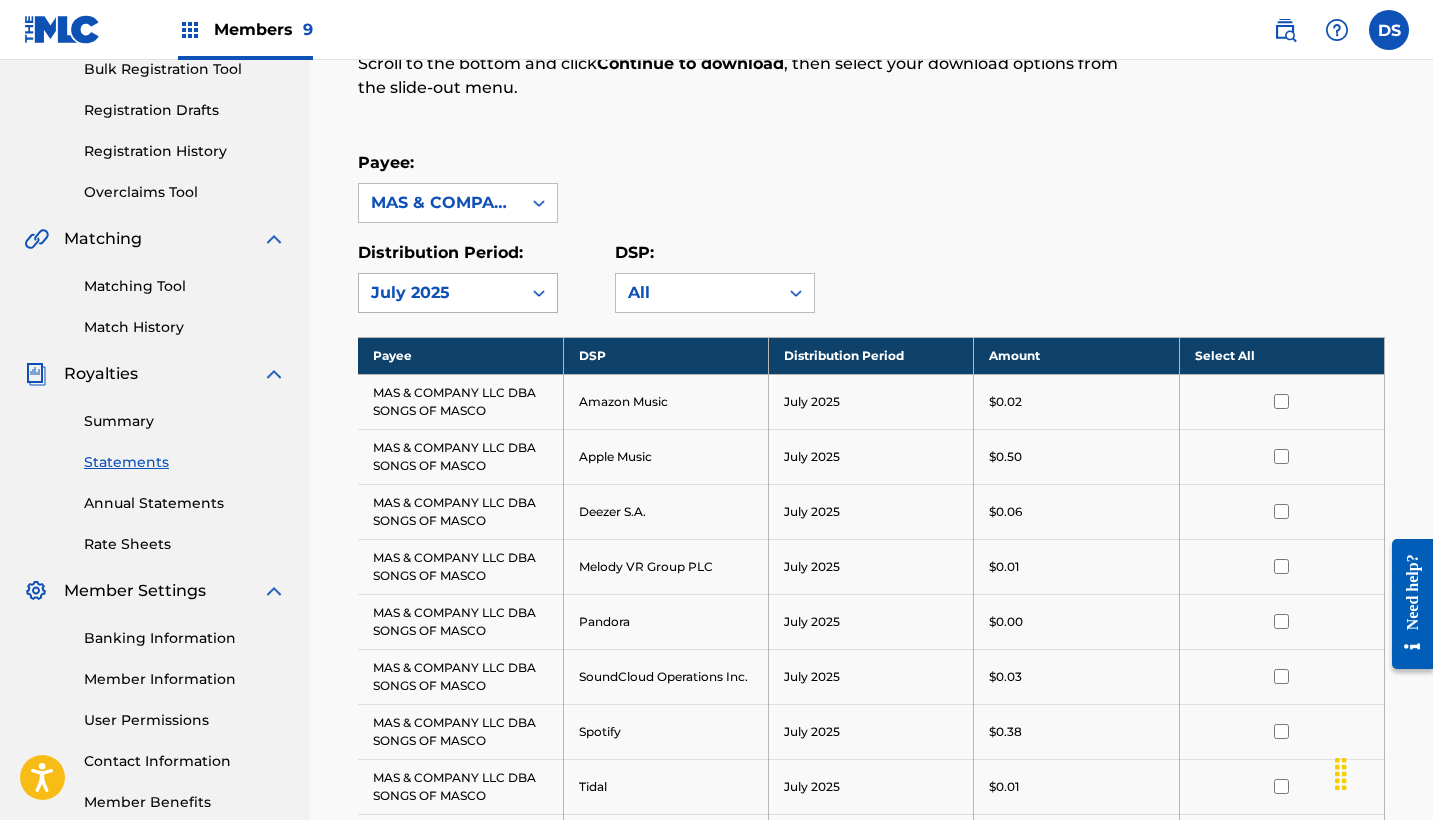 click 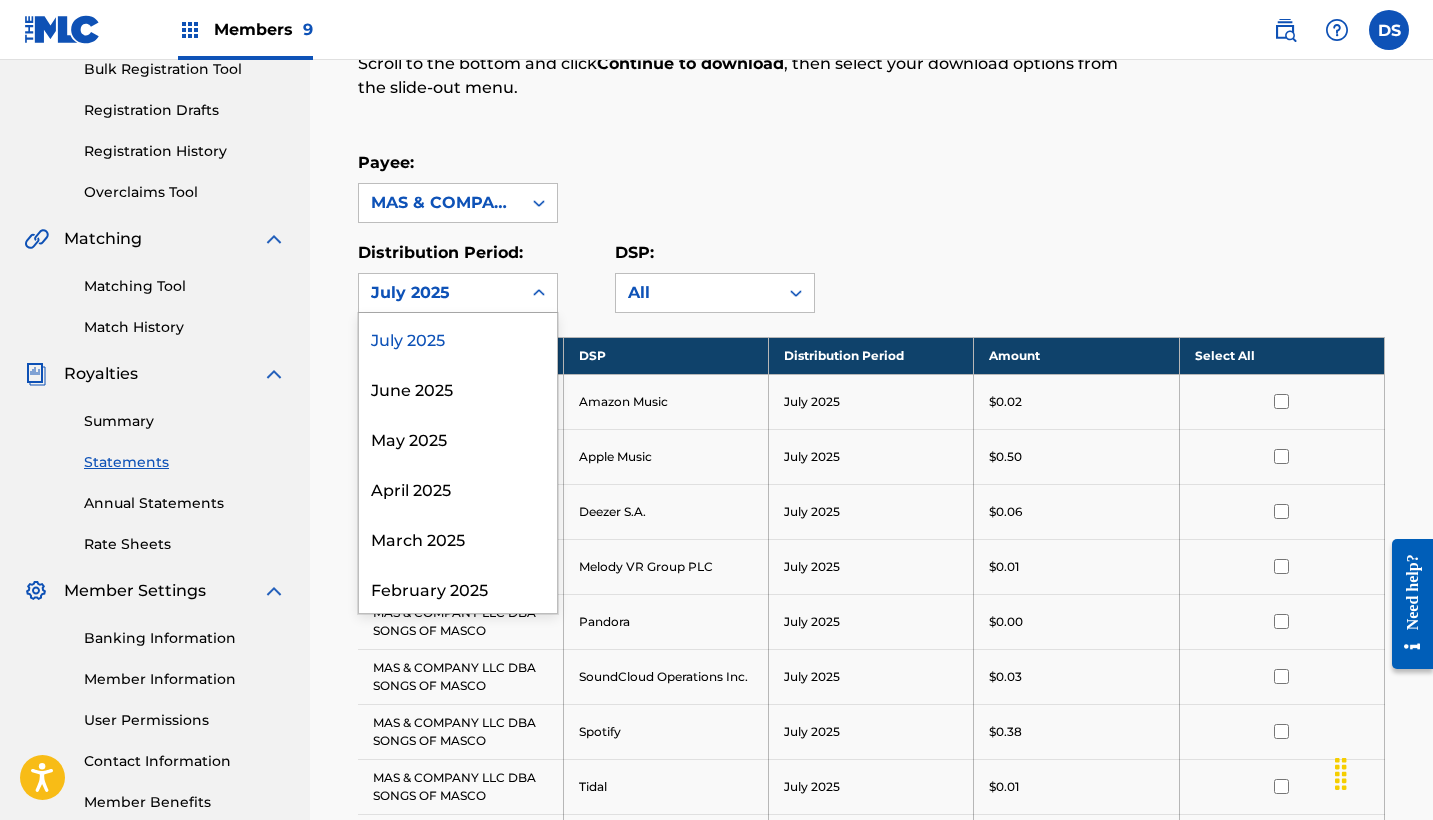 click 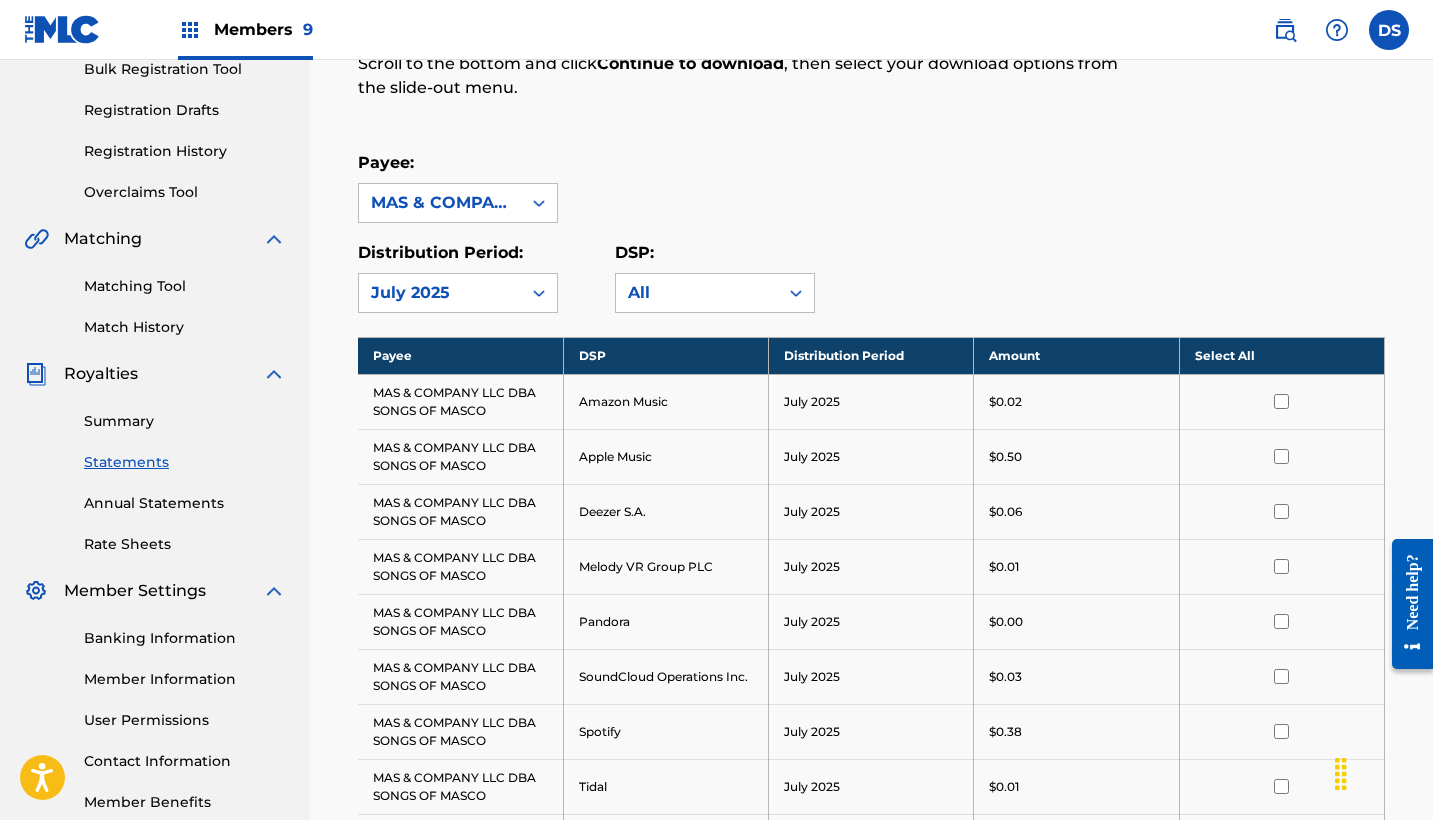 click 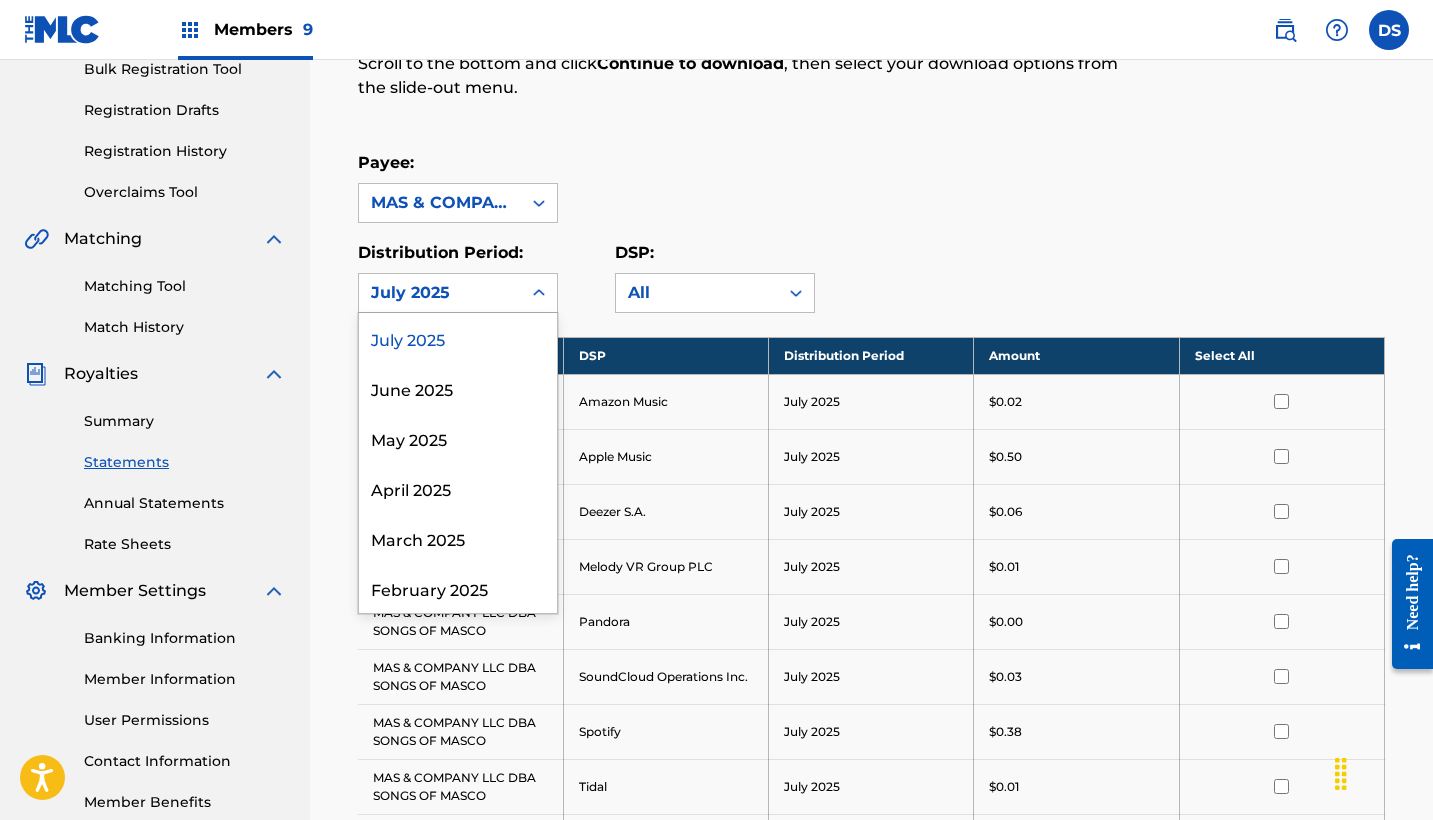 click 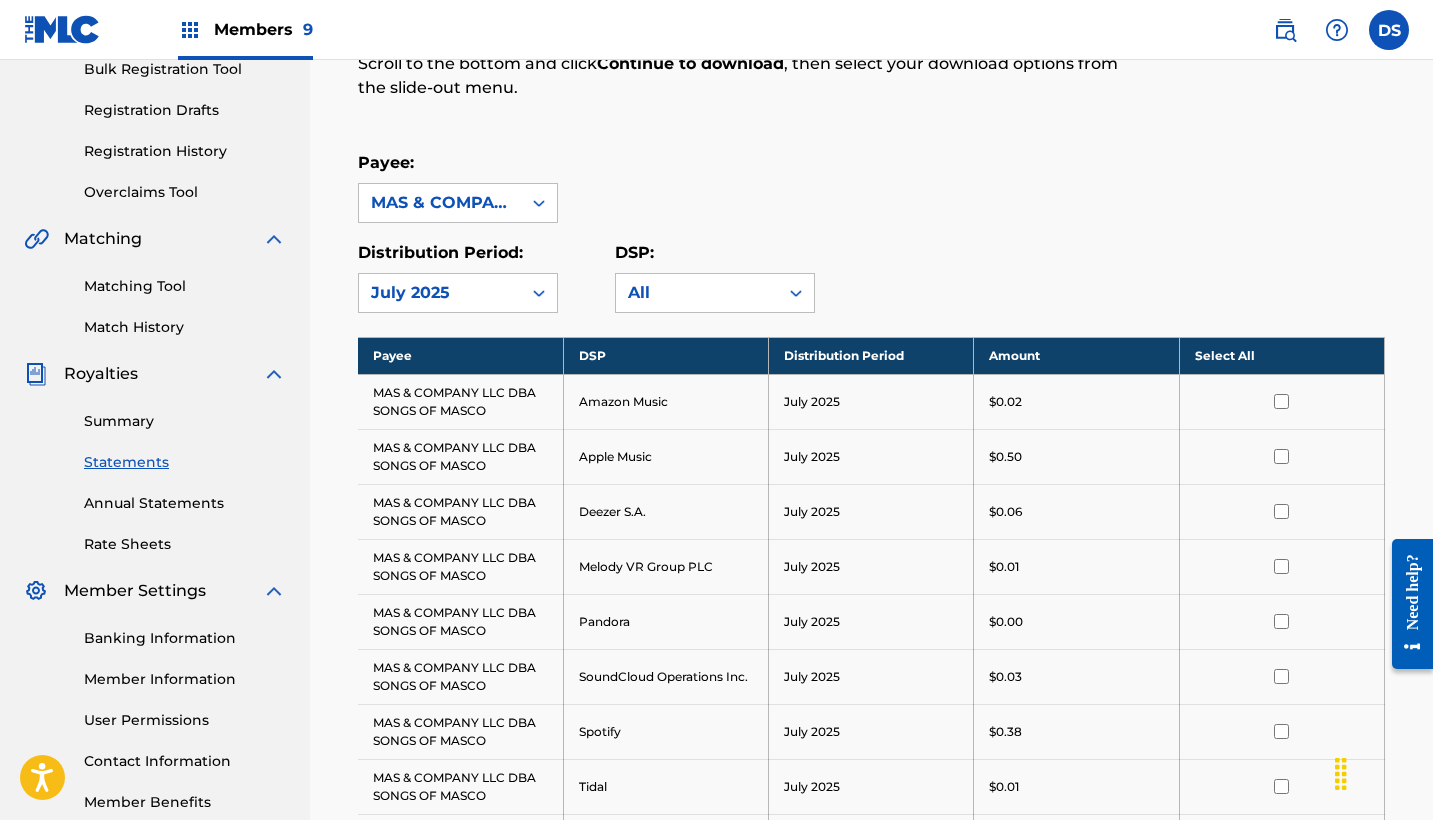 click 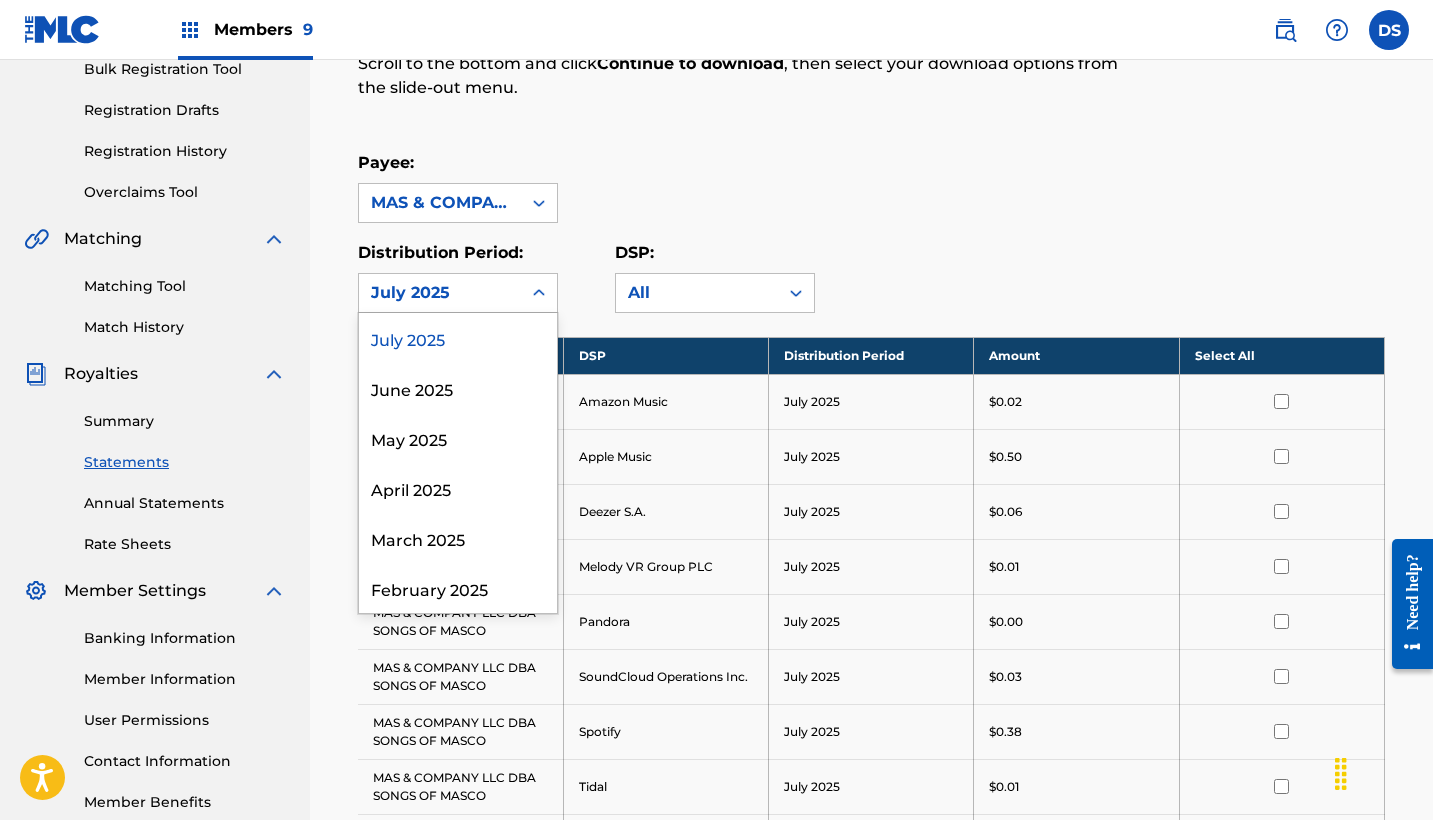 click 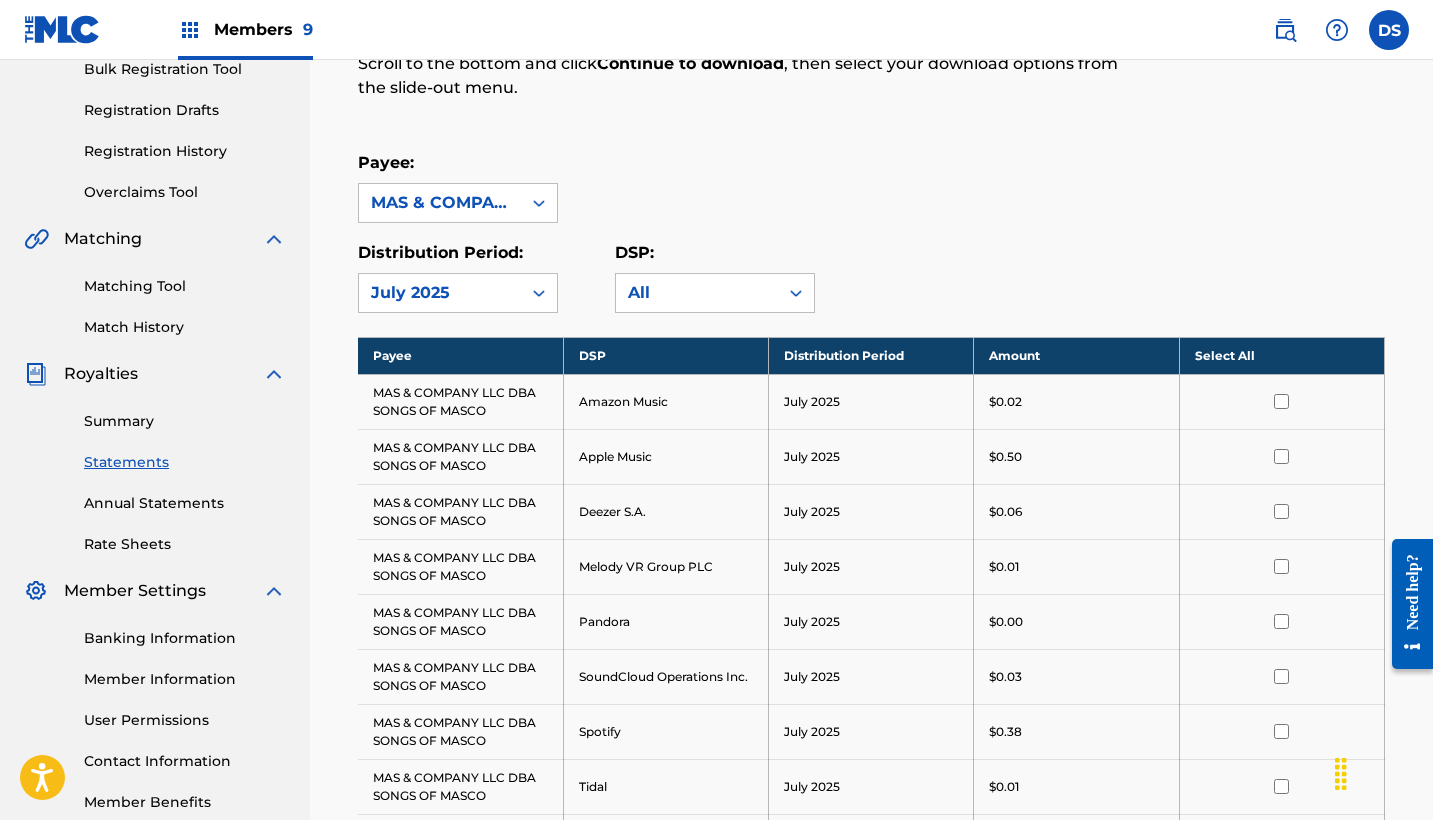 click 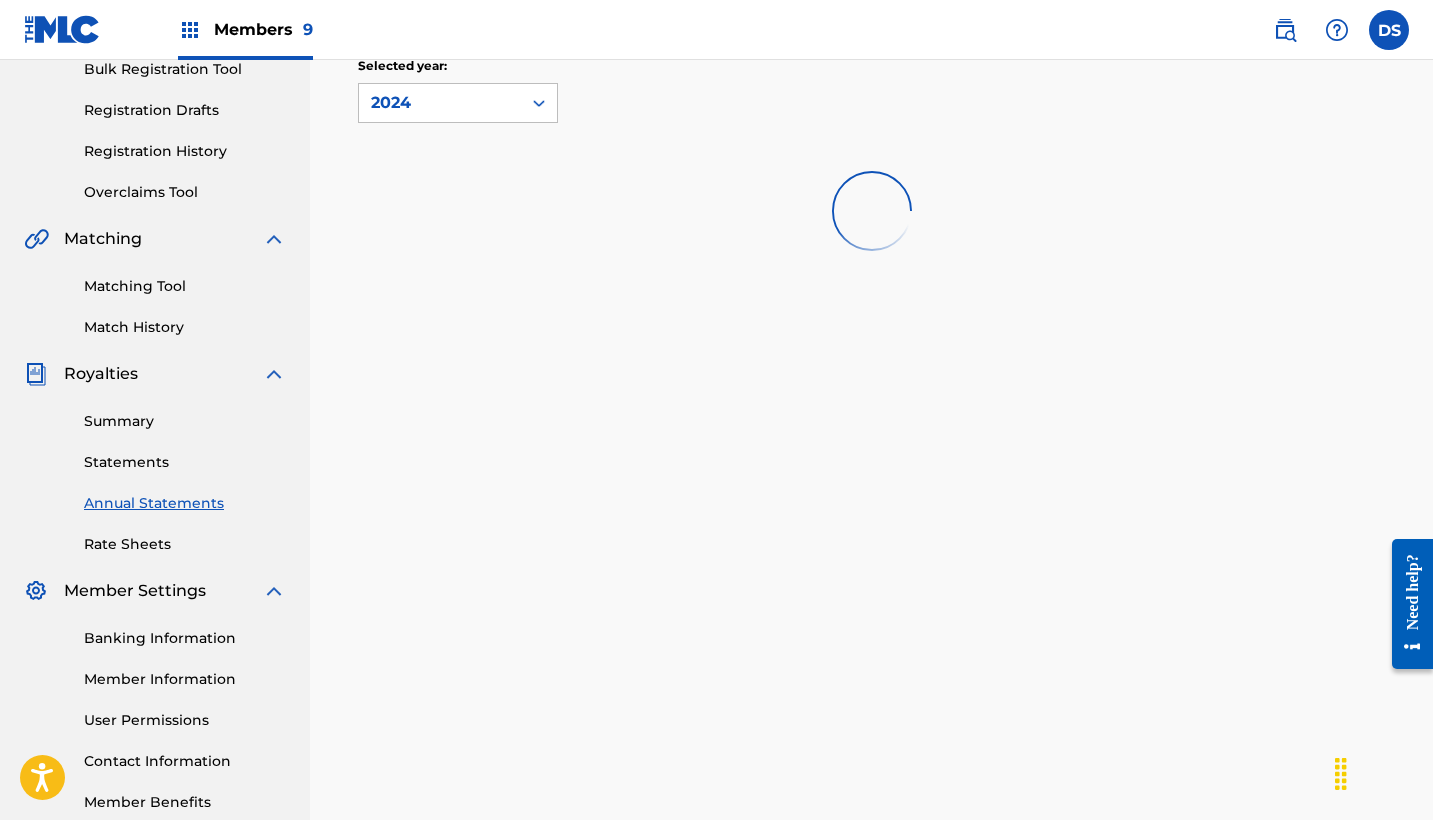 click on "Overclaims Tool" at bounding box center (185, 192) 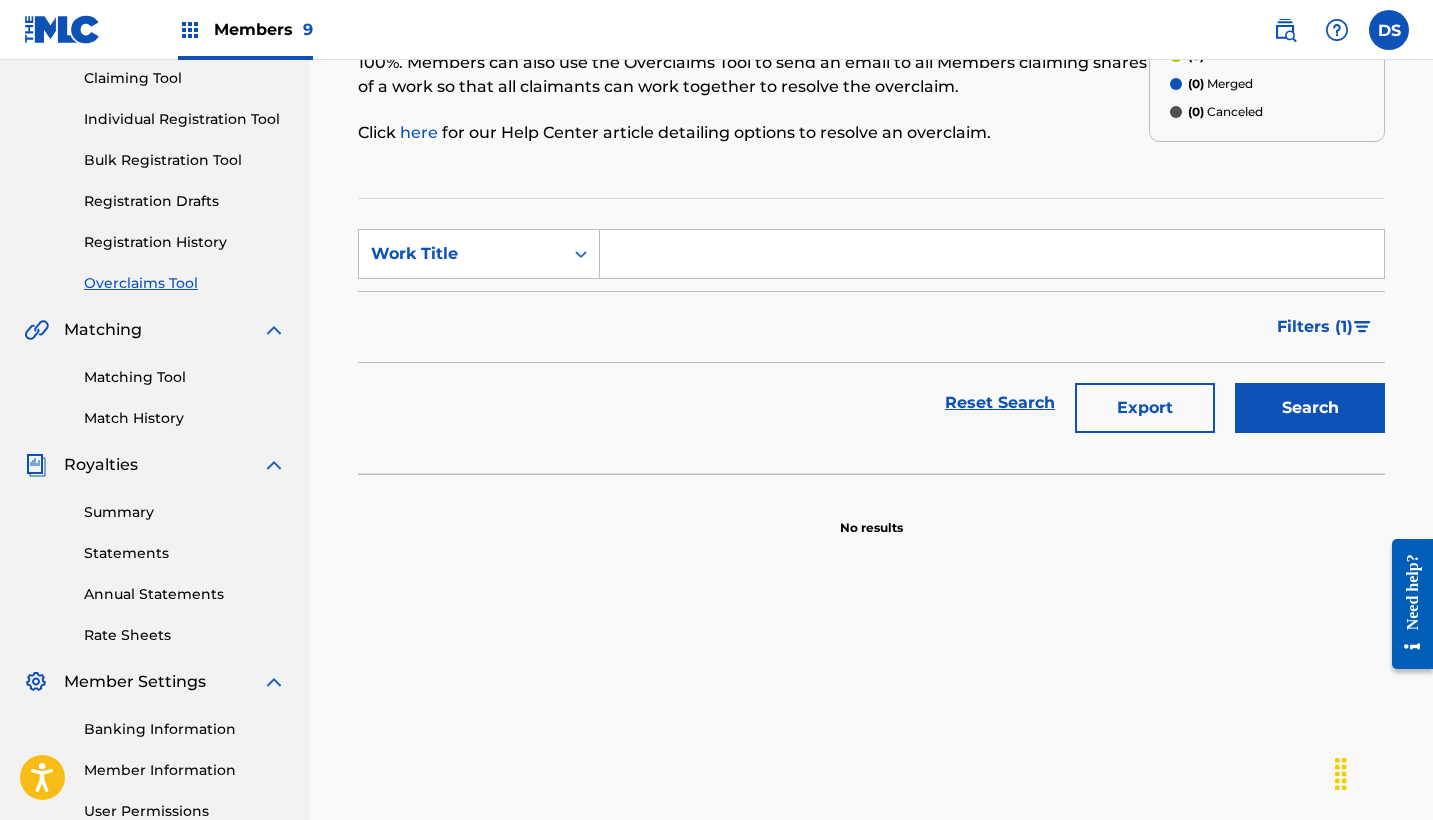 scroll, scrollTop: 236, scrollLeft: 0, axis: vertical 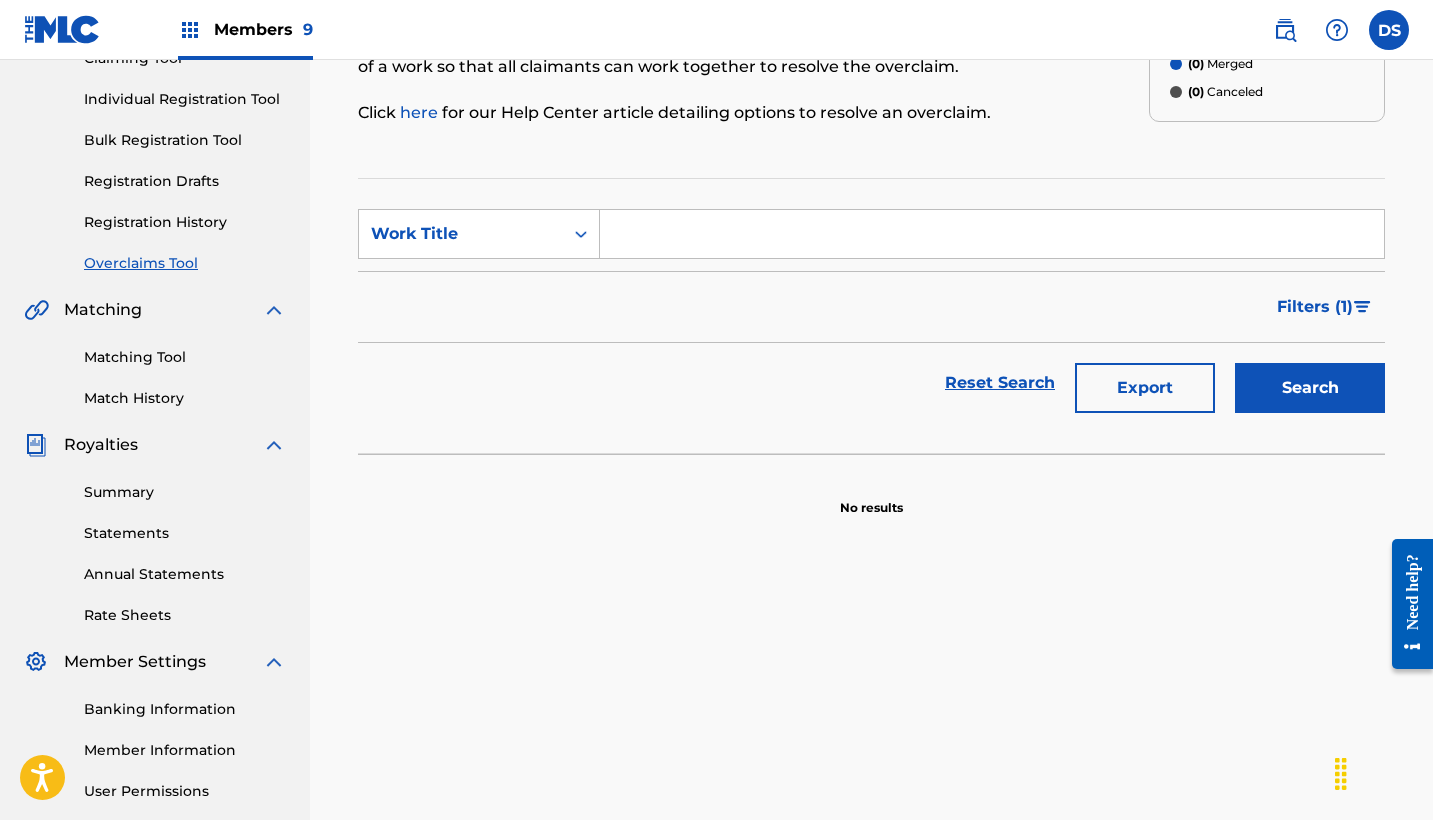 click on "Statements" at bounding box center [185, 533] 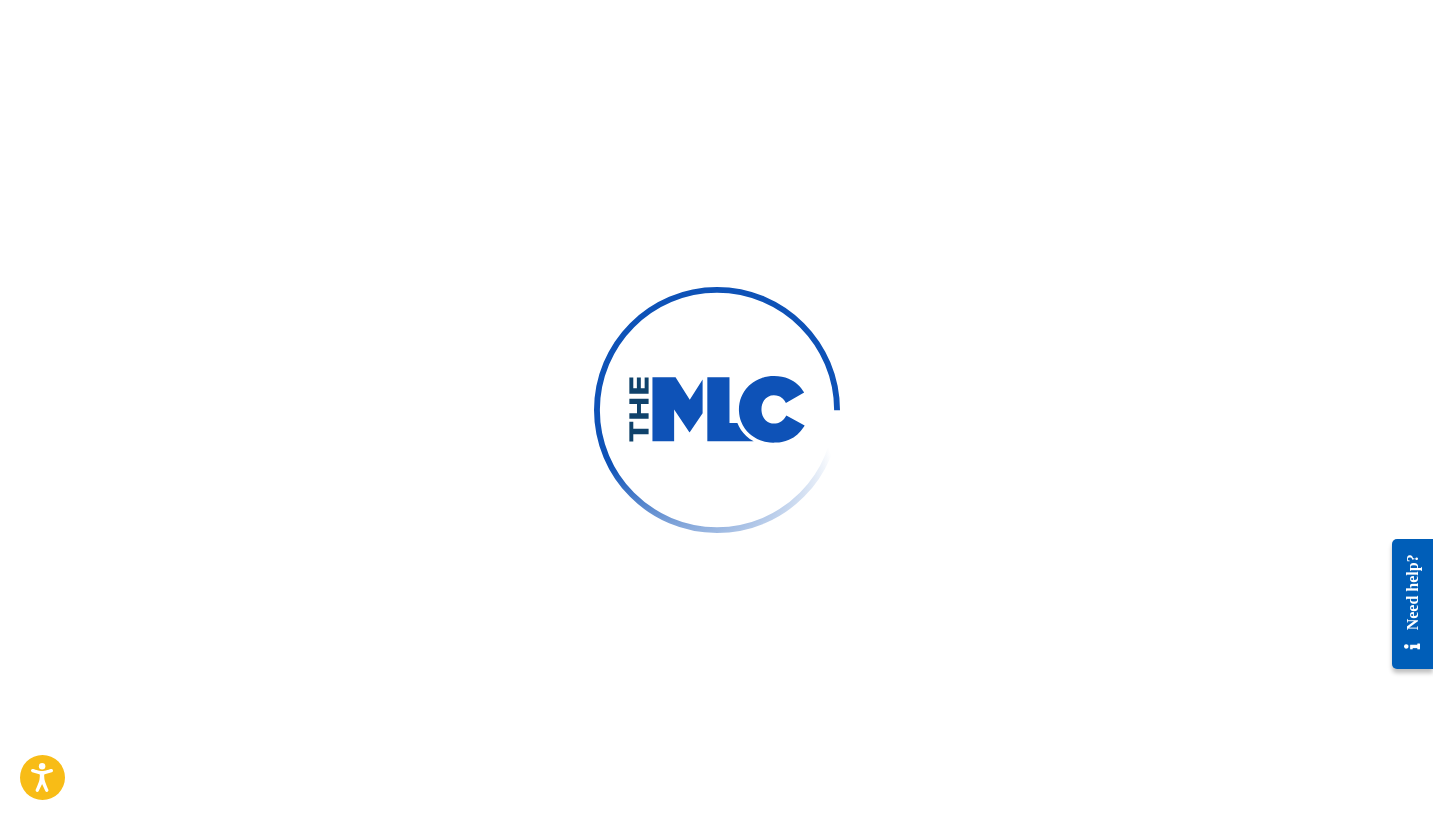 click at bounding box center (716, 410) 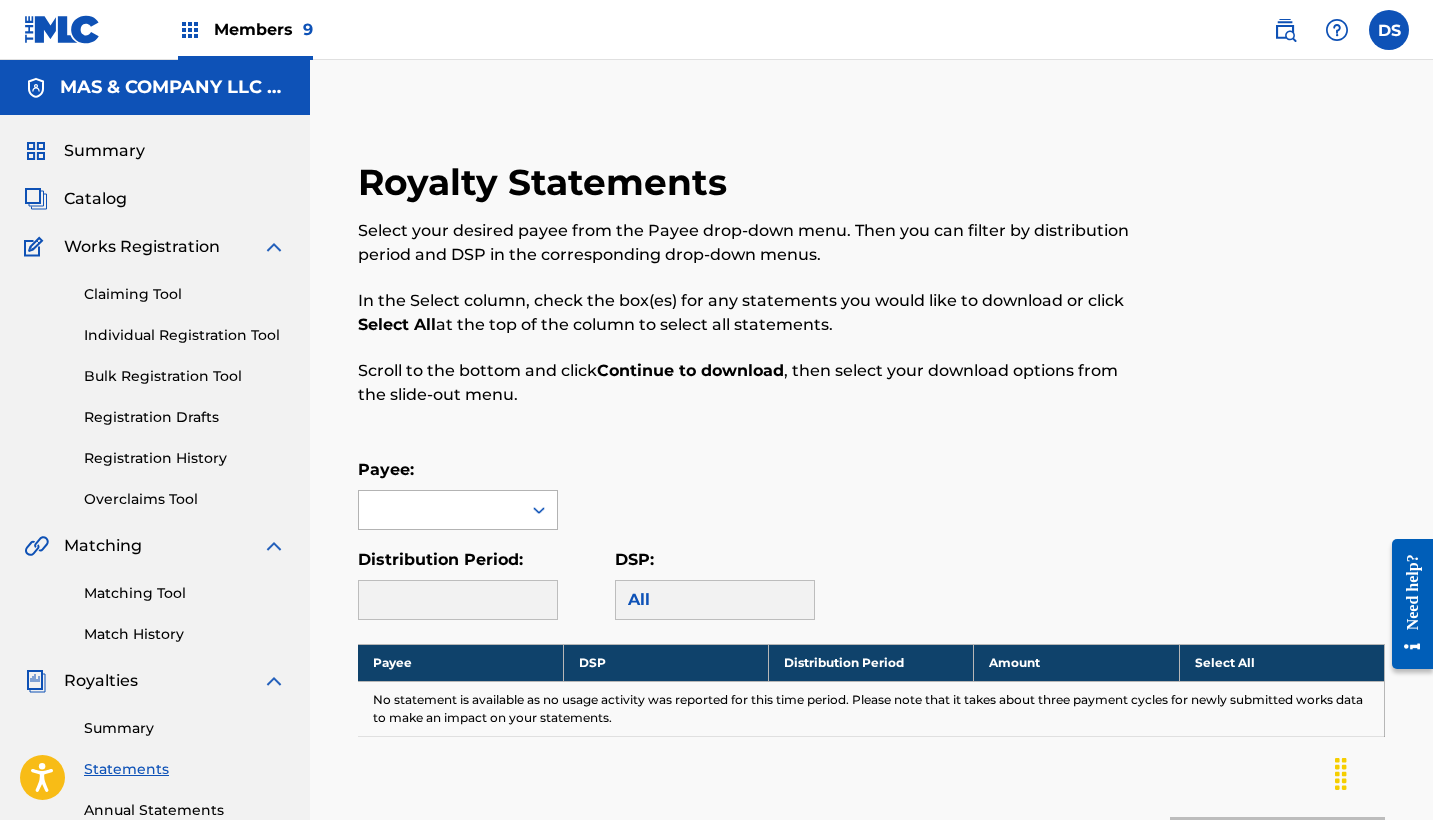 click at bounding box center (440, 510) 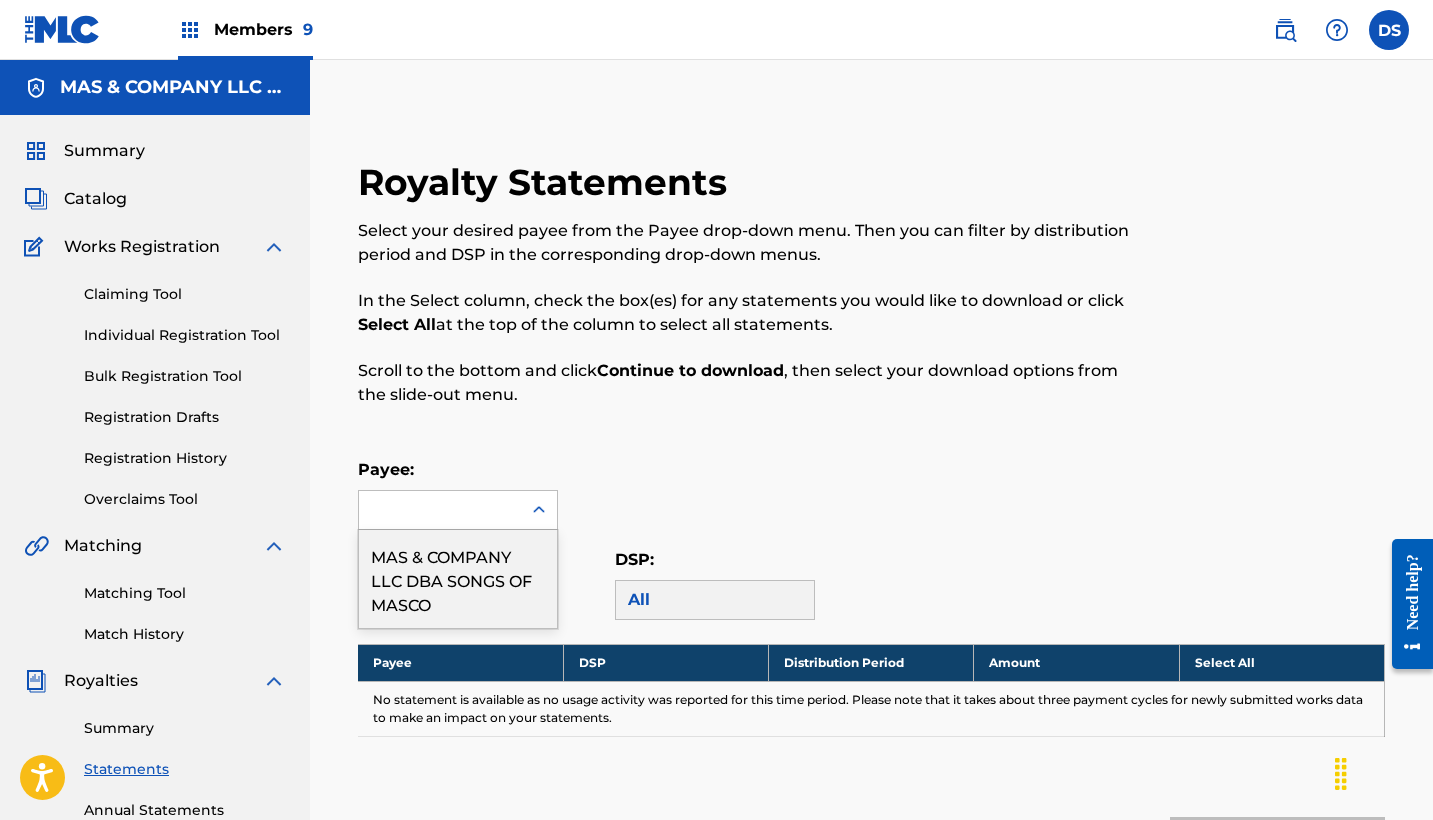 click on "MAS & COMPANY LLC DBA SONGS OF MASCO" at bounding box center (458, 579) 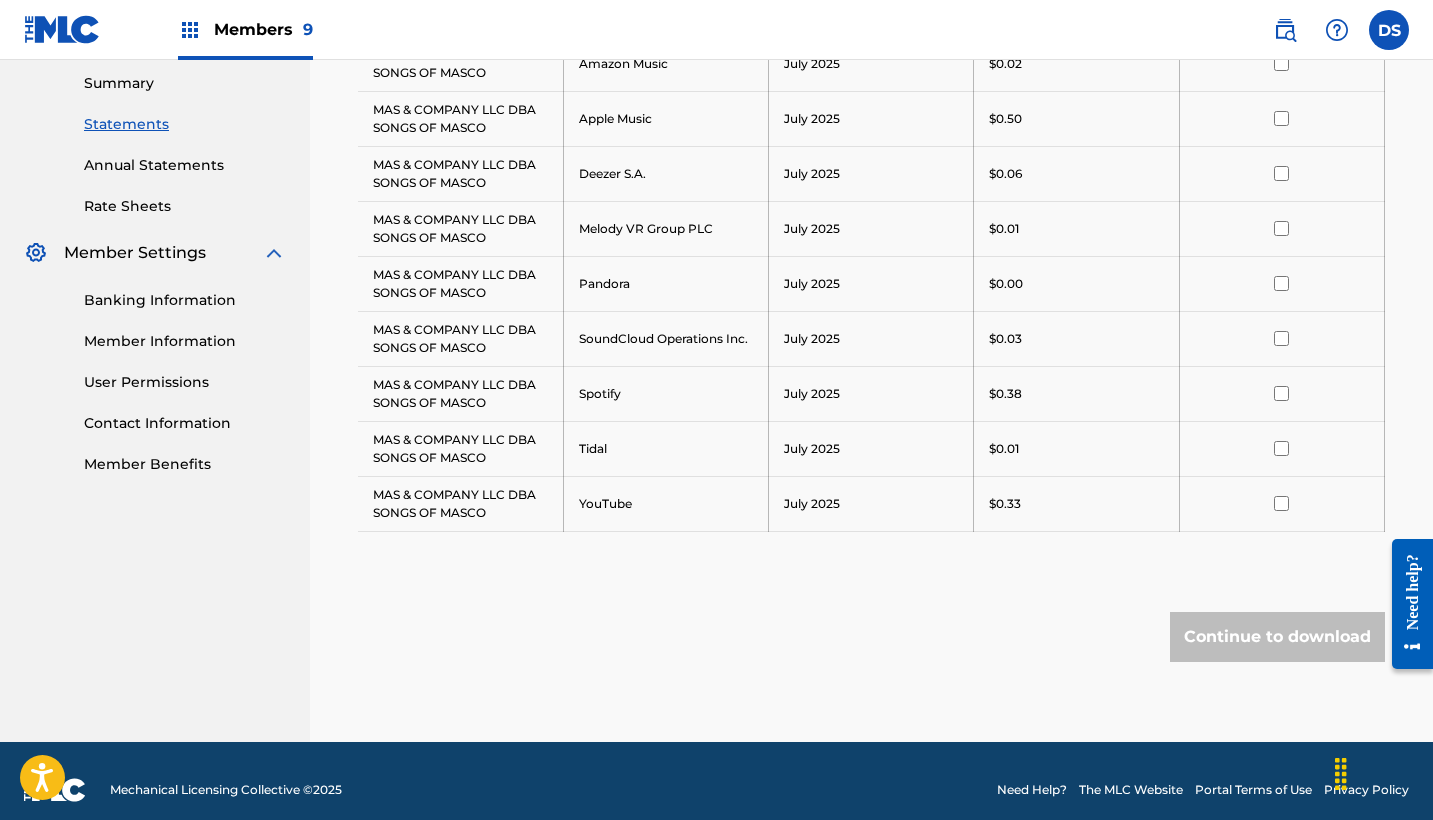 scroll, scrollTop: 663, scrollLeft: 0, axis: vertical 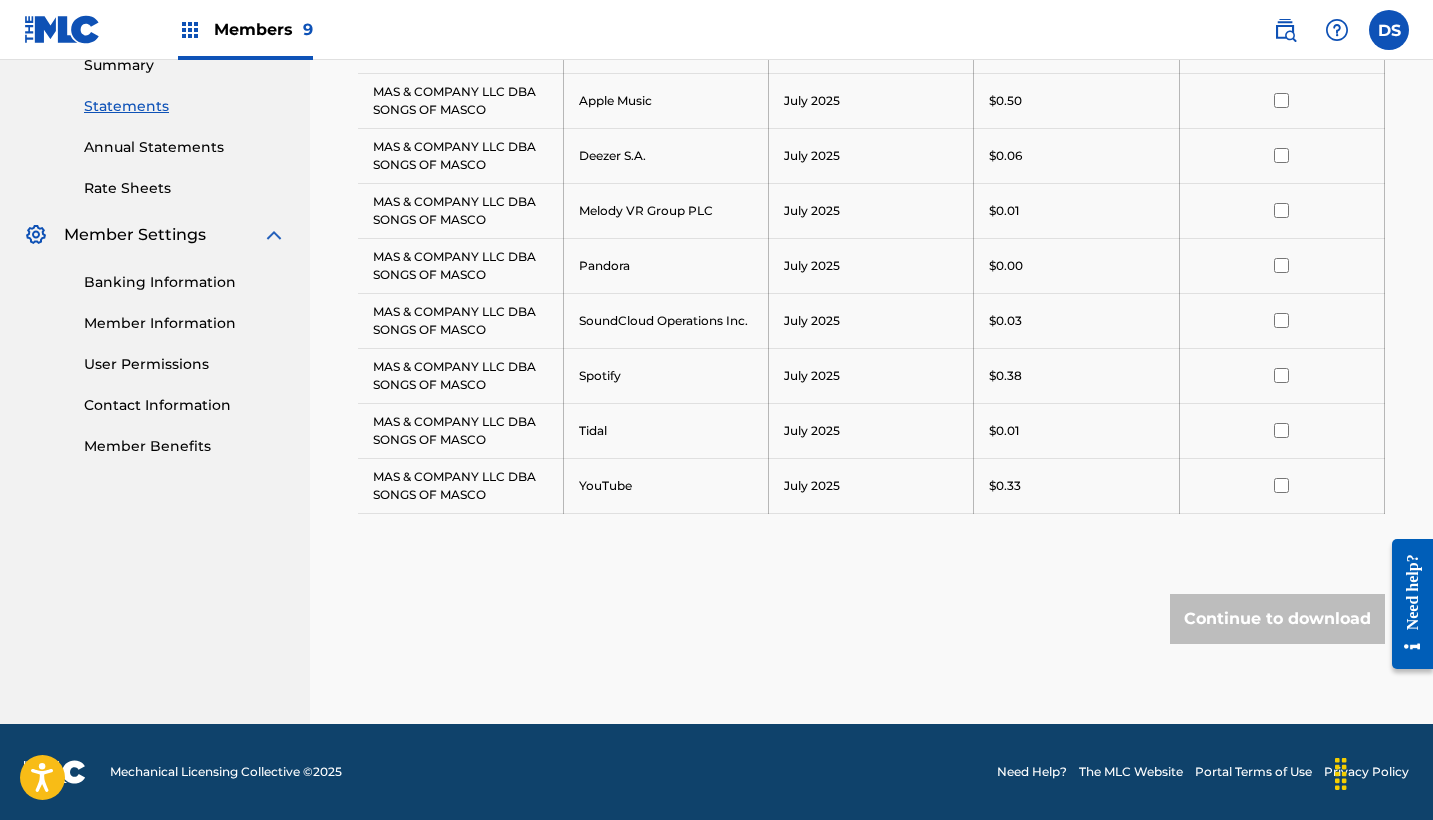 click on "Continue to download" at bounding box center (1277, 619) 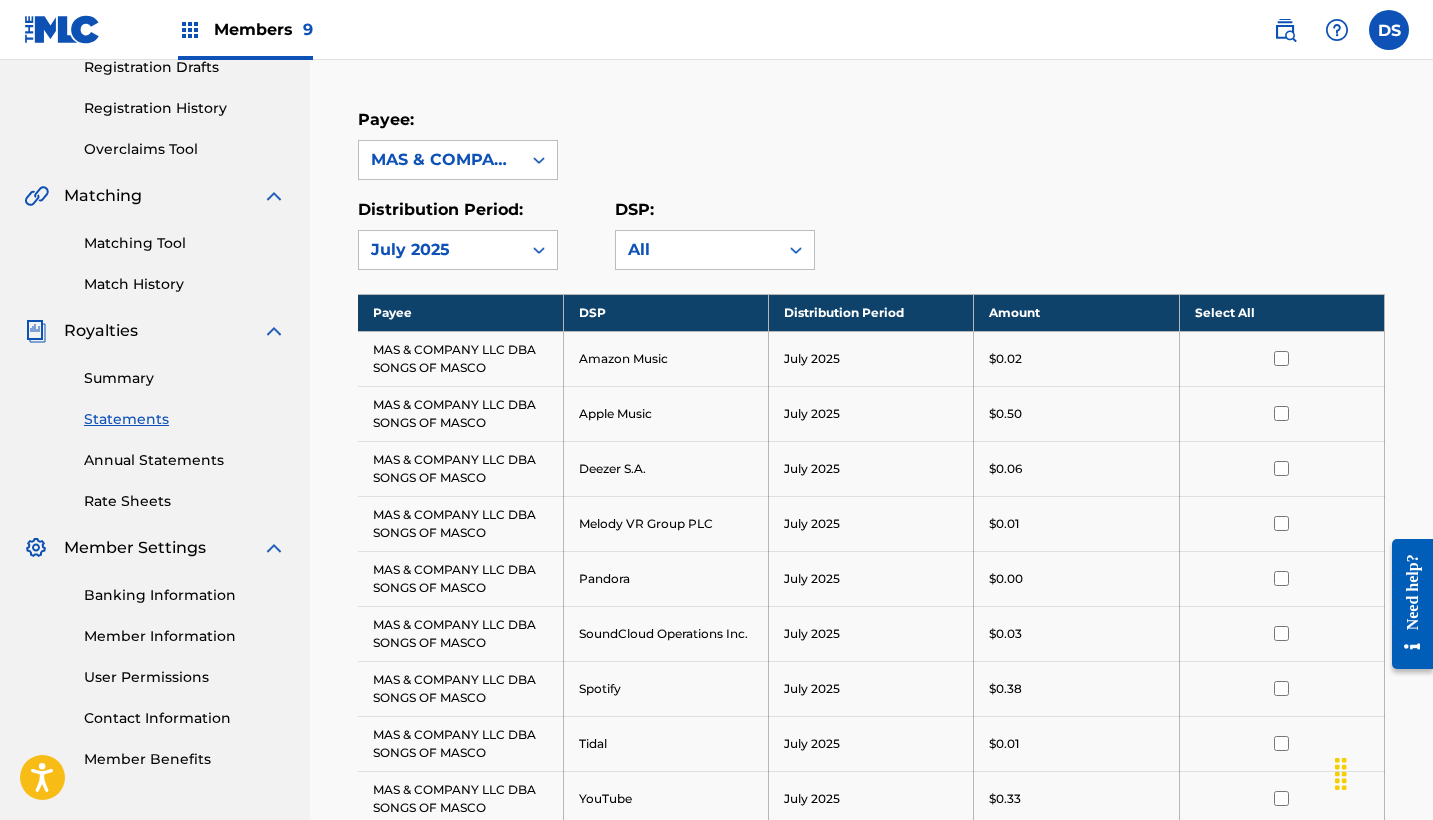 scroll, scrollTop: 332, scrollLeft: 0, axis: vertical 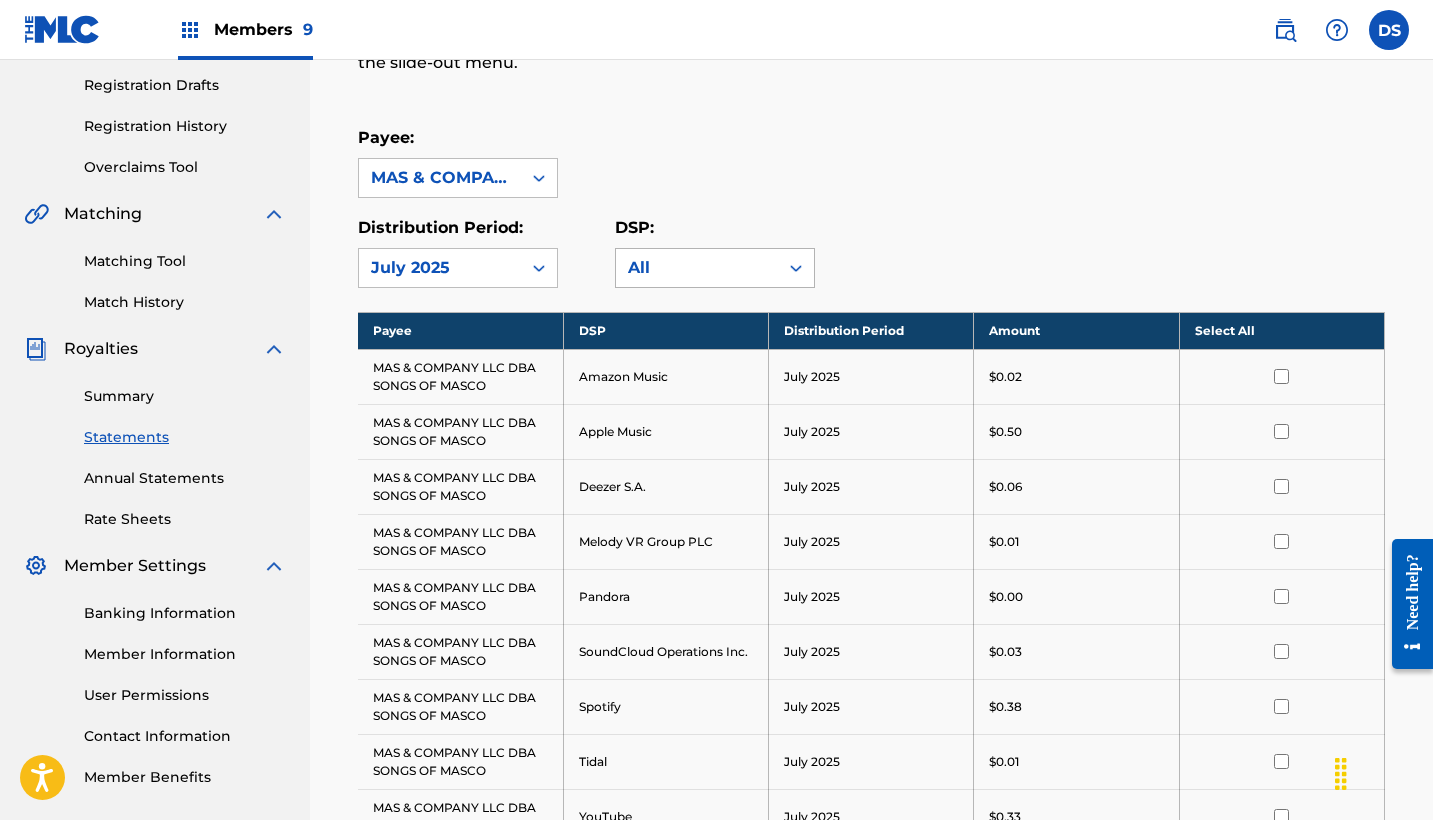 click 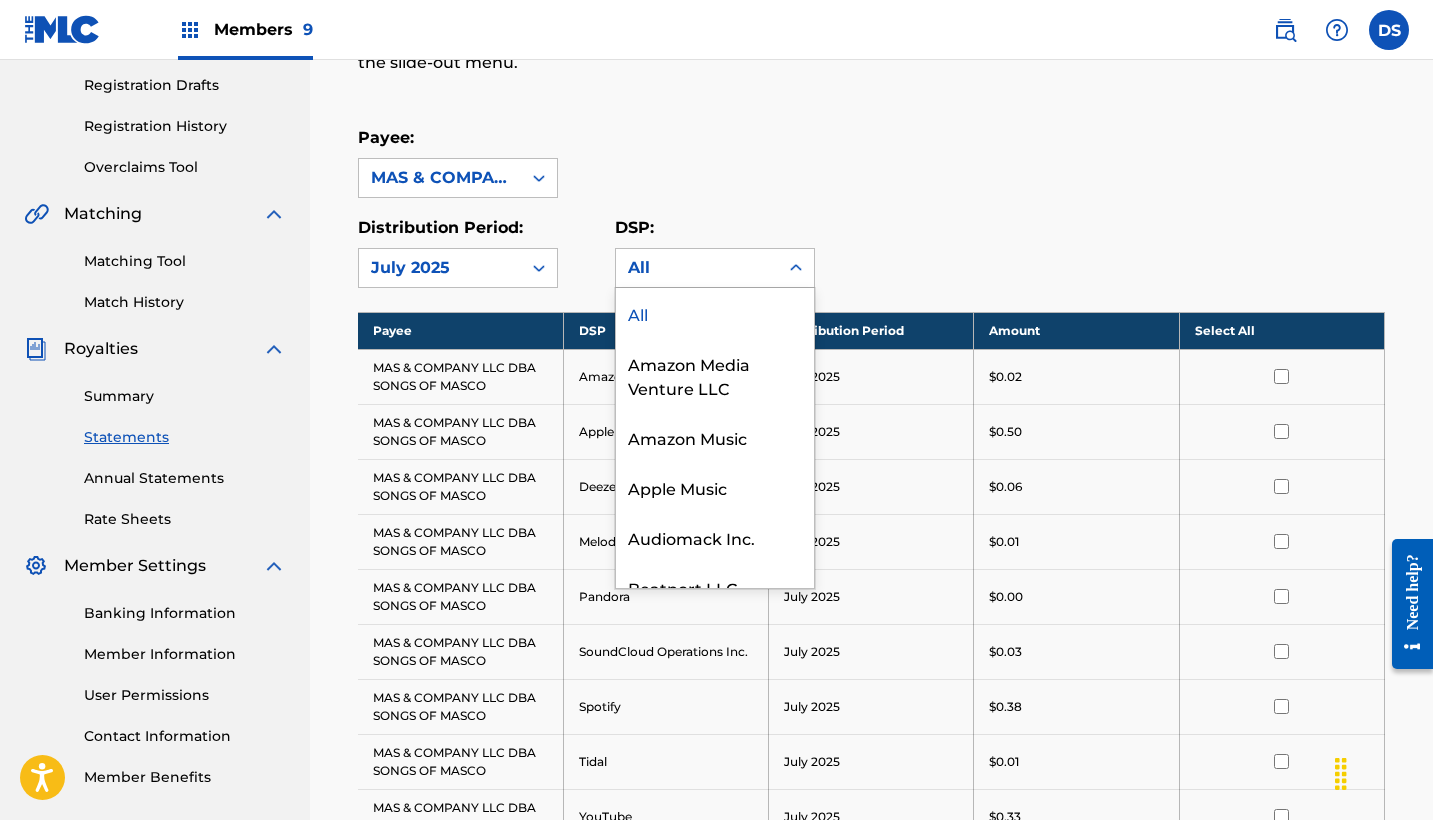click on "Distribution Period: July 2025 DSP: All, 1 of 27. 27 results available. Use Up and Down to choose options, press Enter to select the currently focused option, press Escape to exit the menu, press Tab to select the option and exit the menu. All All Amazon Media Venture LLC Amazon Music Apple Music Audiomack Inc. Beatport LLC Boomplay Deezer S.A. FanLabel Google, LLC GTL  hoopla iHeartRadio Jiosaavn Karaoke-Version LiveXLive Melody VR Group PLC Mixcloud Ltd Pacemaker Music AB Pandora Power Music Qobuz SoundCloud Operations Inc. Spotify Tidal TREBEL YouTube" at bounding box center [871, 252] 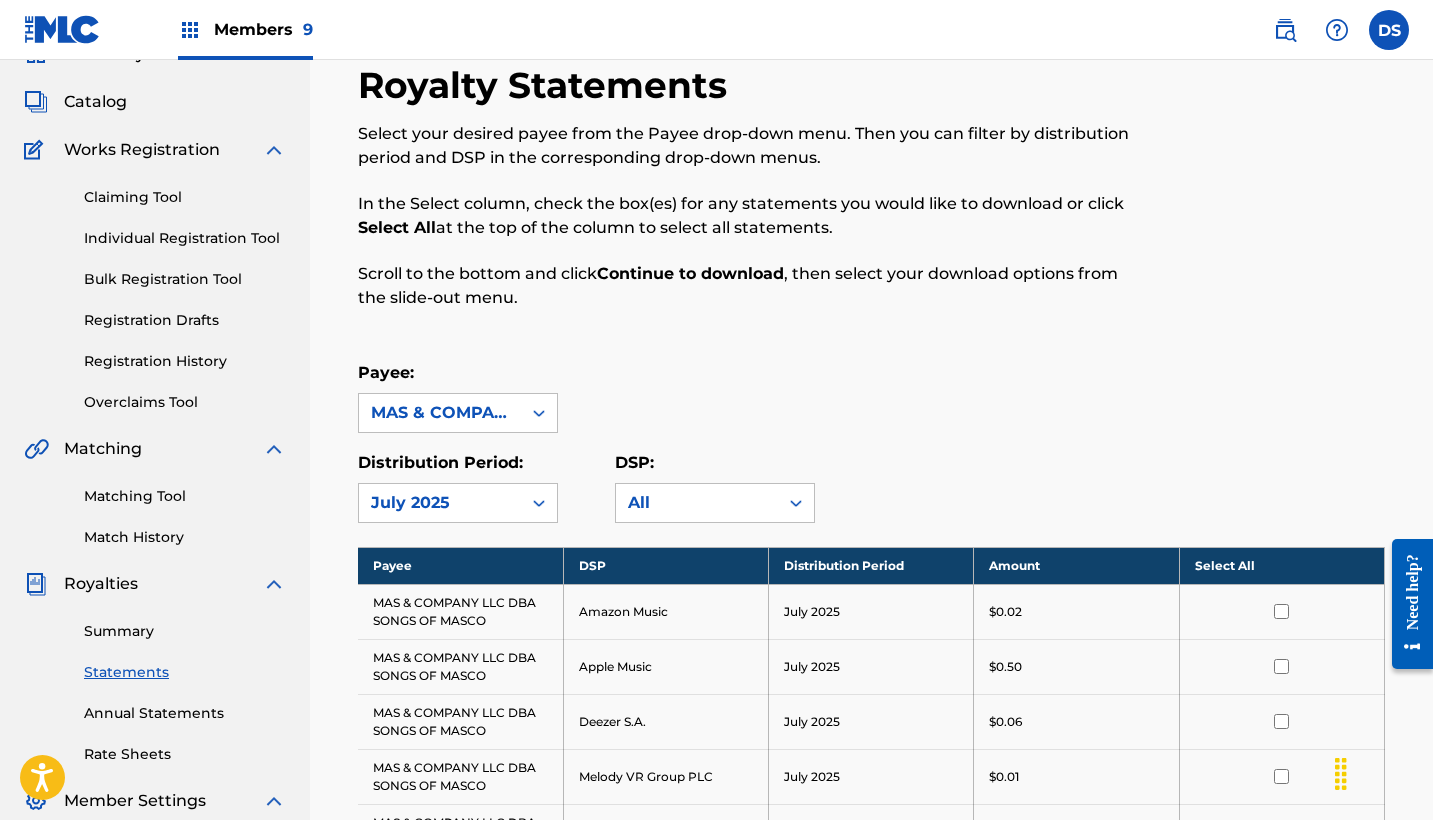 scroll, scrollTop: 0, scrollLeft: 0, axis: both 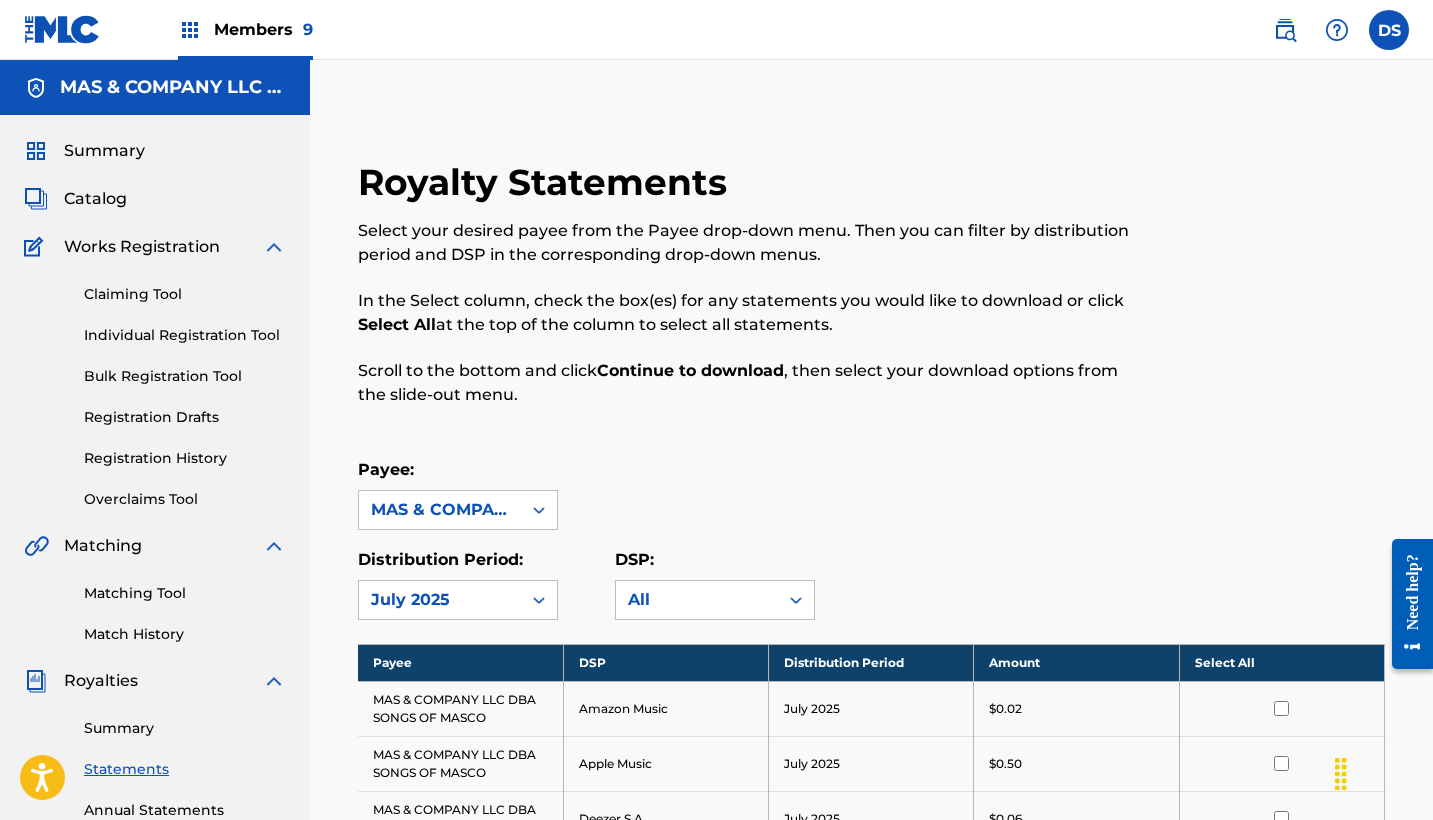 click on "Summary" at bounding box center (104, 151) 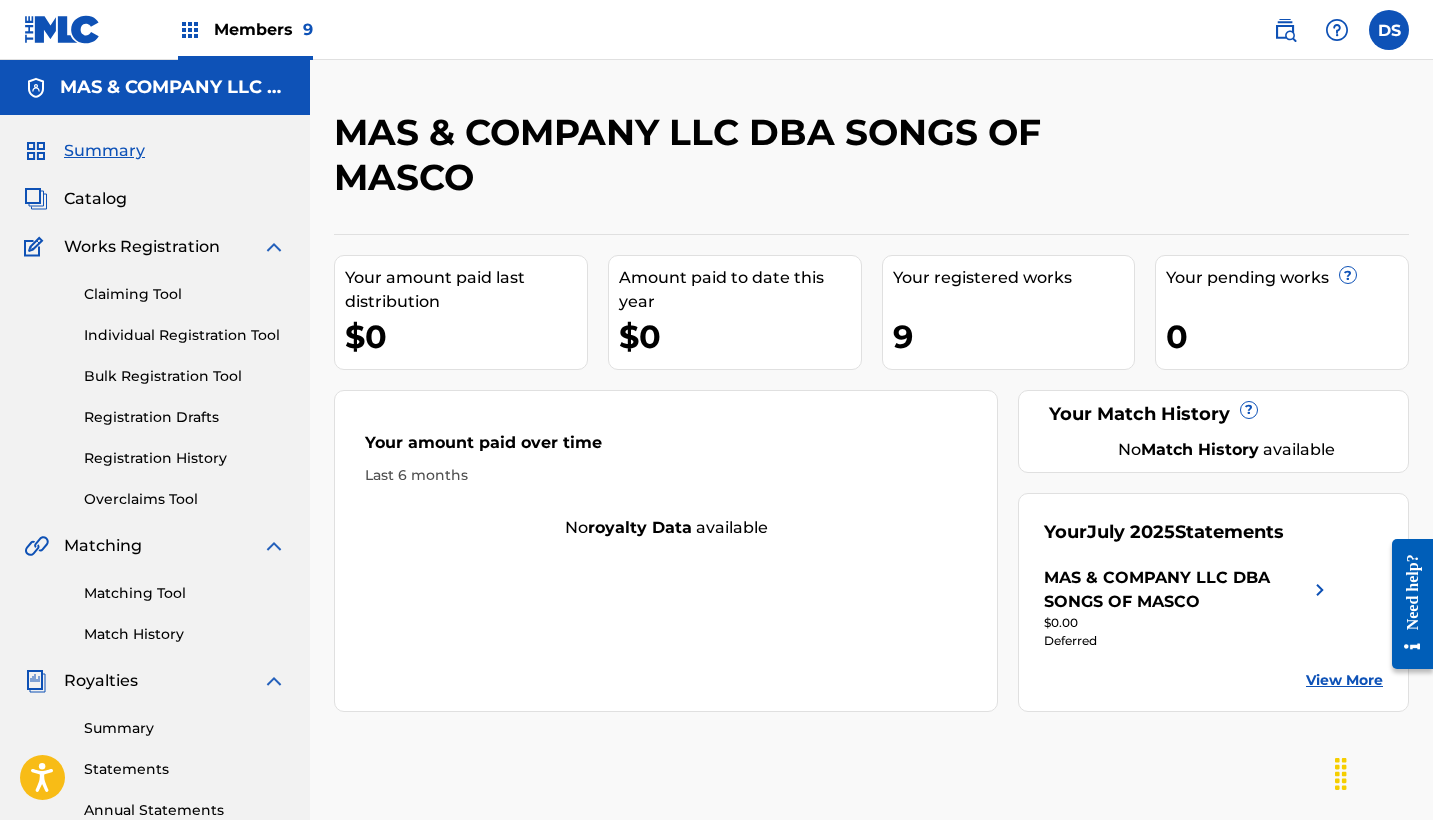 click on "View More" at bounding box center [1344, 680] 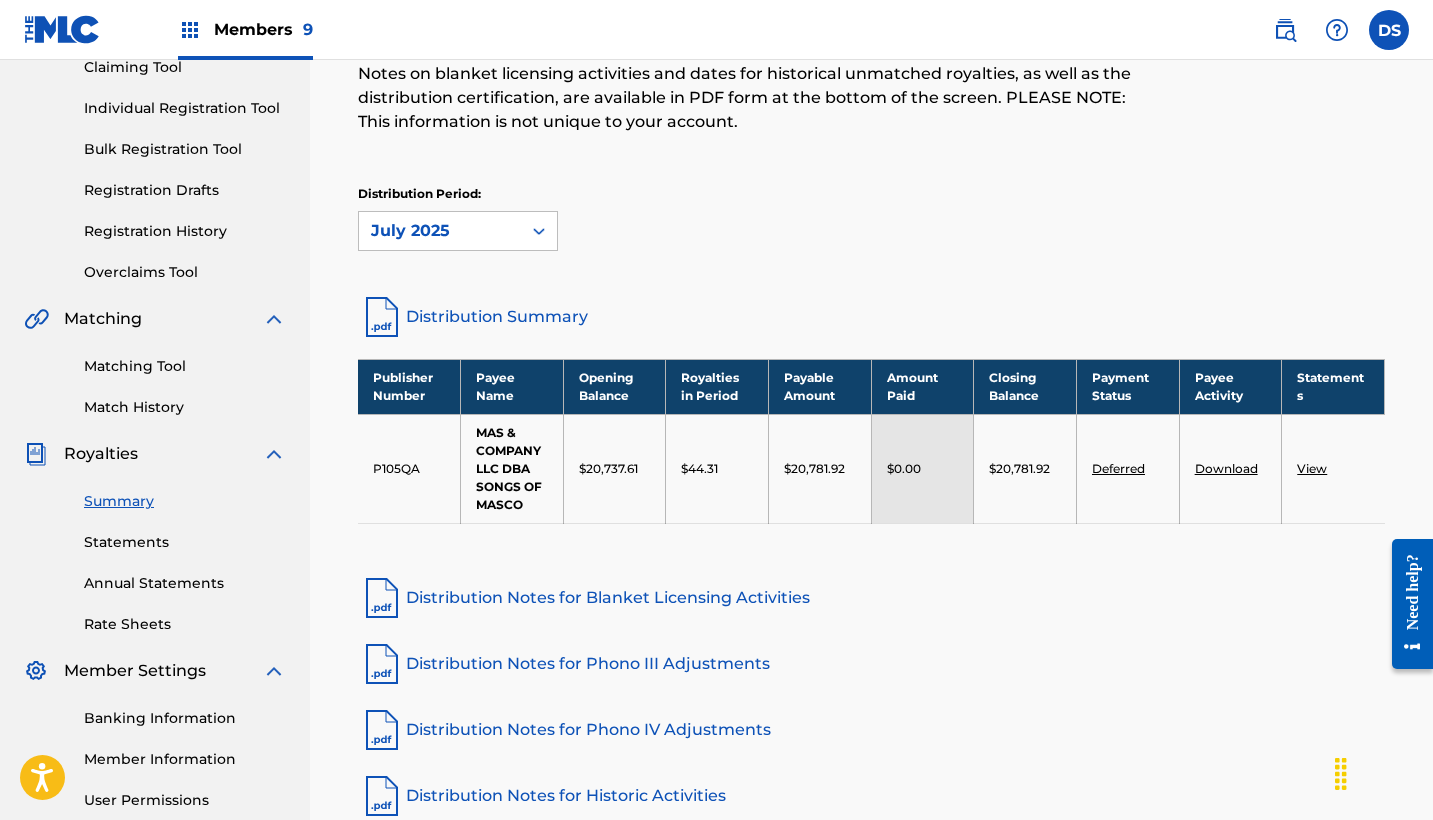 scroll, scrollTop: 228, scrollLeft: 0, axis: vertical 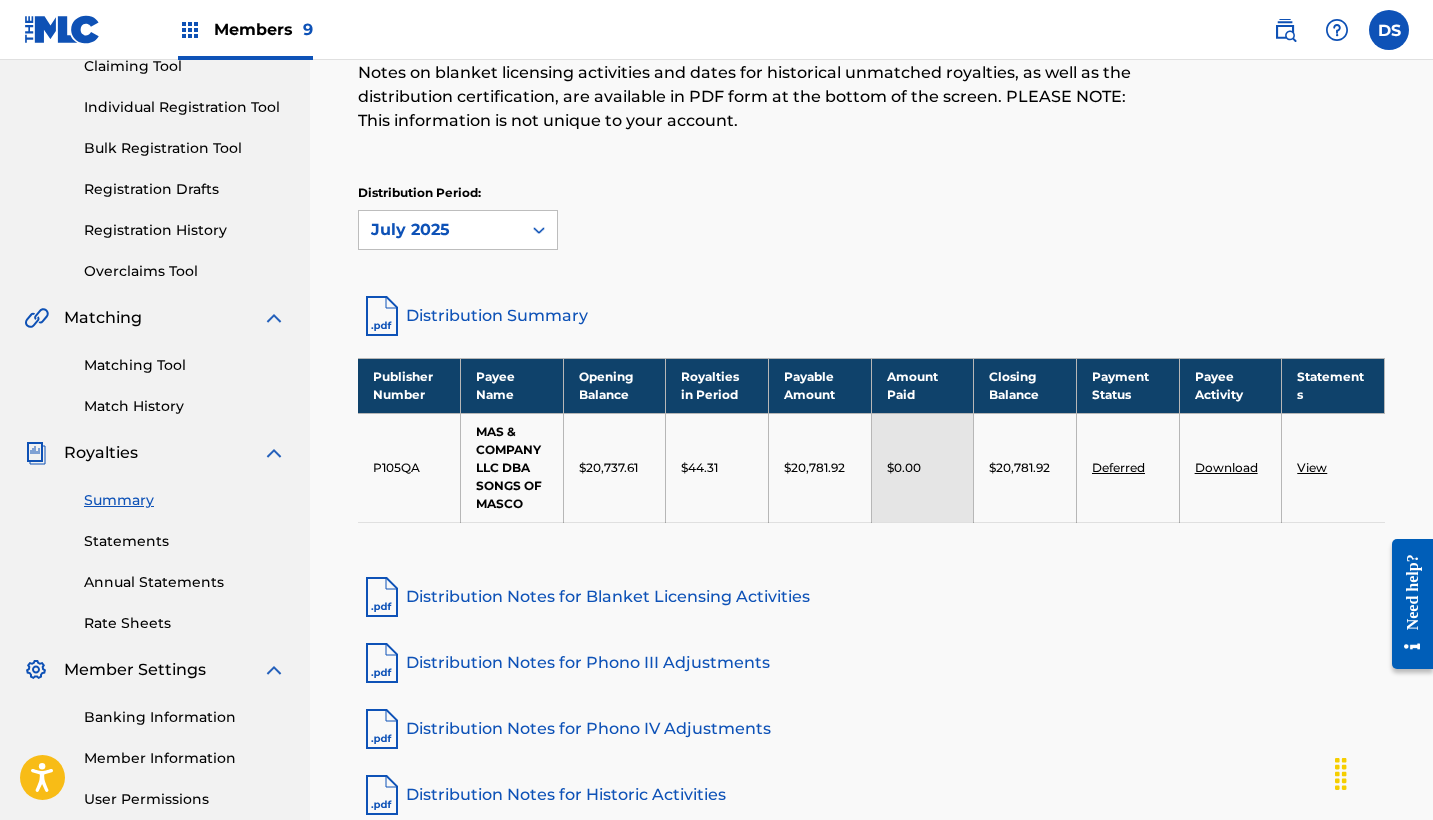 click on "Distribution Summary" at bounding box center (871, 316) 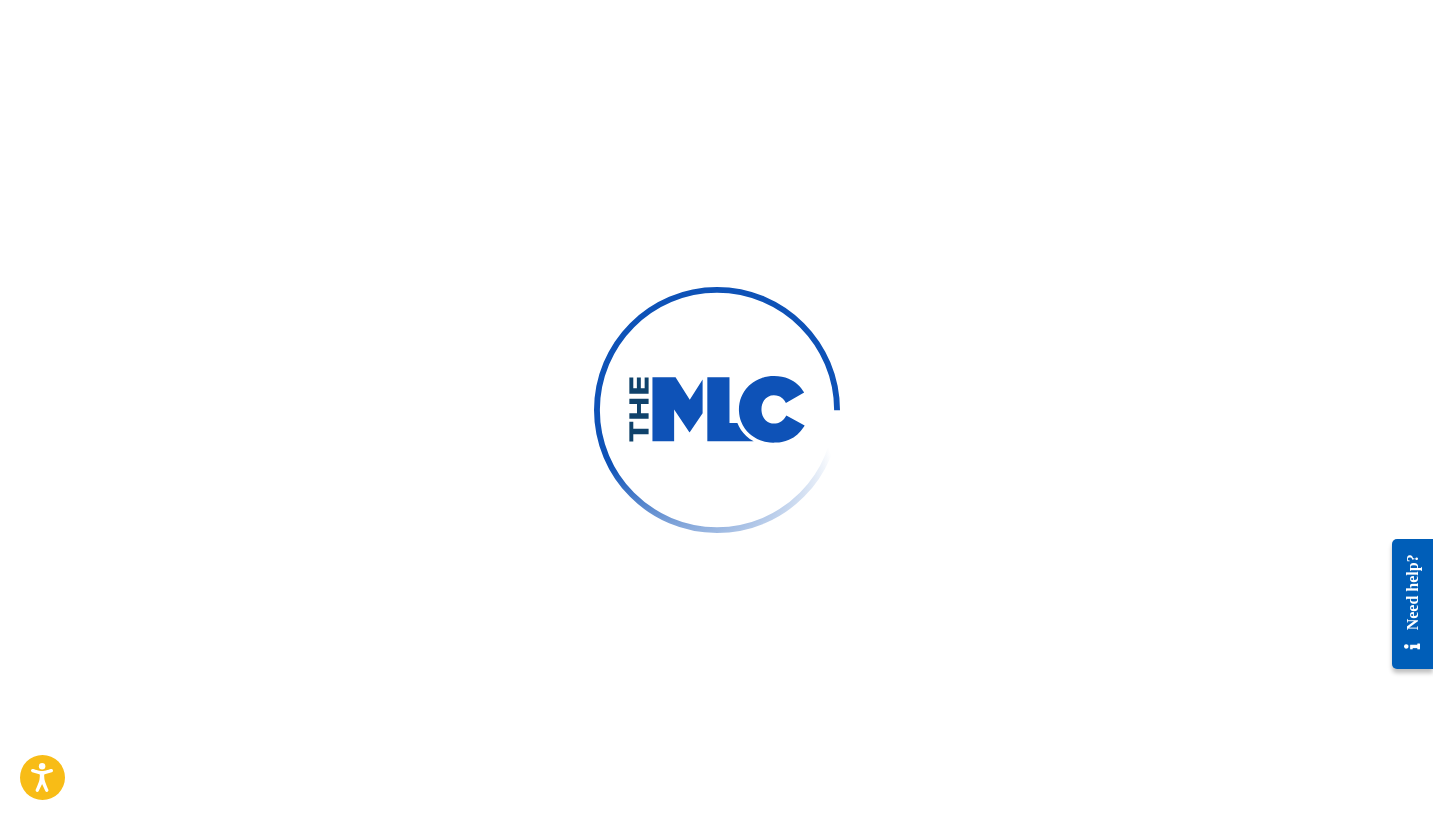 click at bounding box center (716, 410) 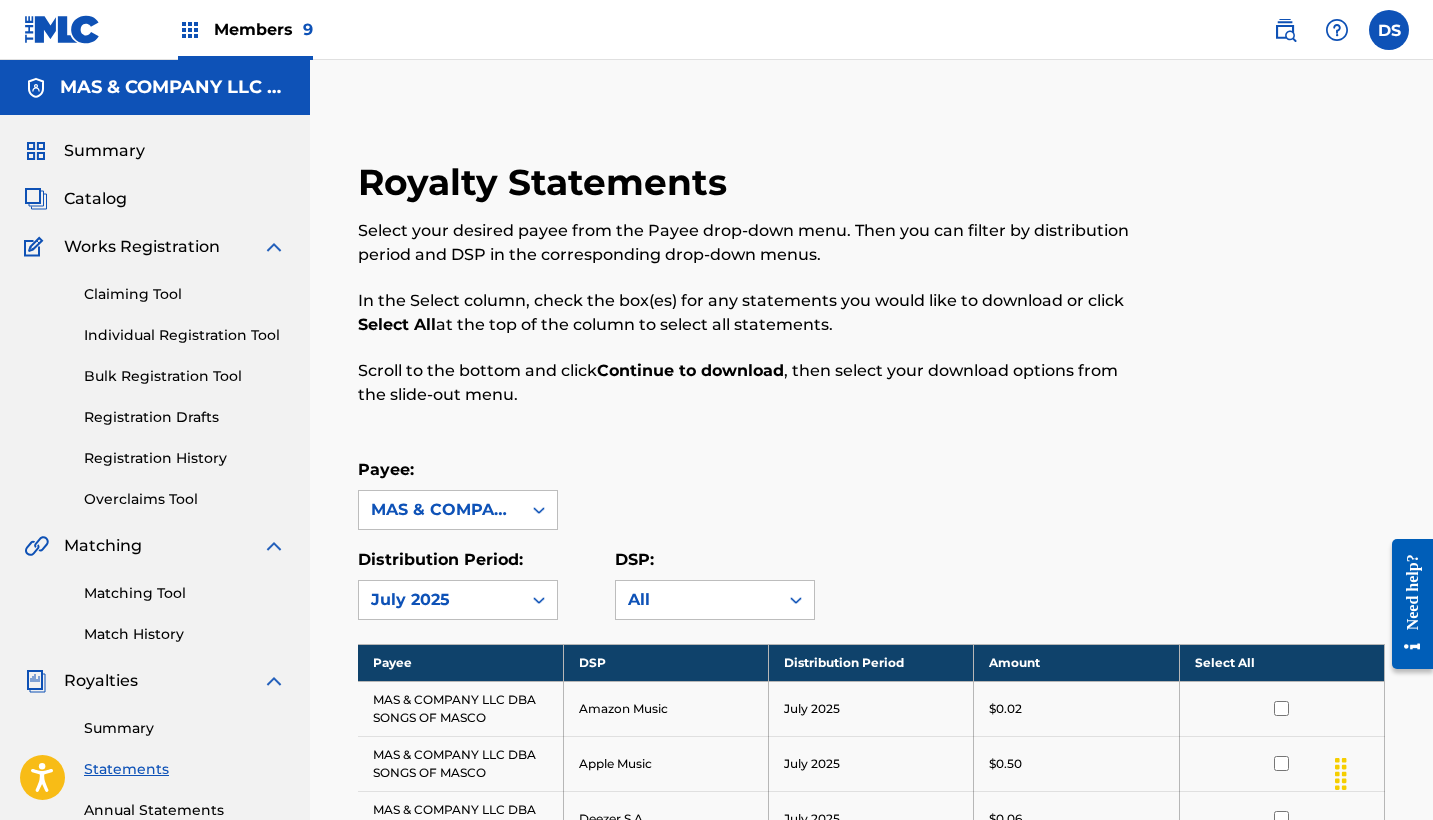 scroll, scrollTop: 40, scrollLeft: 0, axis: vertical 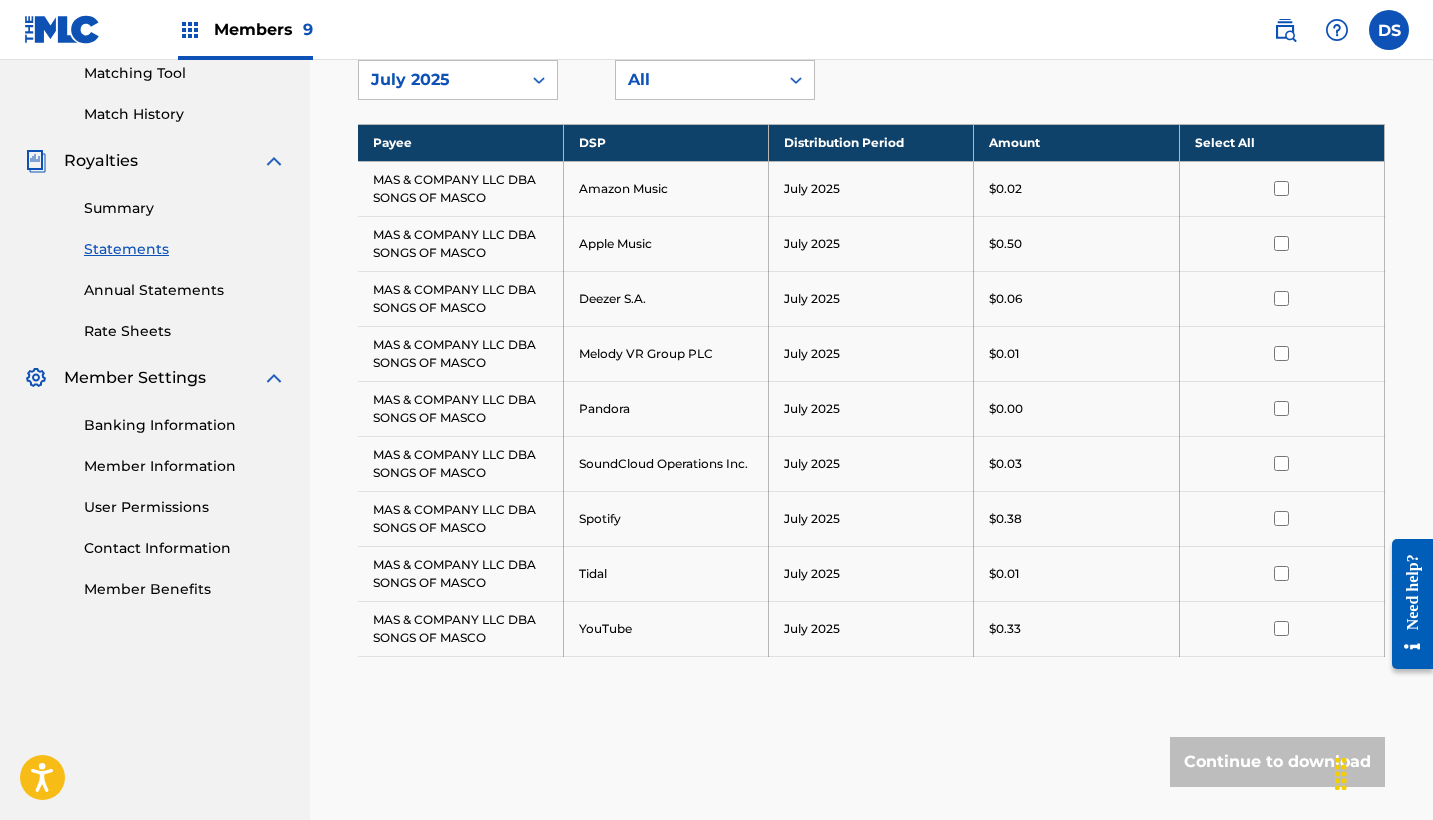 click at bounding box center (1281, 188) 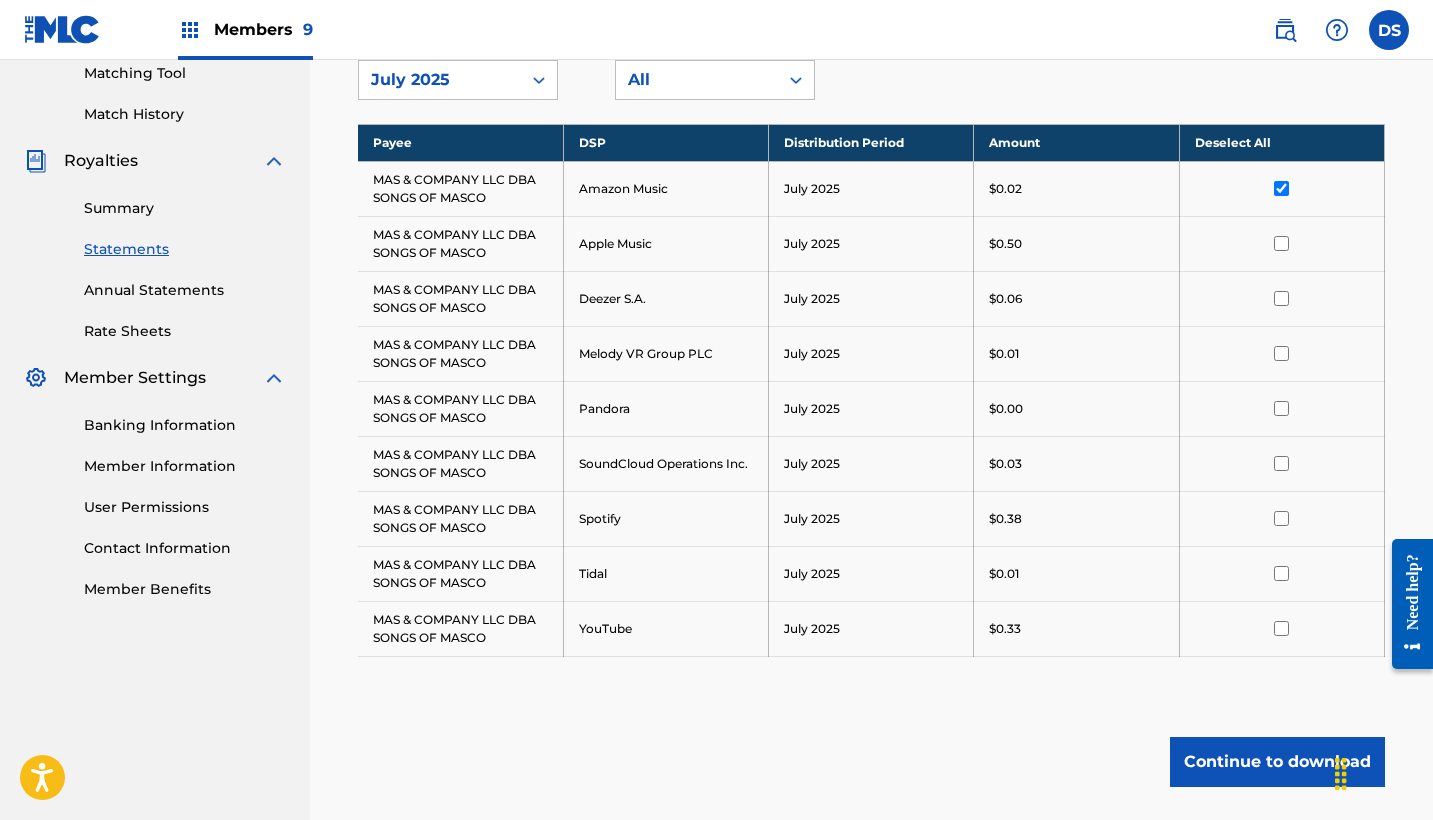 click on "Continue to download" at bounding box center (1277, 762) 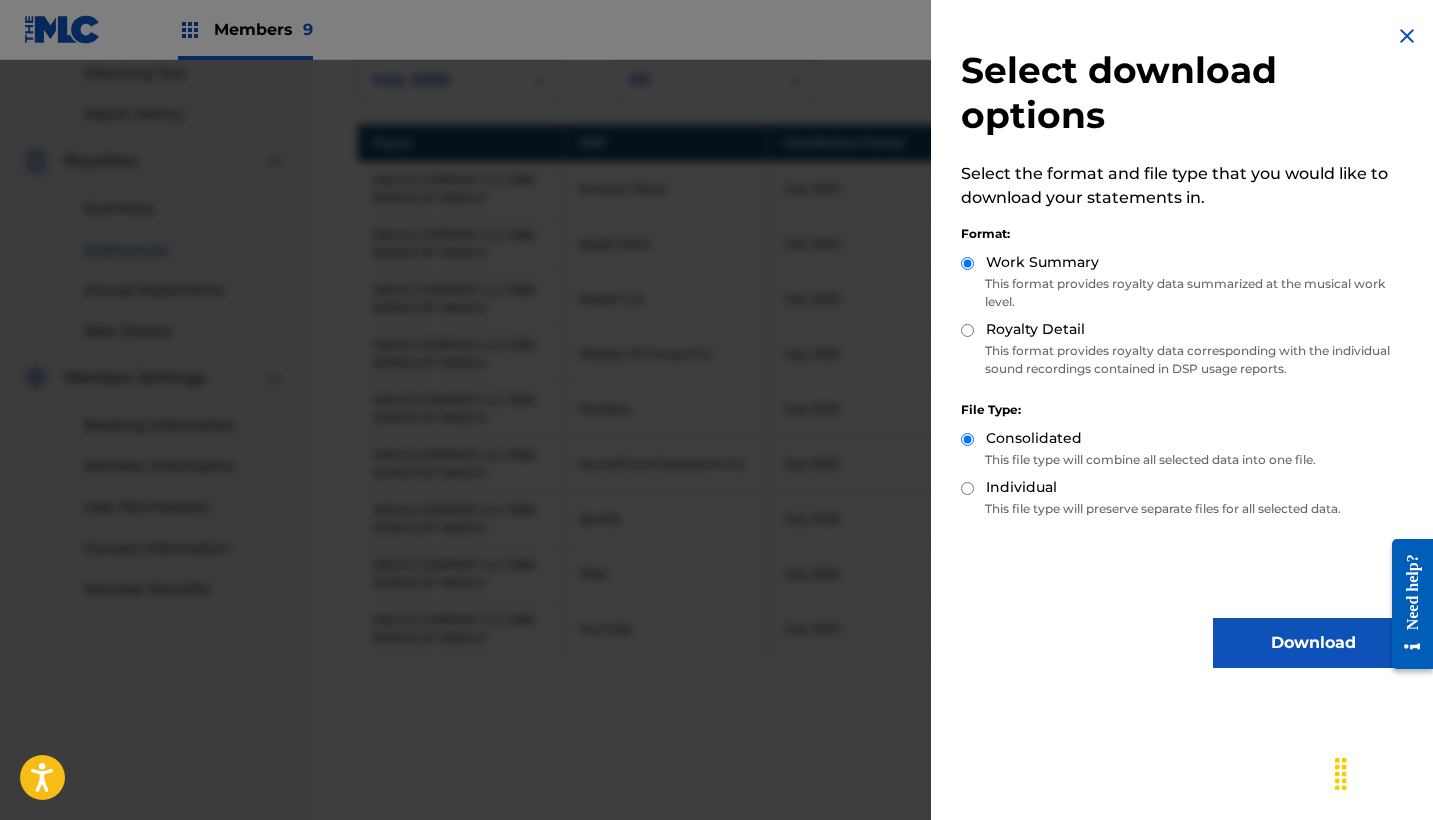 click on "Royalty Detail" at bounding box center (967, 330) 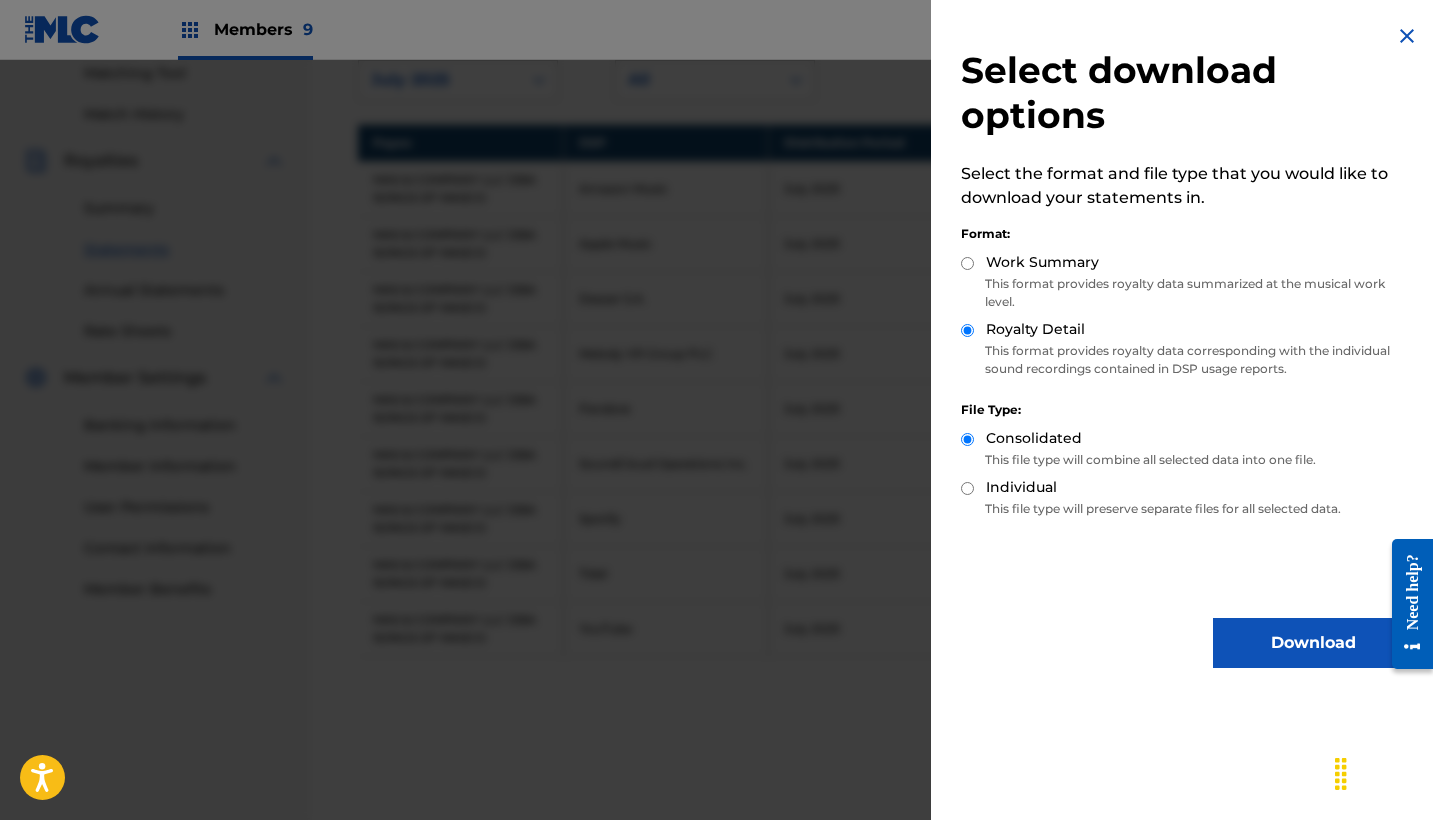 click on "Royalty Detail" at bounding box center (967, 330) 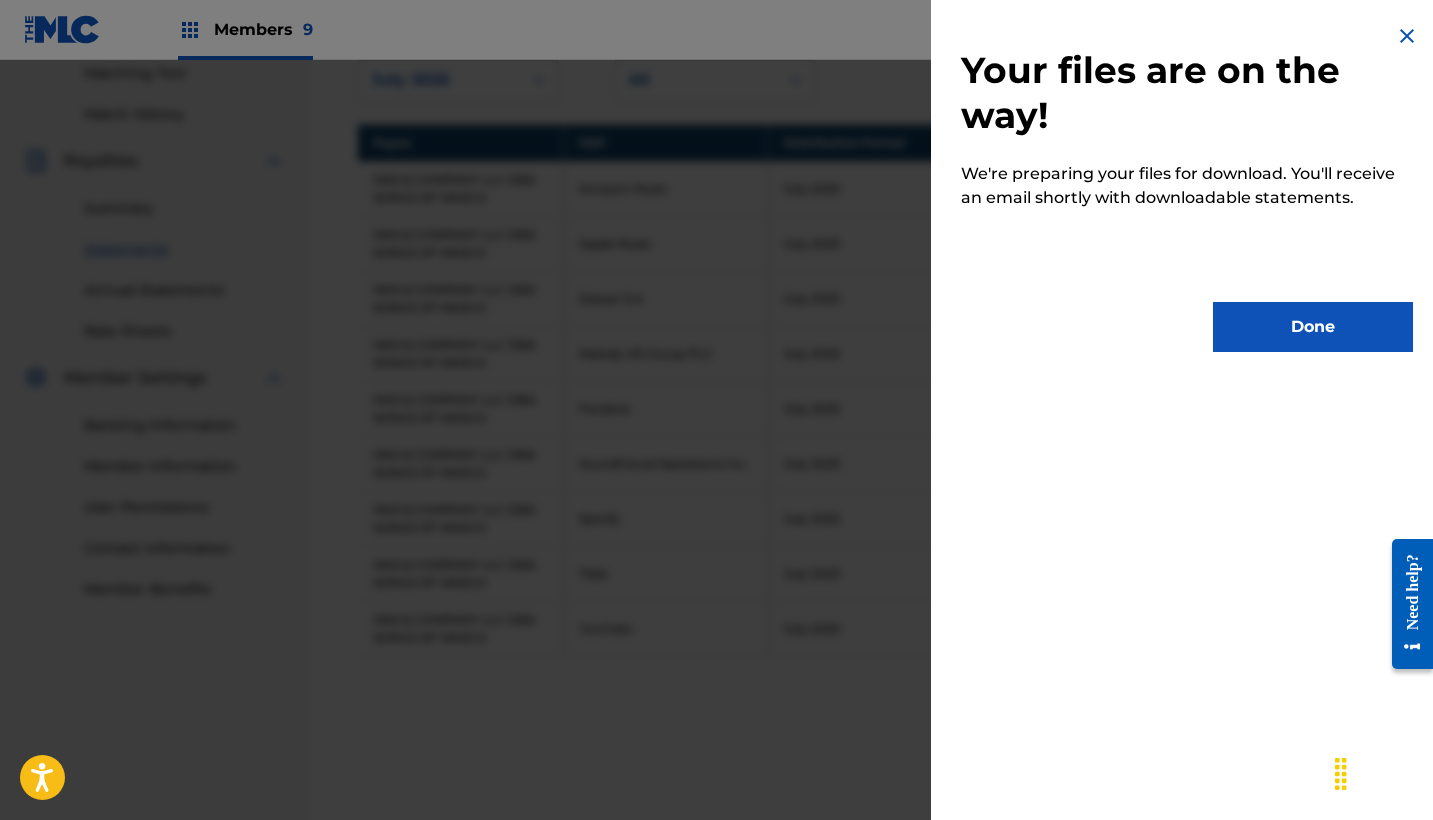 click on "Done" at bounding box center [1313, 327] 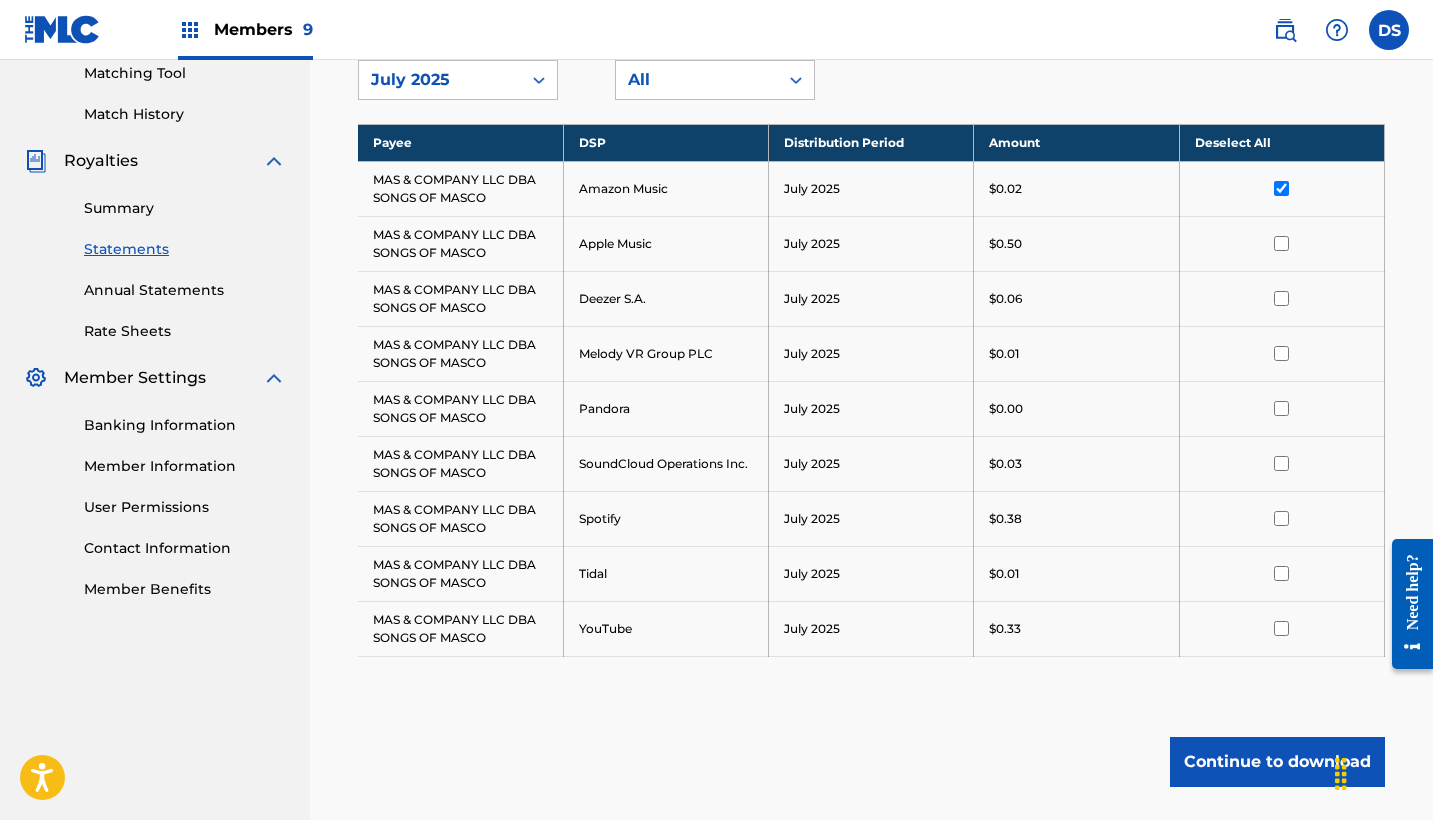 scroll, scrollTop: 0, scrollLeft: 0, axis: both 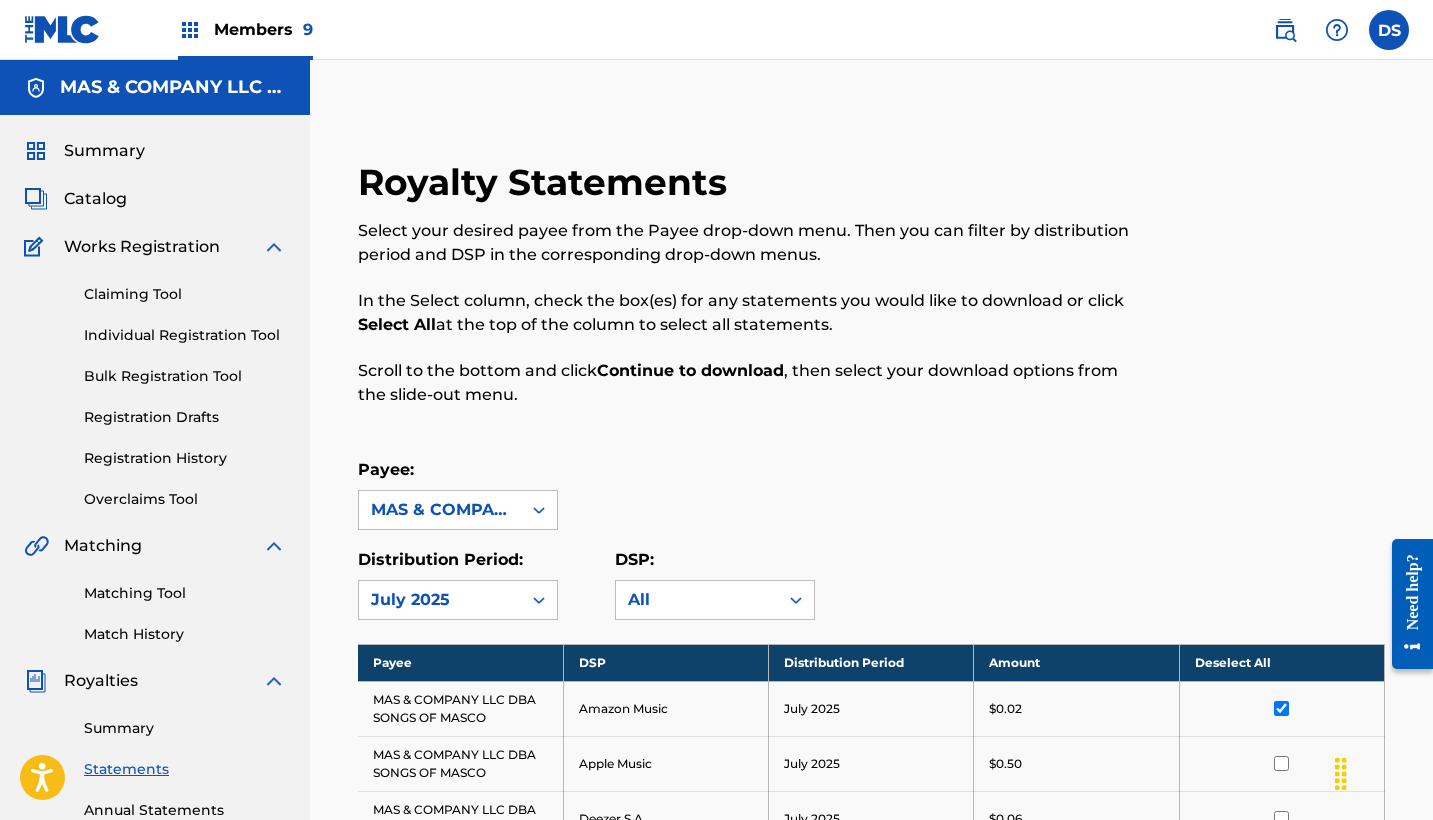 click at bounding box center (190, 30) 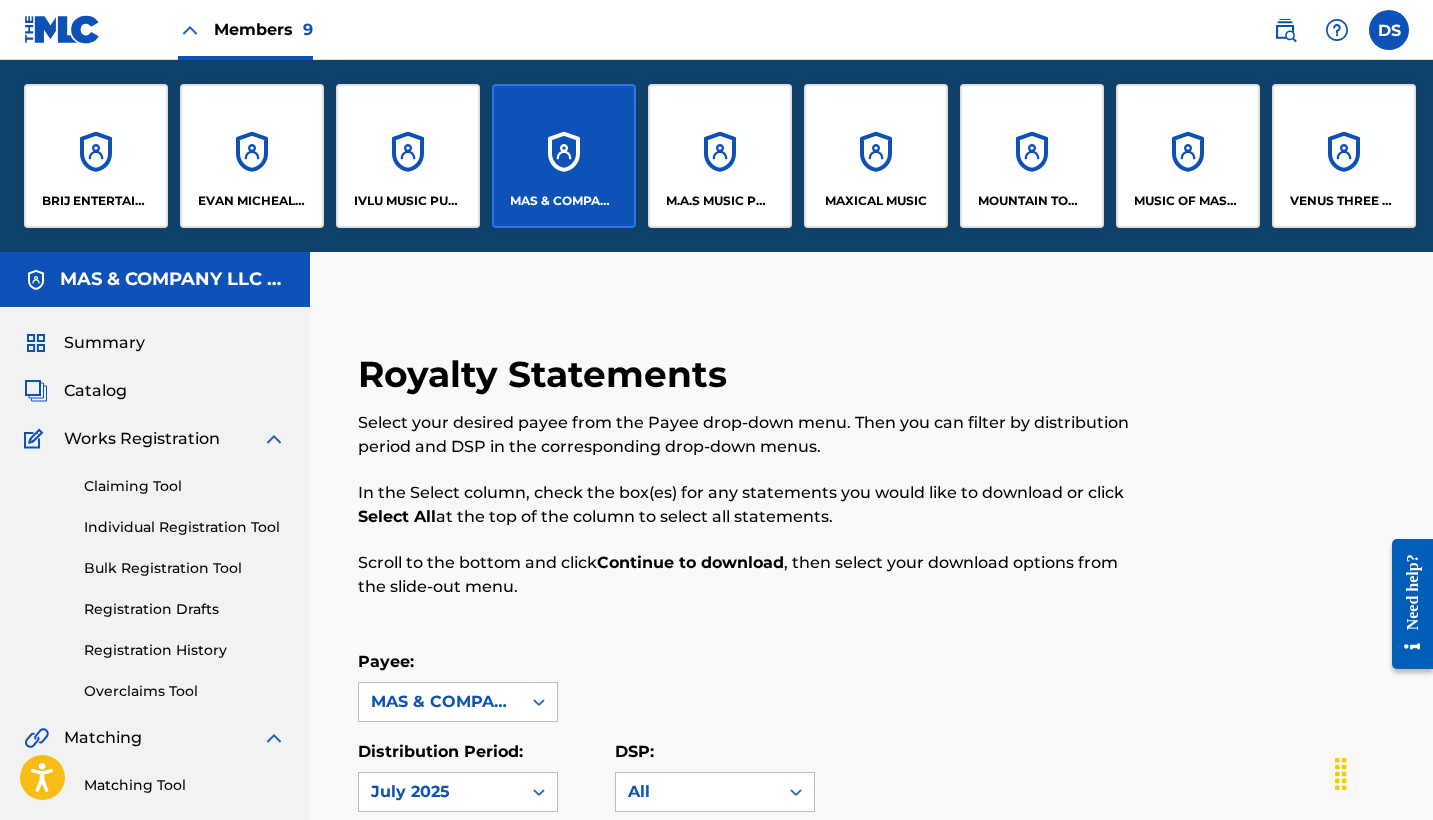 click on "M.A.S MUSIC PUBLISHING TOO" at bounding box center [720, 156] 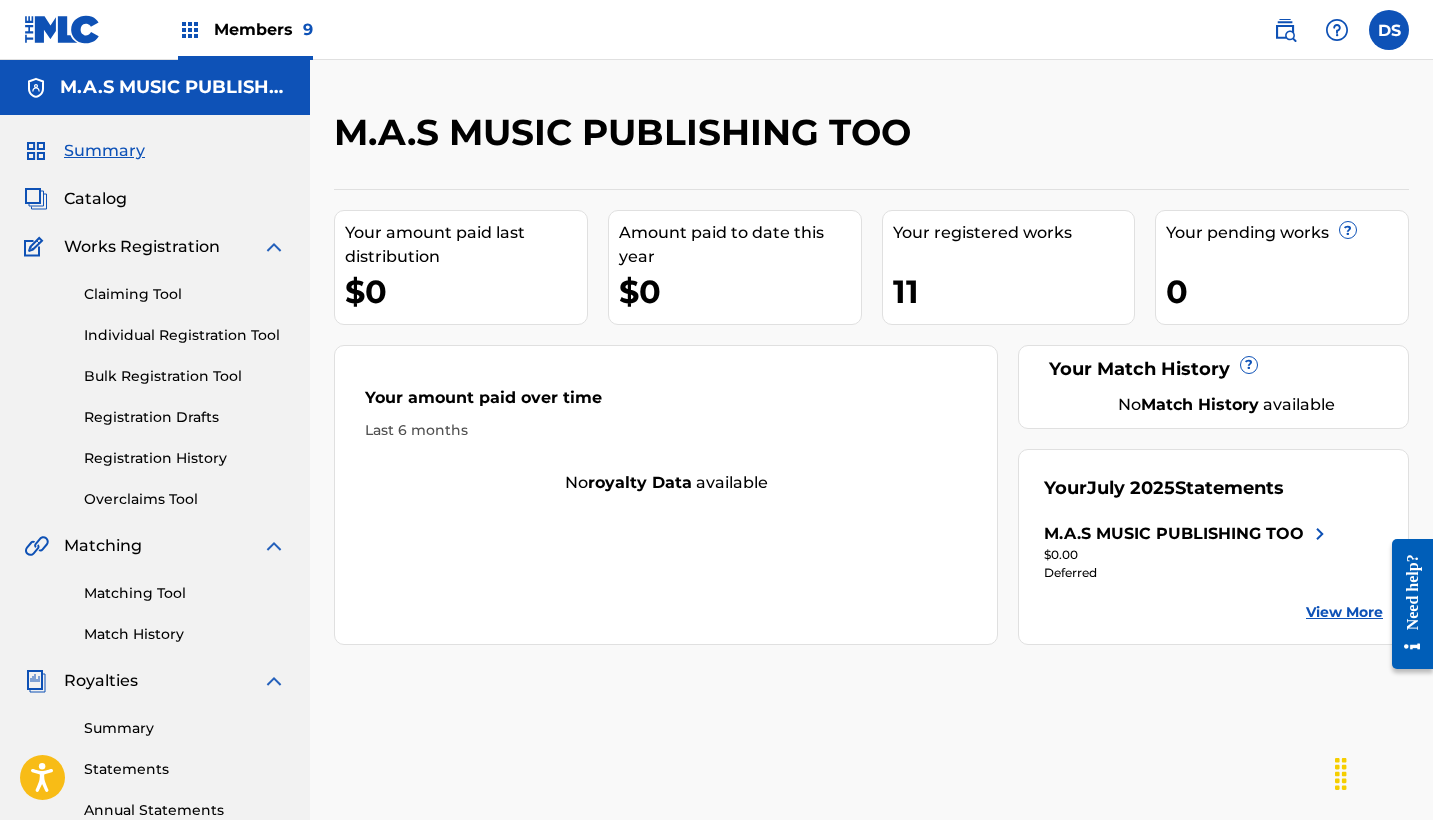 click on "Individual Registration Tool" at bounding box center (185, 335) 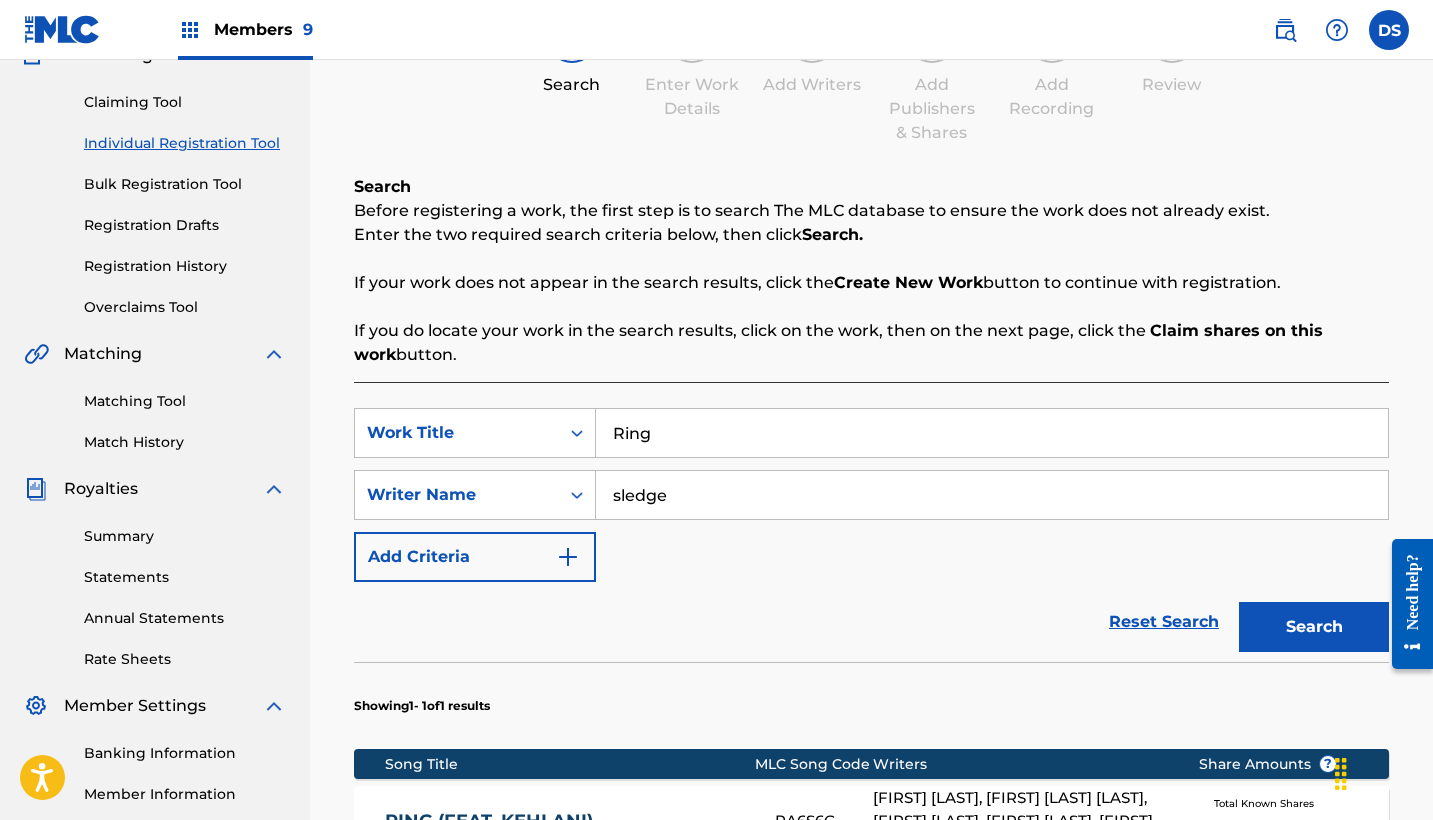 scroll, scrollTop: 194, scrollLeft: 0, axis: vertical 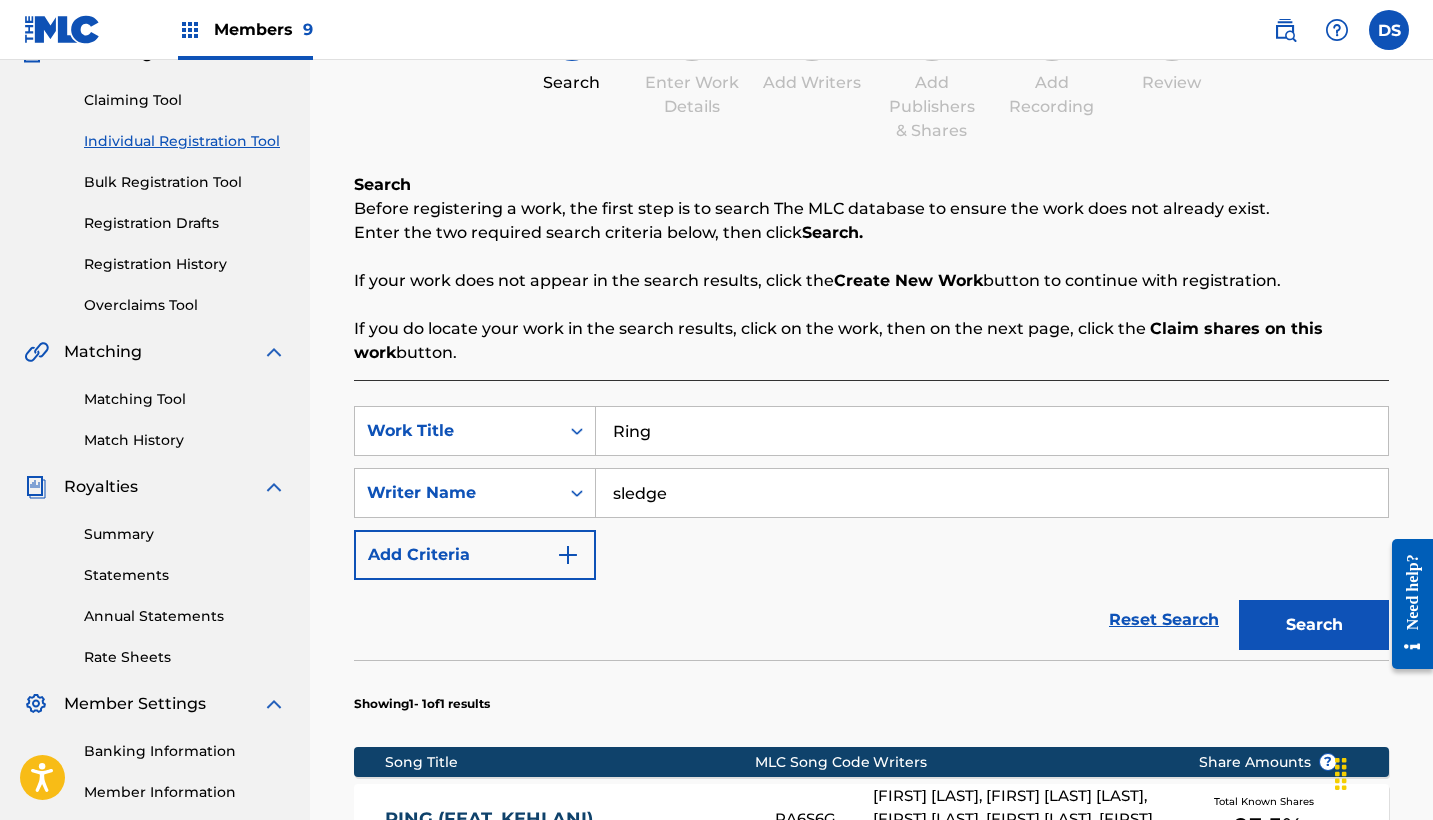 click on "Search" at bounding box center [1314, 625] 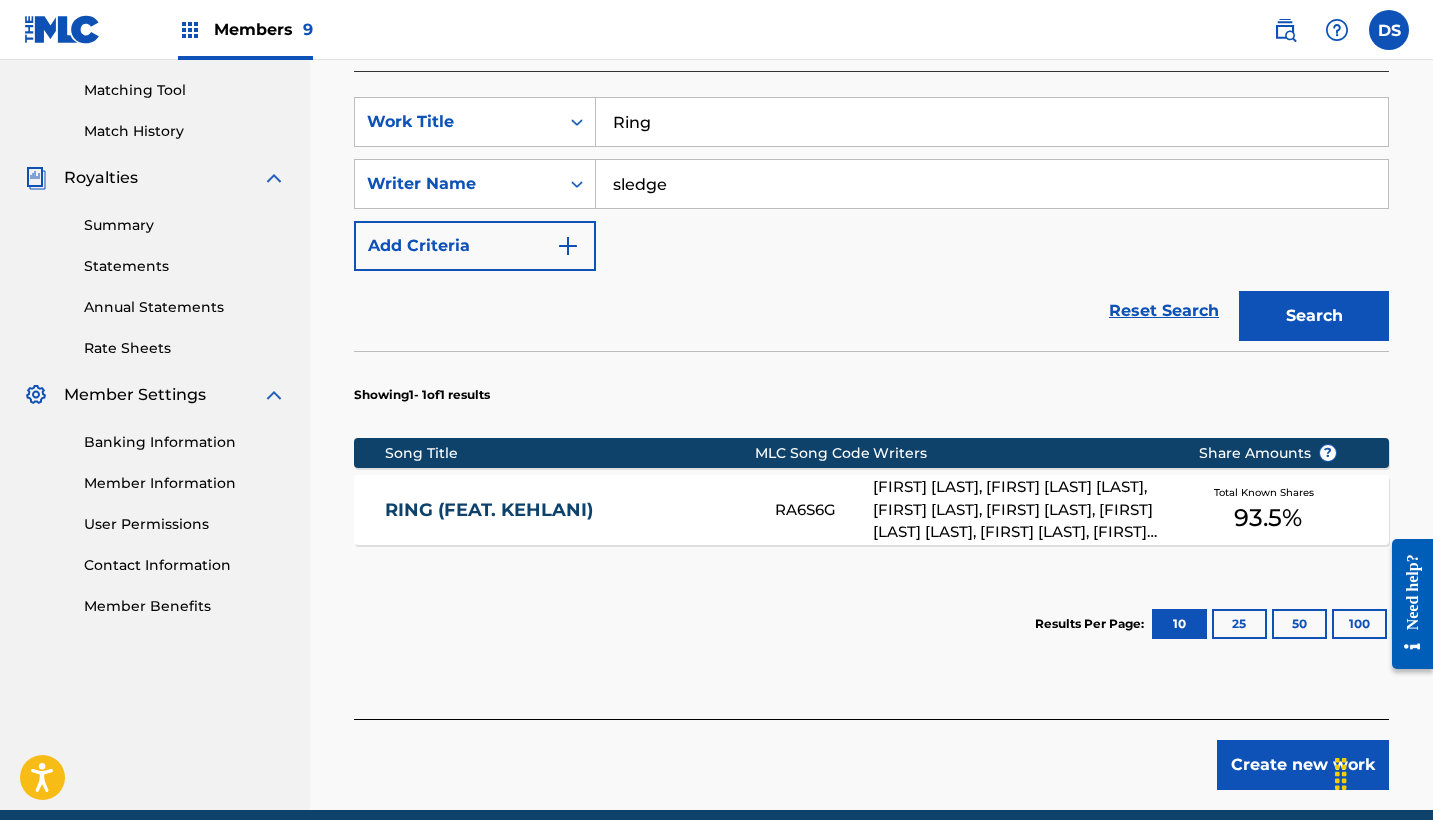 scroll, scrollTop: 507, scrollLeft: 0, axis: vertical 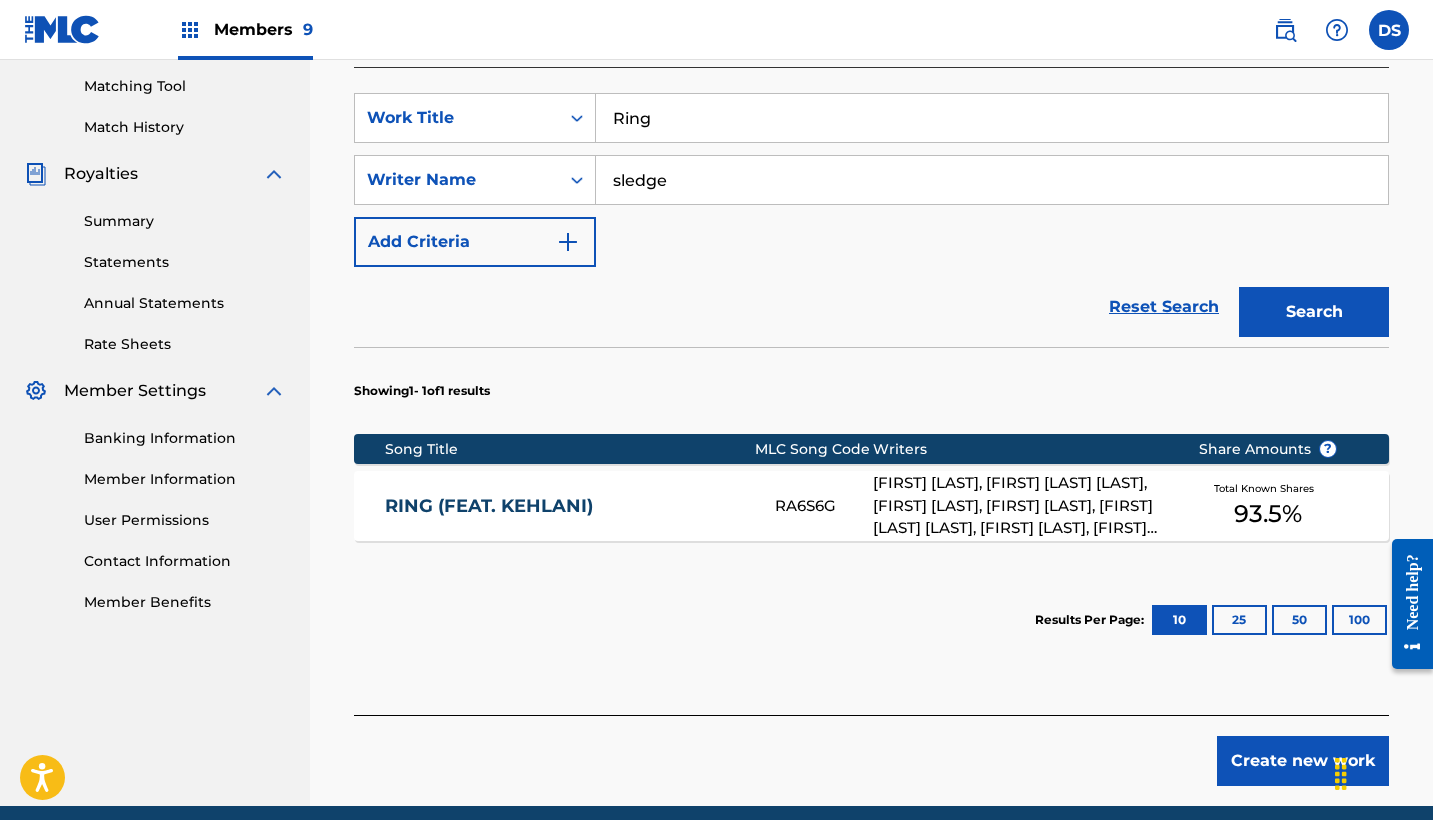 click on "[FIRST] [LAST], [FIRST] [LAST] [LAST], [FIRST] [LAST], [FIRST] [LAST], [FIRST] [LAST] [LAST], [FIRST] [LAST], [FIRST] [LAST], [FIRST] [LAST], [FIRST] [LAST], [FIRST] [LAST] [LAST] [LAST] [LAST], [FIRST] [LAST], [FIRST] [LAST], [FIRST] [LAST], [FIRST] [LAST], [FIRST] [LAST] [LAST]" at bounding box center (1020, 506) 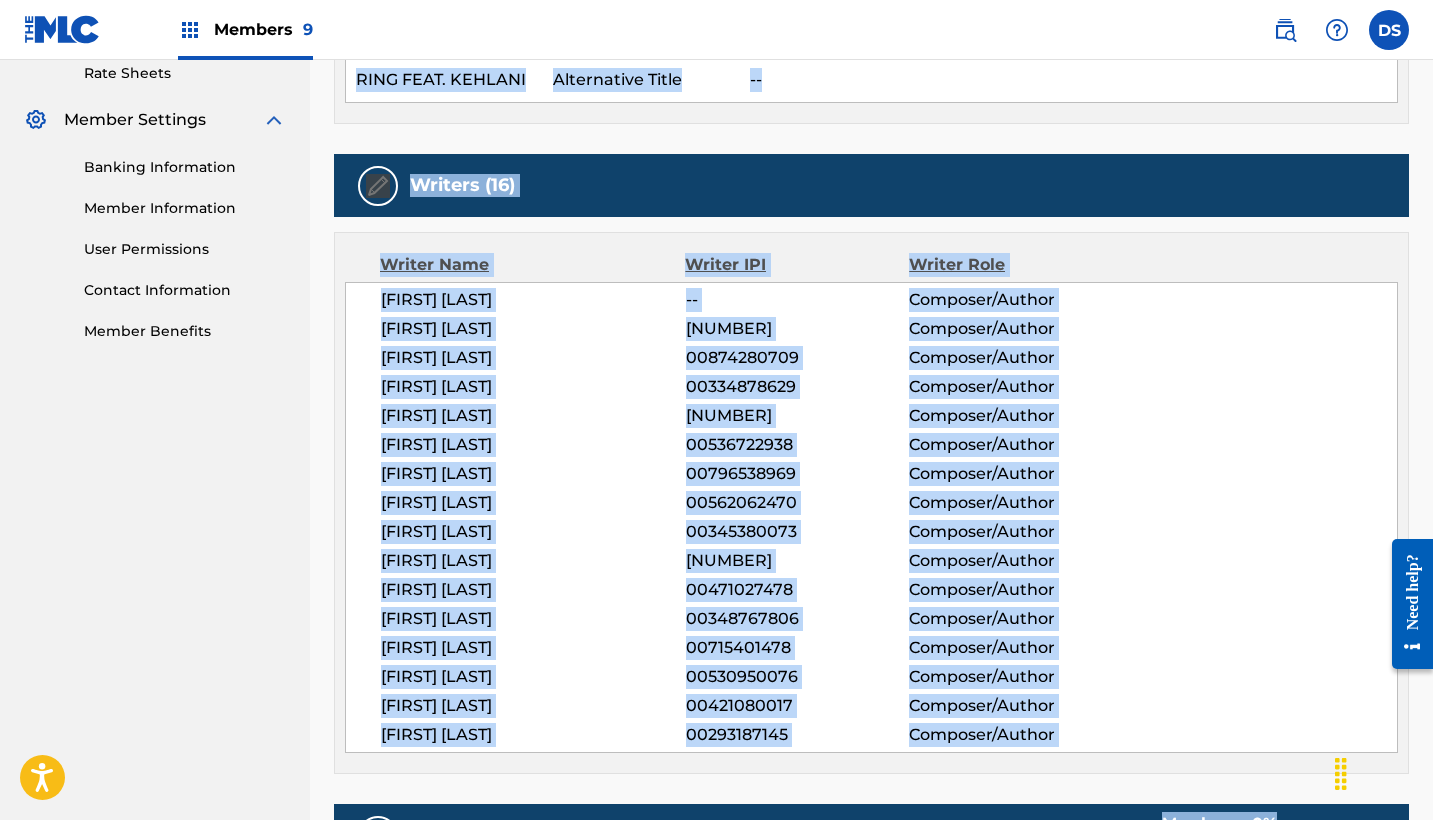 scroll, scrollTop: 153, scrollLeft: 0, axis: vertical 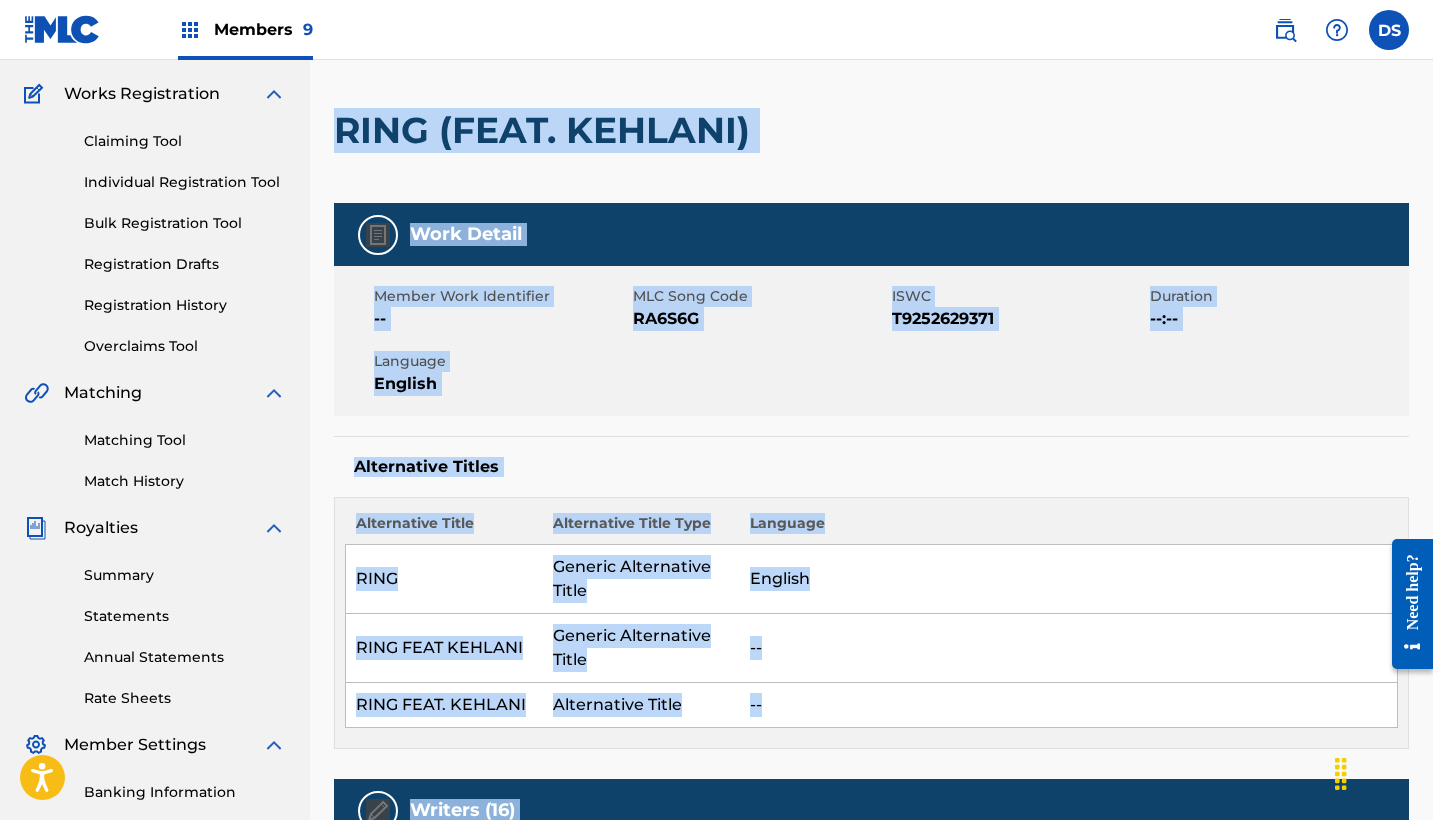 click on "Member Work Identifier -- MLC Song Code RA6S6G ISWC T9252629371 Duration --:-- Language English" at bounding box center (871, 341) 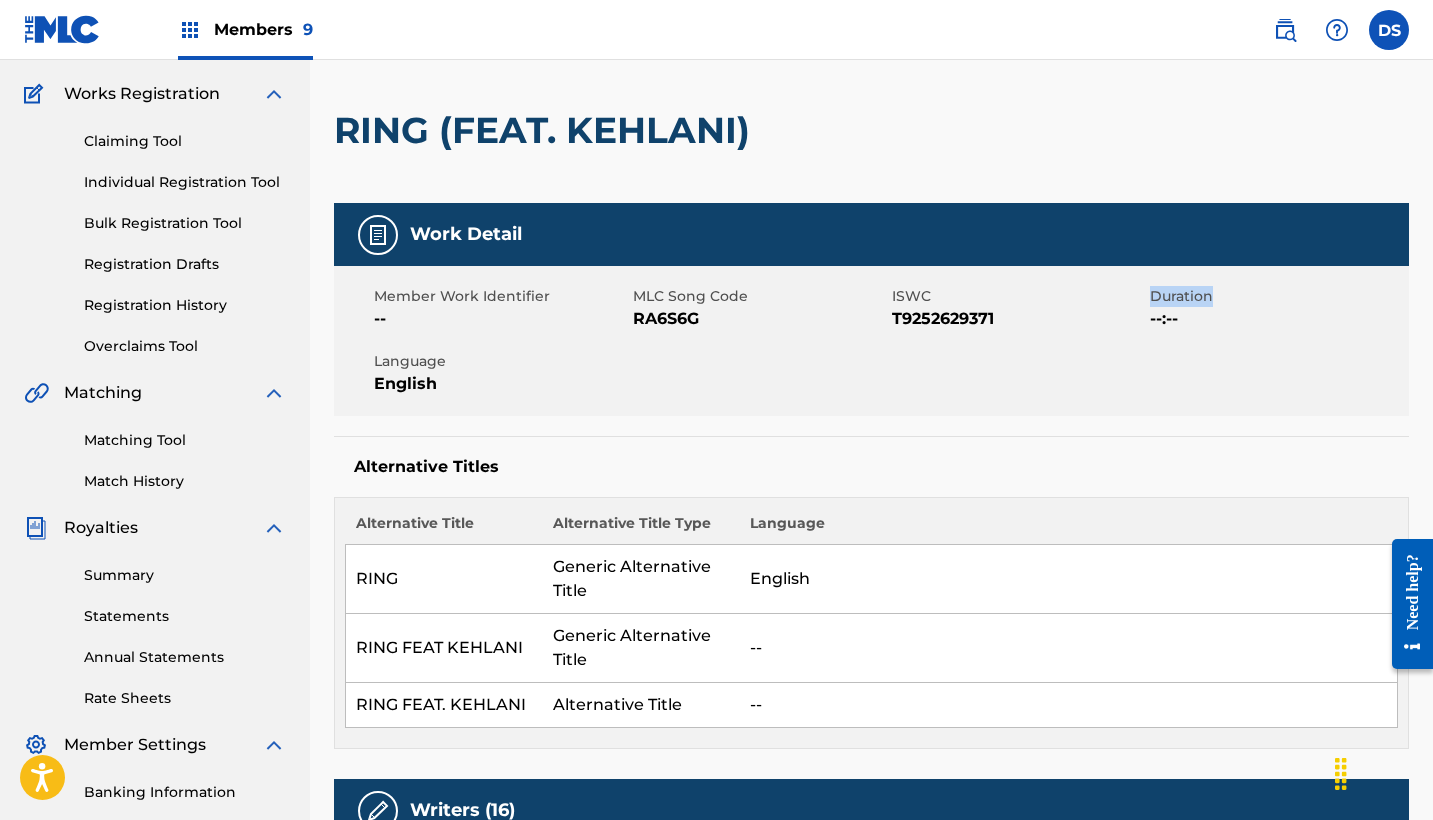 click on "Member Work Identifier -- MLC Song Code RA6S6G ISWC T9252629371 Duration --:-- Language English" at bounding box center (871, 341) 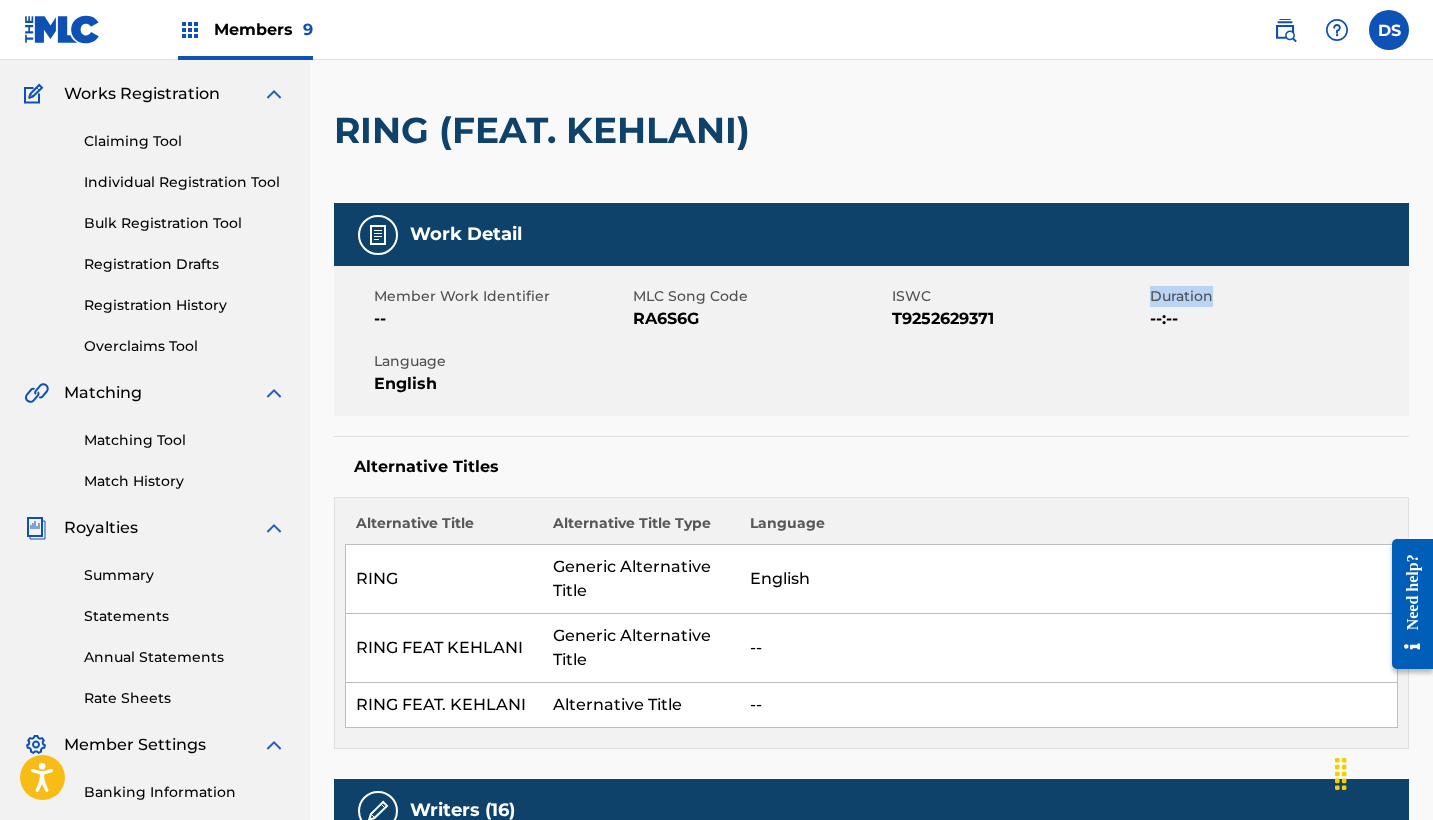 click on "Claiming Tool" at bounding box center [185, 141] 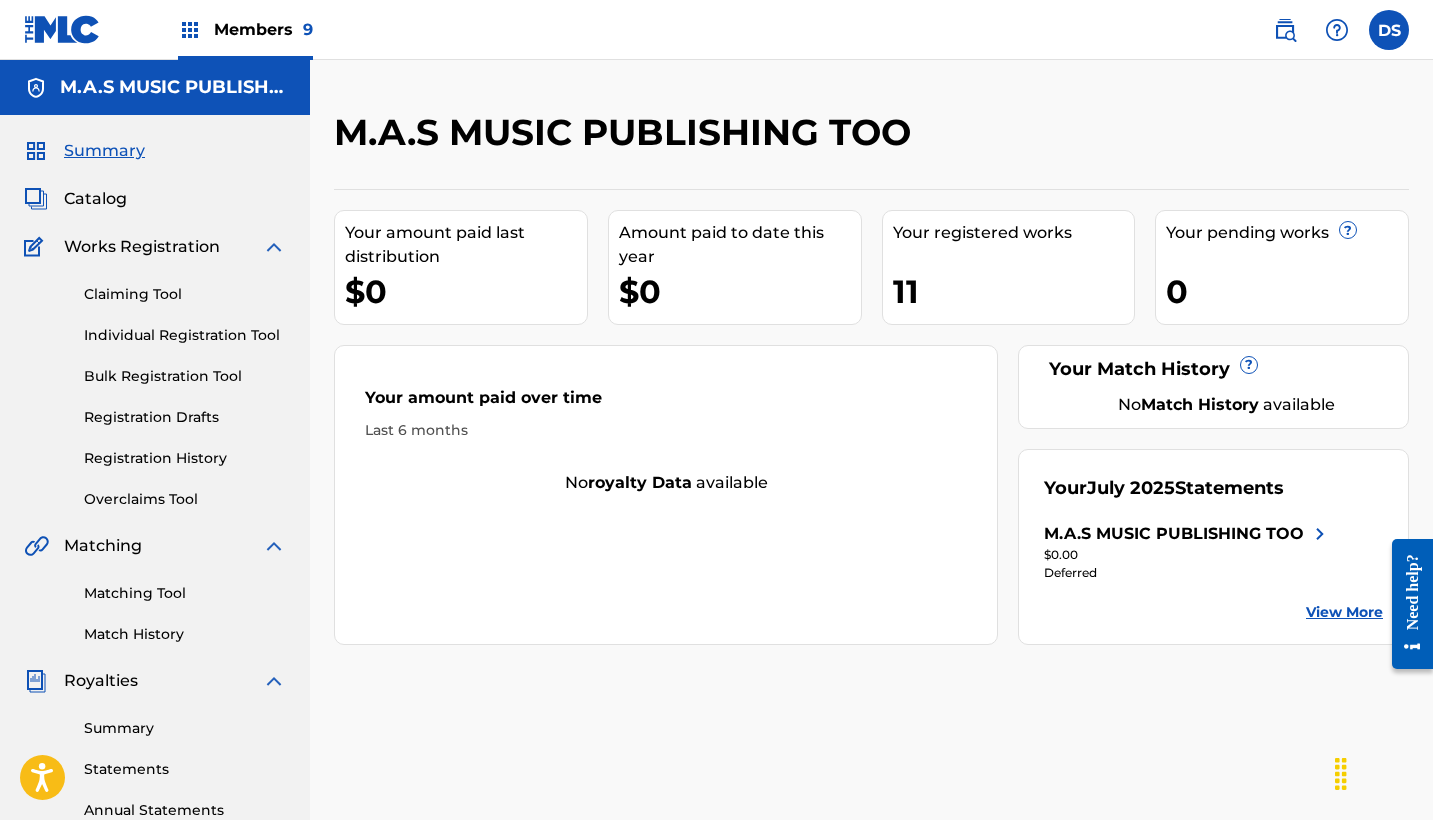 click on "Individual Registration Tool" at bounding box center [185, 335] 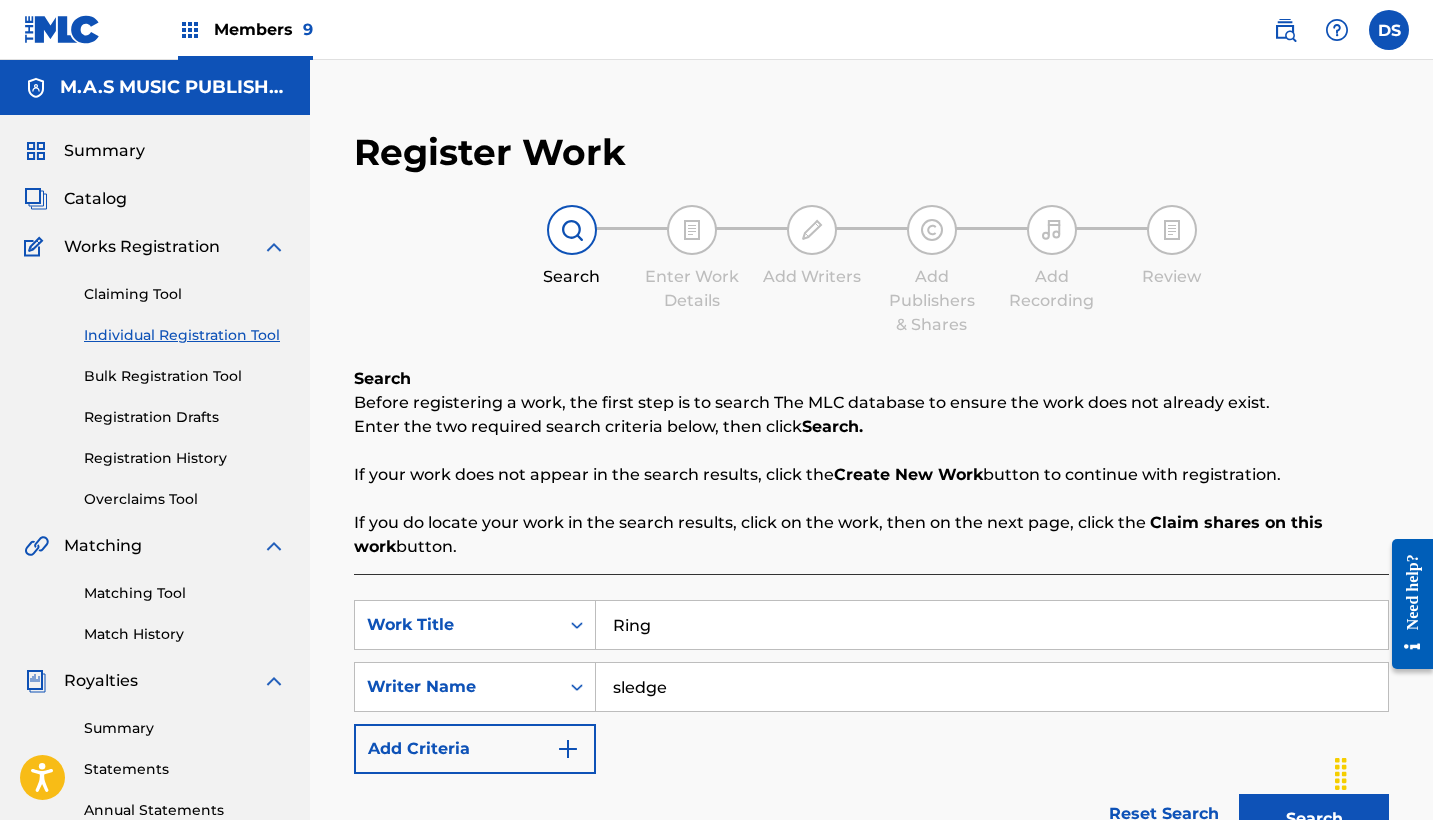 click on "Individual Registration Tool" at bounding box center (185, 335) 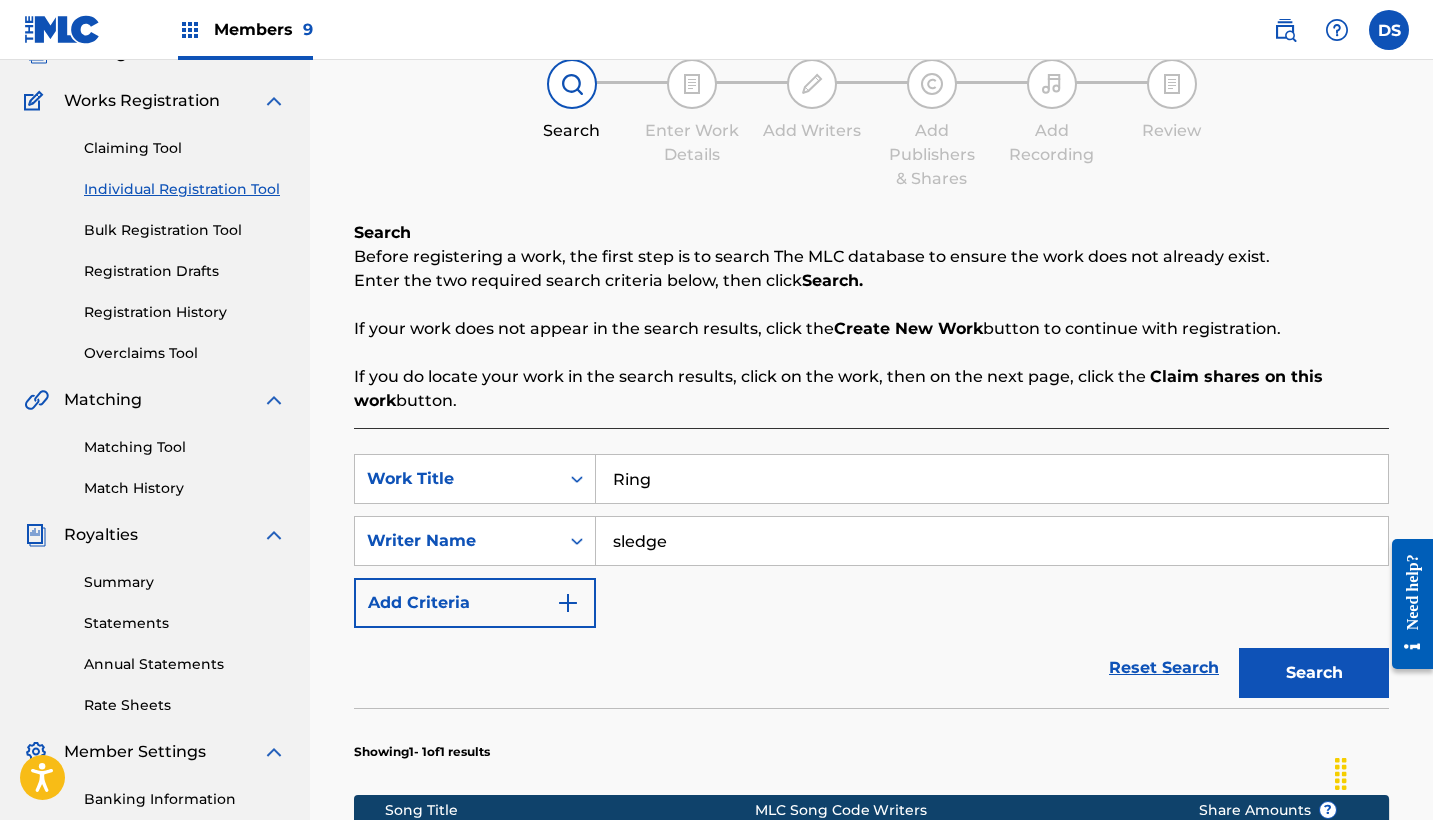scroll, scrollTop: 153, scrollLeft: 0, axis: vertical 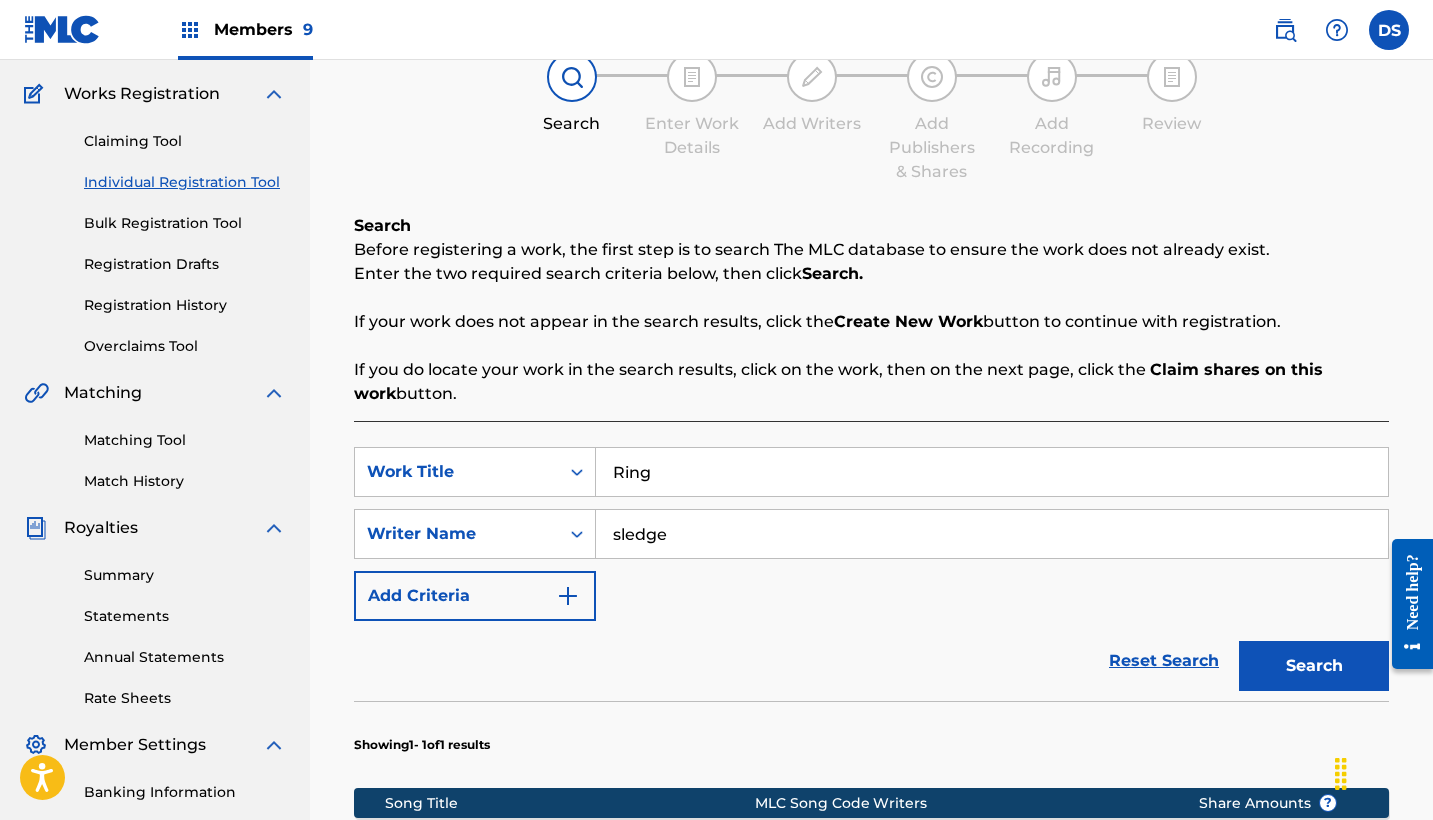 click on "Search" at bounding box center (1314, 666) 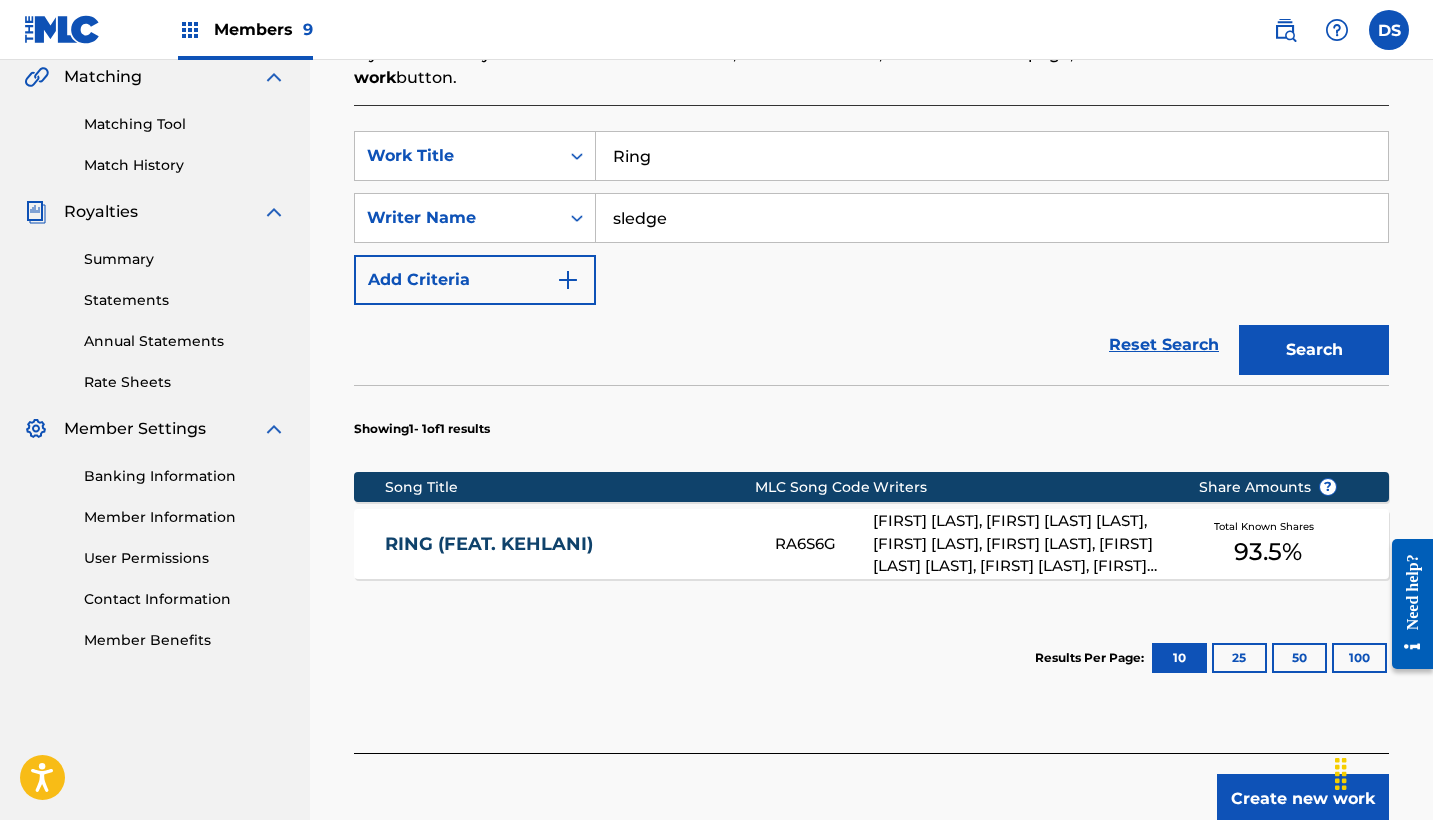 scroll, scrollTop: 474, scrollLeft: 0, axis: vertical 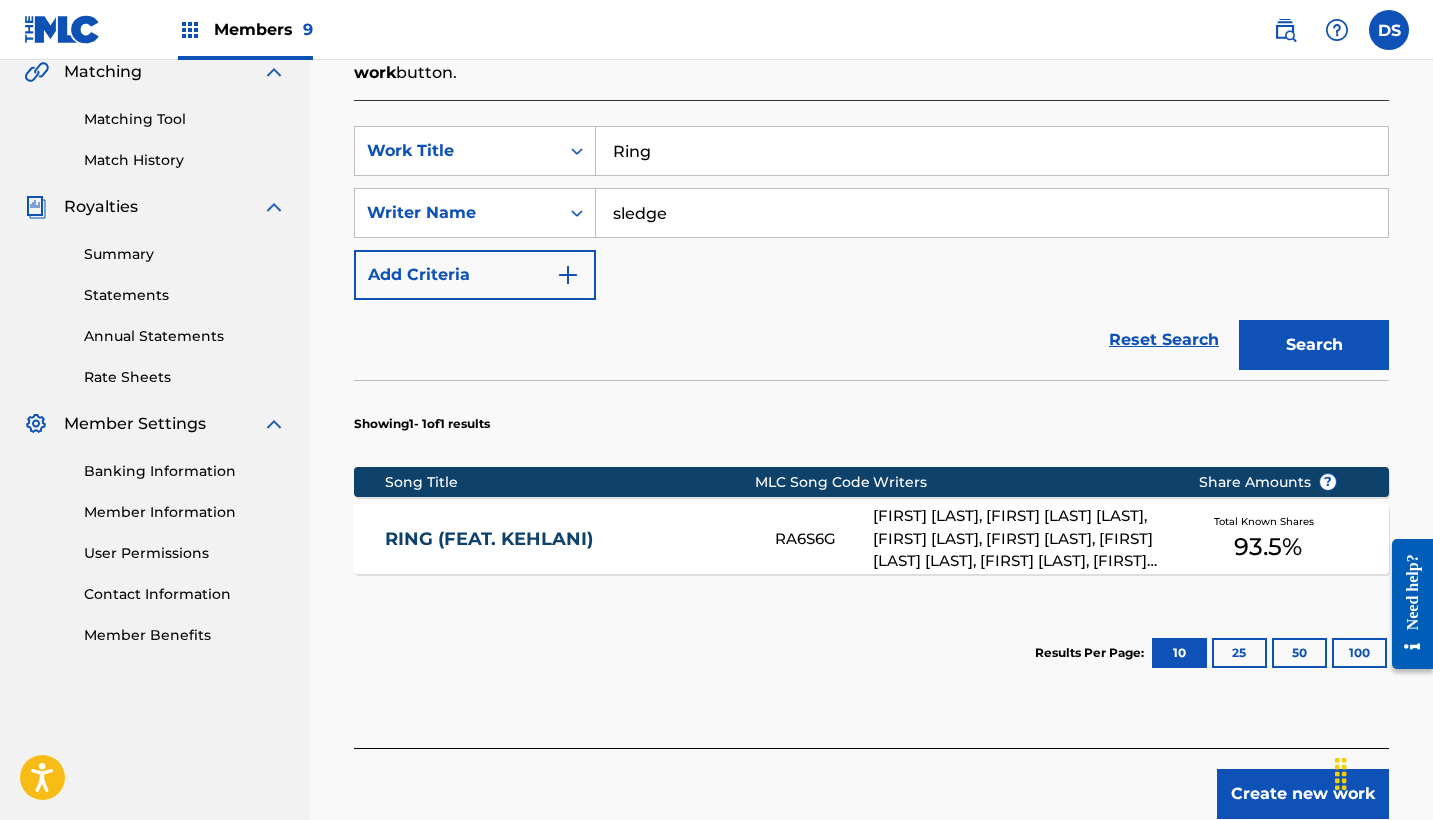 click on "[FIRST] [LAST], [FIRST] [LAST] [LAST], [FIRST] [LAST], [FIRST] [LAST], [FIRST] [LAST] [LAST], [FIRST] [LAST], [FIRST] [LAST], [FIRST] [LAST], [FIRST] [LAST], [FIRST] [LAST] [LAST] [LAST] [LAST], [FIRST] [LAST], [FIRST] [LAST], [FIRST] [LAST], [FIRST] [LAST], [FIRST] [LAST] [LAST]" at bounding box center [1020, 539] 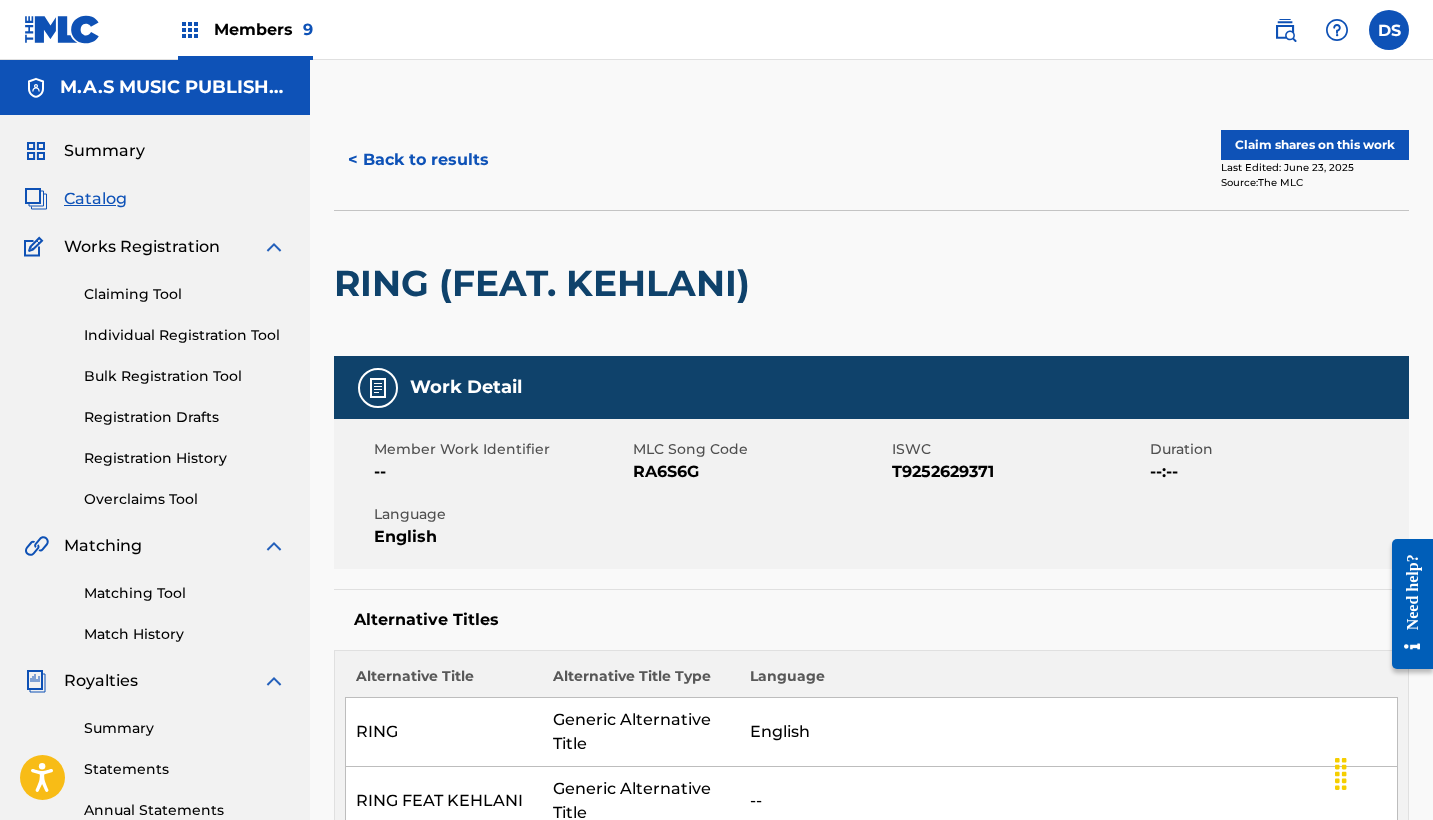 click on "Claim shares on this work" at bounding box center [1315, 145] 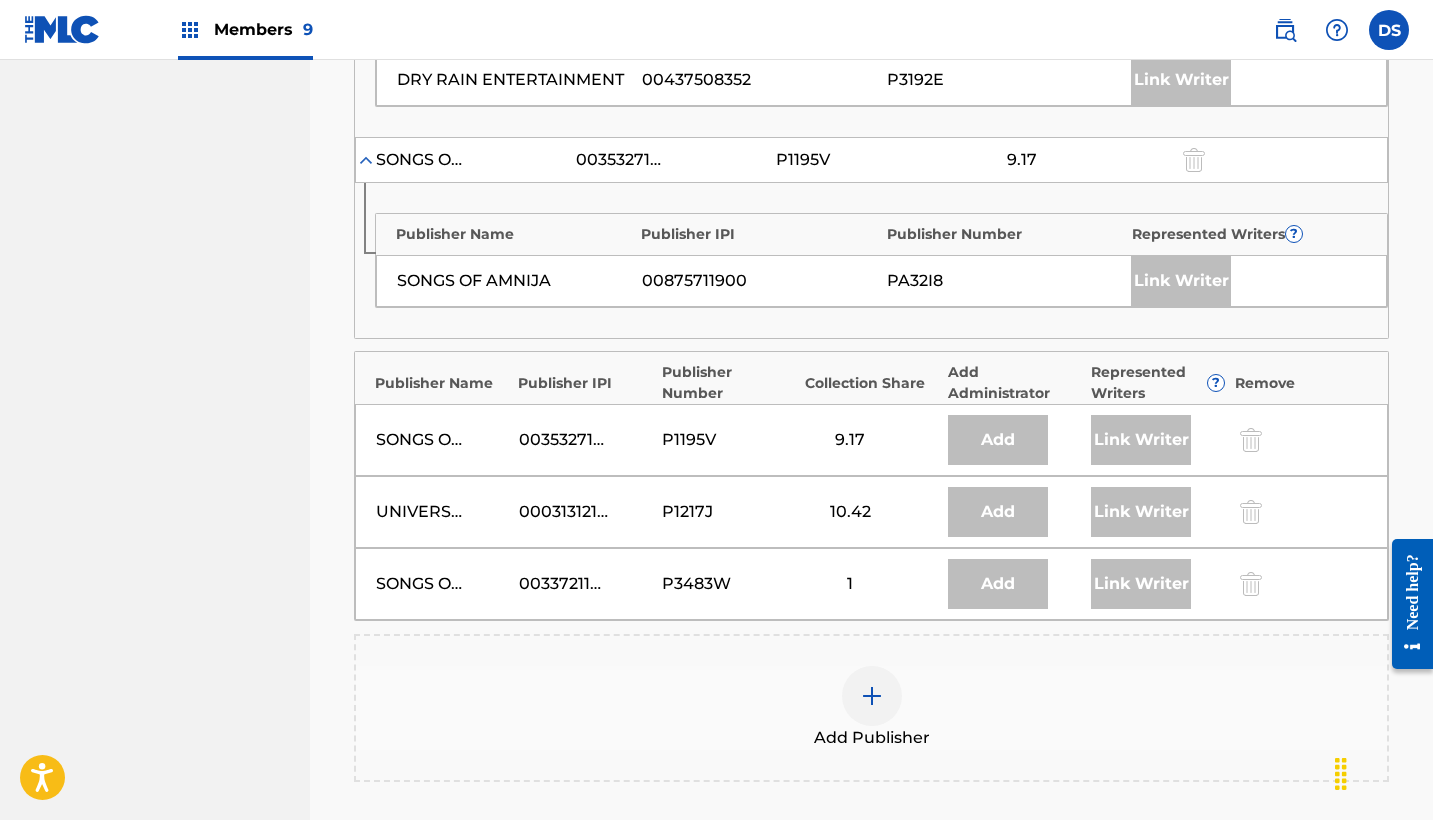 scroll, scrollTop: 2966, scrollLeft: 0, axis: vertical 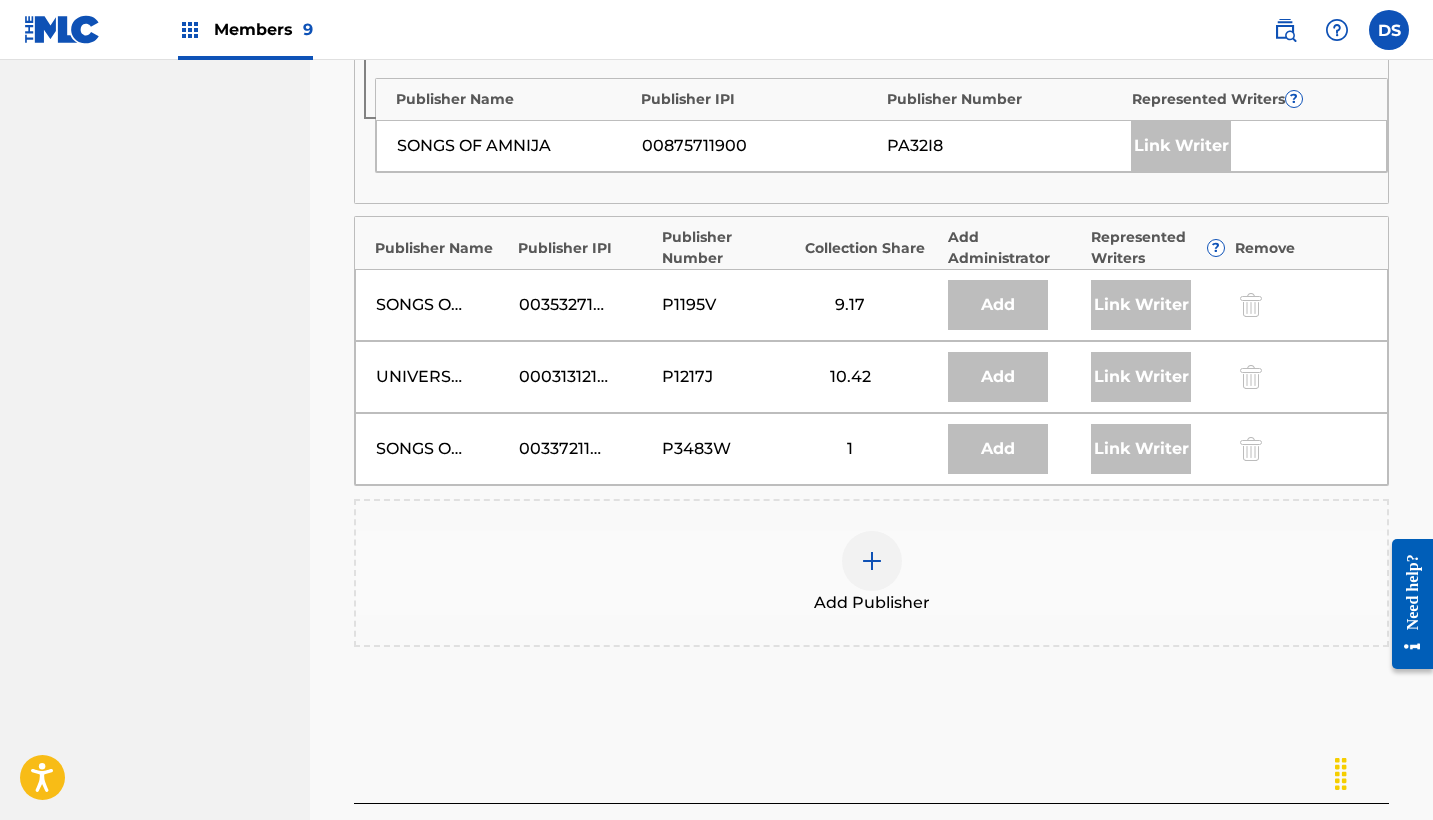 click at bounding box center [872, 561] 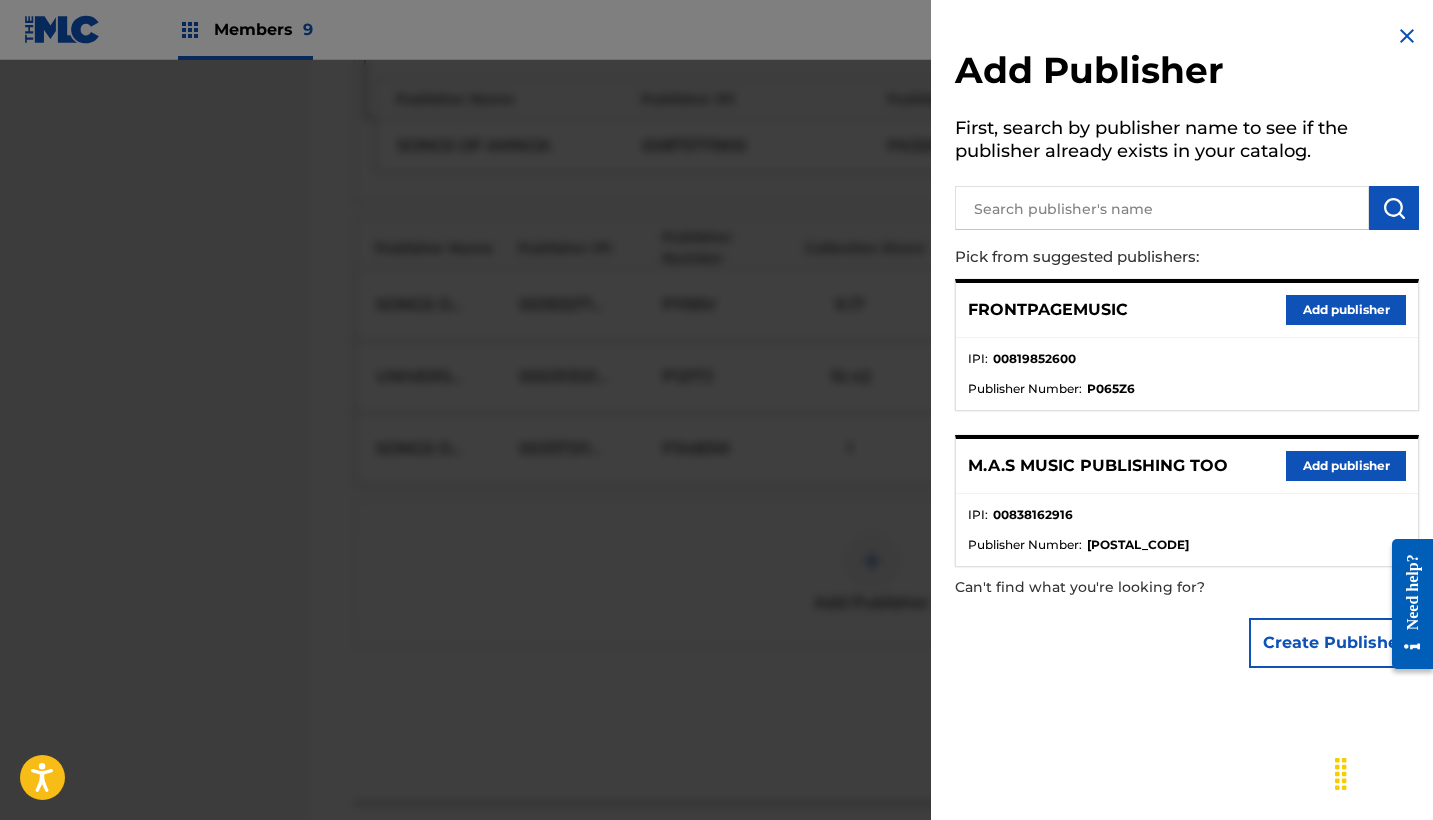 click at bounding box center (716, 470) 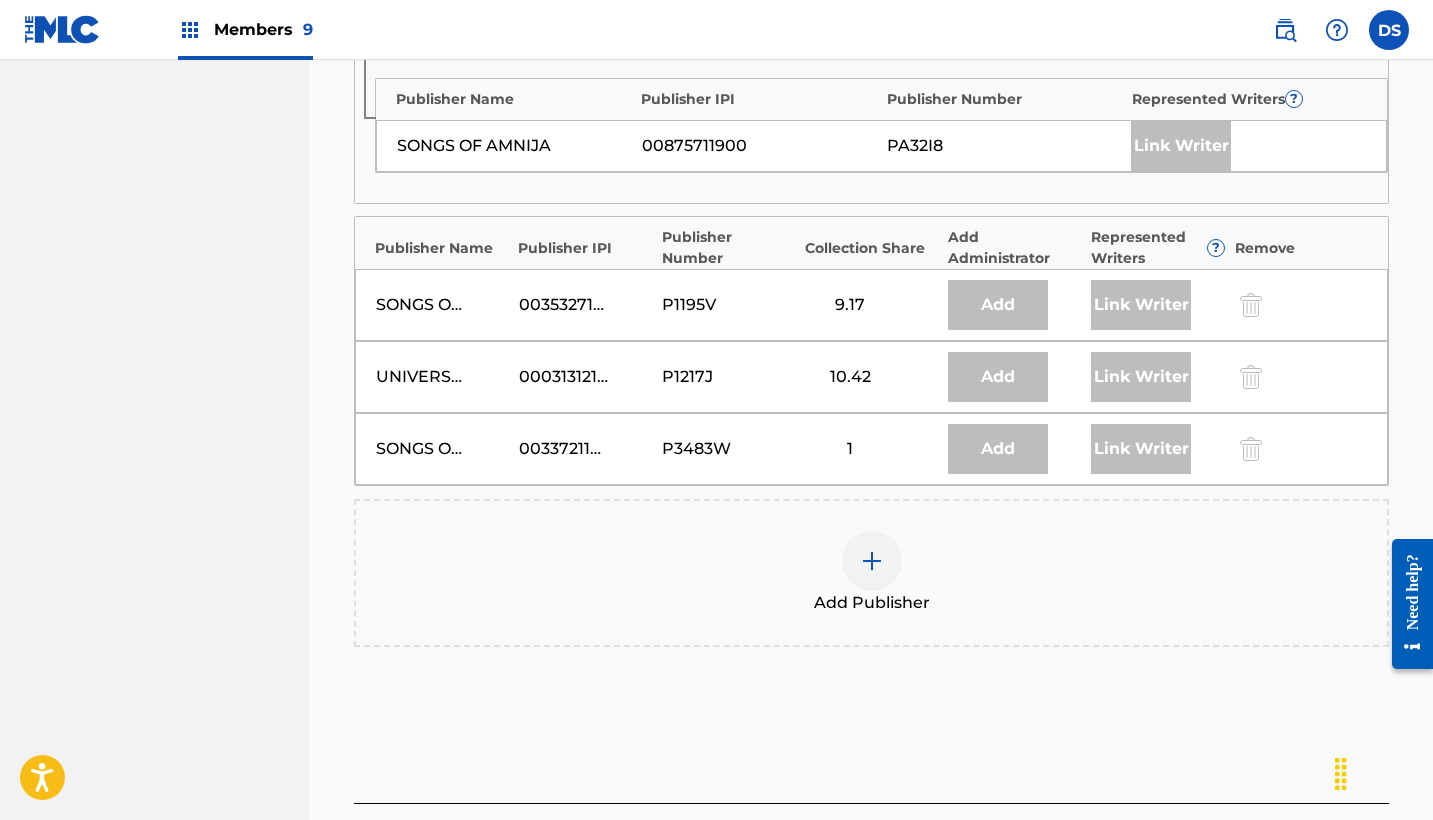 click at bounding box center [872, 561] 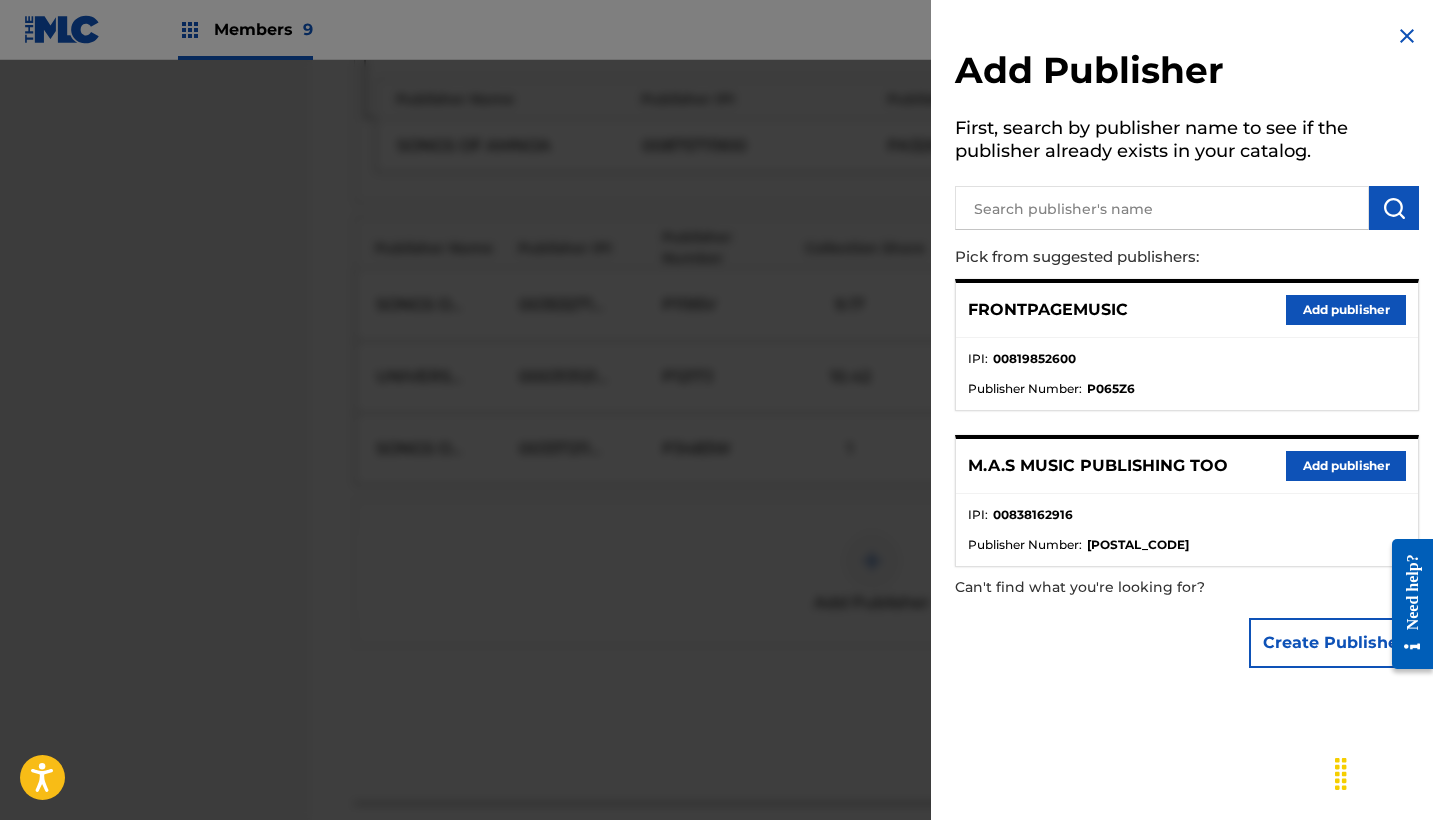 click at bounding box center [716, 470] 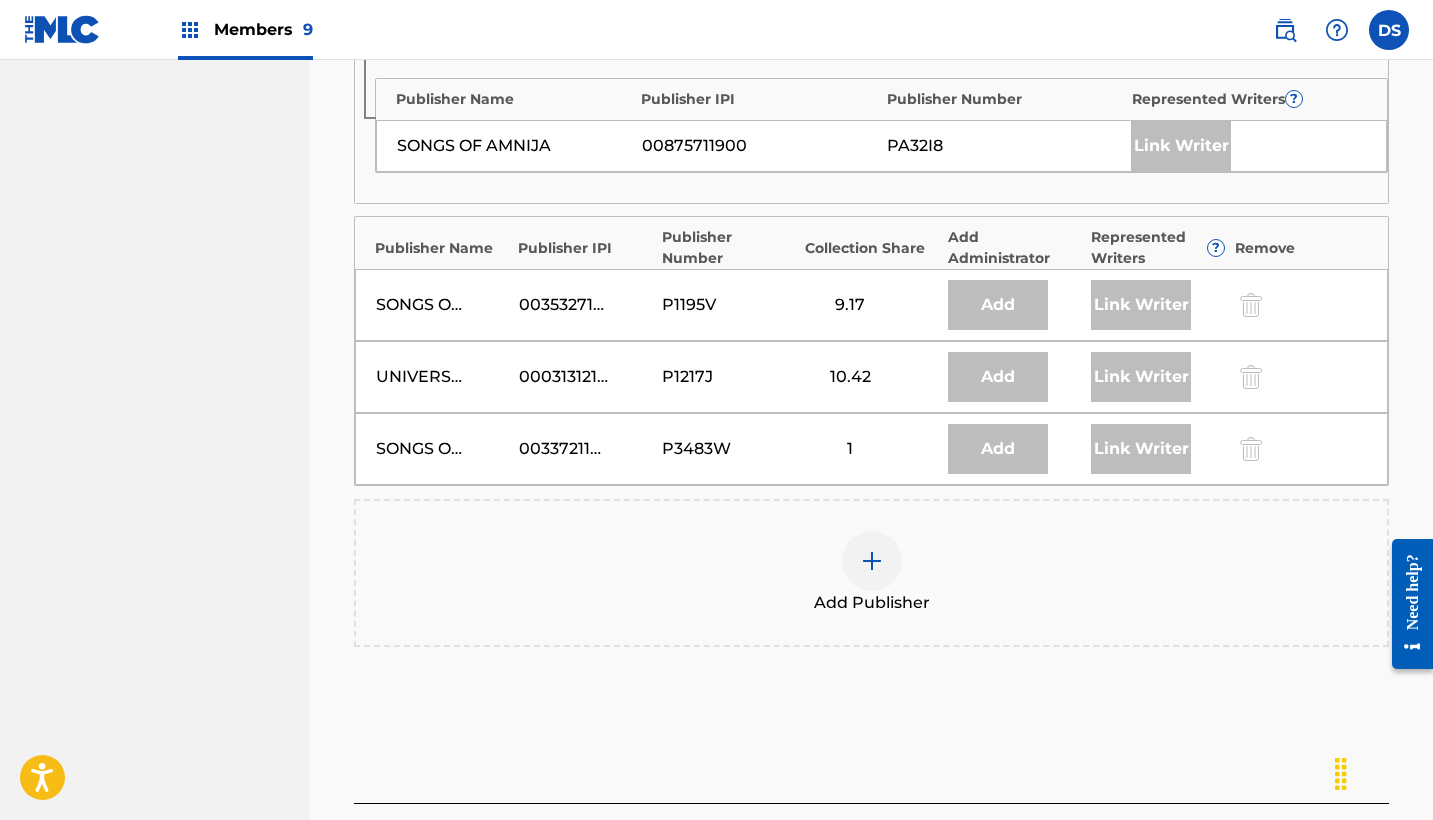 click at bounding box center [872, 561] 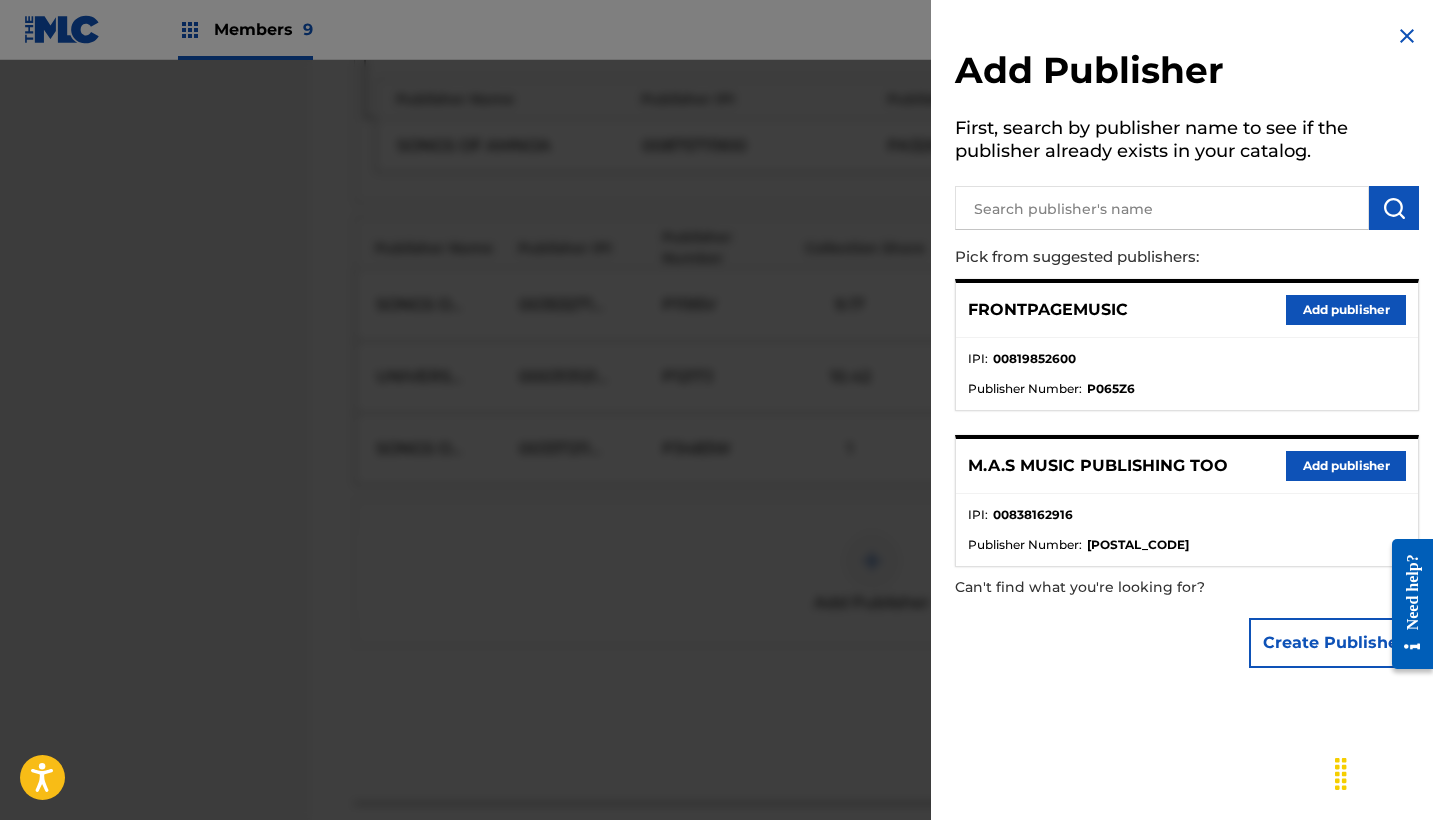 click at bounding box center (716, 470) 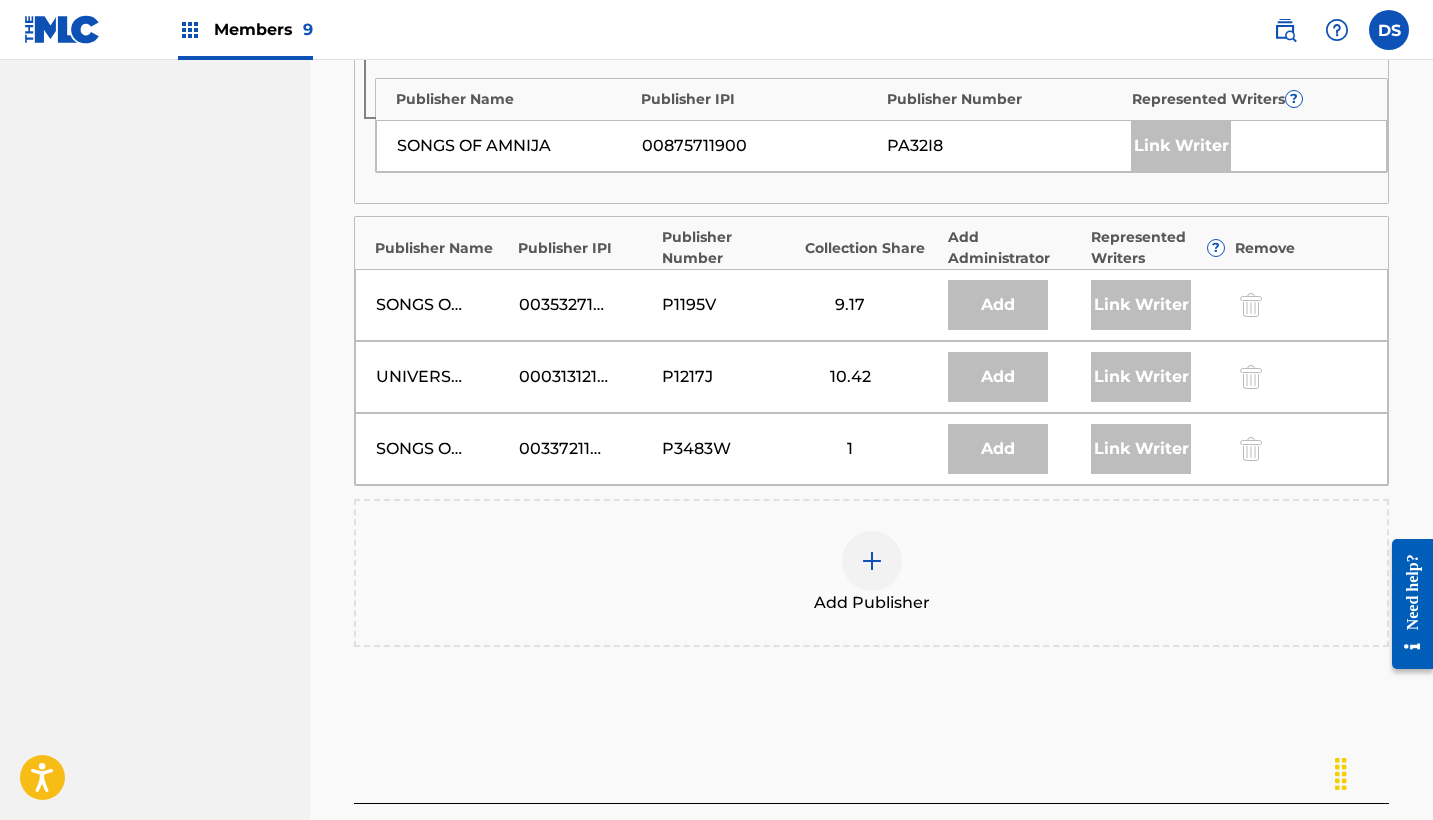 click at bounding box center [872, 561] 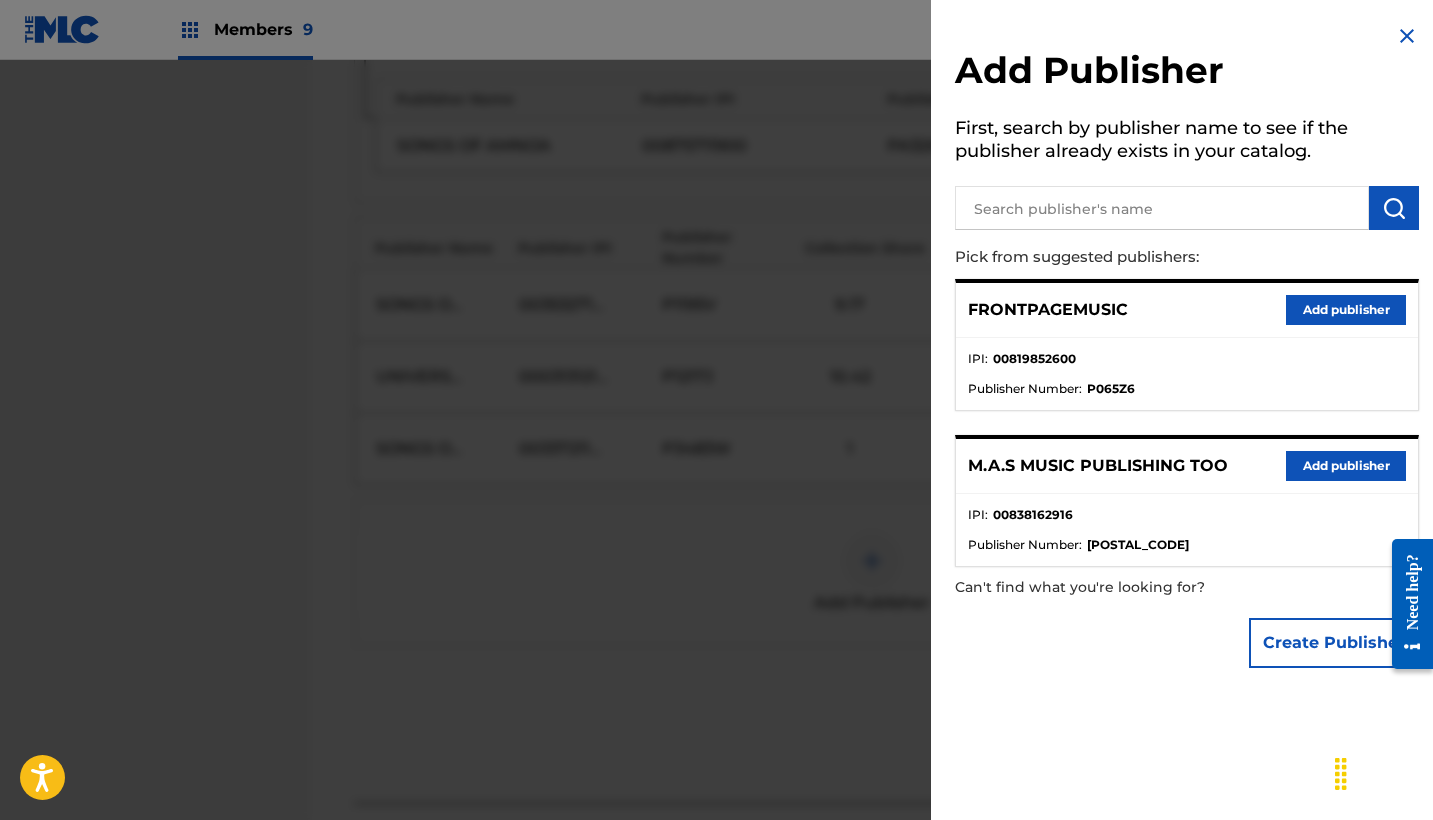 click at bounding box center (716, 470) 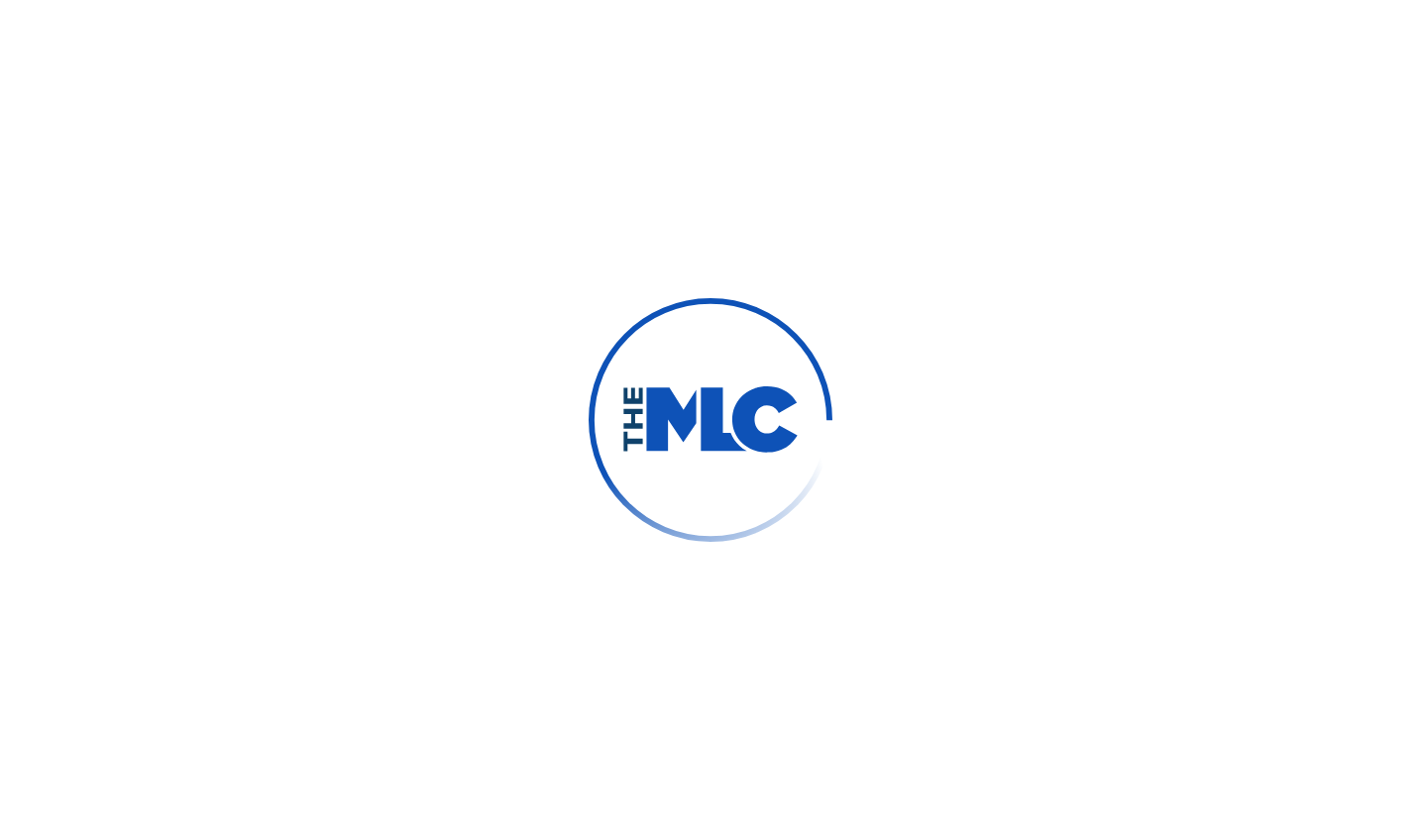 scroll, scrollTop: 0, scrollLeft: 0, axis: both 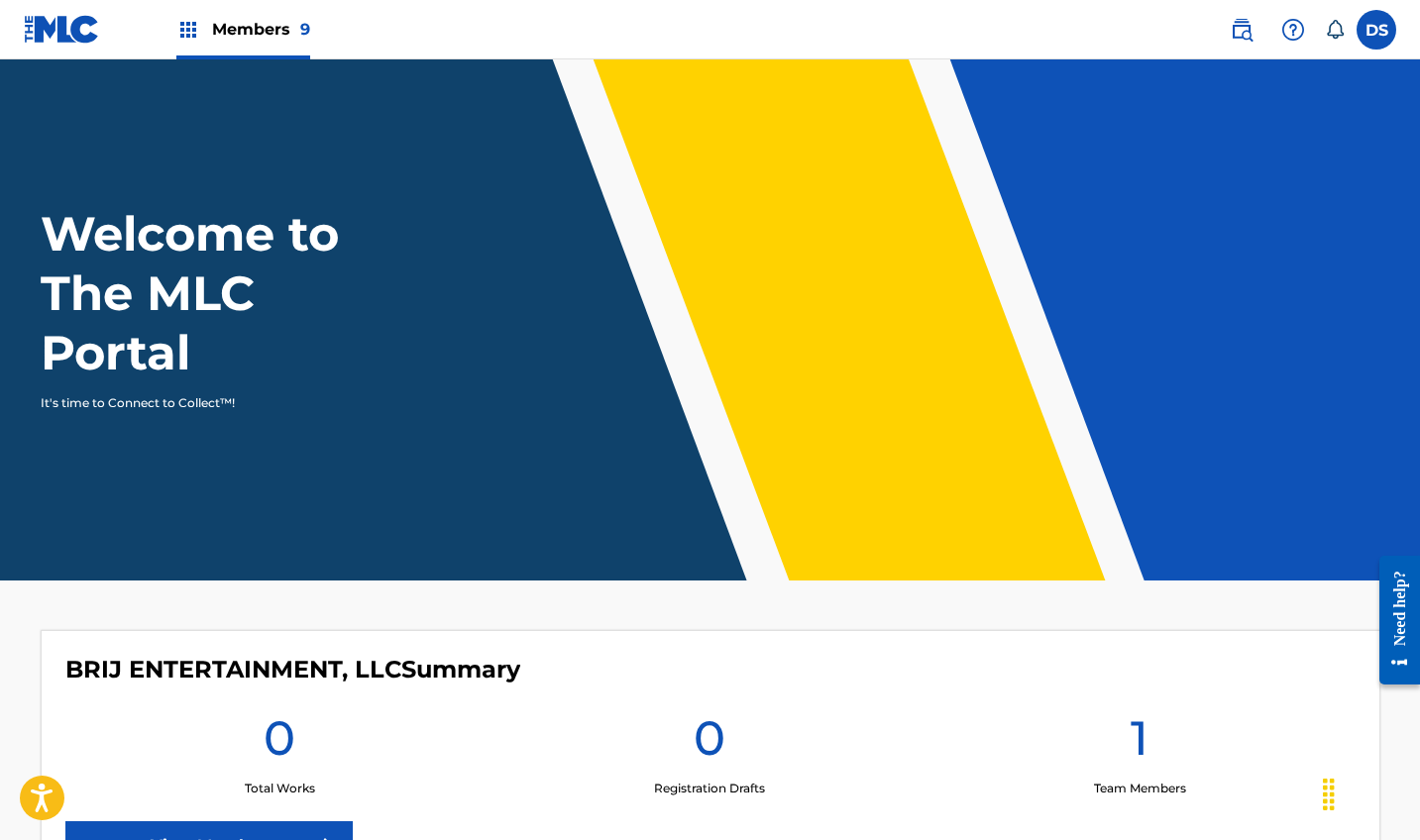 click at bounding box center [188, 30] 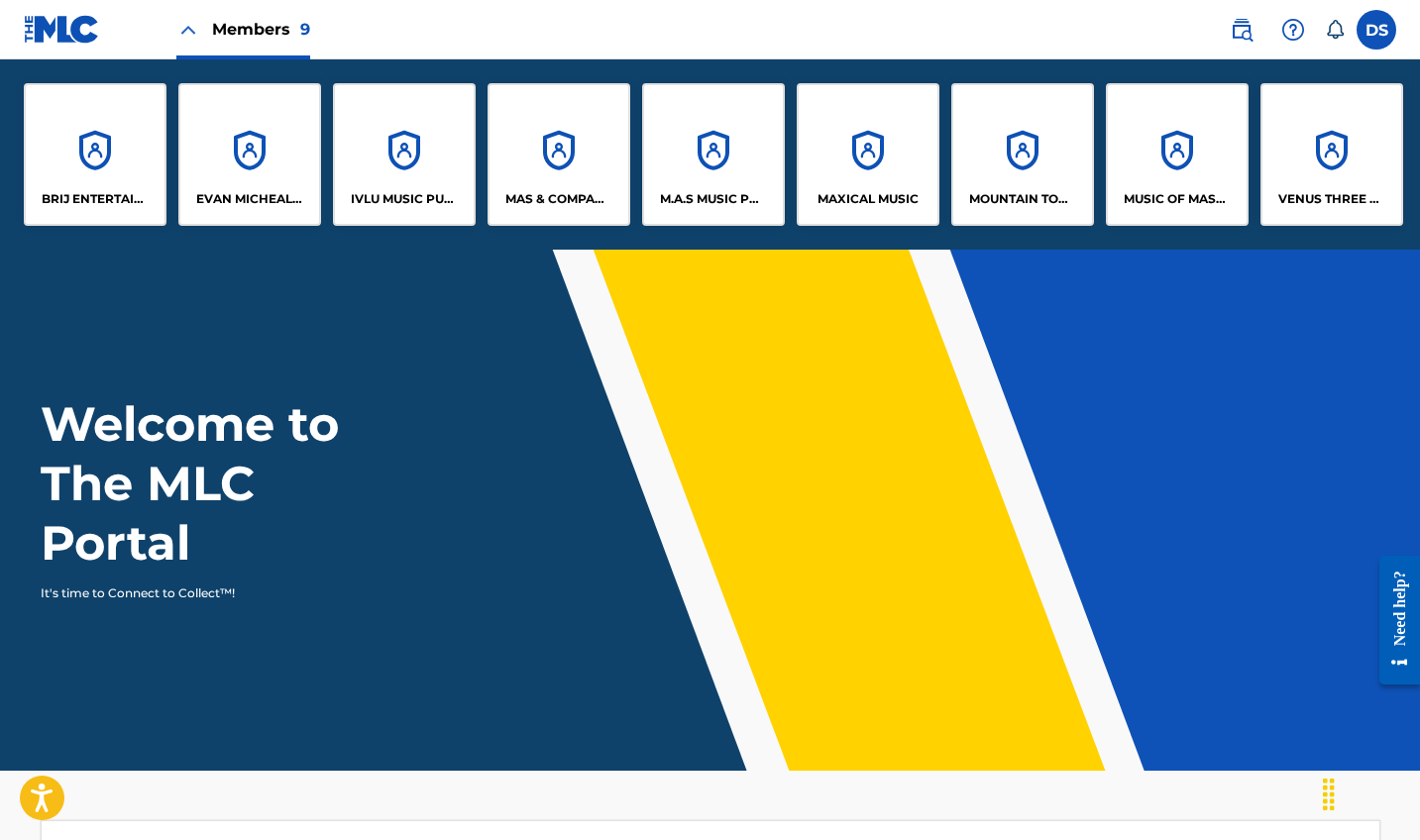 click on "M.A.S MUSIC PUBLISHING TOO" at bounding box center [713, 155] 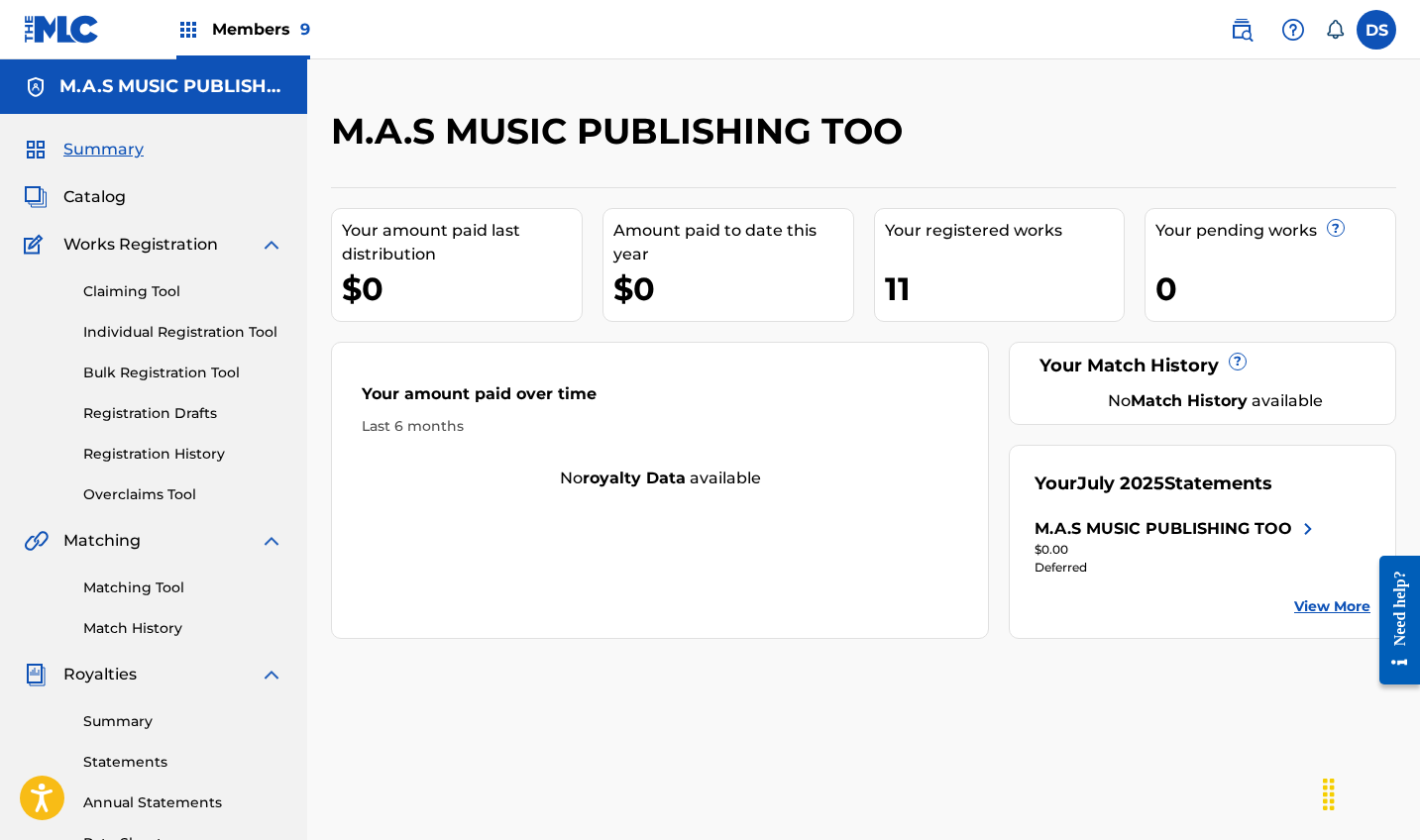 click on "Individual Registration Tool" at bounding box center [183, 332] 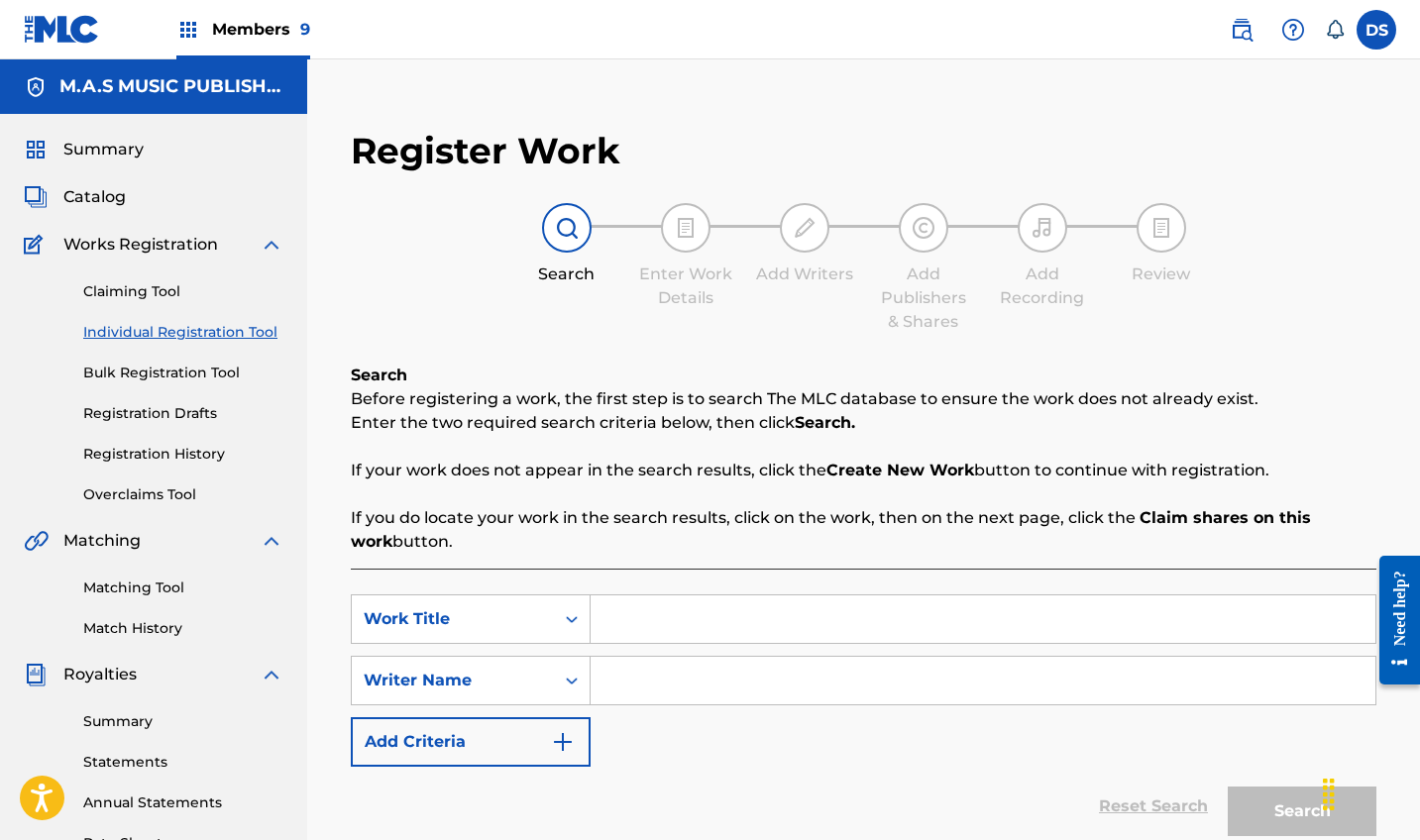 click at bounding box center [983, 619] 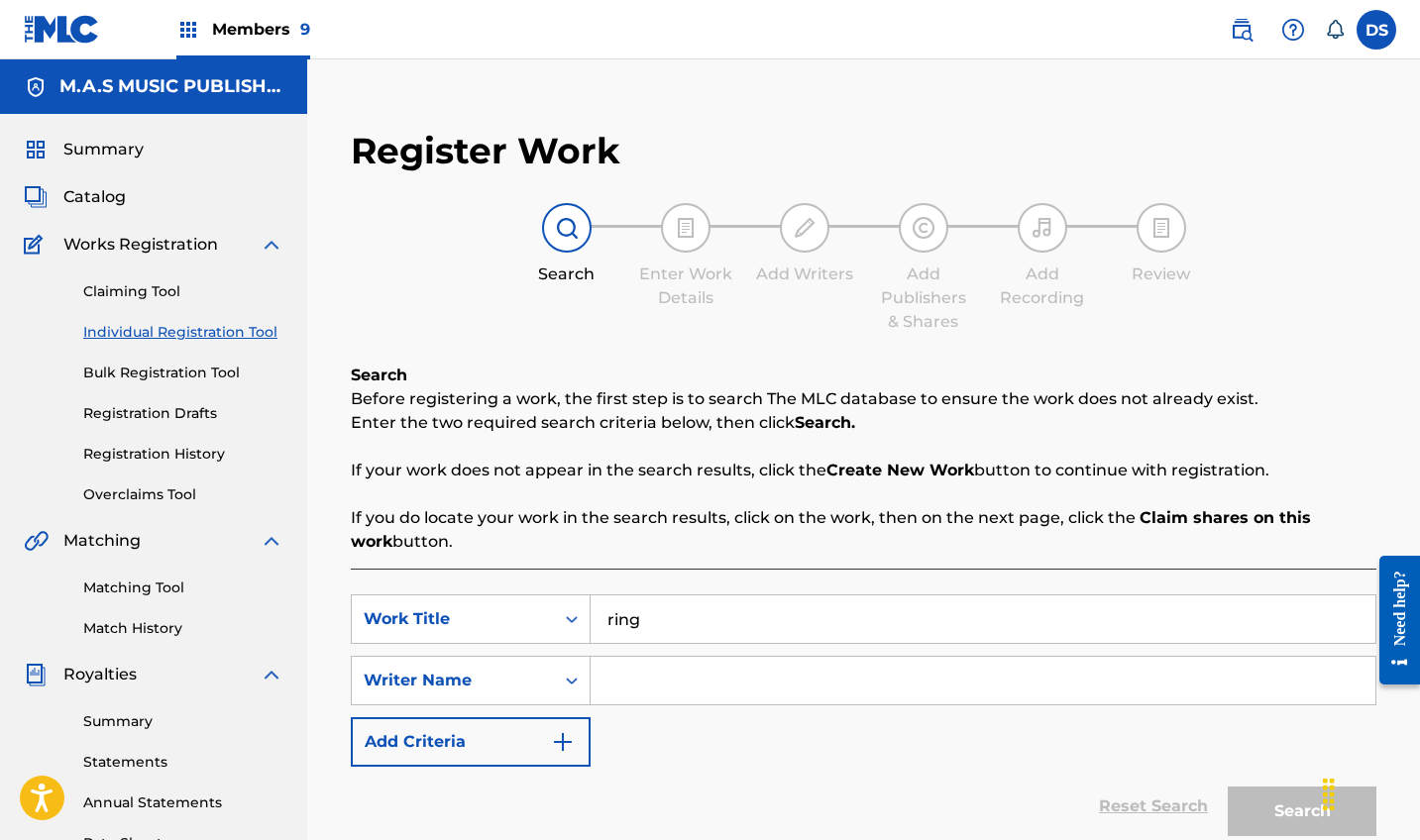 type on "ring" 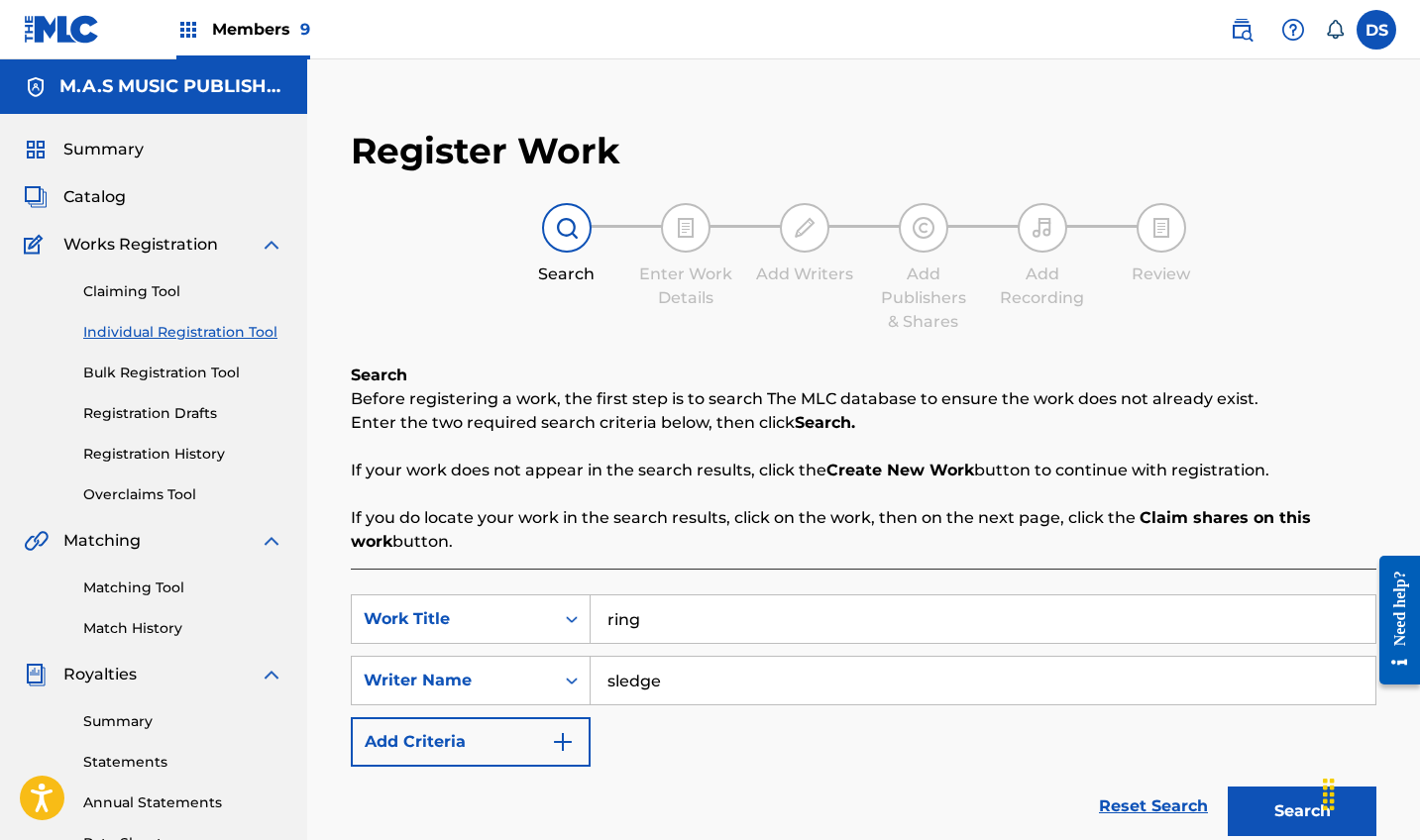 type on "sledge" 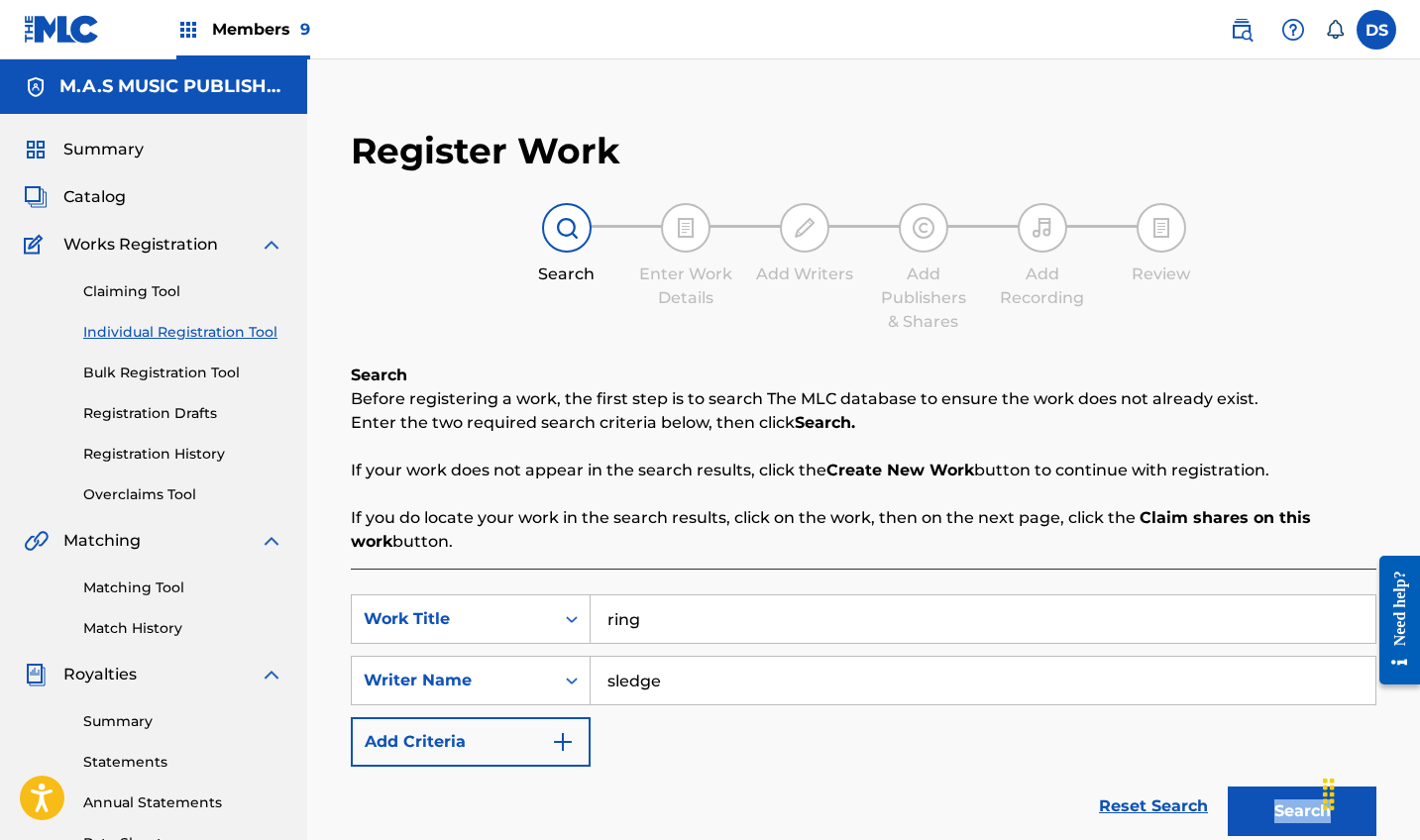 click on "Search" at bounding box center (1297, 806) 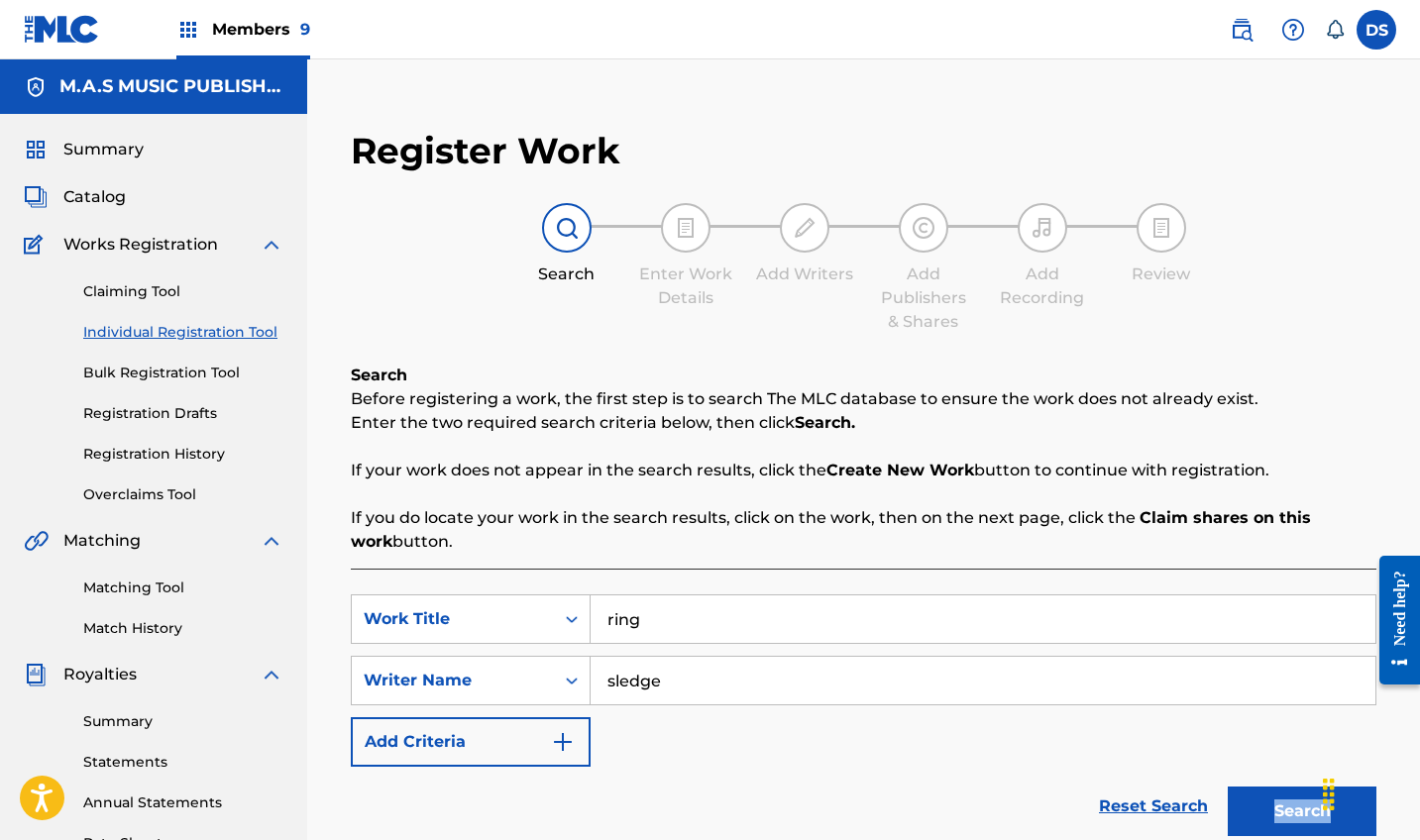 click on "Search" at bounding box center (1302, 811) 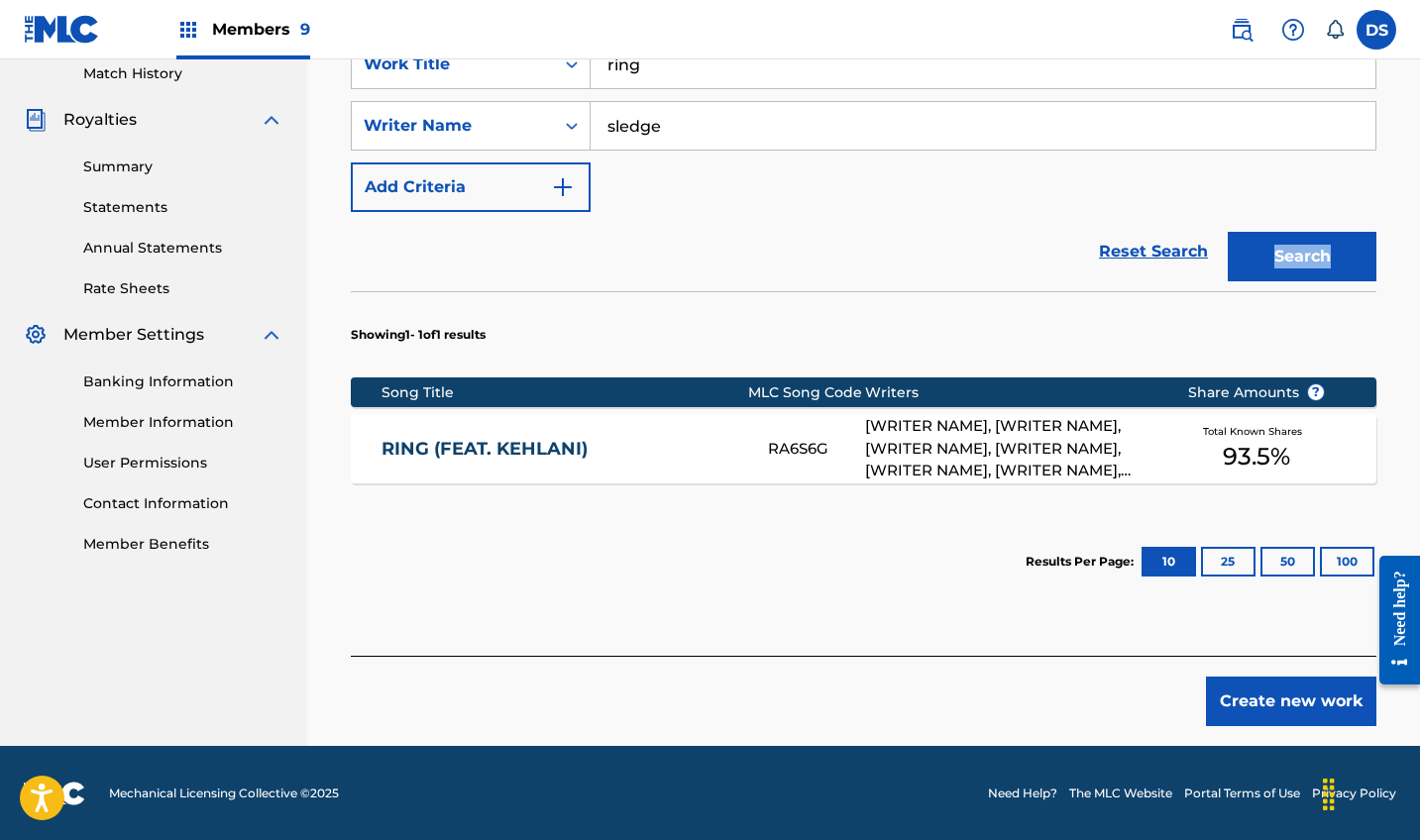scroll, scrollTop: 556, scrollLeft: 0, axis: vertical 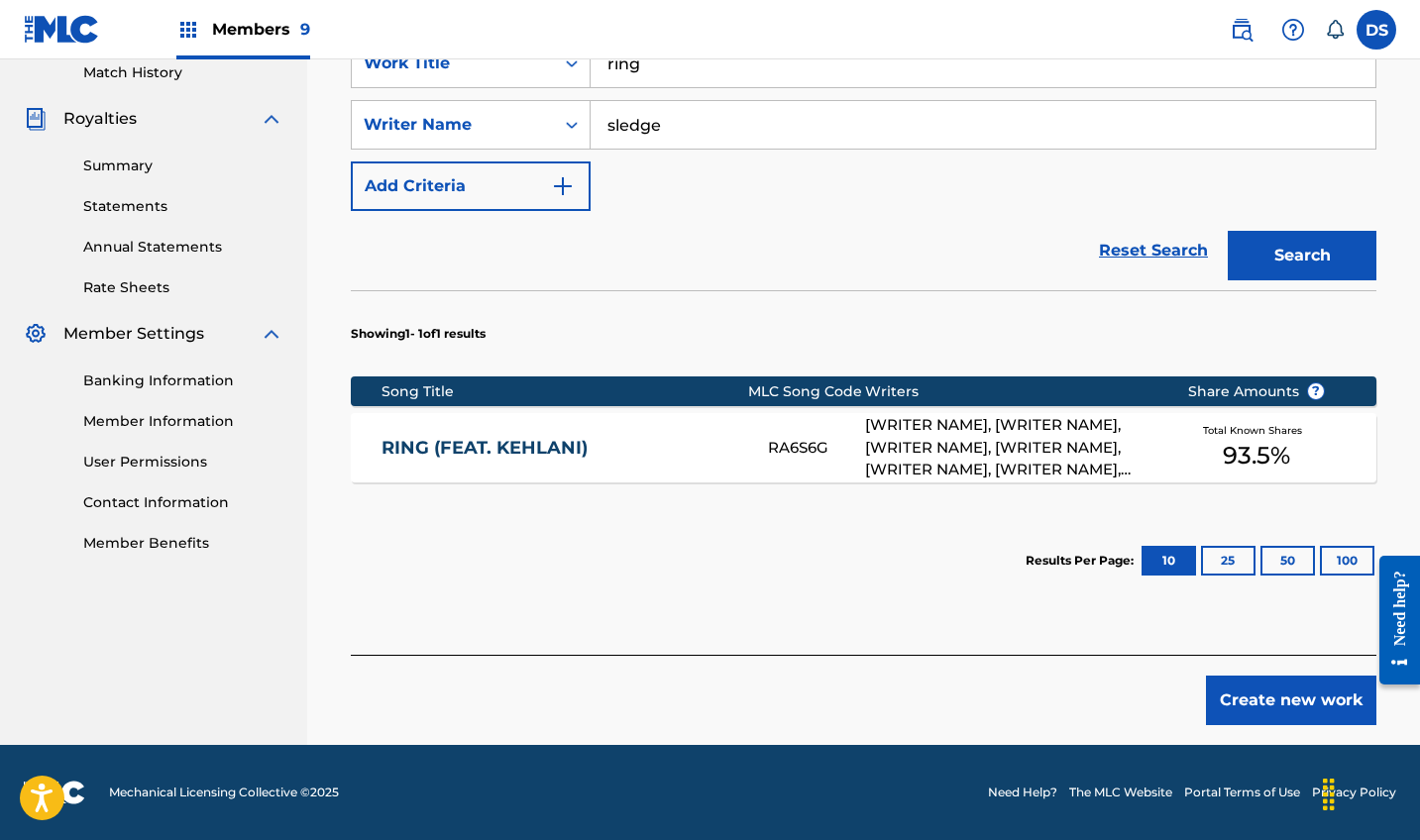 click on "[FIRST] [LAST], [FIRST] [LAST] [LAST], [FIRST] [LAST], [FIRST] [LAST], [FIRST] [LAST] [LAST], [FIRST] [LAST], [FIRST] [LAST], [FIRST] [LAST], [FIRST] [LAST], [FIRST] [LAST] [LAST] [LAST] [LAST], [FIRST] [LAST], [FIRST] [LAST], [FIRST] [LAST], [FIRST] [LAST], [FIRST] [LAST] [LAST]" at bounding box center [1011, 448] 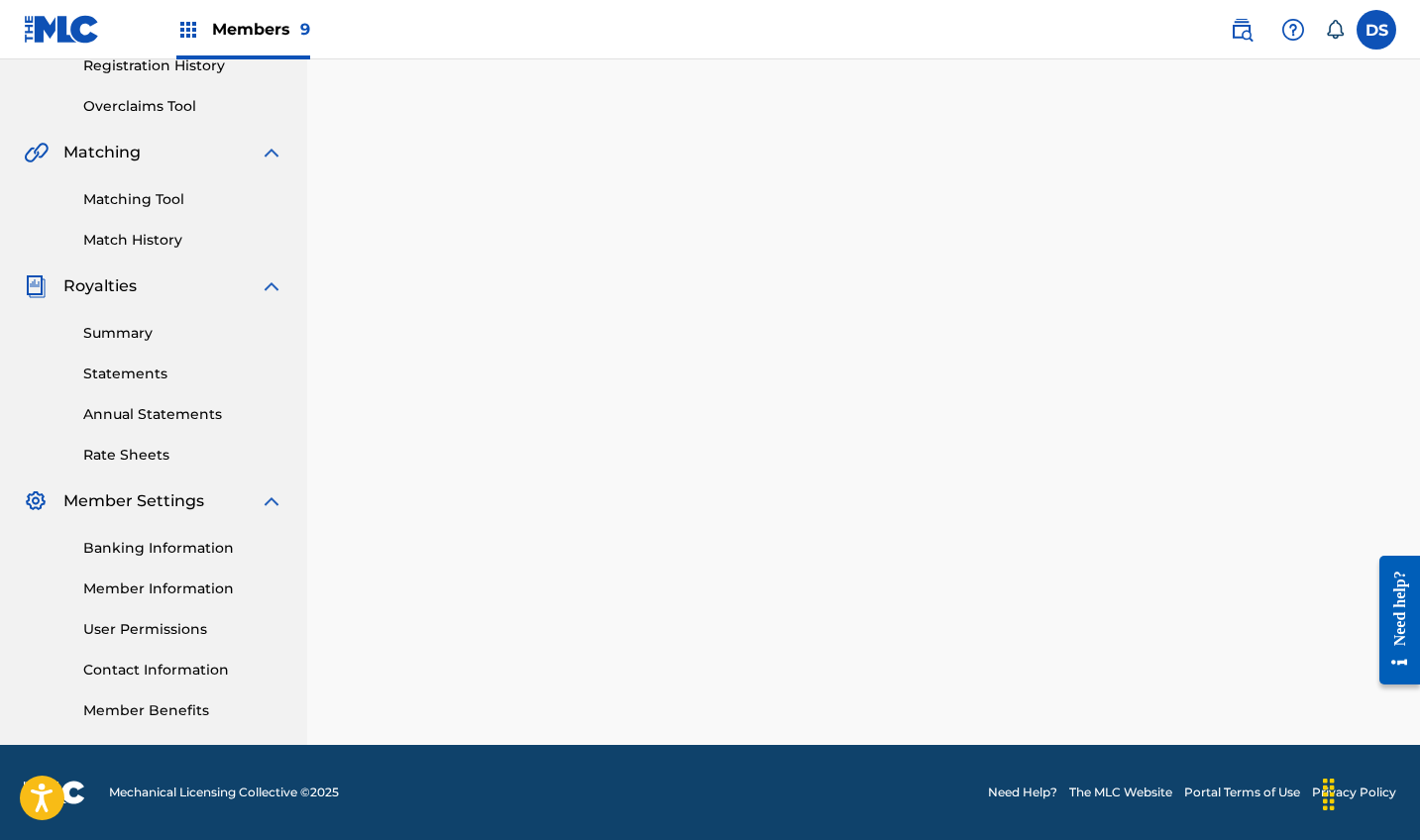 scroll, scrollTop: 0, scrollLeft: 0, axis: both 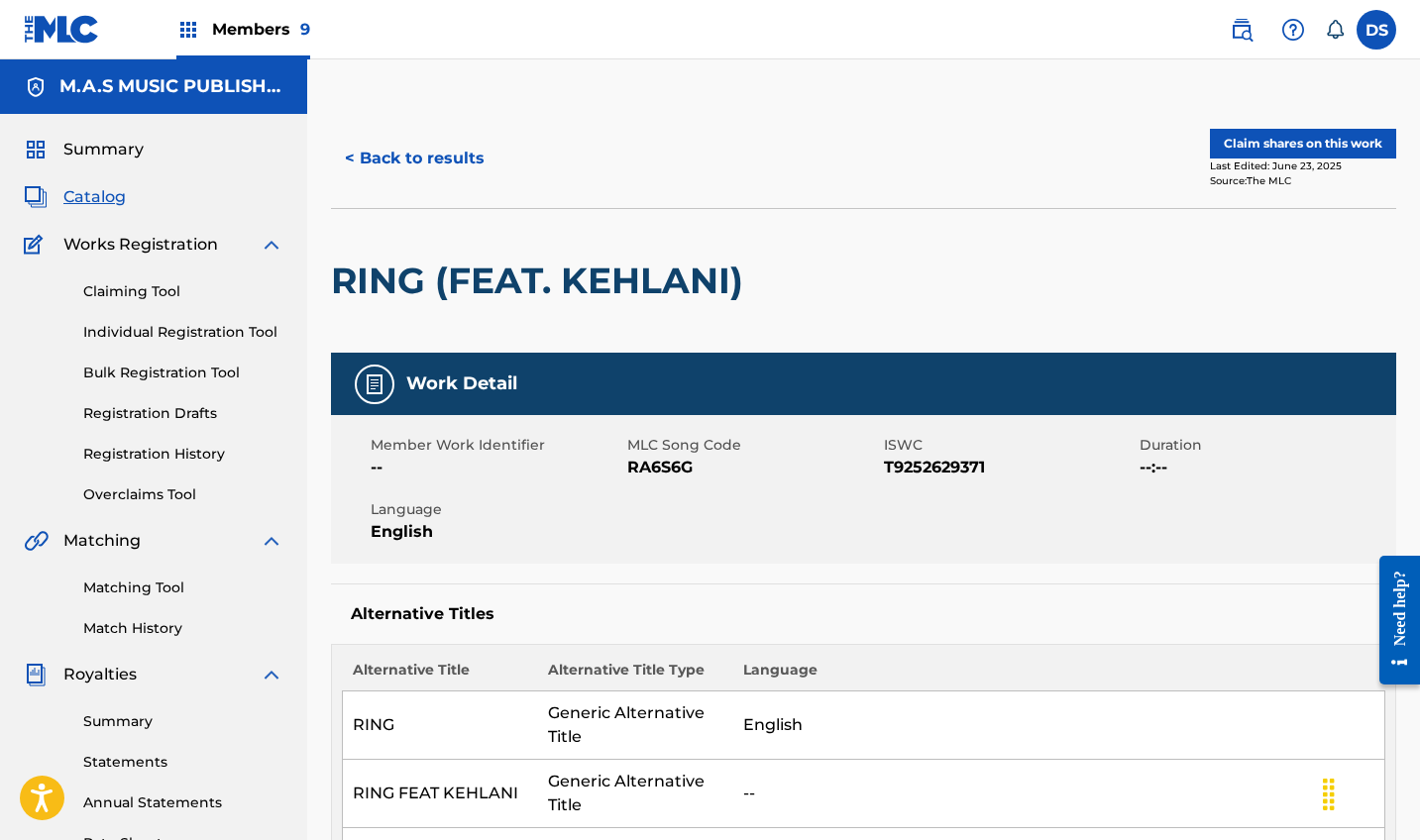 click on "Claim shares on this work" at bounding box center (1303, 144) 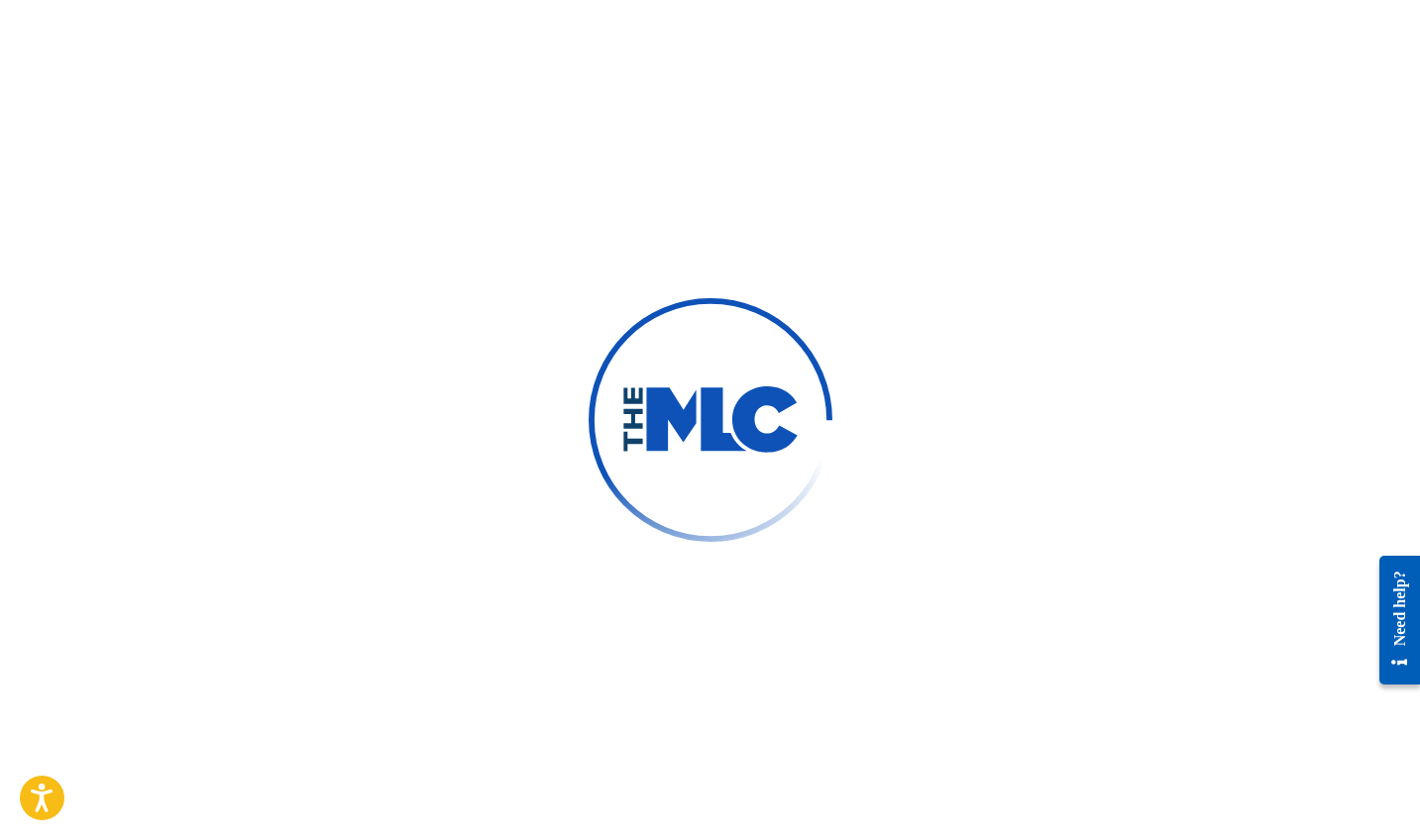 click at bounding box center [710, 420] 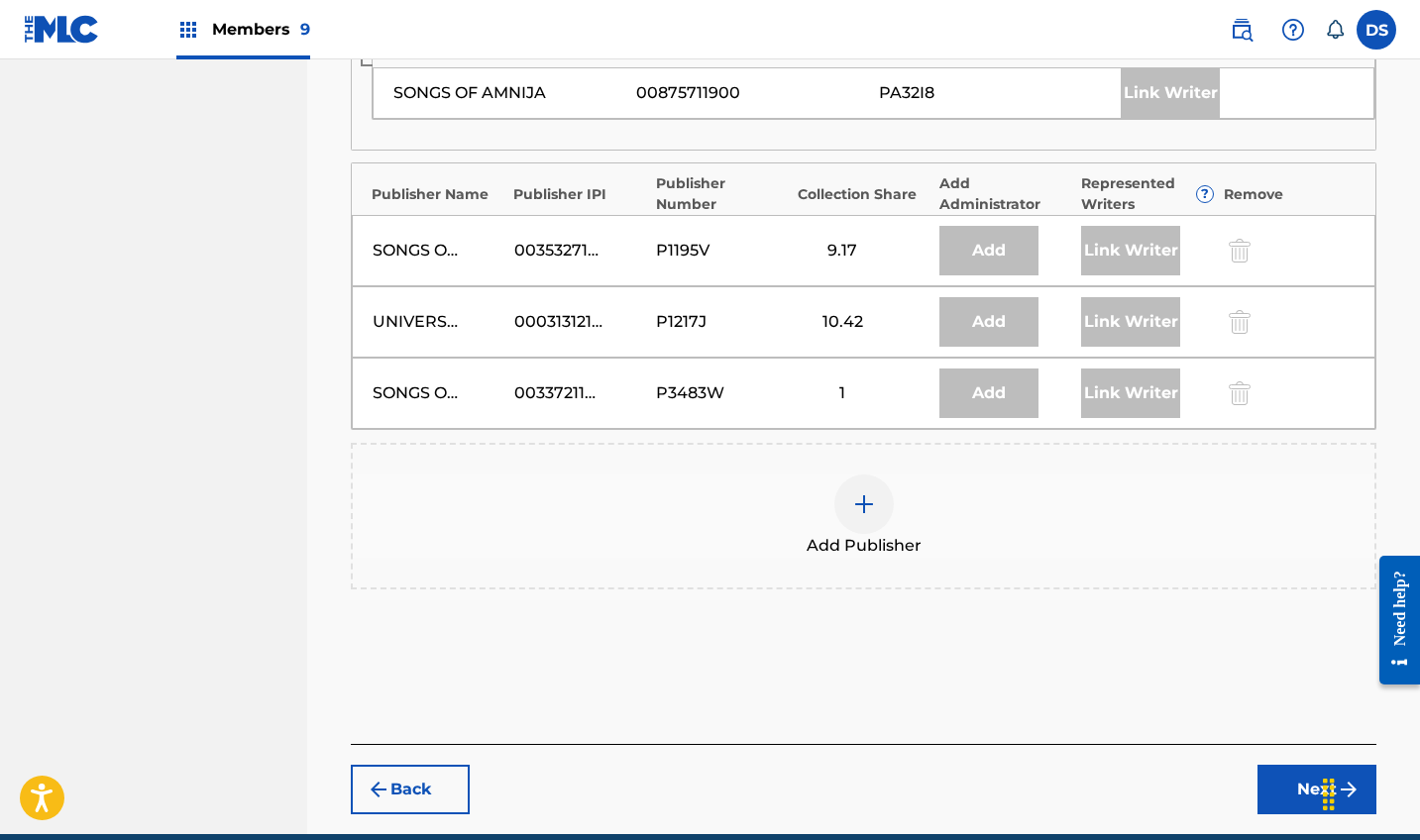 scroll, scrollTop: 3051, scrollLeft: 0, axis: vertical 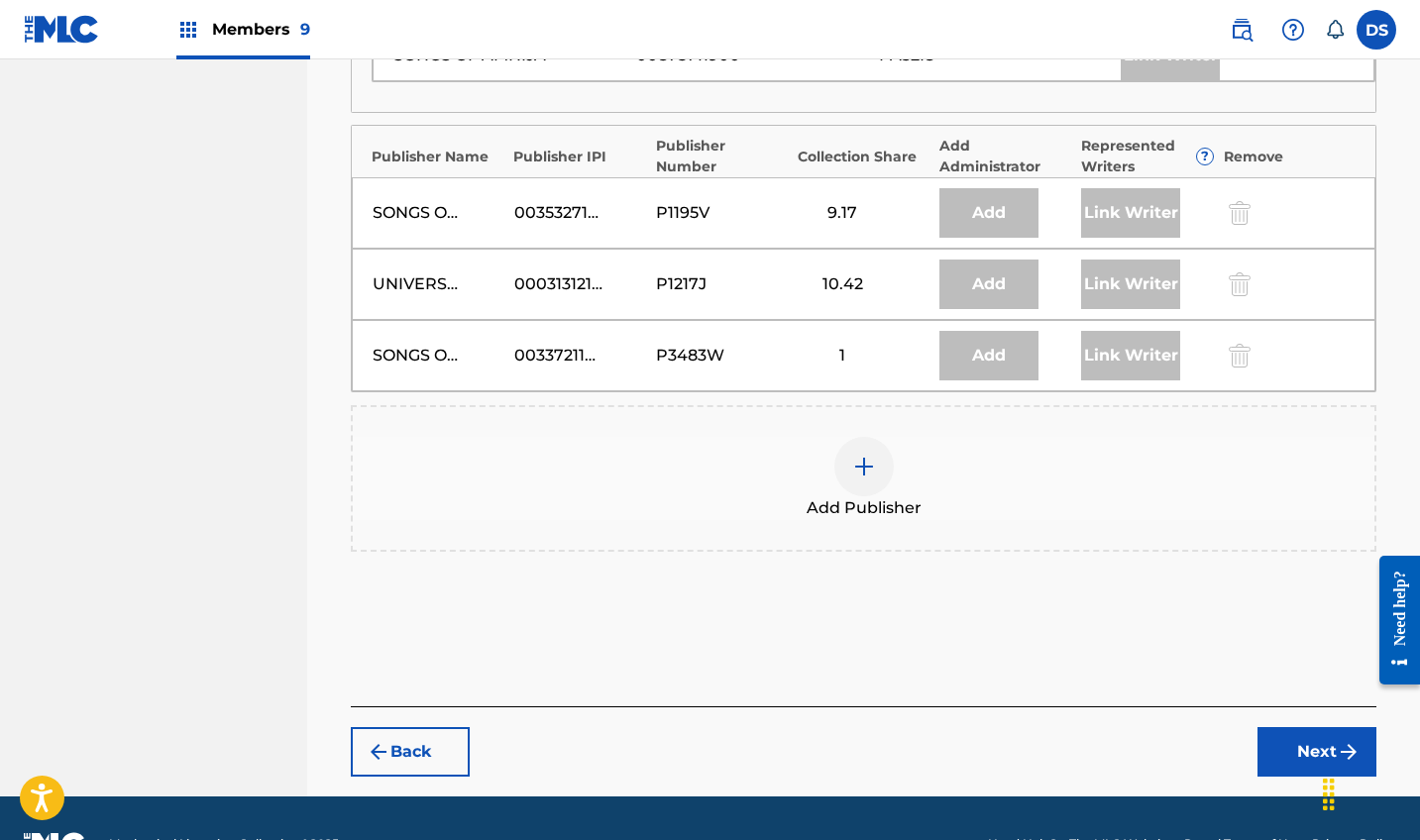 click at bounding box center [864, 467] 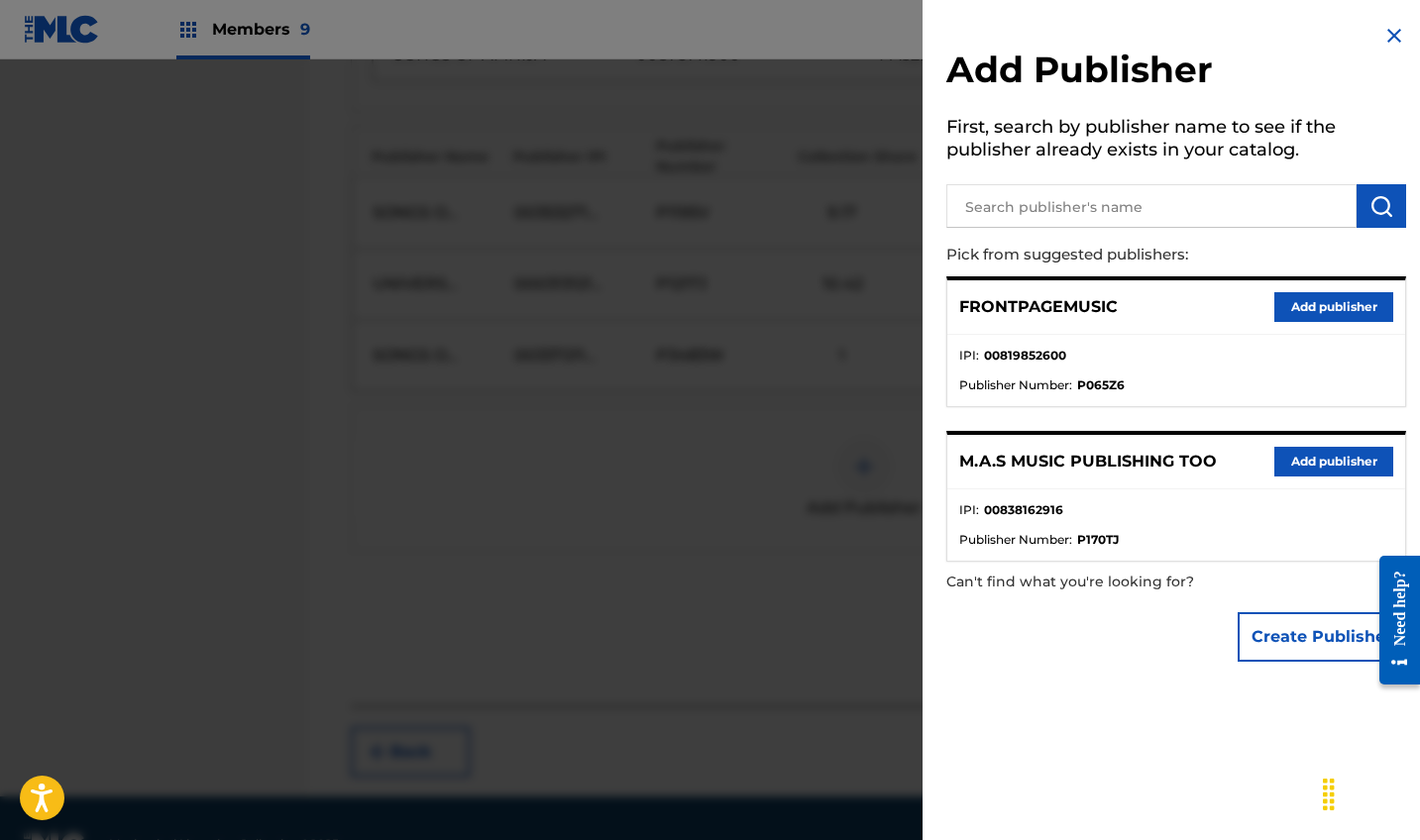 click at bounding box center (1151, 206) 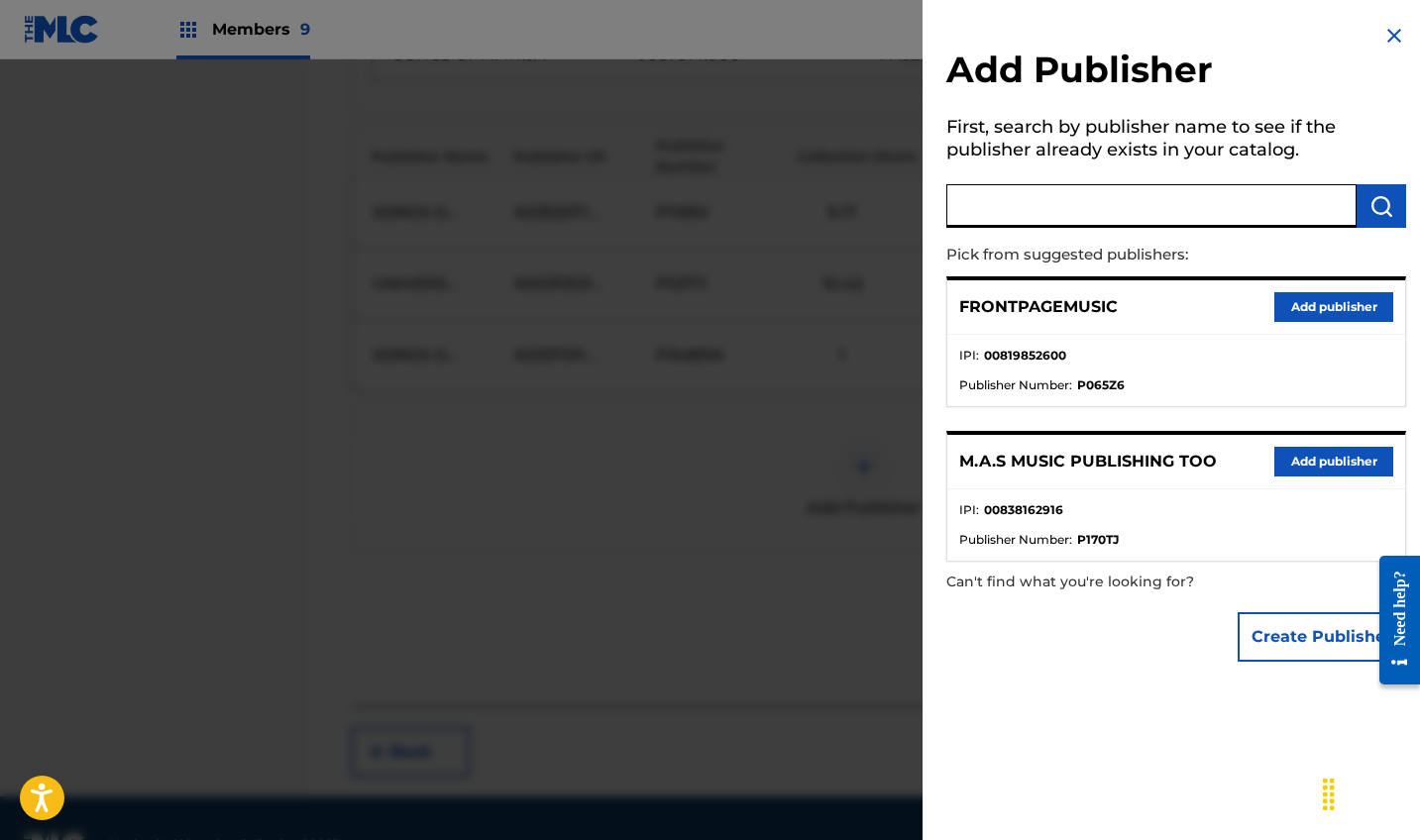 click on "Create Publisher" at bounding box center [1322, 637] 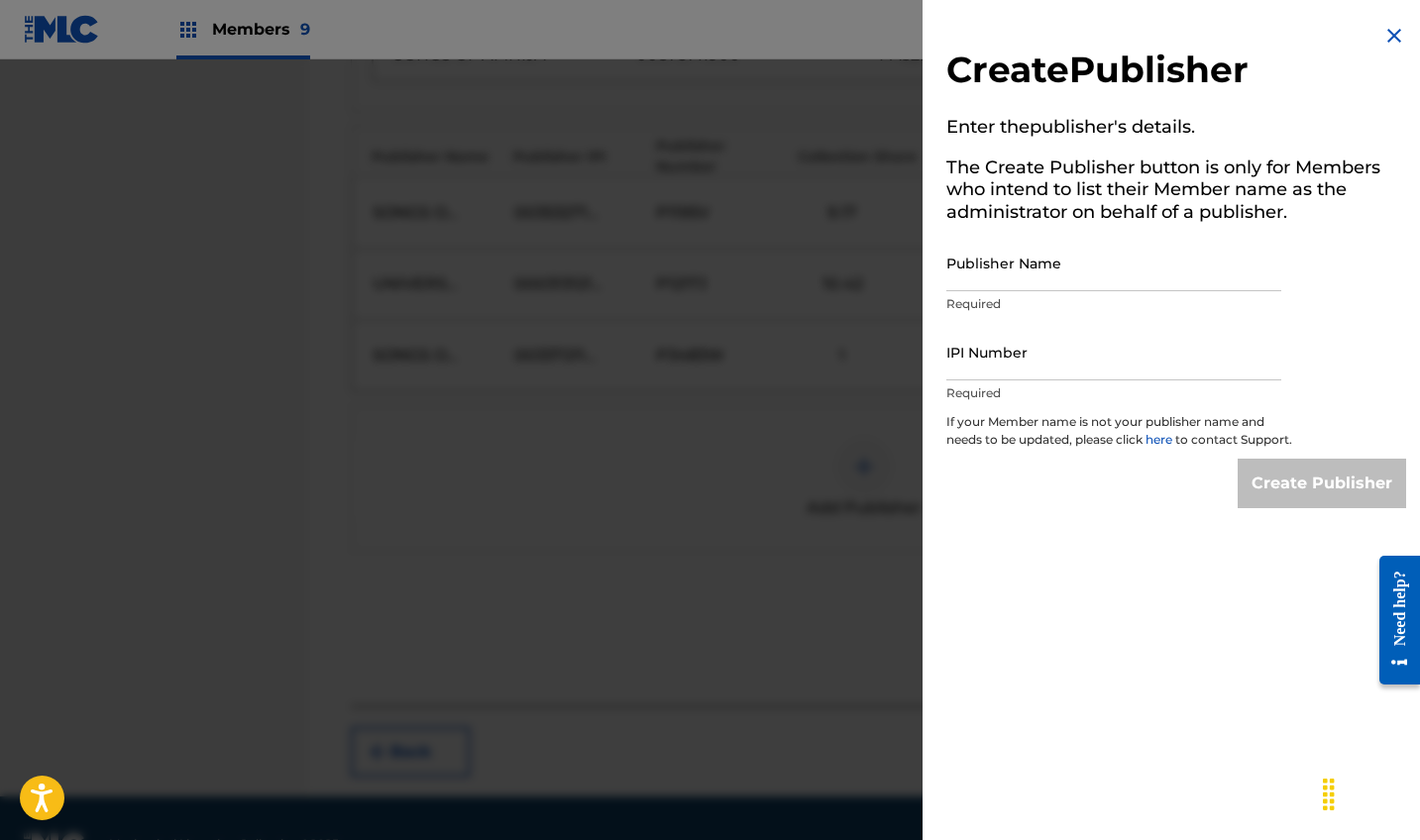 click on "Create  Publisher Enter the  publisher 's details. The Create Publisher button is only for Members who intend to list their Member name as the administrator on behalf of a publisher. Publisher Name Required IPI Number Required If your Member name is not your publisher name and needs to be updated, please click   here   to contact Support. Create Publisher" at bounding box center (1176, 420) 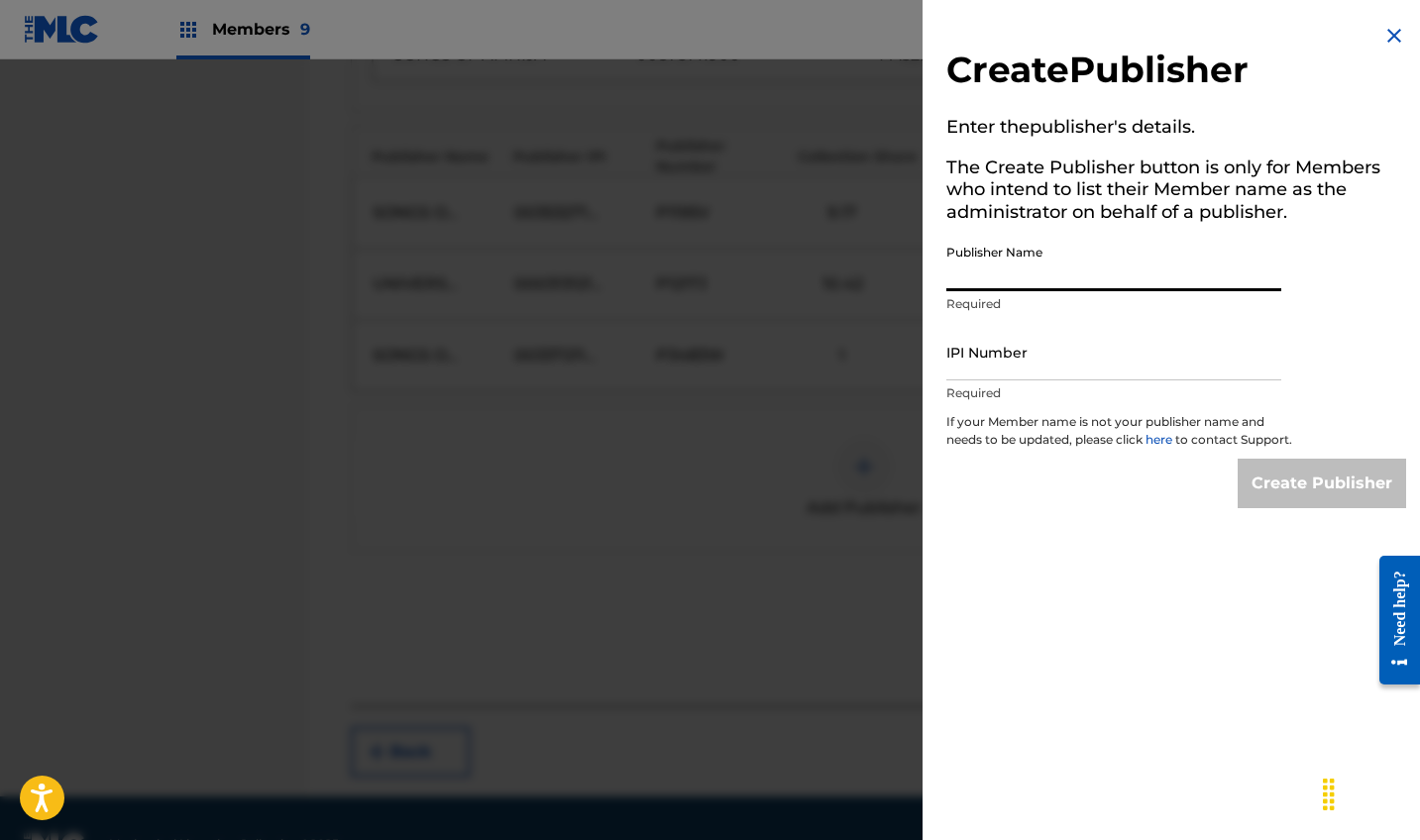 click on "Publisher Name" at bounding box center [1114, 262] 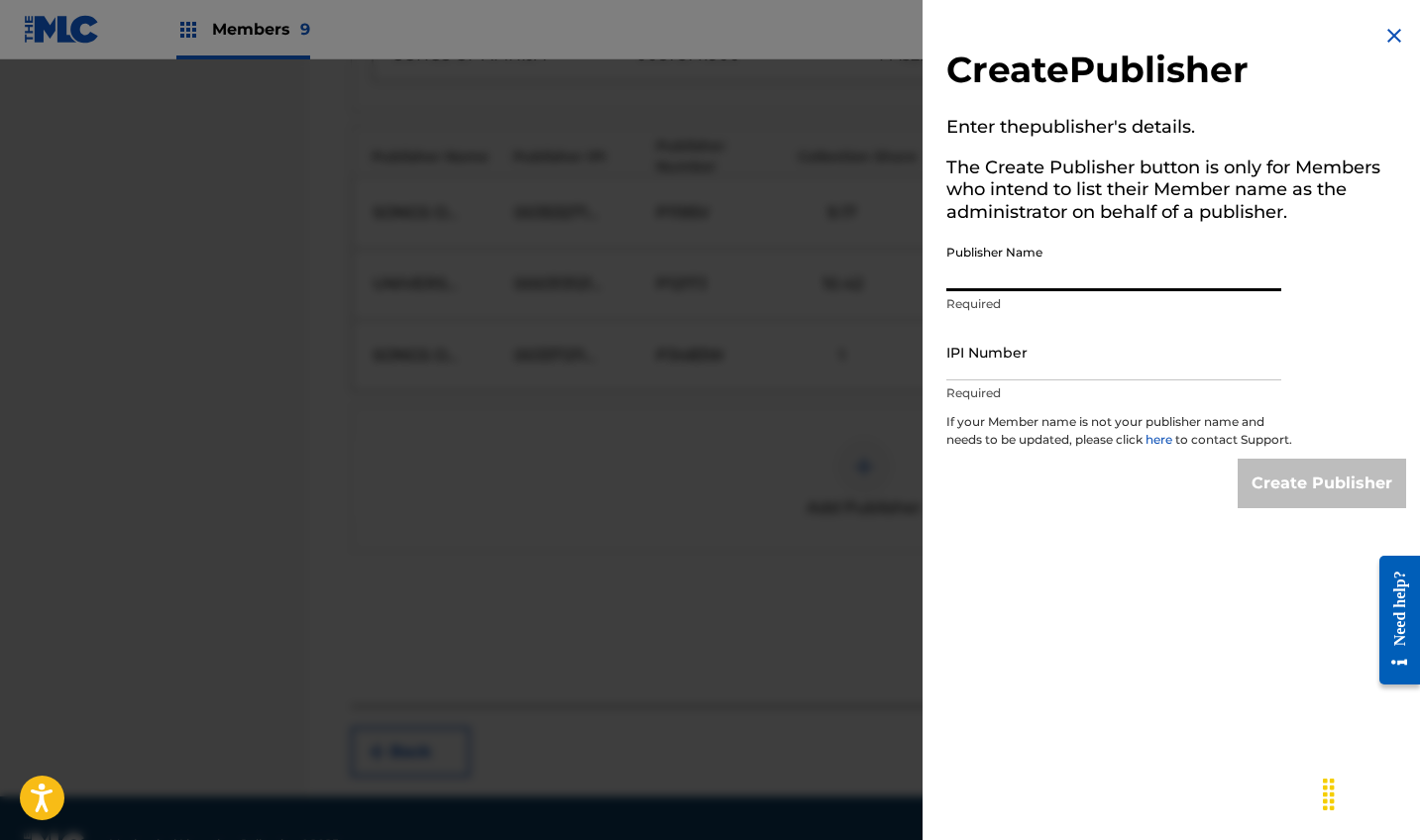 type on "F" 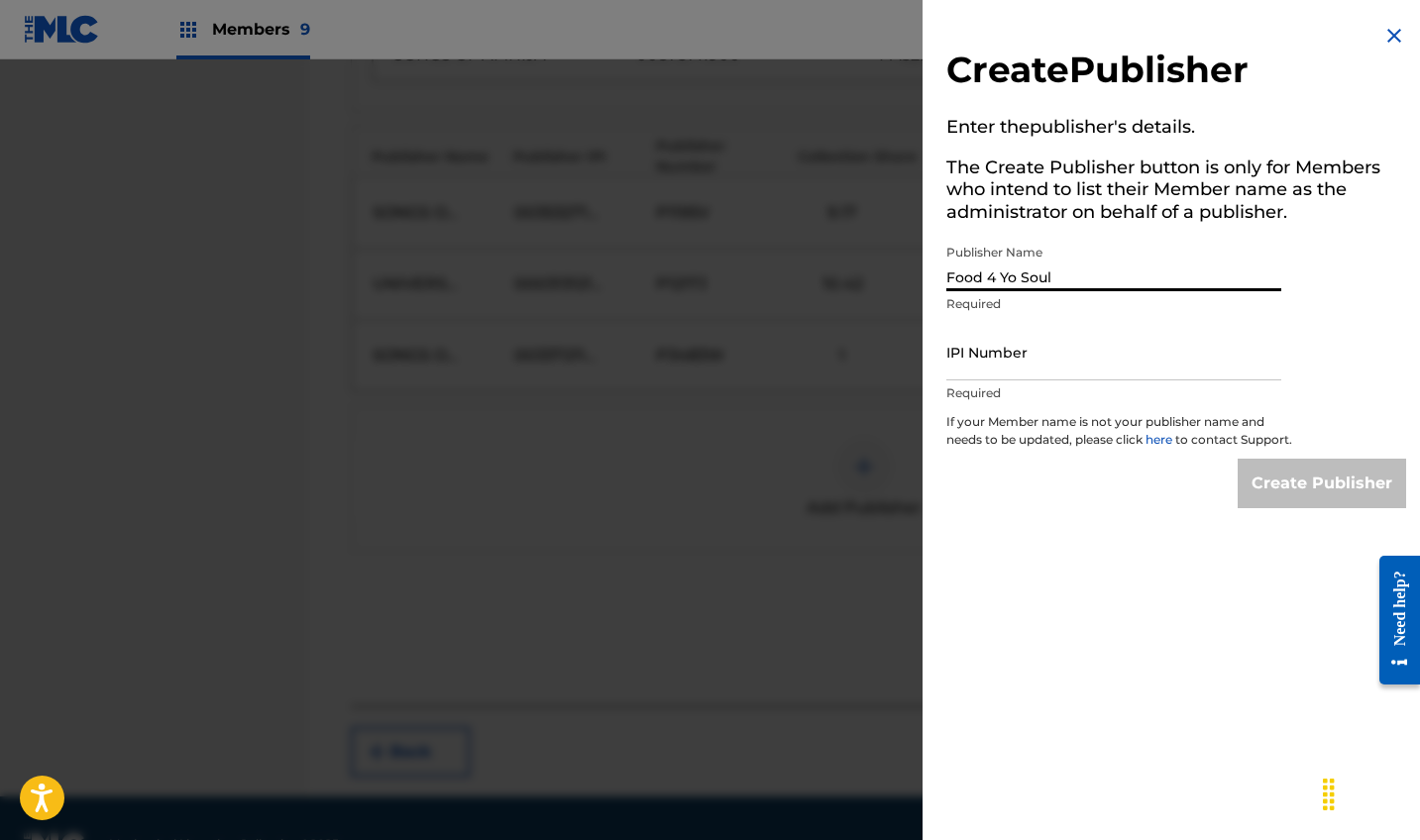 type on "Food 4 Yo Soul" 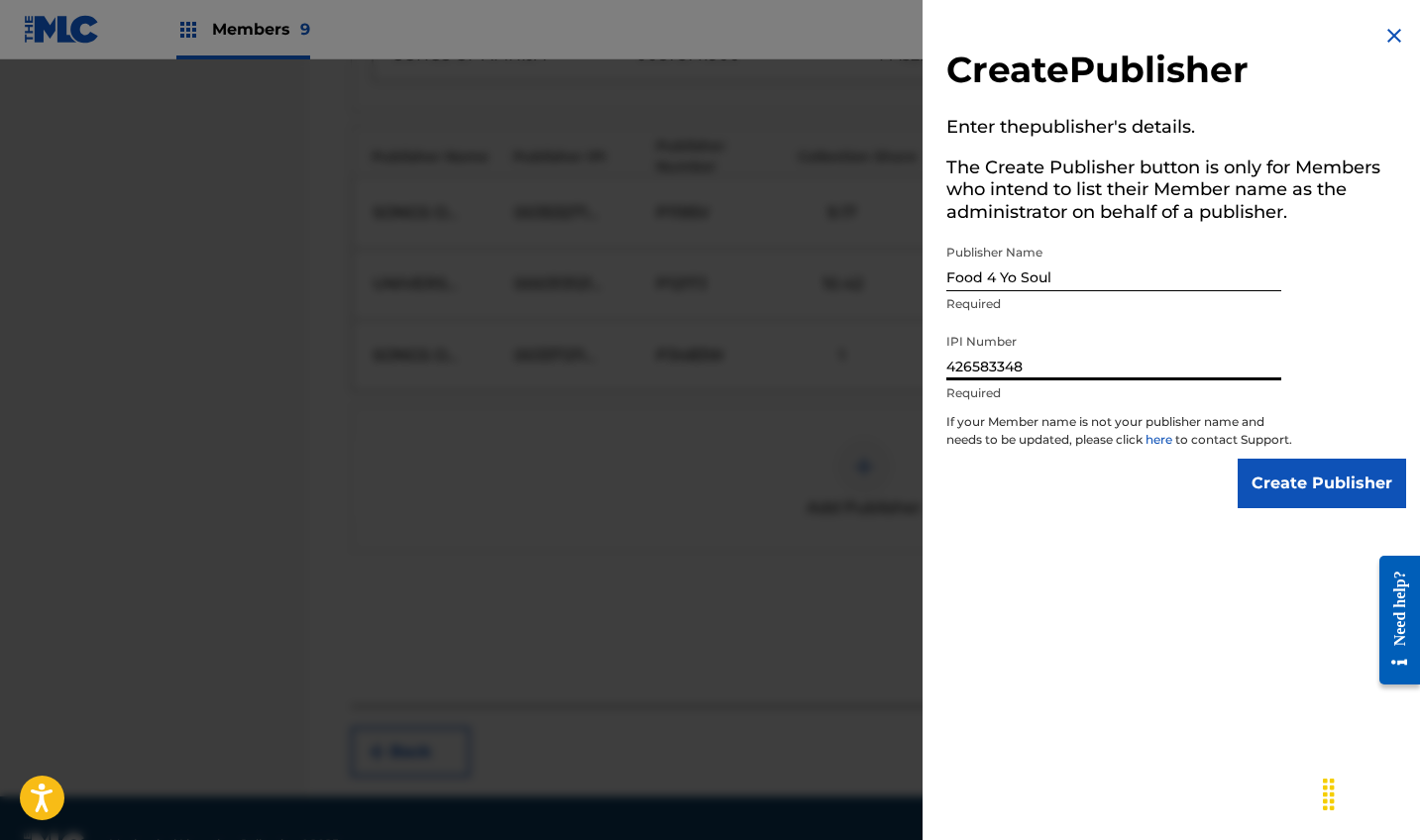 type on "[NUMBER]" 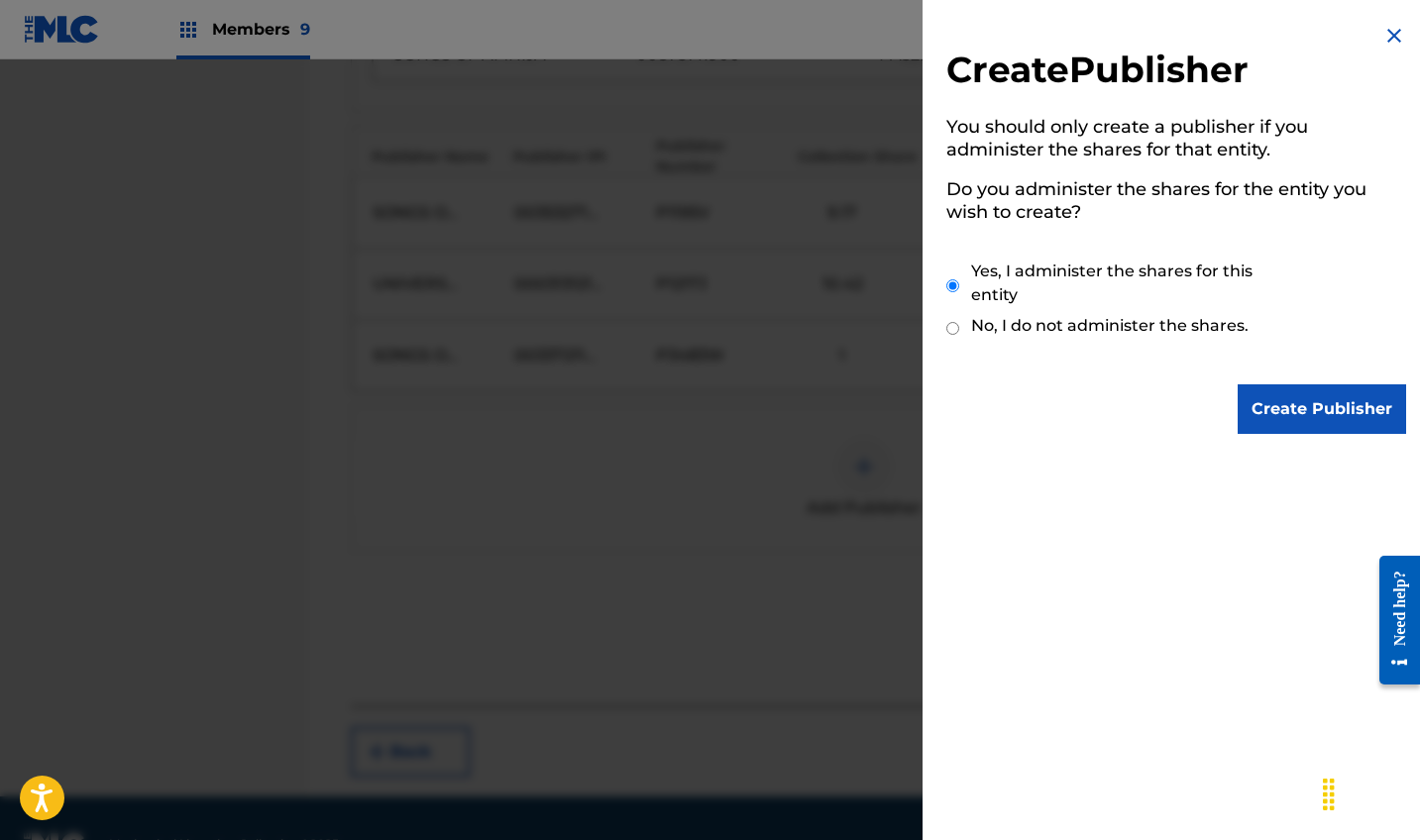 click on "Create  Publisher You should only create a publisher if you administer the shares for that entity. Do you administer the shares for the entity you wish to create? Yes, I administer the shares for this entity No, I do not administer the shares. Create Publisher" at bounding box center (1176, 420) 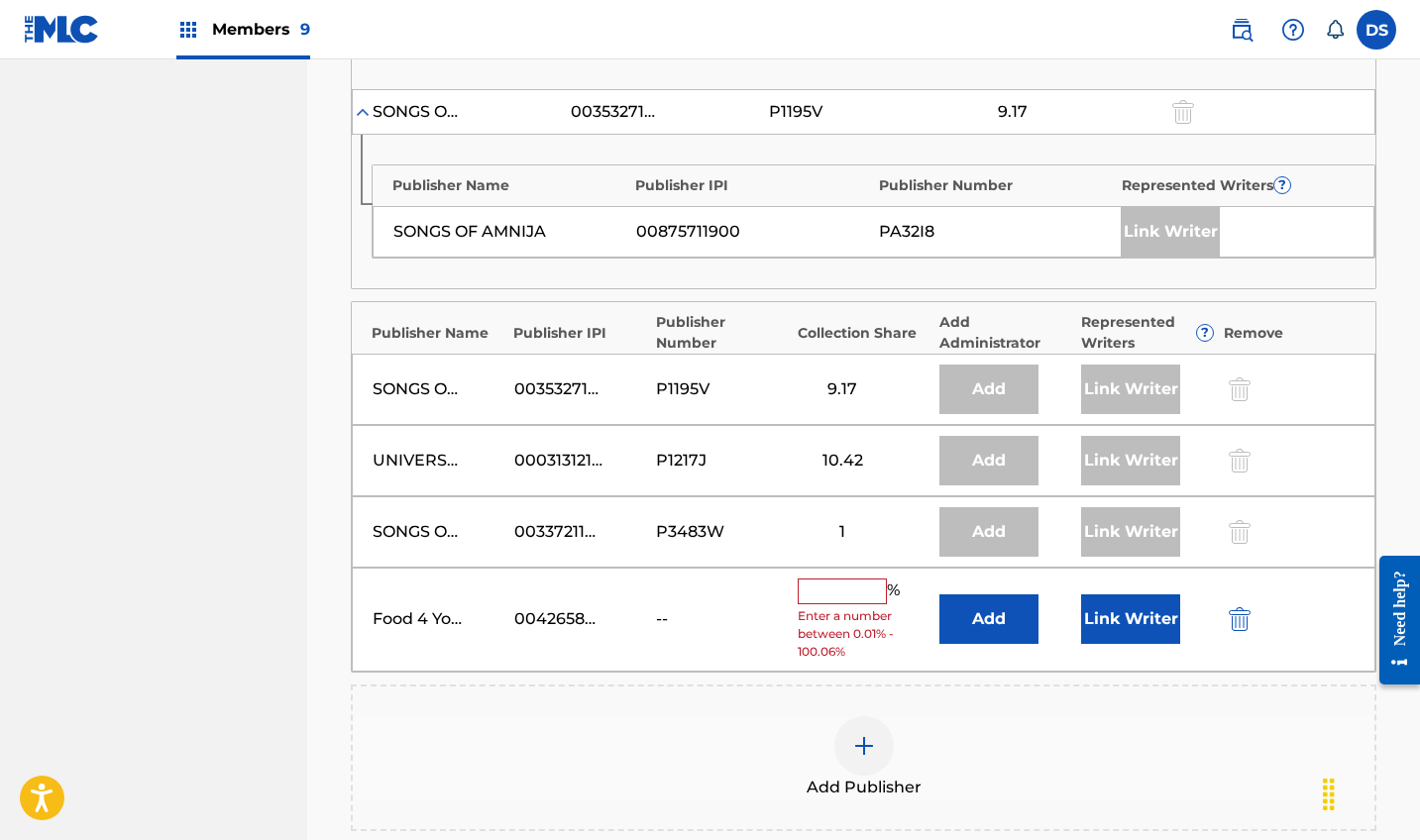 scroll, scrollTop: 2361, scrollLeft: 0, axis: vertical 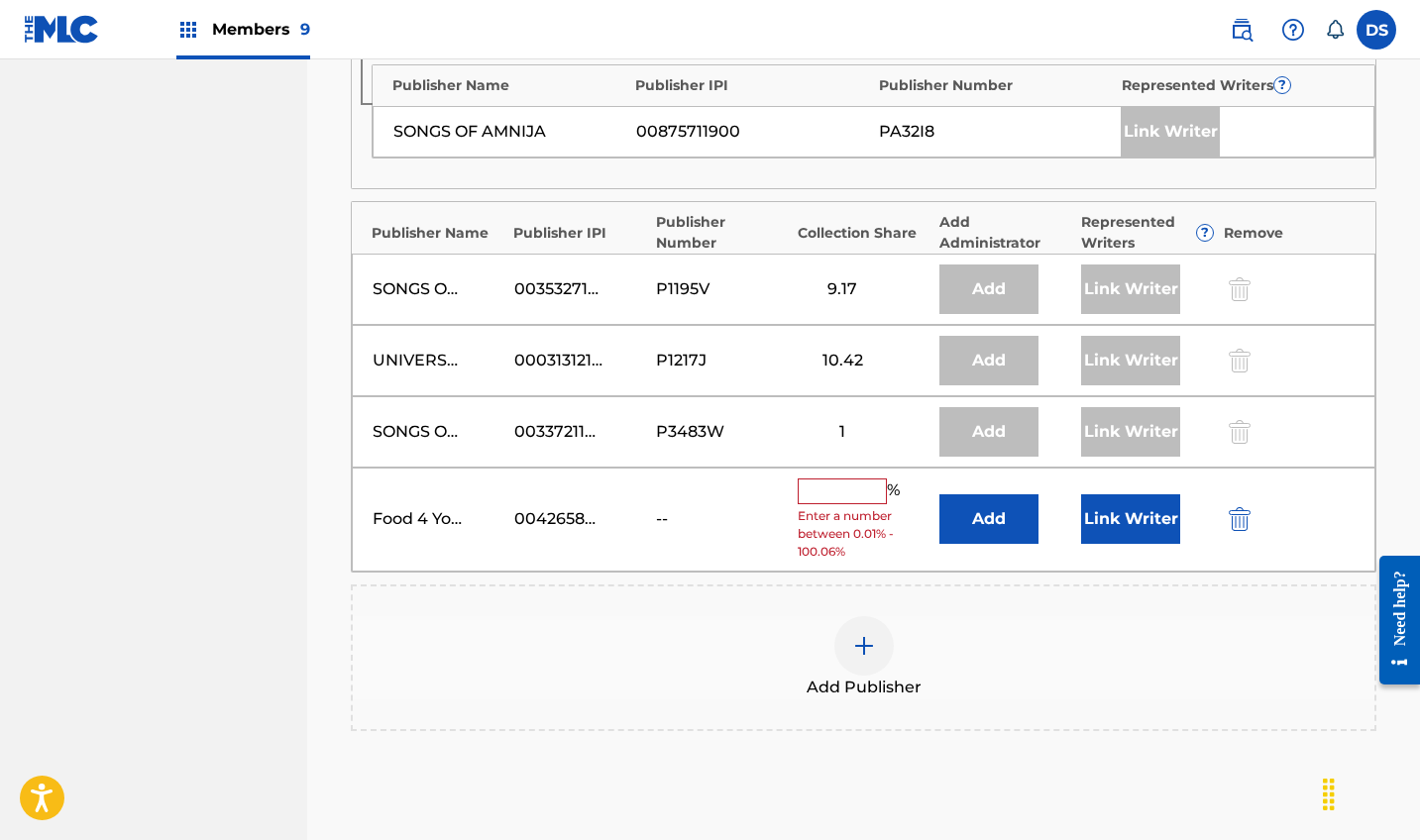 click at bounding box center (842, 491) 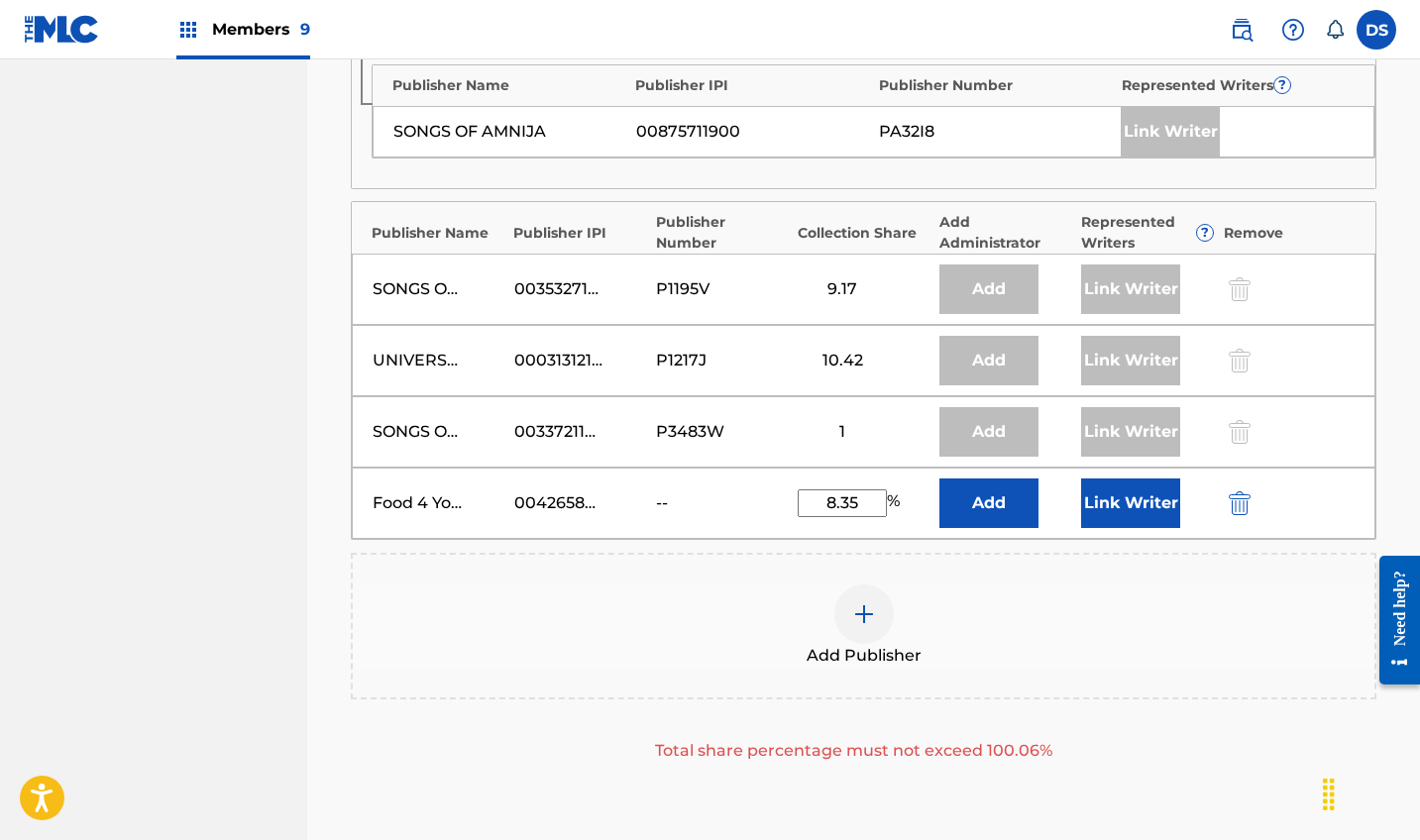 type on "8.35" 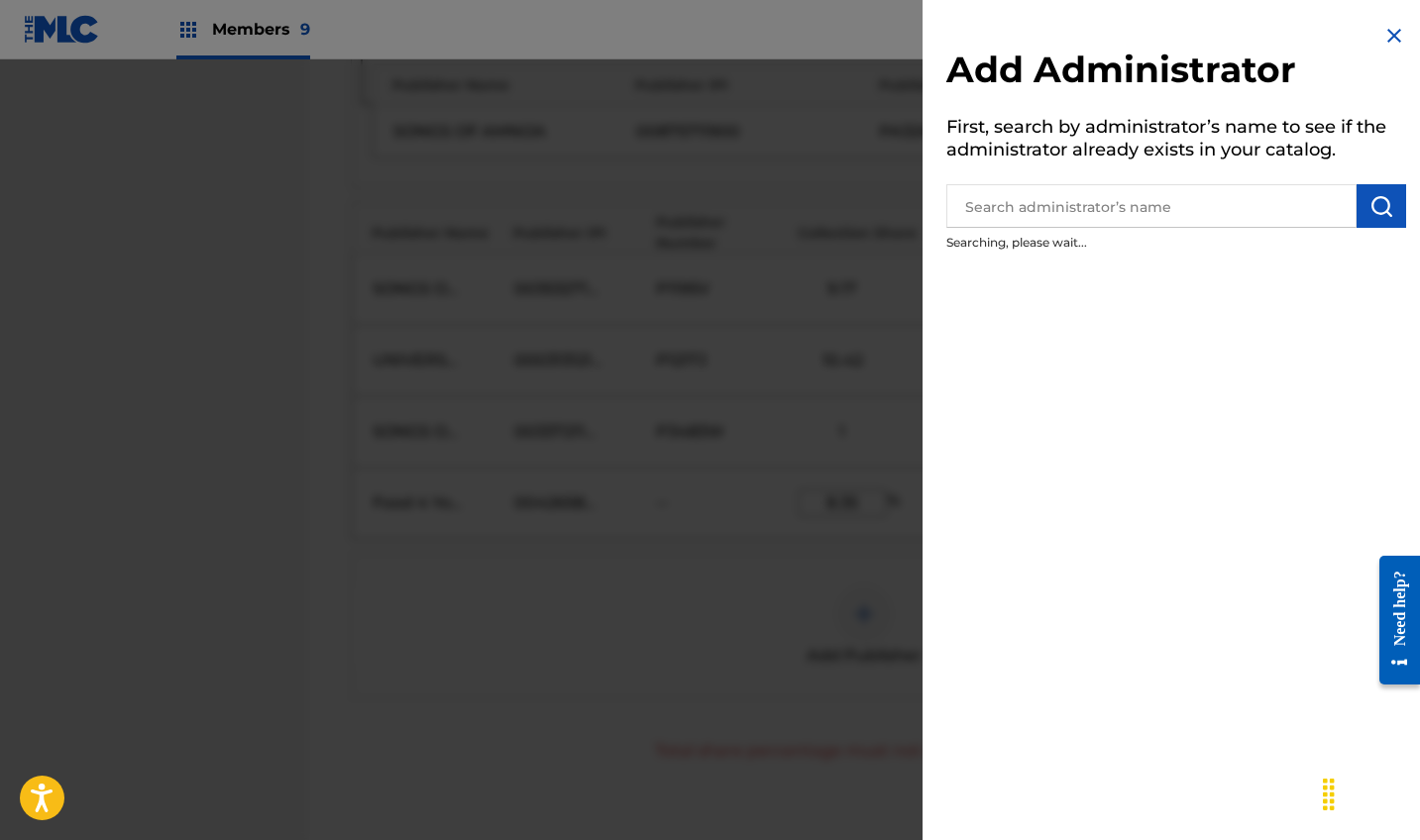 click on "Add Administrator First, search by administrator’s name to see if the administrator already exists in your catalog. Searching, please wait..." at bounding box center (1176, 420) 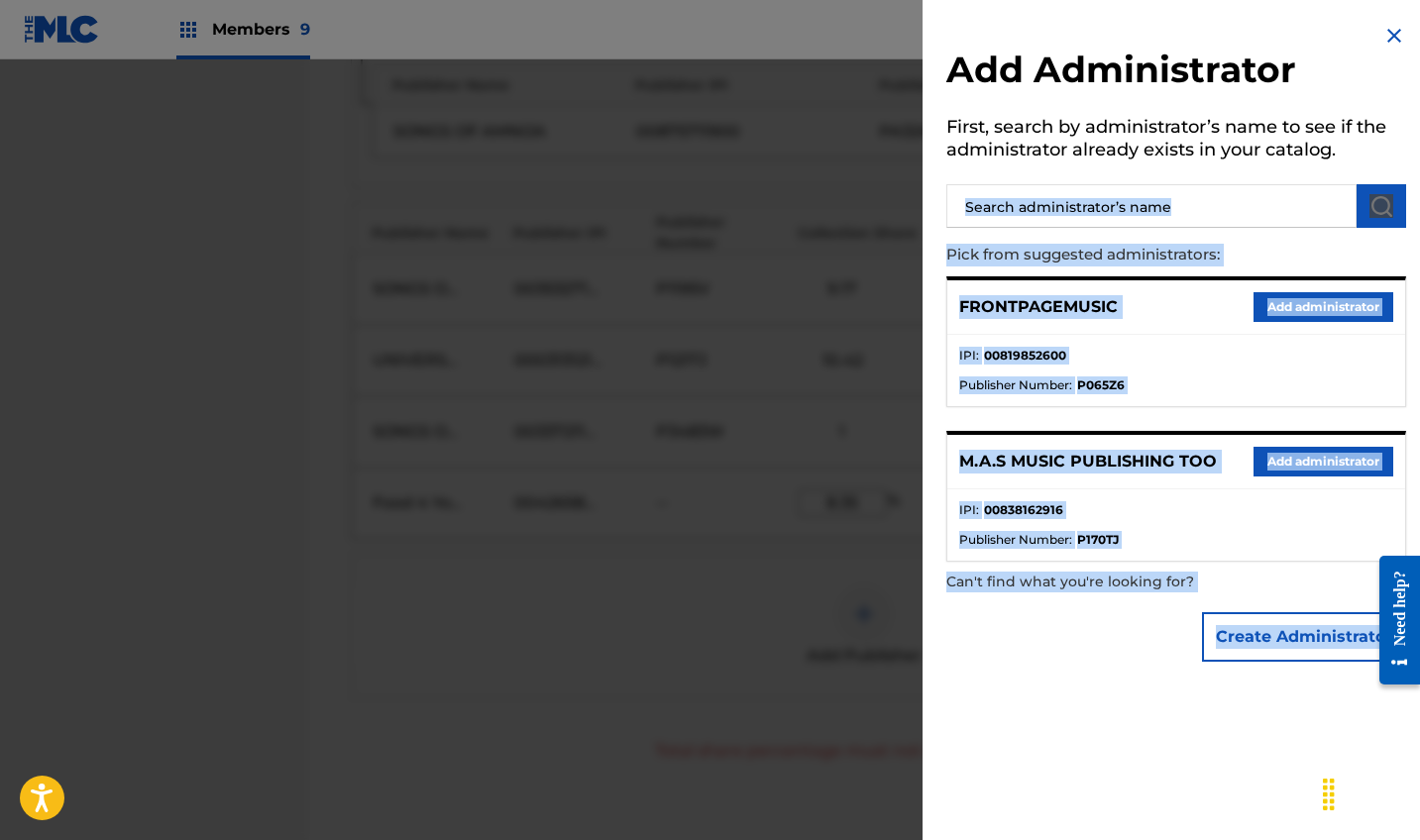 click on "Add administrator" at bounding box center (1323, 462) 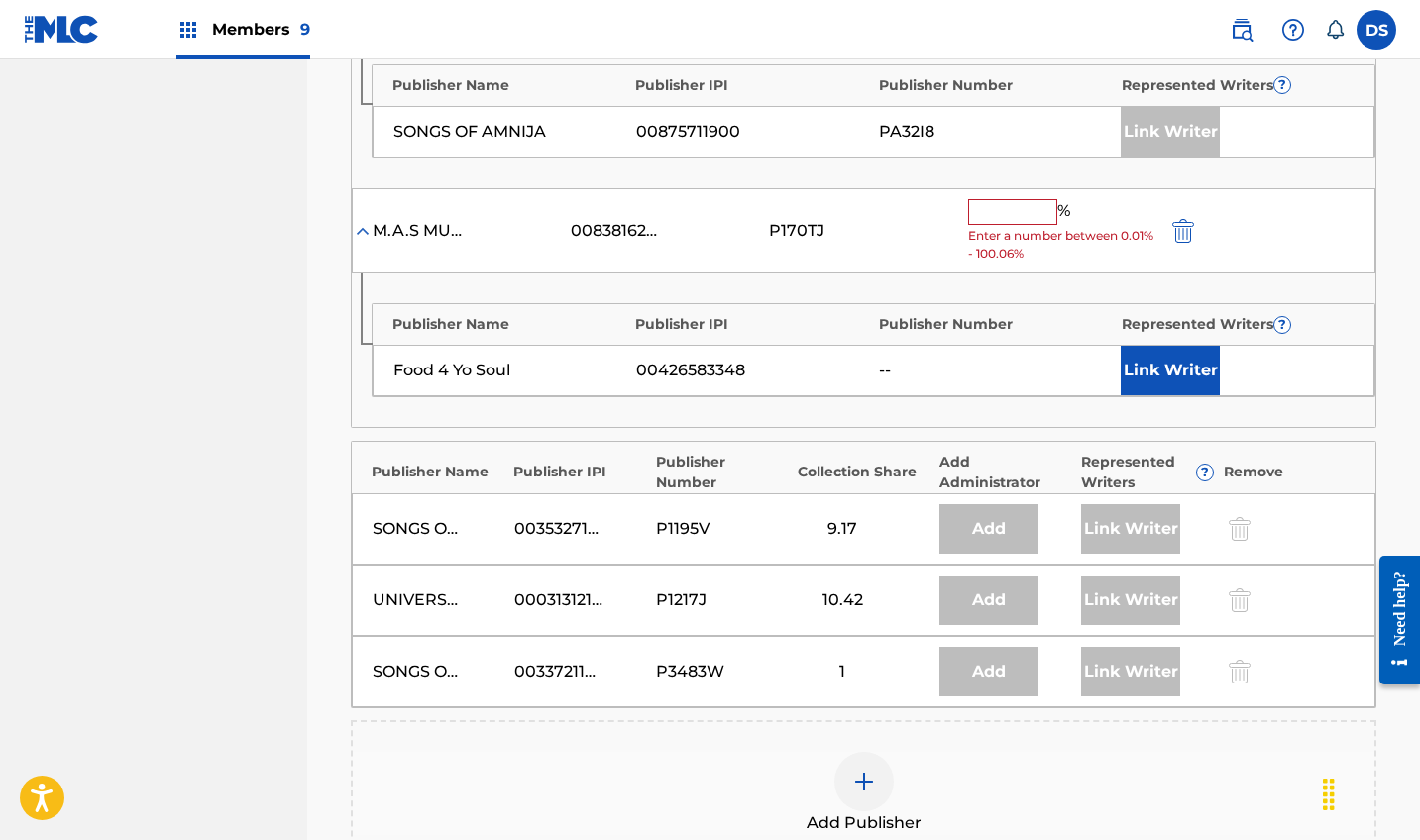 click on "Remove" at bounding box center (1289, 472) 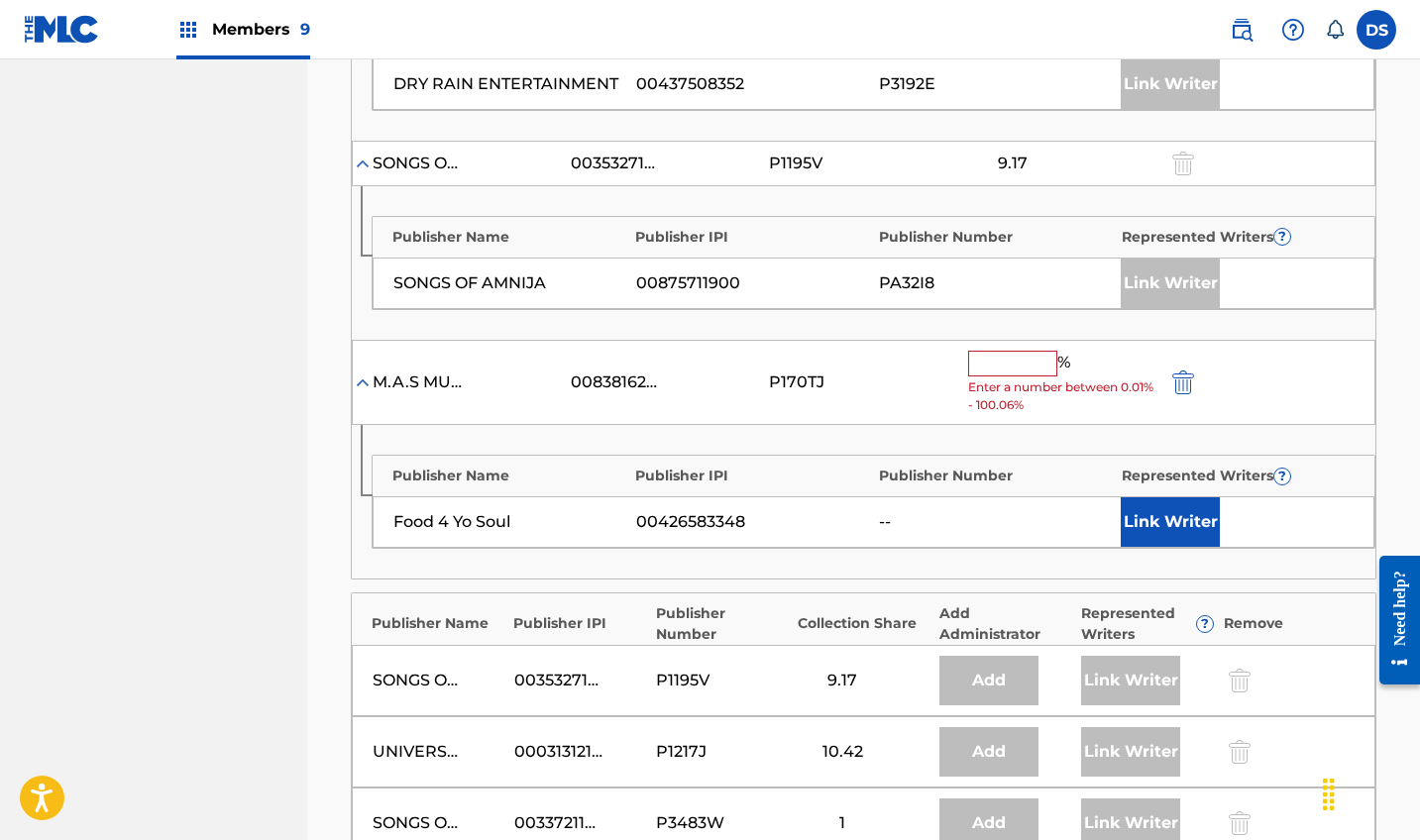 scroll, scrollTop: 2779, scrollLeft: 0, axis: vertical 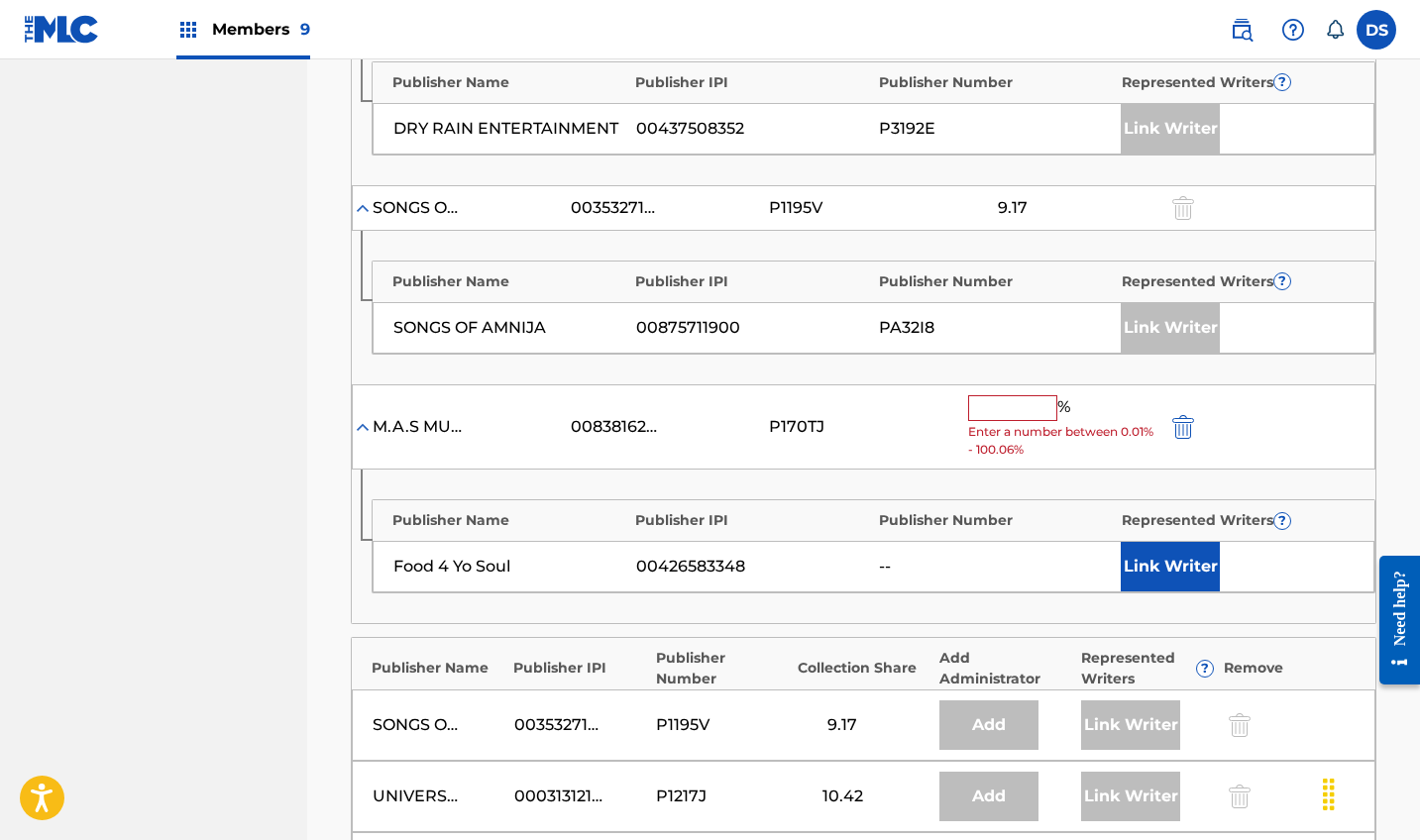 click at bounding box center (1013, 408) 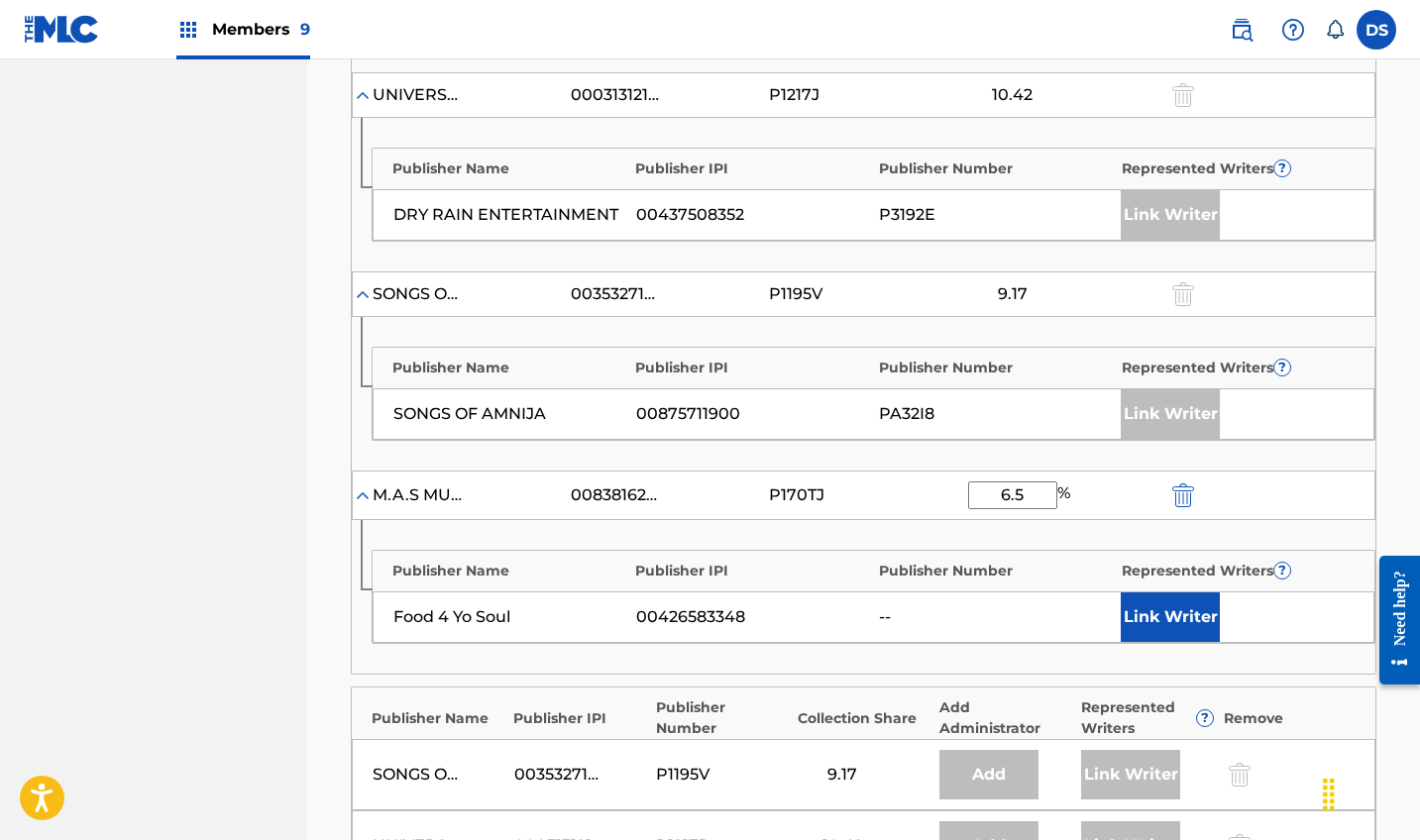 scroll, scrollTop: 2897, scrollLeft: 0, axis: vertical 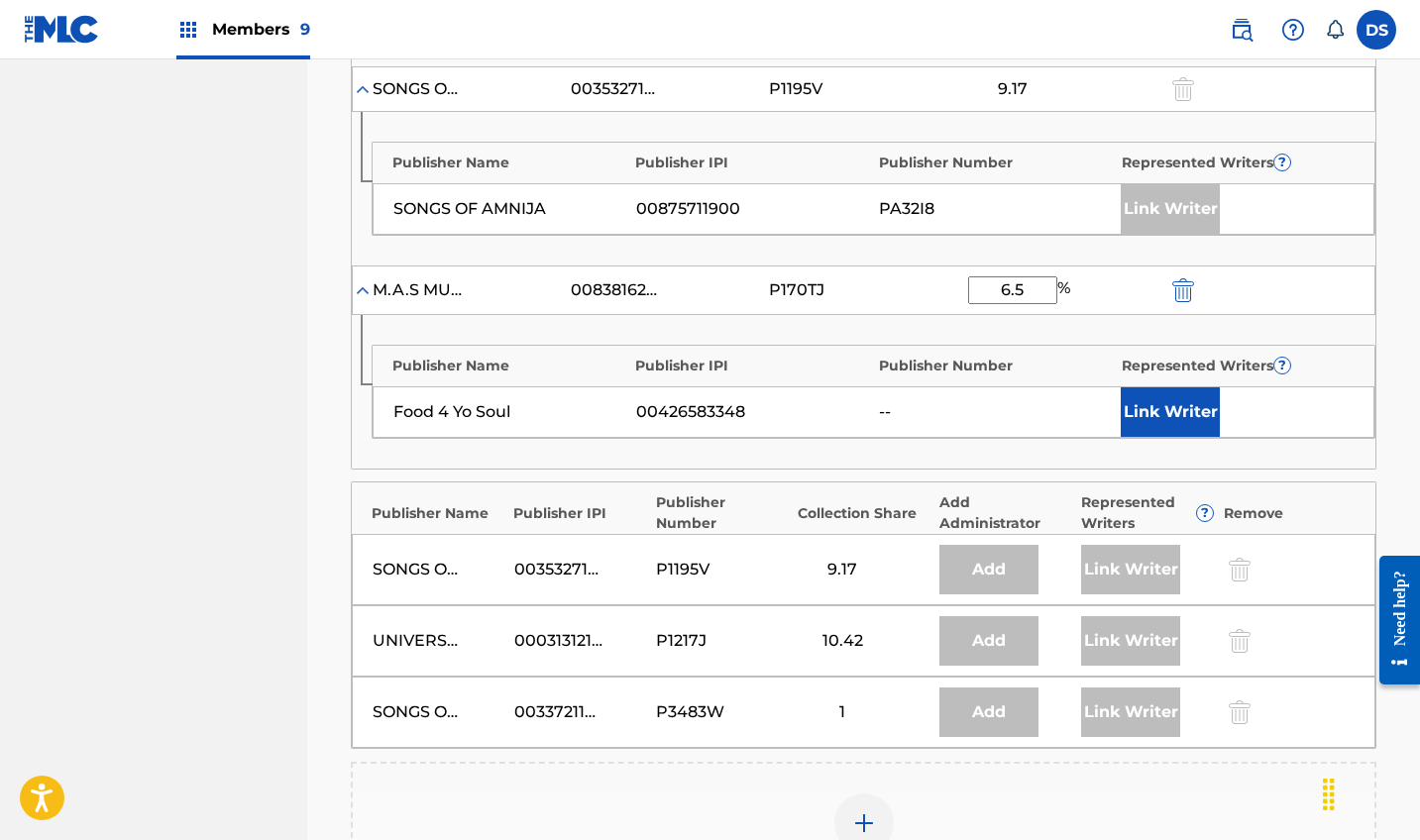 type on "6.5" 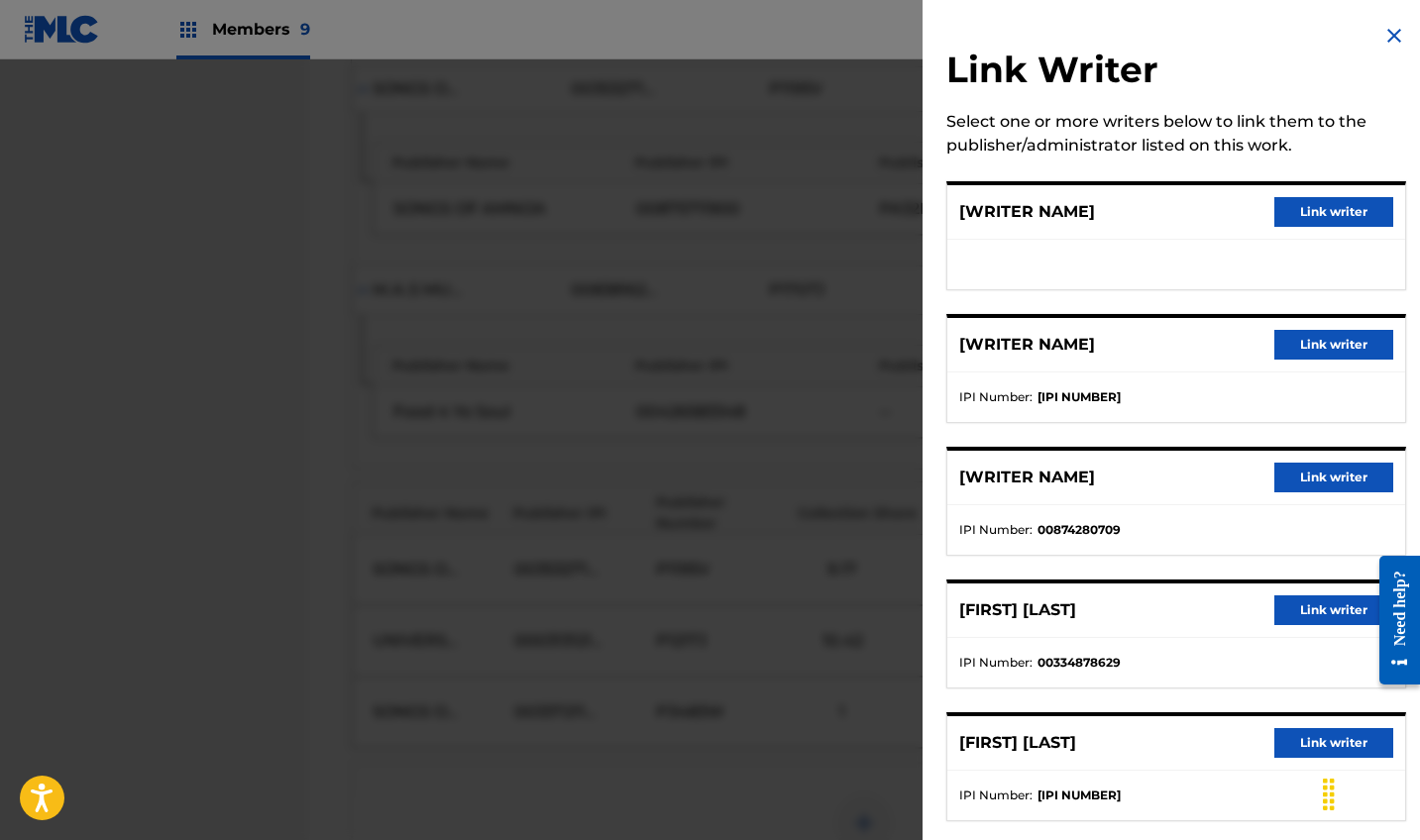 click on "IPI Number : 00357108856" at bounding box center (1176, 397) 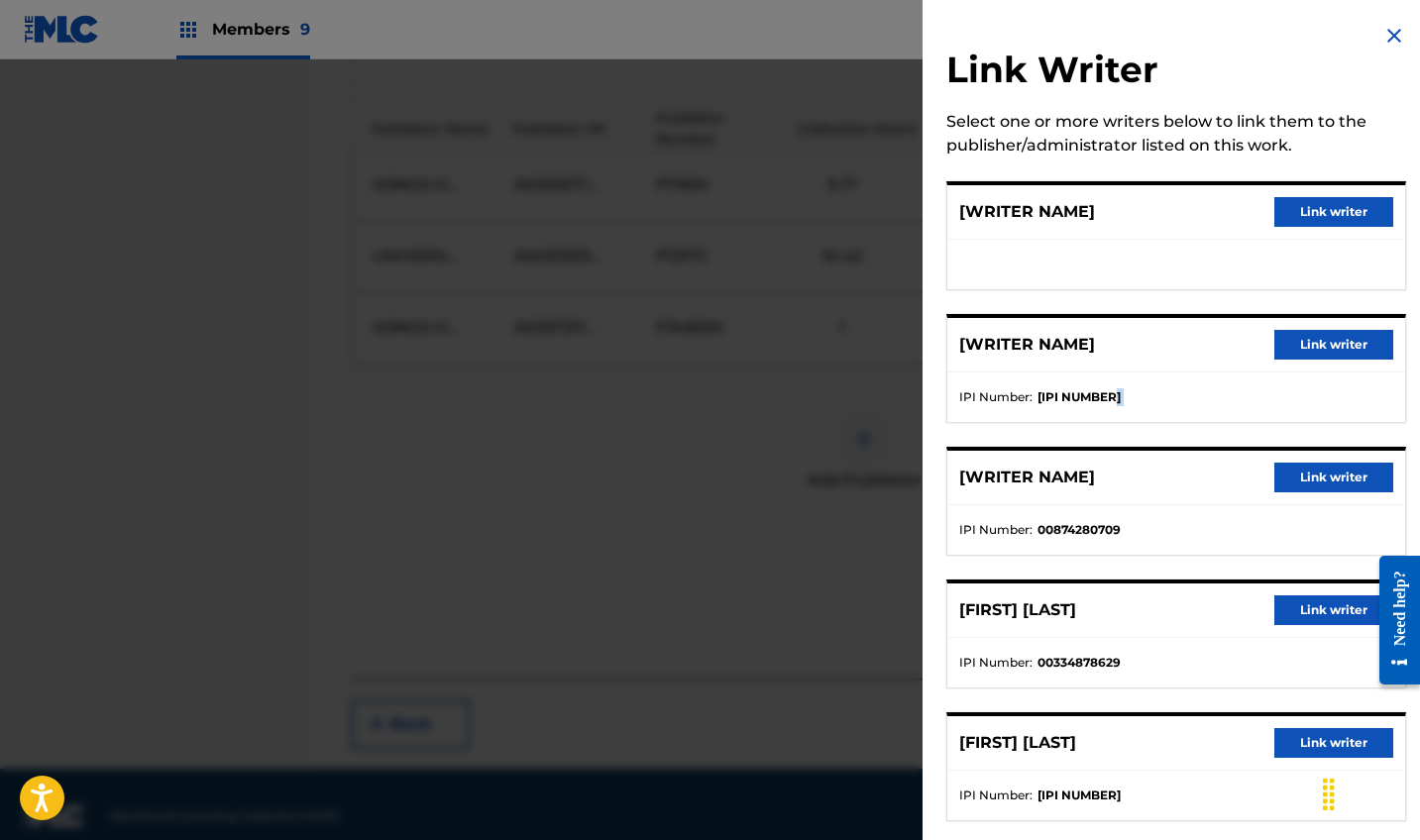scroll, scrollTop: 3292, scrollLeft: 0, axis: vertical 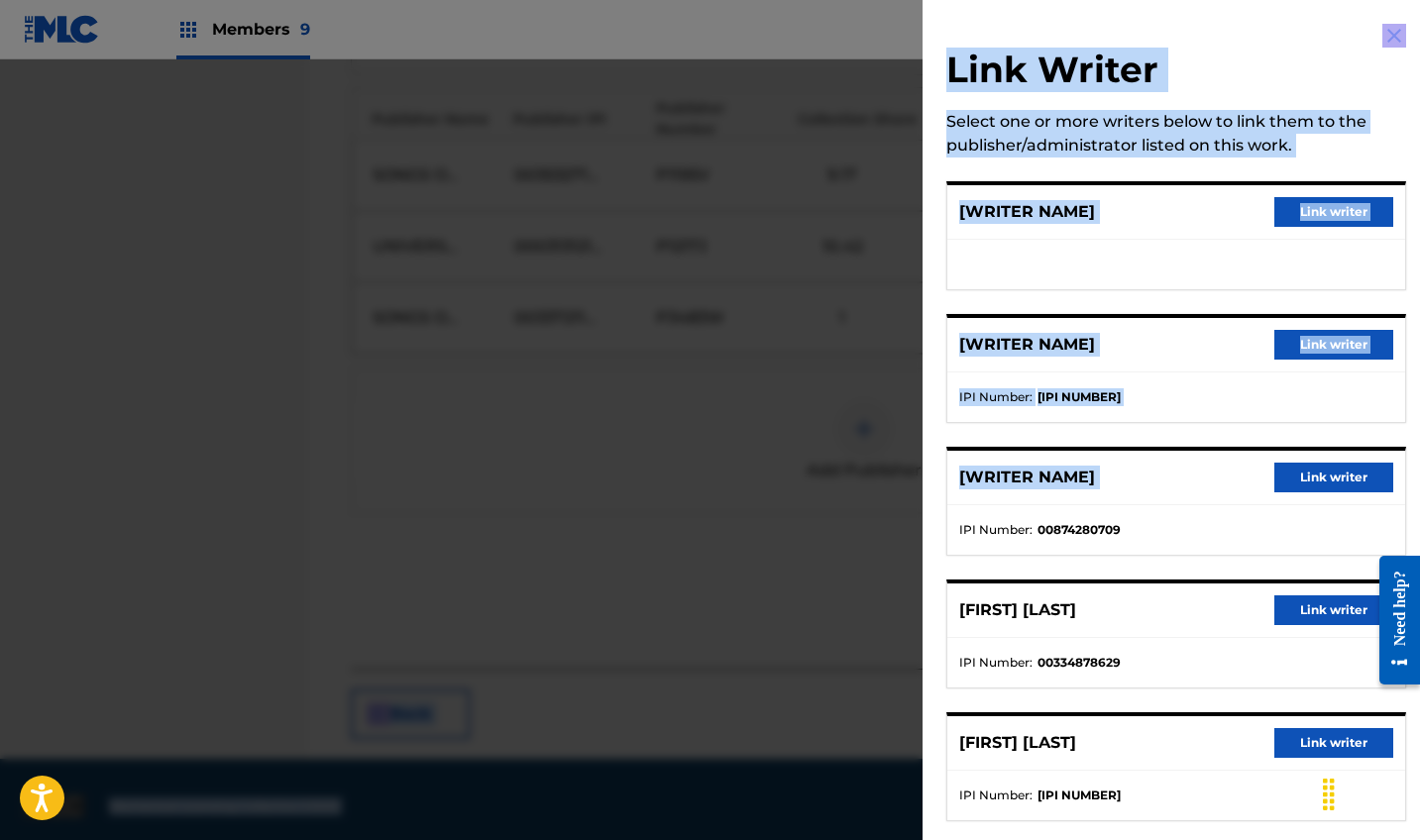 drag, startPoint x: 1419, startPoint y: 428, endPoint x: 1426, endPoint y: 448, distance: 21.18962 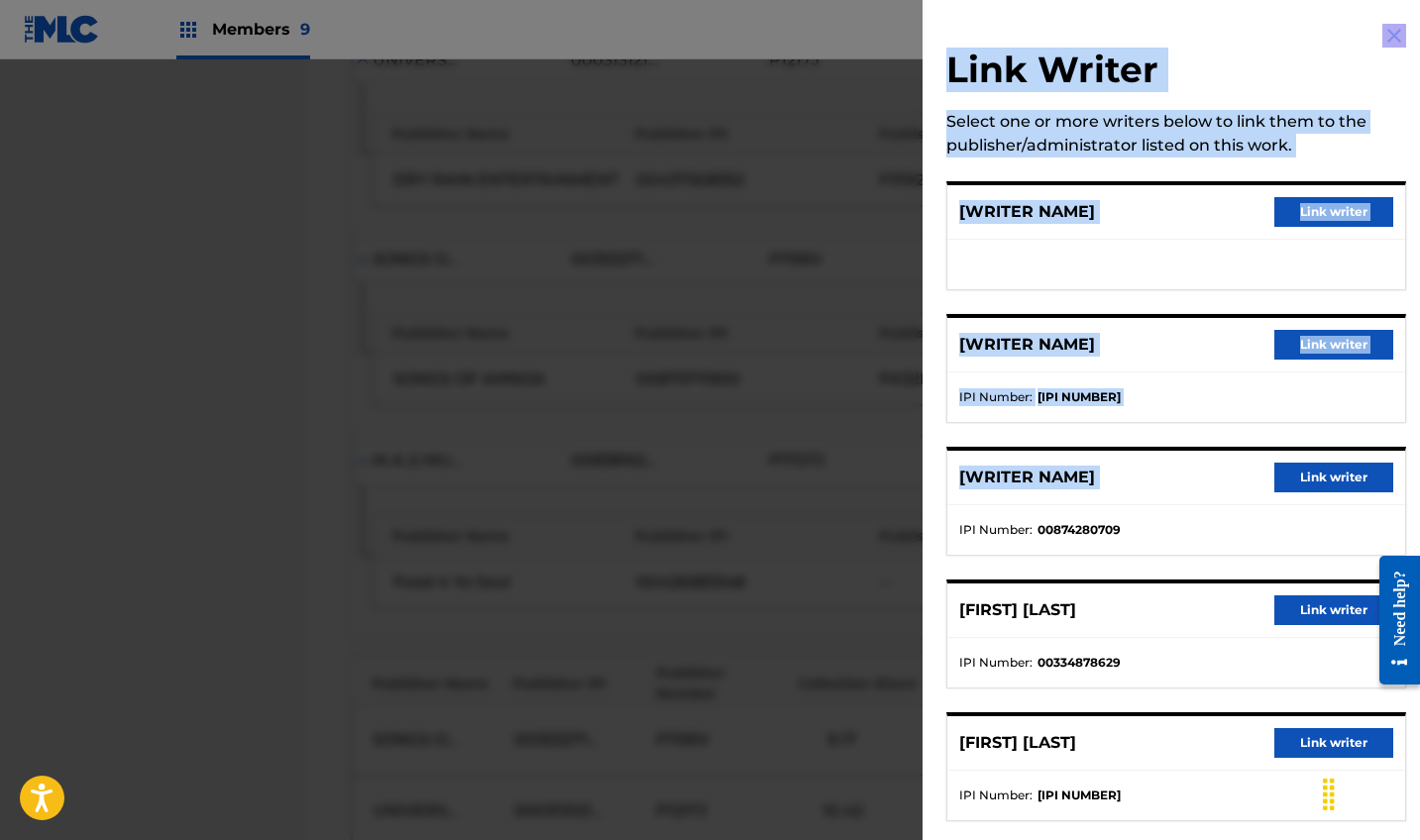 scroll, scrollTop: 2620, scrollLeft: 0, axis: vertical 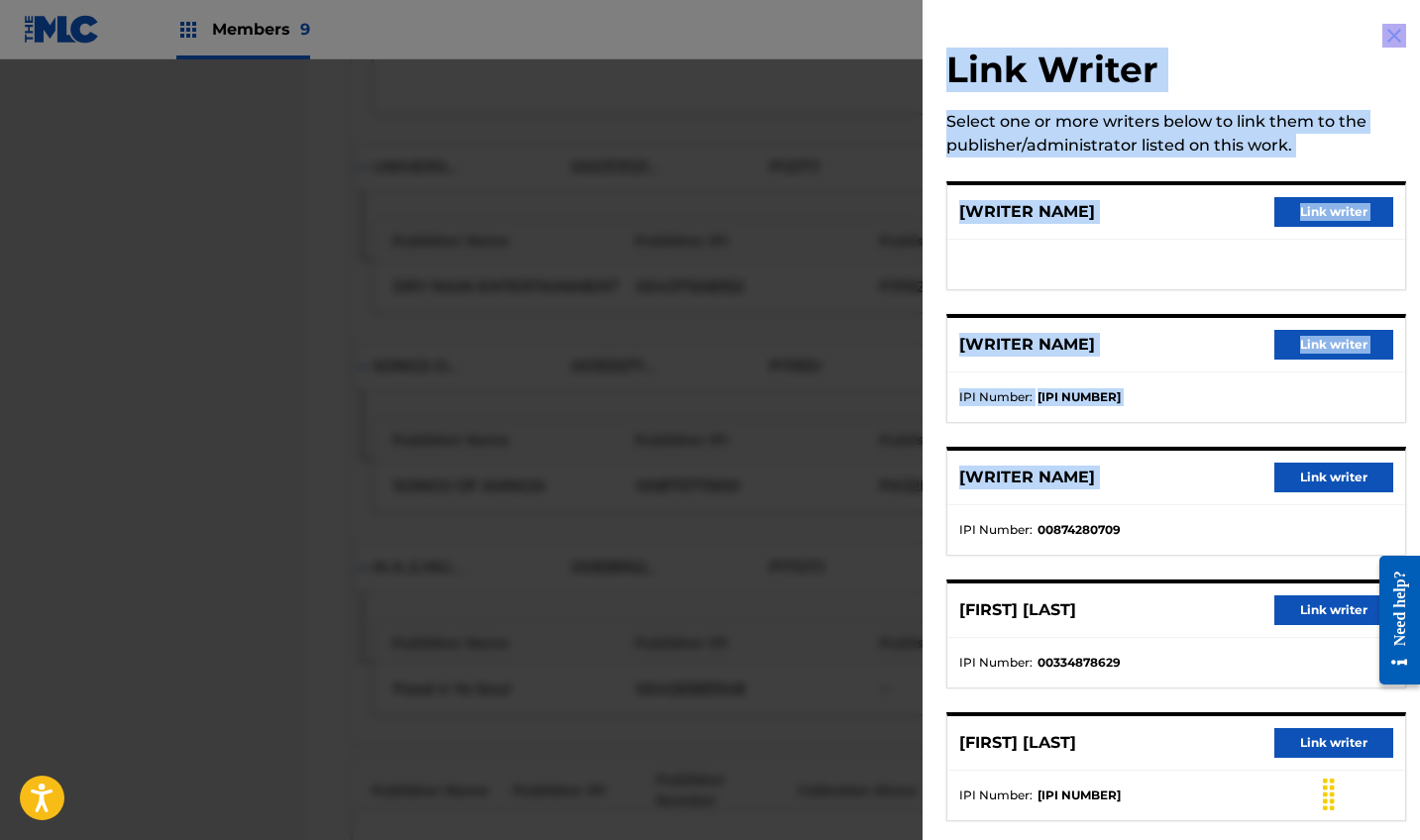 click on "Link Writer Select one or more writers below to link them to the publisher/administrator listed on this work. [FIRST] [LAST] Link writer [FIRST] [LAST] Link writer IPI Number : [IPI] [FIRST] [LAST] Link writer IPI Number : [IPI] [FIRST] [LAST] Link writer IPI Number : [IPI] [FIRST] [LAST] Link writer IPI Number : [IPI] [FIRST] [LAST] Link writer IPI Number : [IPI] [FIRST] [LAST] Link writer IPI Number : [IPI] [FIRST] [LAST] Link writer IPI Number : [IPI] [FIRST] [LAST] Link writer IPI Number : [IPI] [FIRST] [LAST] Link writer IPI Number : [IPI] [FIRST] [LAST] Link writer IPI Number : [IPI] [FIRST] [LAST] Link writer IPI Number : [IPI] [FIRST] [LAST] Link writer IPI Number : [IPI] [FIRST] [LAST] Link writer IPI Number : [IPI]" at bounding box center [1176, 1164] 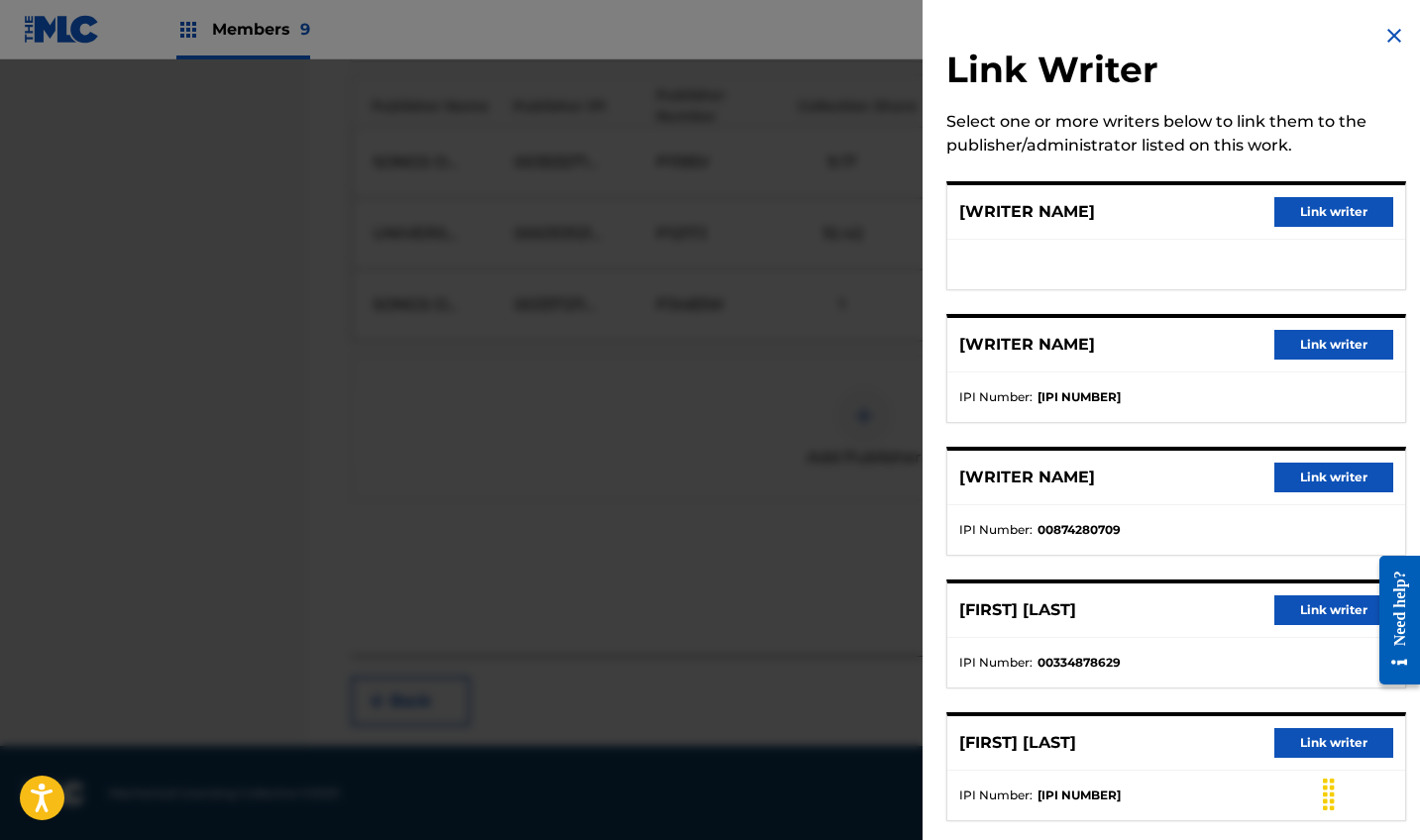 scroll, scrollTop: 3292, scrollLeft: 0, axis: vertical 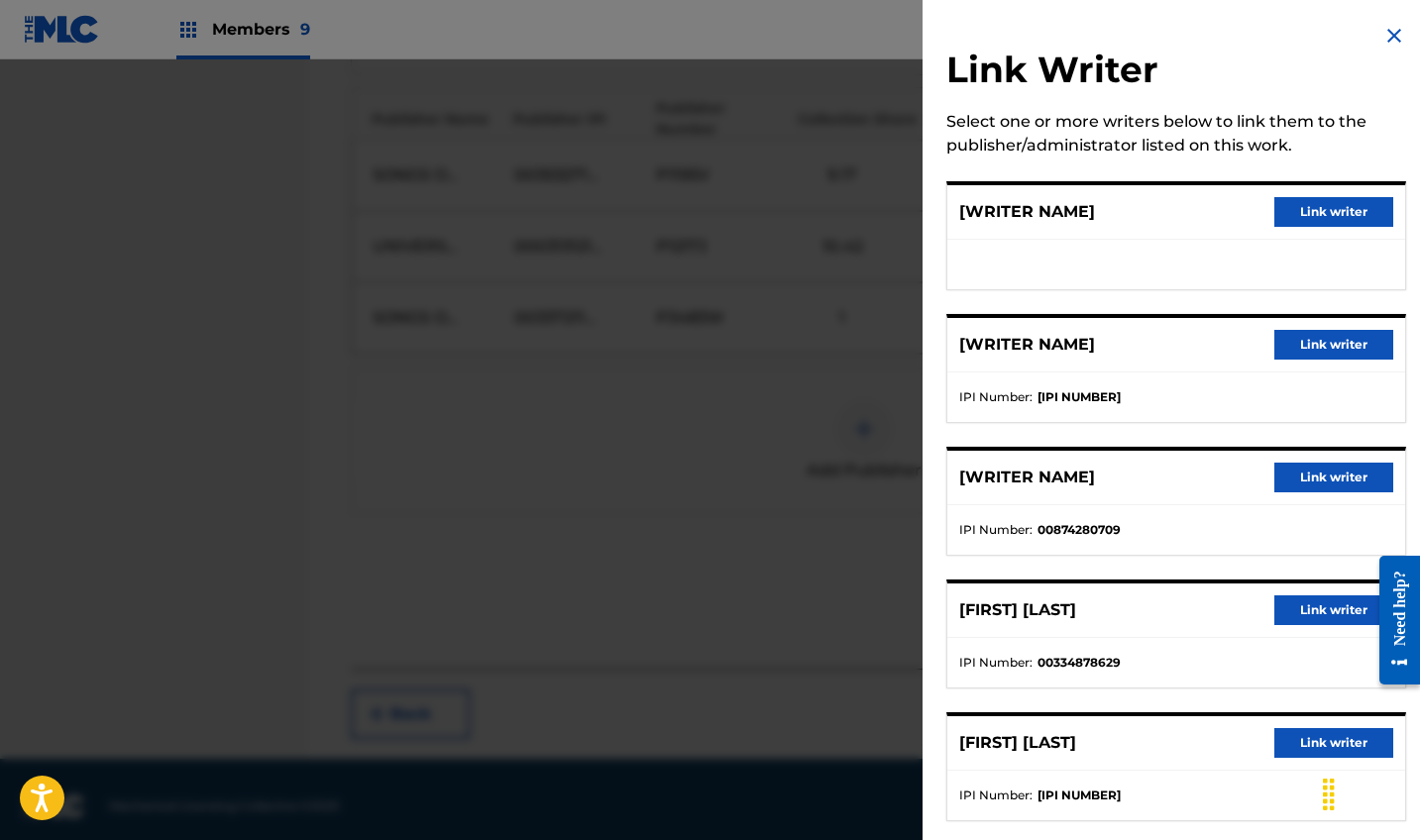 click on "Link Writer Select one or more writers below to link them to the publisher/administrator listed on this work. [FIRST] [LAST] Link writer [FIRST] [LAST] Link writer IPI Number : [IPI] [FIRST] [LAST] Link writer IPI Number : [IPI] [FIRST] [LAST] Link writer IPI Number : [IPI] [FIRST] [LAST] Link writer IPI Number : [IPI] [FIRST] [LAST] Link writer IPI Number : [IPI] [FIRST] [LAST] Link writer IPI Number : [IPI] [FIRST] [LAST] Link writer IPI Number : [IPI] [FIRST] [LAST] Link writer IPI Number : [IPI] [FIRST] [LAST] Link writer IPI Number : [IPI] [FIRST] [LAST] Link writer IPI Number : [IPI] [FIRST] [LAST] Link writer IPI Number : [IPI] [FIRST] [LAST] Link writer IPI Number : [IPI] [FIRST] [LAST] Link writer IPI Number : [IPI]" at bounding box center [1176, 1164] 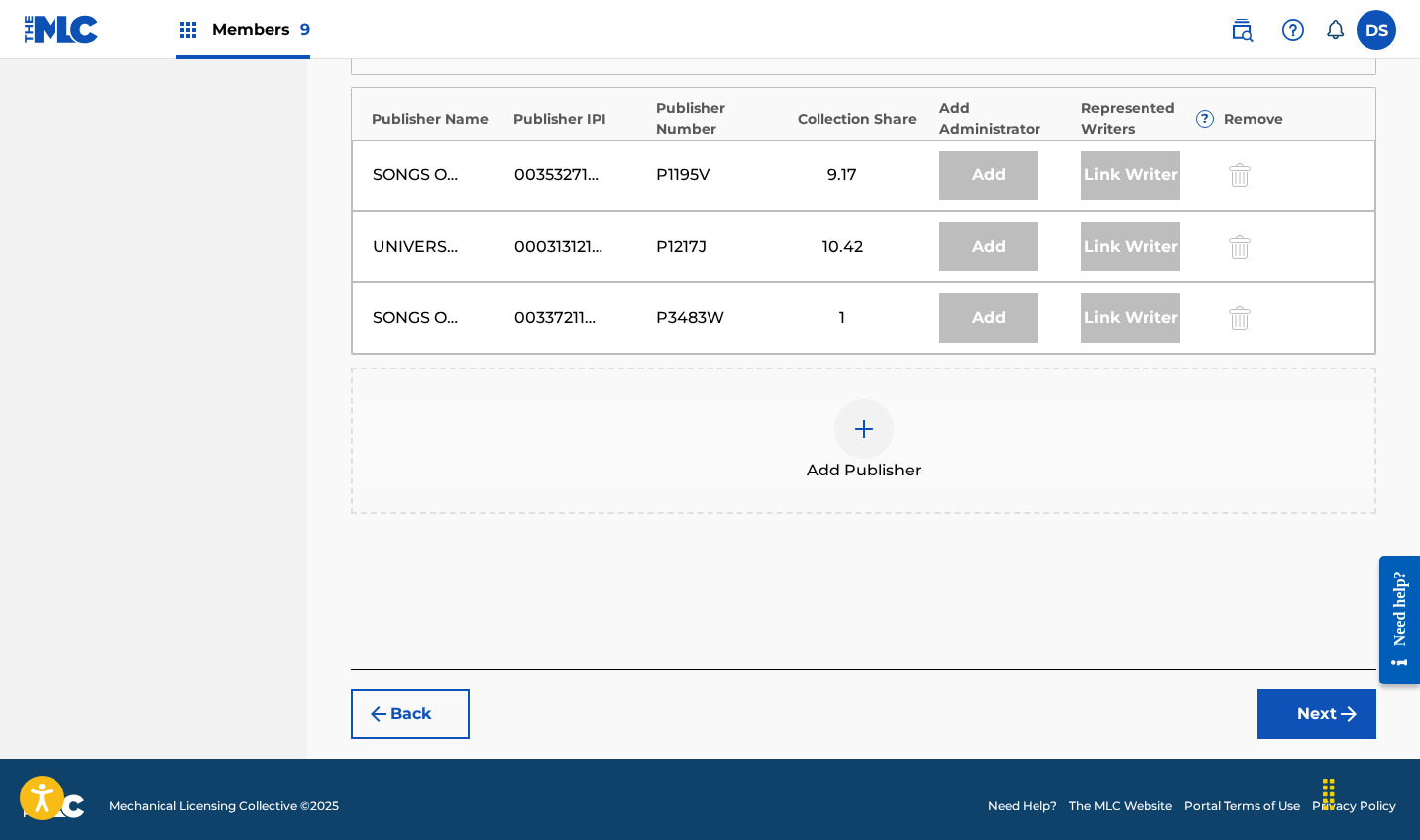 click at bounding box center (1376, 30) 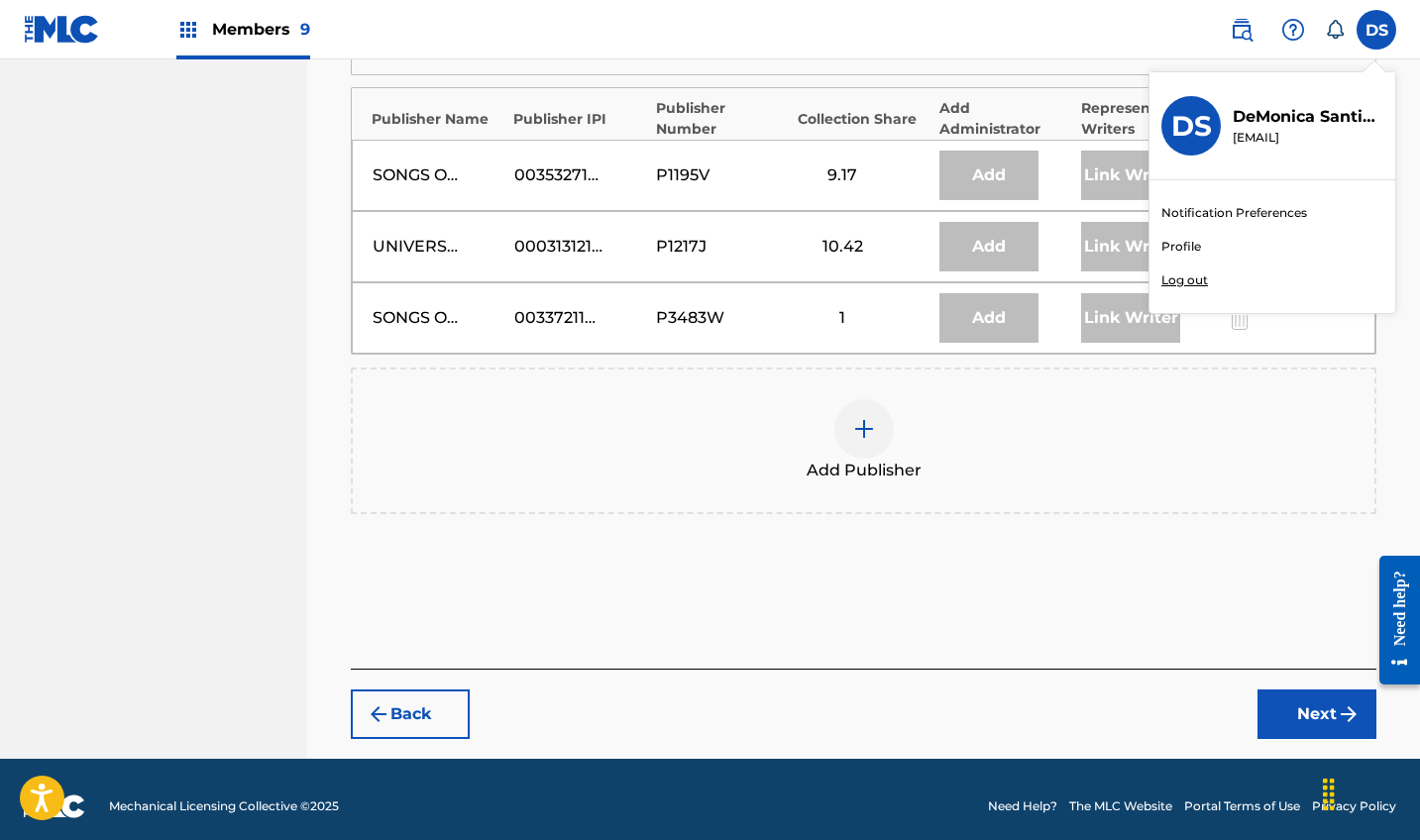 click on "Add Publisher" at bounding box center (863, 441) 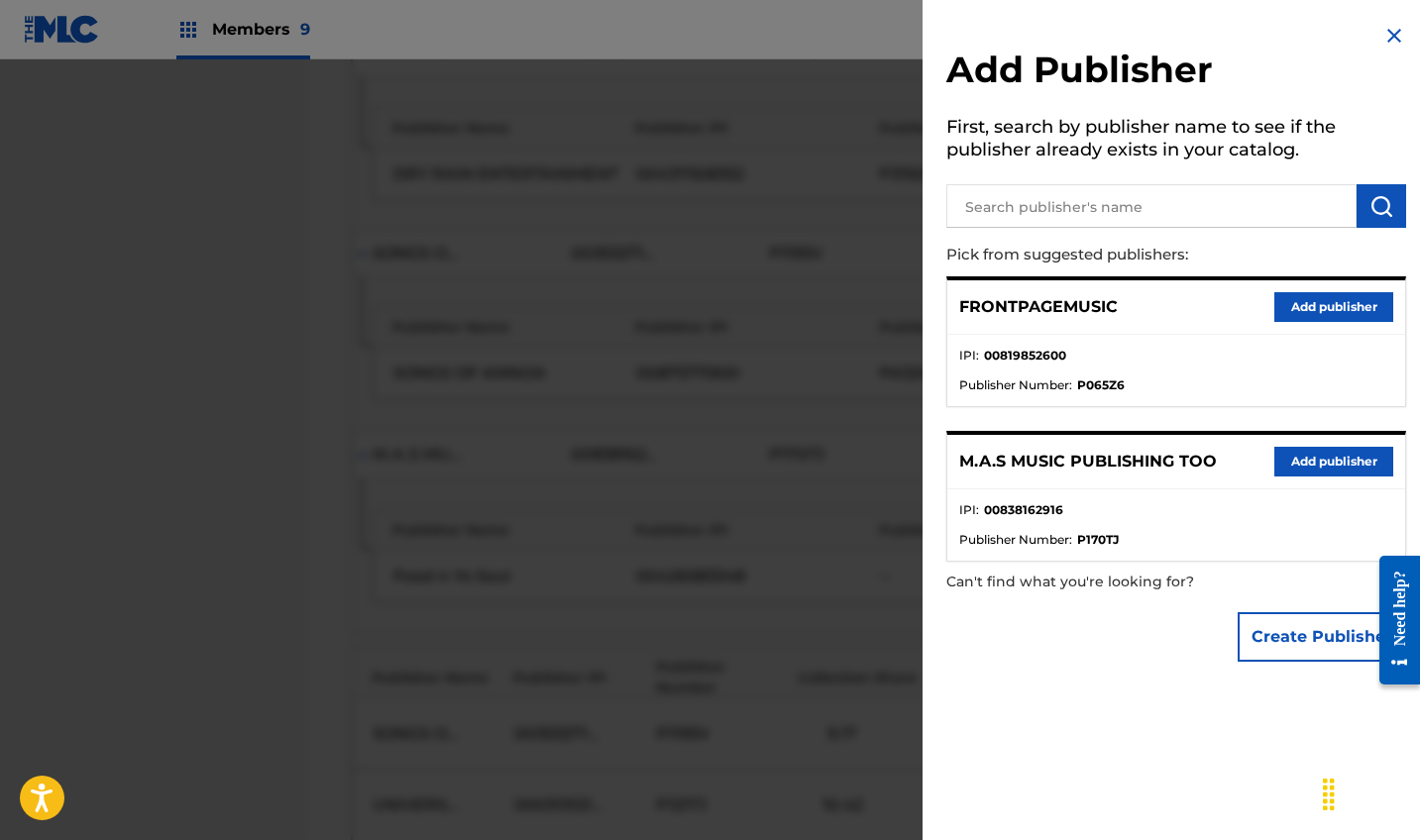scroll, scrollTop: 2620, scrollLeft: 0, axis: vertical 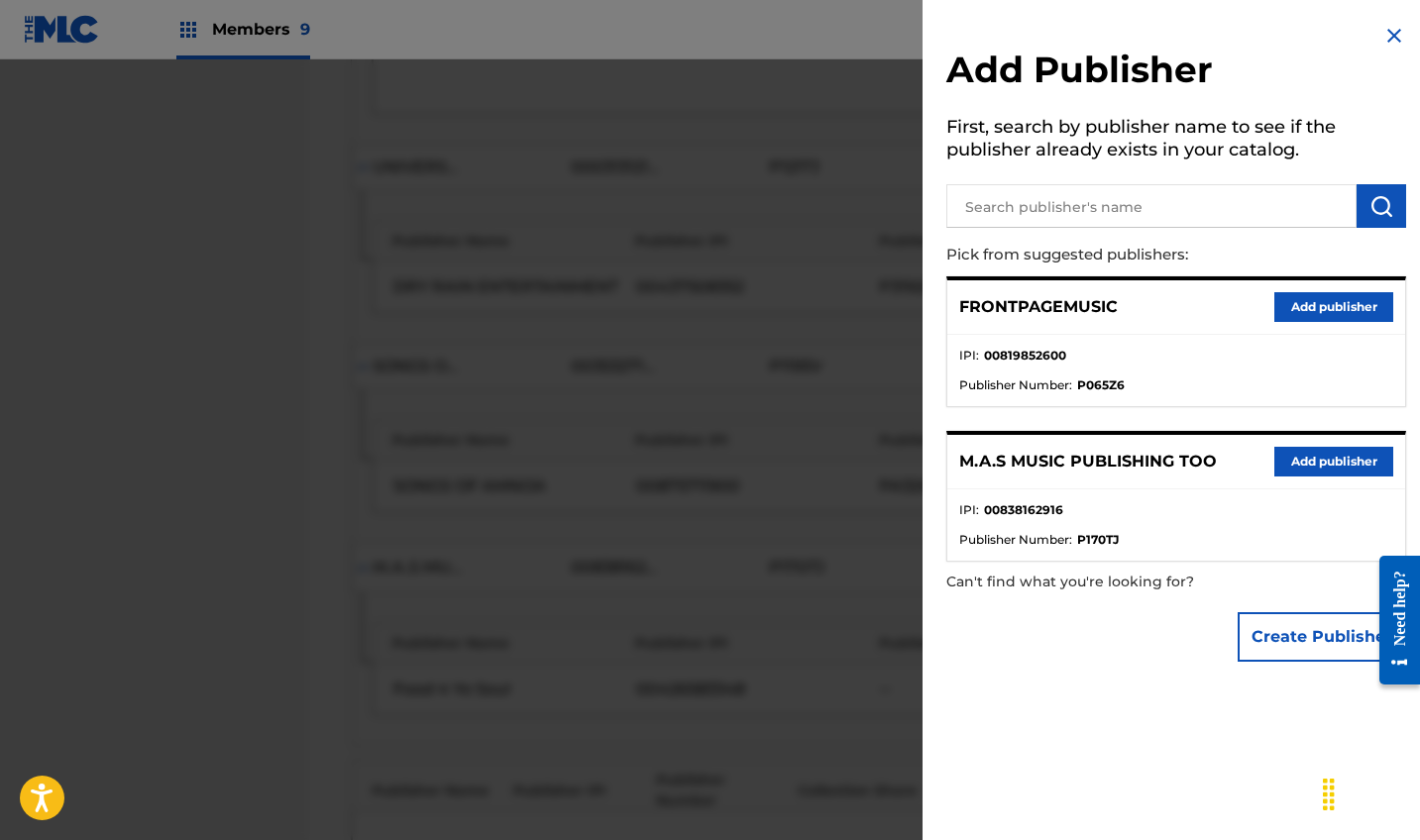 click at bounding box center [1394, 36] 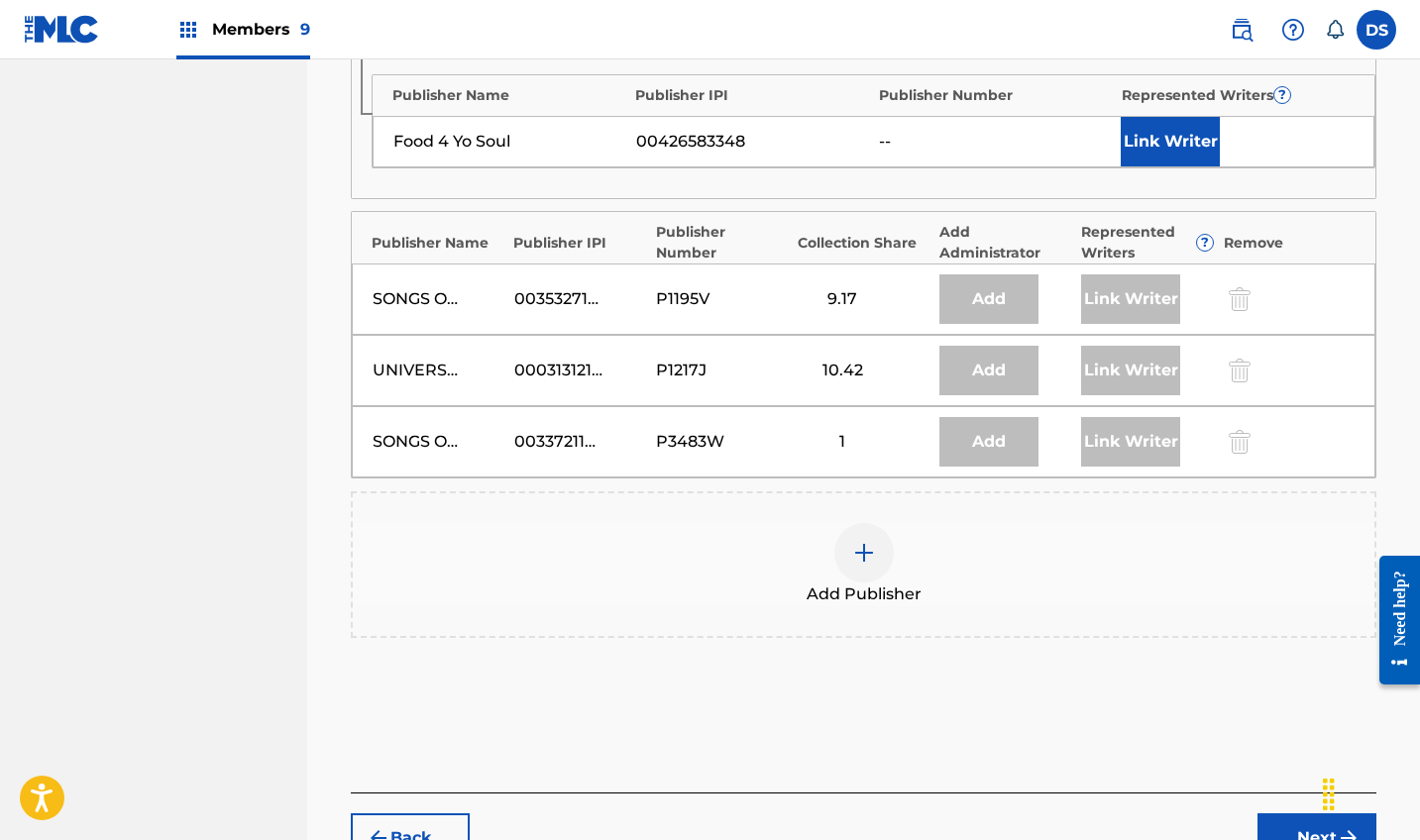 scroll, scrollTop: 3171, scrollLeft: 0, axis: vertical 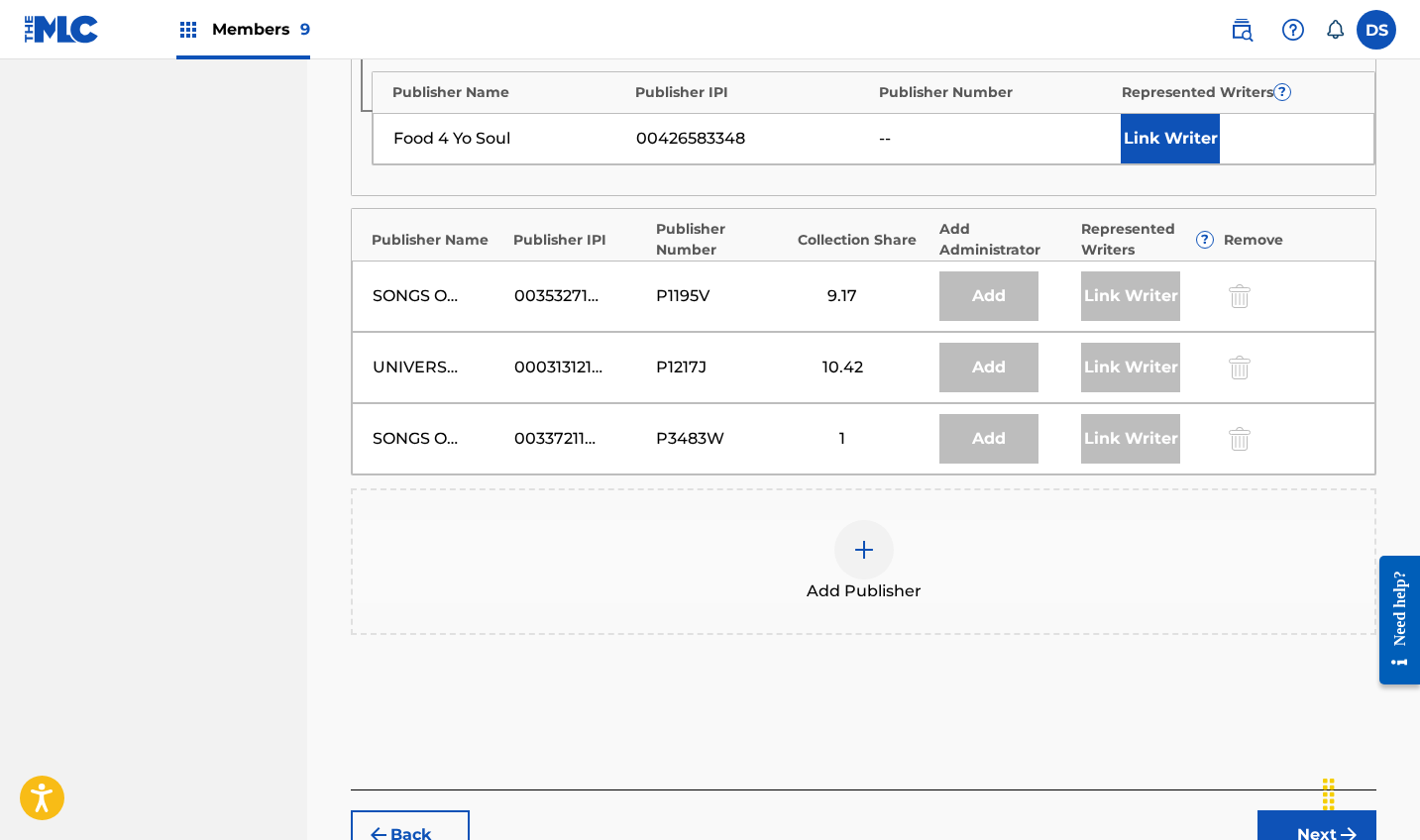 click on "Link Writer" at bounding box center [1170, 139] 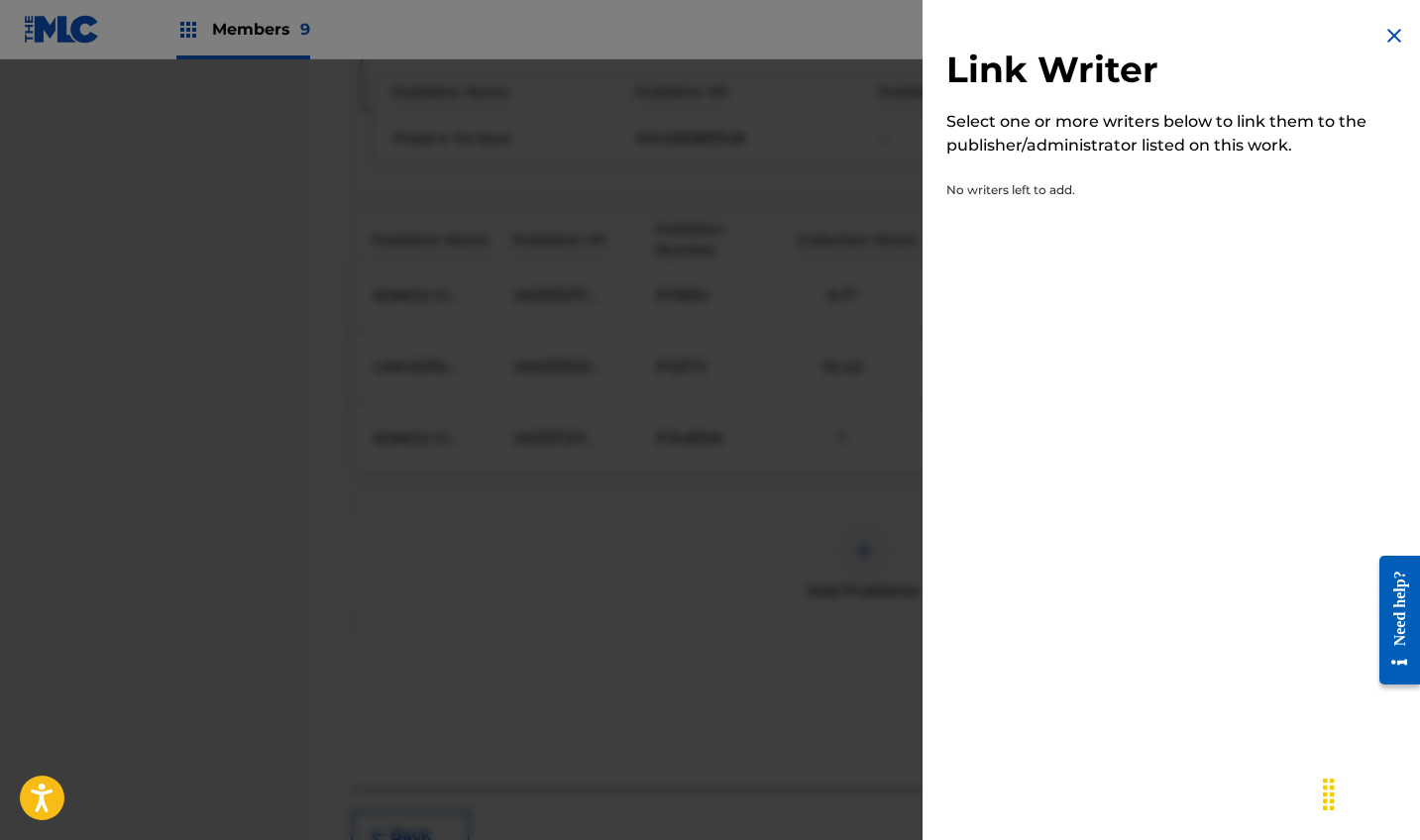 click on "Select one or more writers below to link them to the publisher/administrator listed on this work." at bounding box center (1176, 134) 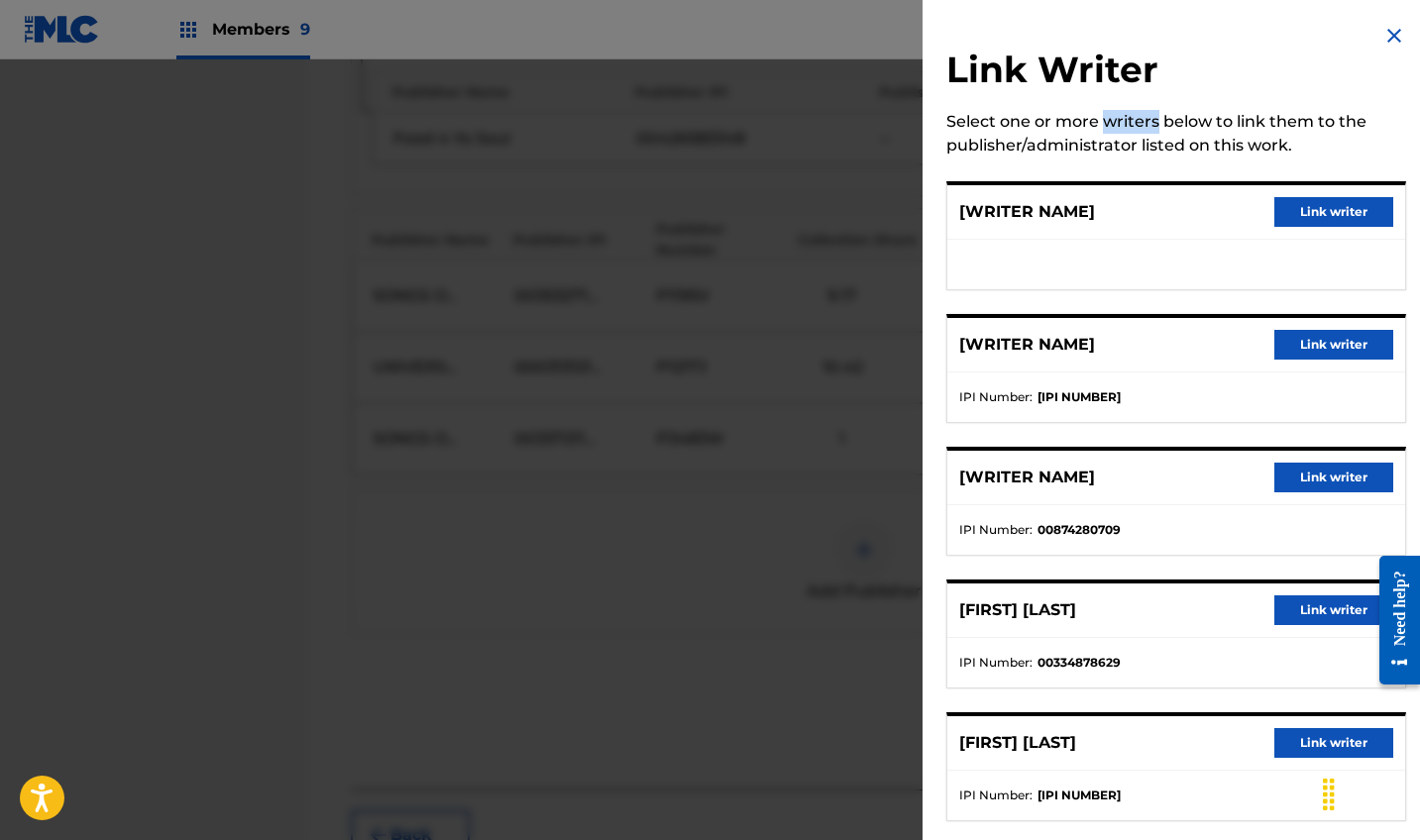 click on "Link Writer Select one or more writers below to link them to the publisher/administrator listed on this work. [FIRST] [LAST] Link writer [FIRST] [LAST] Link writer IPI Number : [IPI] [FIRST] [LAST] Link writer IPI Number : [IPI] [FIRST] [LAST] Link writer IPI Number : [IPI] [FIRST] [LAST] Link writer IPI Number : [IPI] [FIRST] [LAST] Link writer IPI Number : [IPI] [FIRST] [LAST] Link writer IPI Number : [IPI] [FIRST] [LAST] Link writer IPI Number : [IPI] [FIRST] [LAST] Link writer IPI Number : [IPI] [FIRST] [LAST] Link writer IPI Number : [IPI] [FIRST] [LAST] Link writer IPI Number : [IPI] [FIRST] [LAST] Link writer IPI Number : [IPI] [FIRST] [LAST] Link writer IPI Number : [IPI] [FIRST] [LAST] Link writer IPI Number : [IPI]" at bounding box center [1176, 1164] 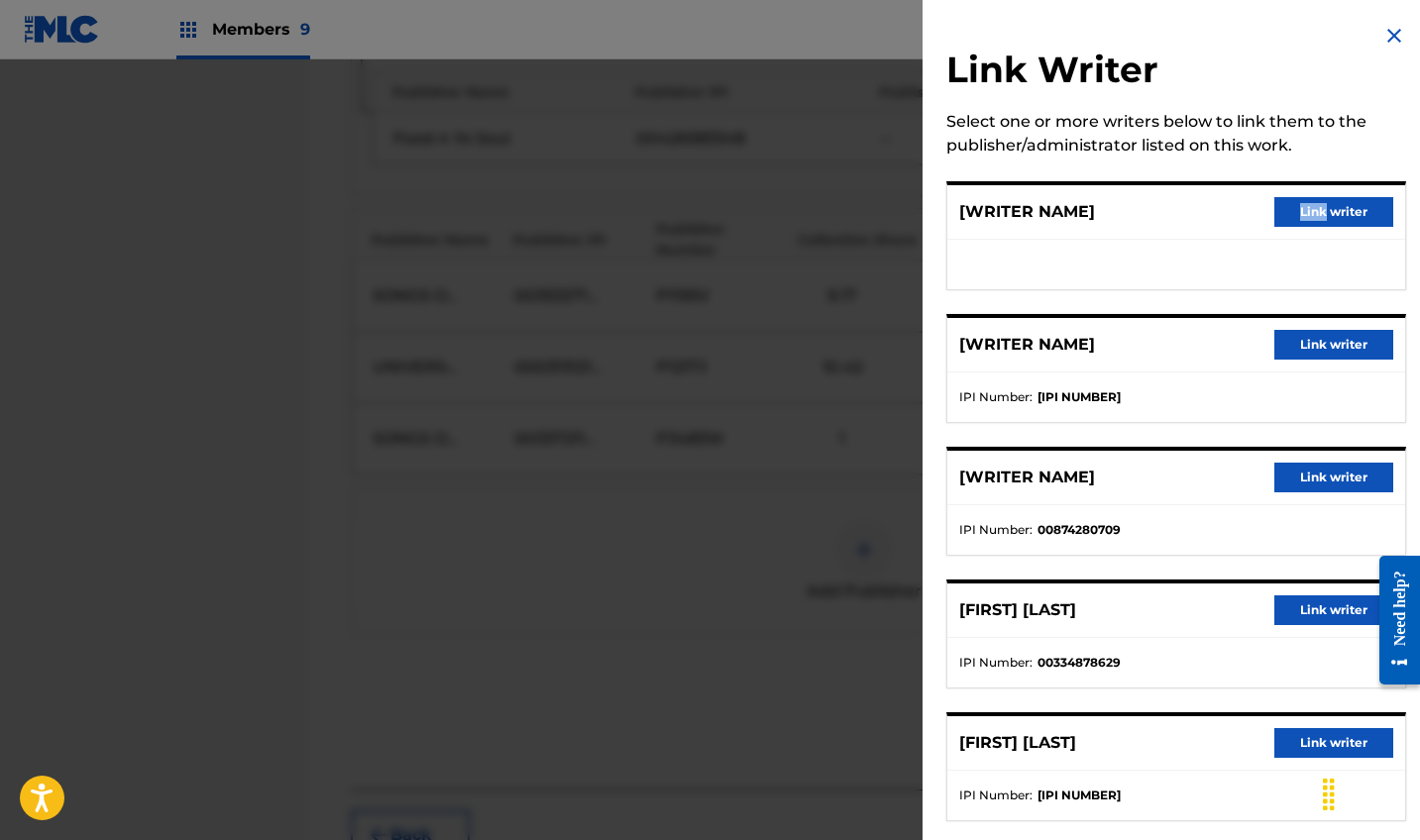 click on "Link Writer Select one or more writers below to link them to the publisher/administrator listed on this work. [FIRST] [LAST] Link writer [FIRST] [LAST] Link writer IPI Number : [IPI] [FIRST] [LAST] Link writer IPI Number : [IPI] [FIRST] [LAST] Link writer IPI Number : [IPI] [FIRST] [LAST] Link writer IPI Number : [IPI] [FIRST] [LAST] Link writer IPI Number : [IPI] [FIRST] [LAST] Link writer IPI Number : [IPI] [FIRST] [LAST] Link writer IPI Number : [IPI] [FIRST] [LAST] Link writer IPI Number : [IPI] [FIRST] [LAST] Link writer IPI Number : [IPI] [FIRST] [LAST] Link writer IPI Number : [IPI] [FIRST] [LAST] Link writer IPI Number : [IPI] [FIRST] [LAST] Link writer IPI Number : [IPI] [FIRST] [LAST] Link writer IPI Number : [IPI]" at bounding box center (1176, 1164) 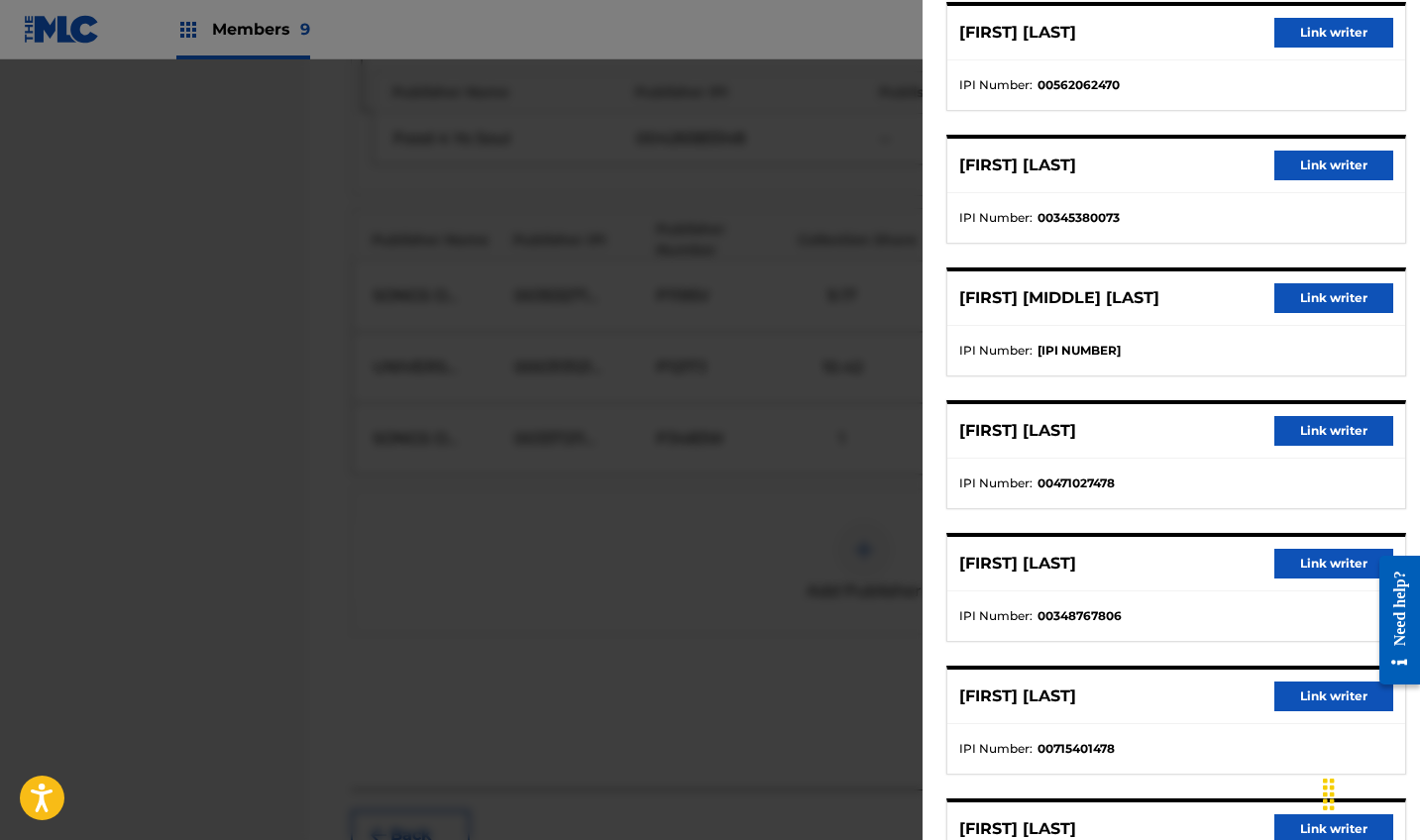 scroll, scrollTop: 1114, scrollLeft: 0, axis: vertical 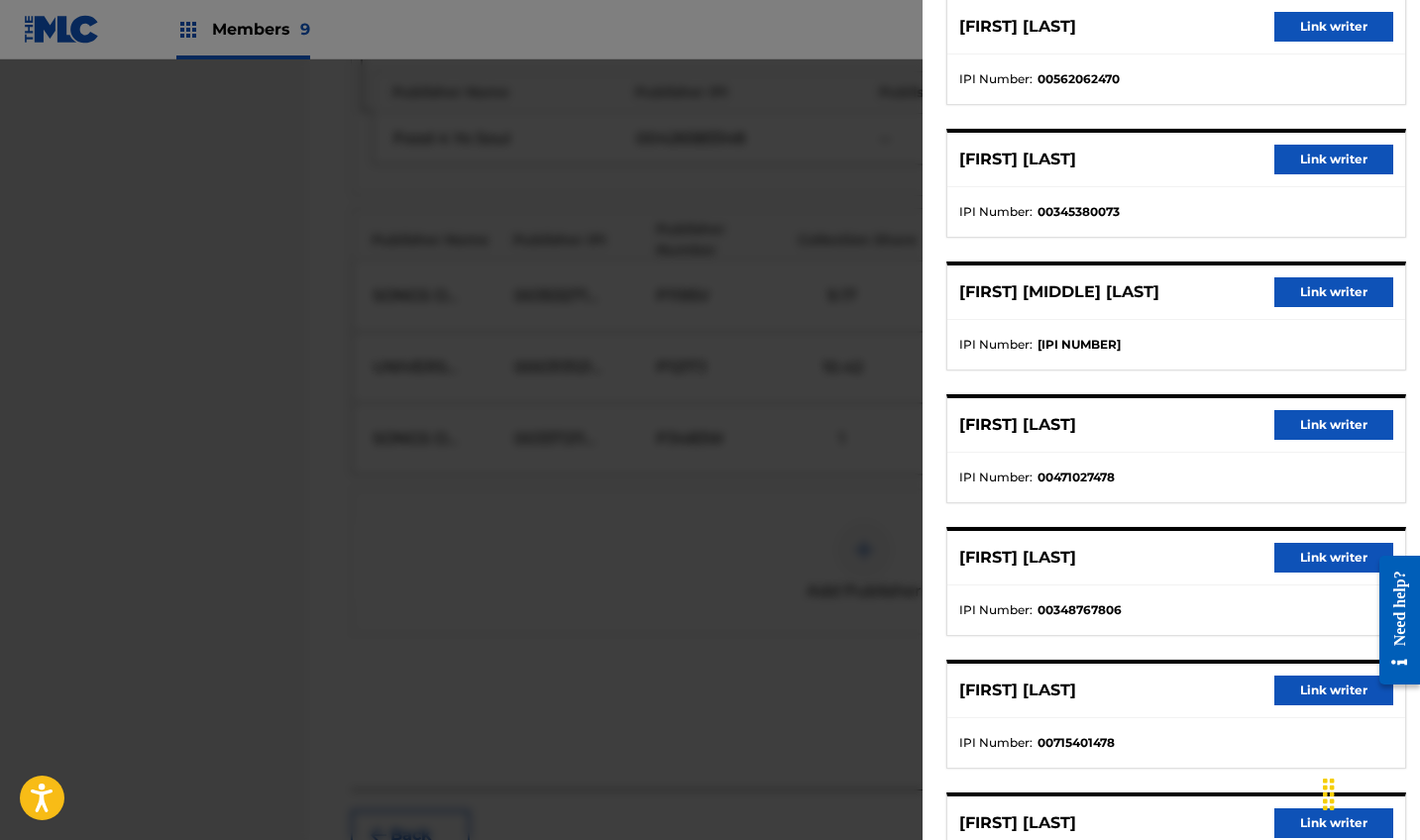 click on "Link writer" at bounding box center (1334, 425) 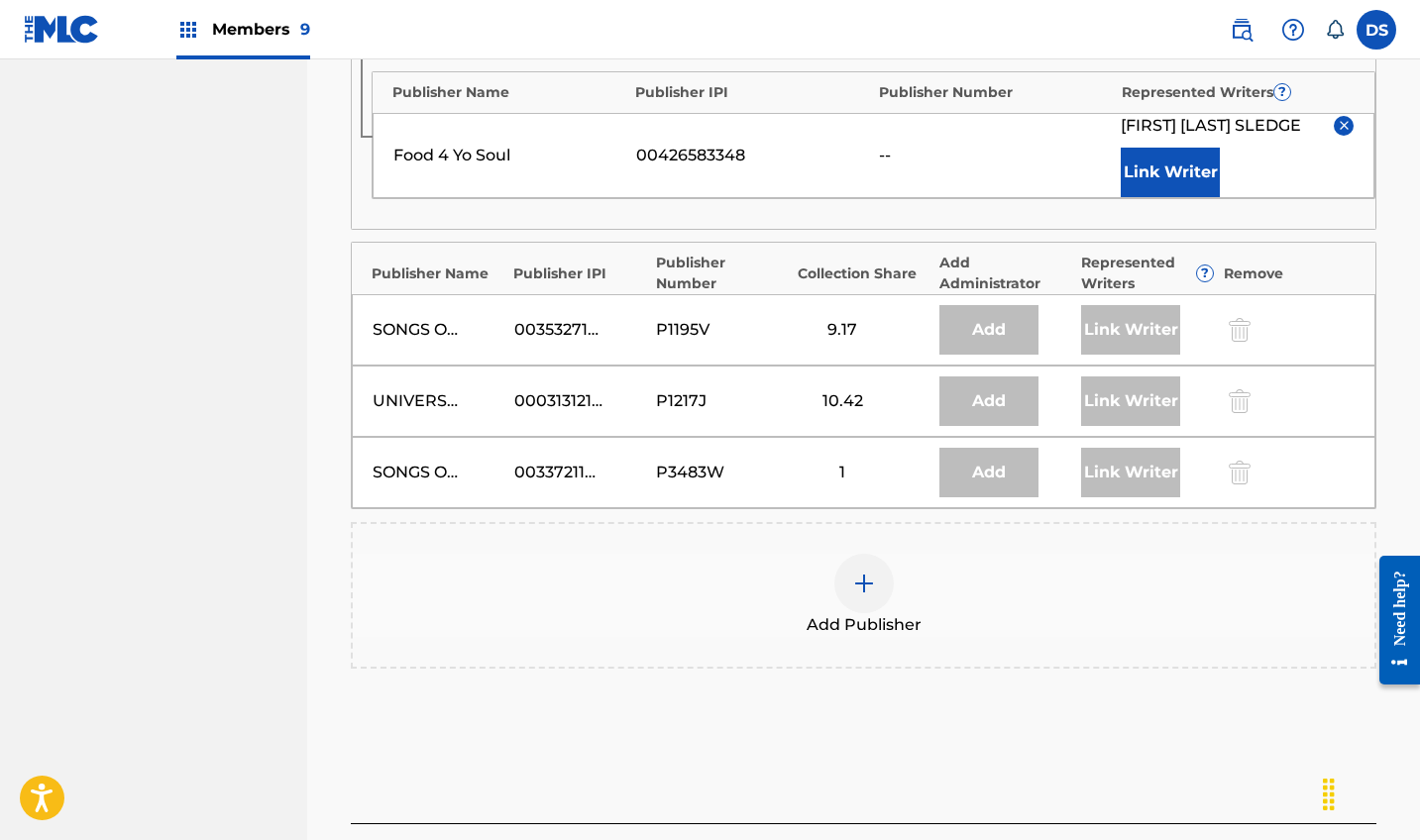 click on "SONGS OF PEER, LTD. 00337211392 P3483W 1 Add Link Writer" at bounding box center (863, 472) 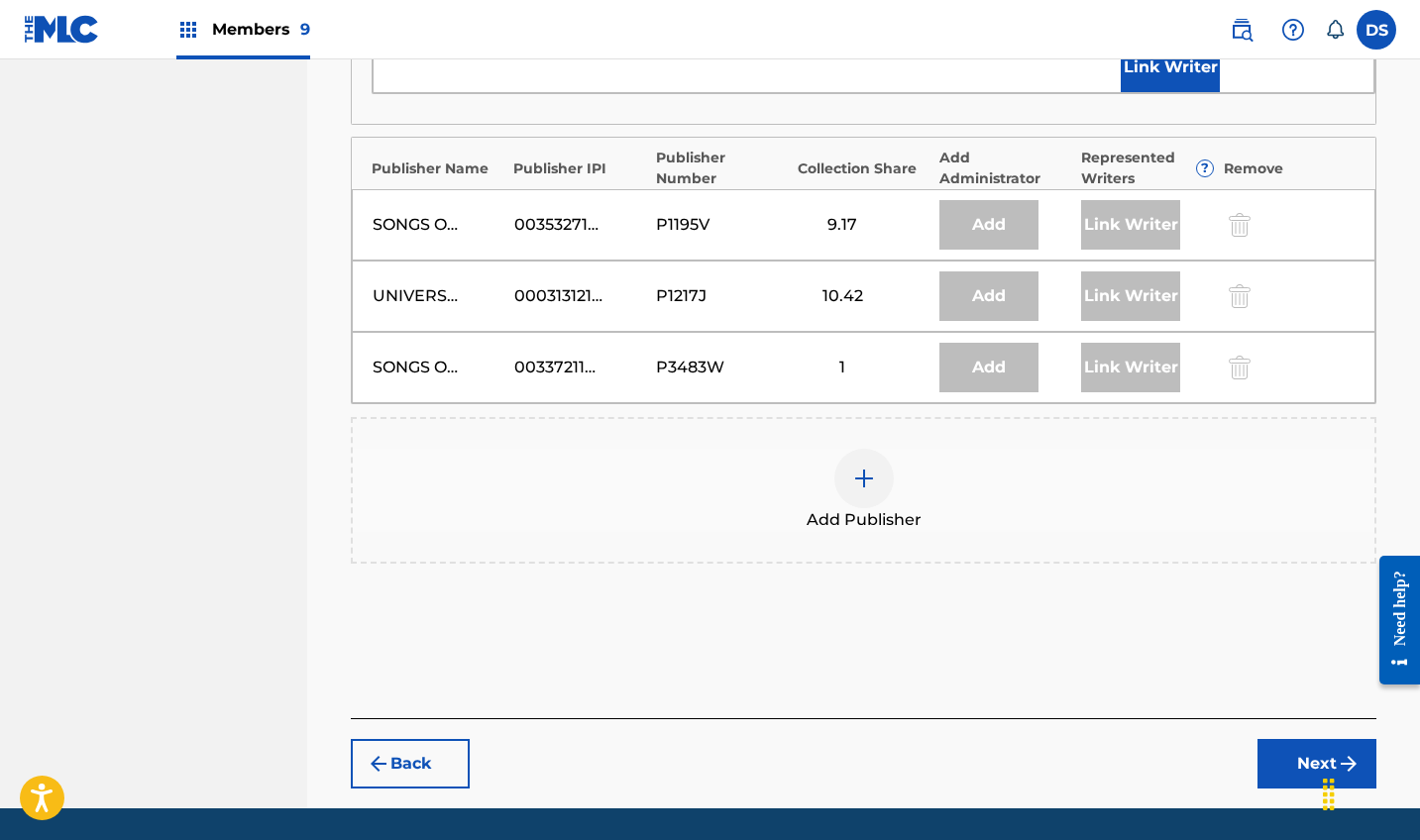 scroll, scrollTop: 3325, scrollLeft: 0, axis: vertical 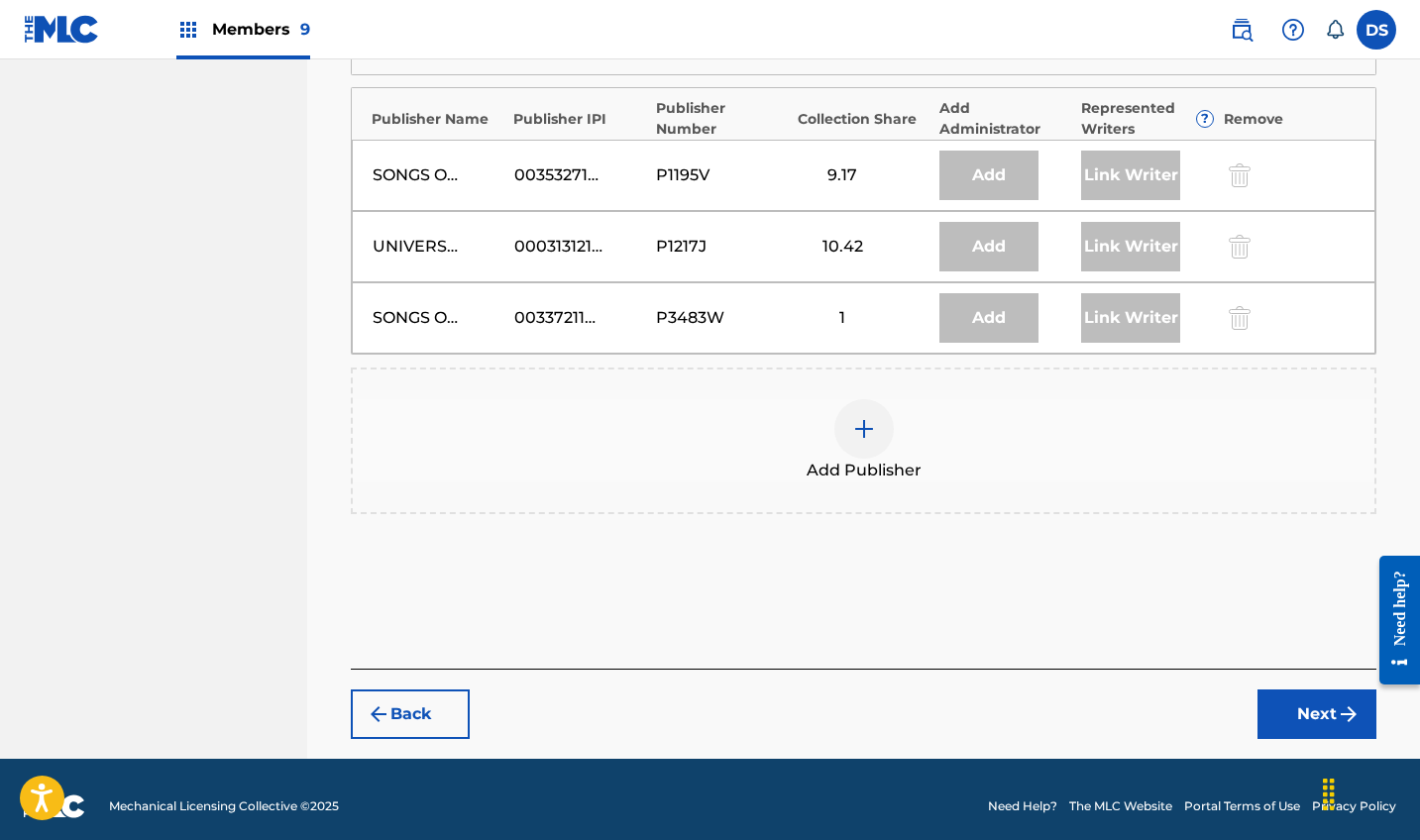 click on "Next" at bounding box center [1317, 714] 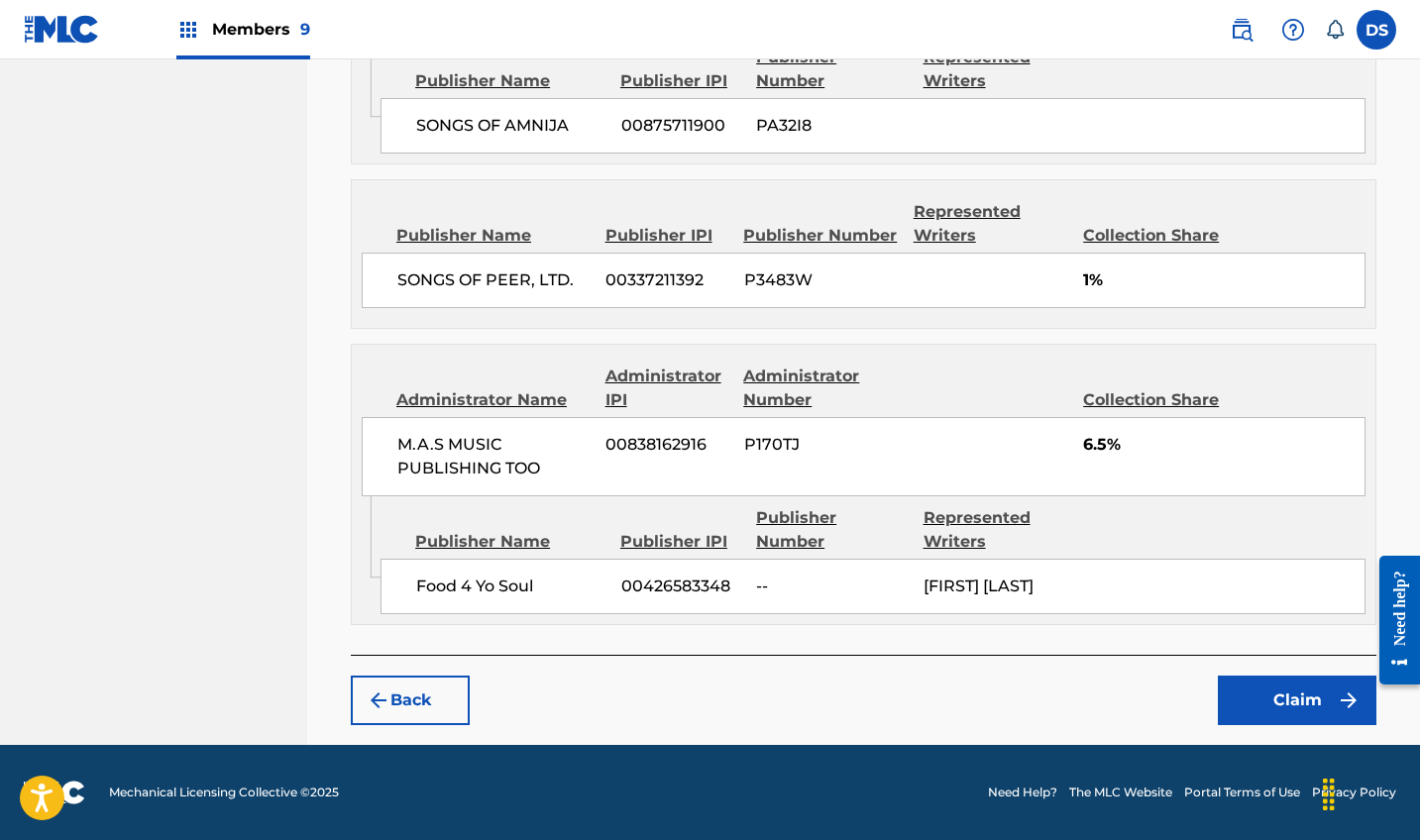 scroll, scrollTop: 4827, scrollLeft: 0, axis: vertical 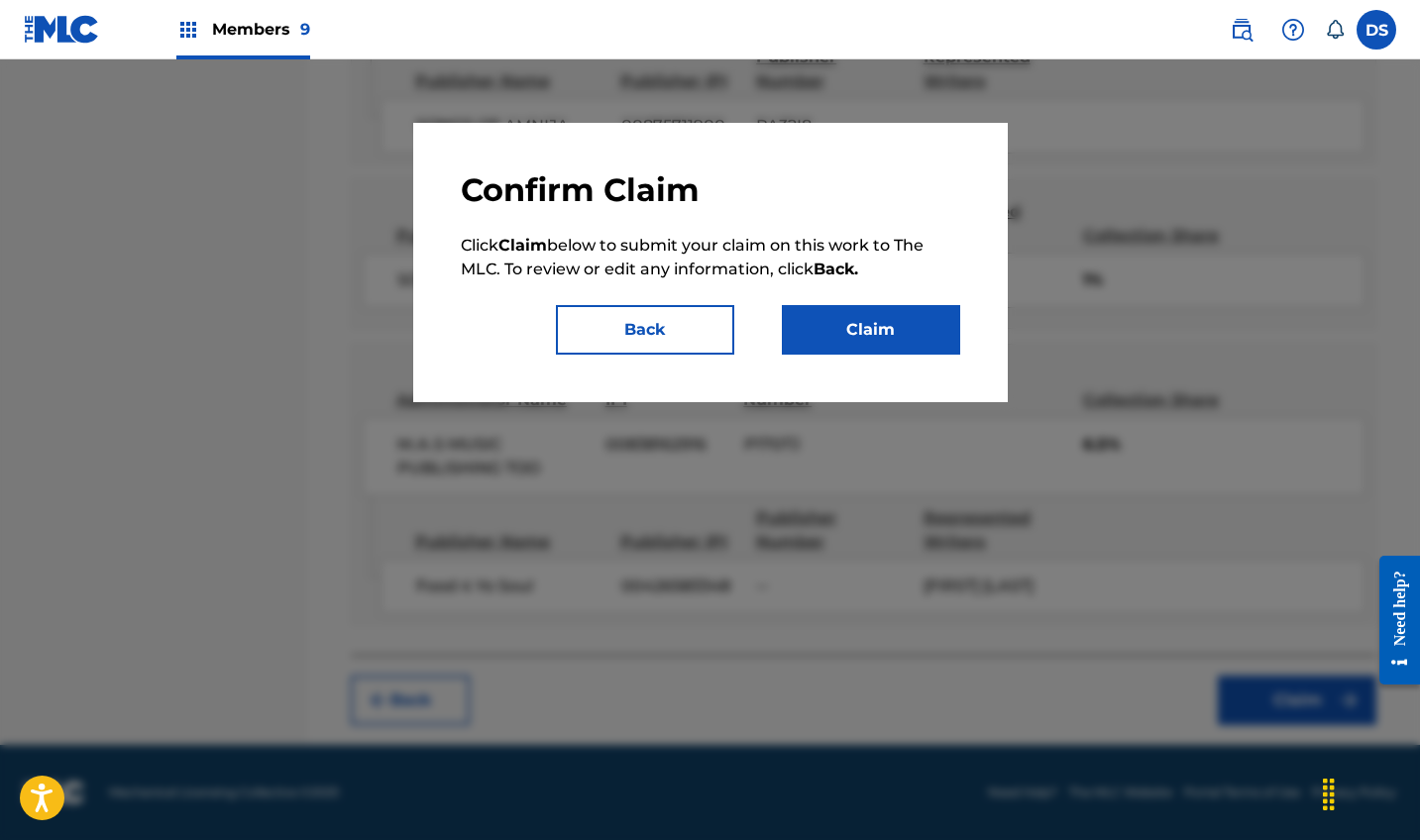 click on "Claim" at bounding box center (871, 330) 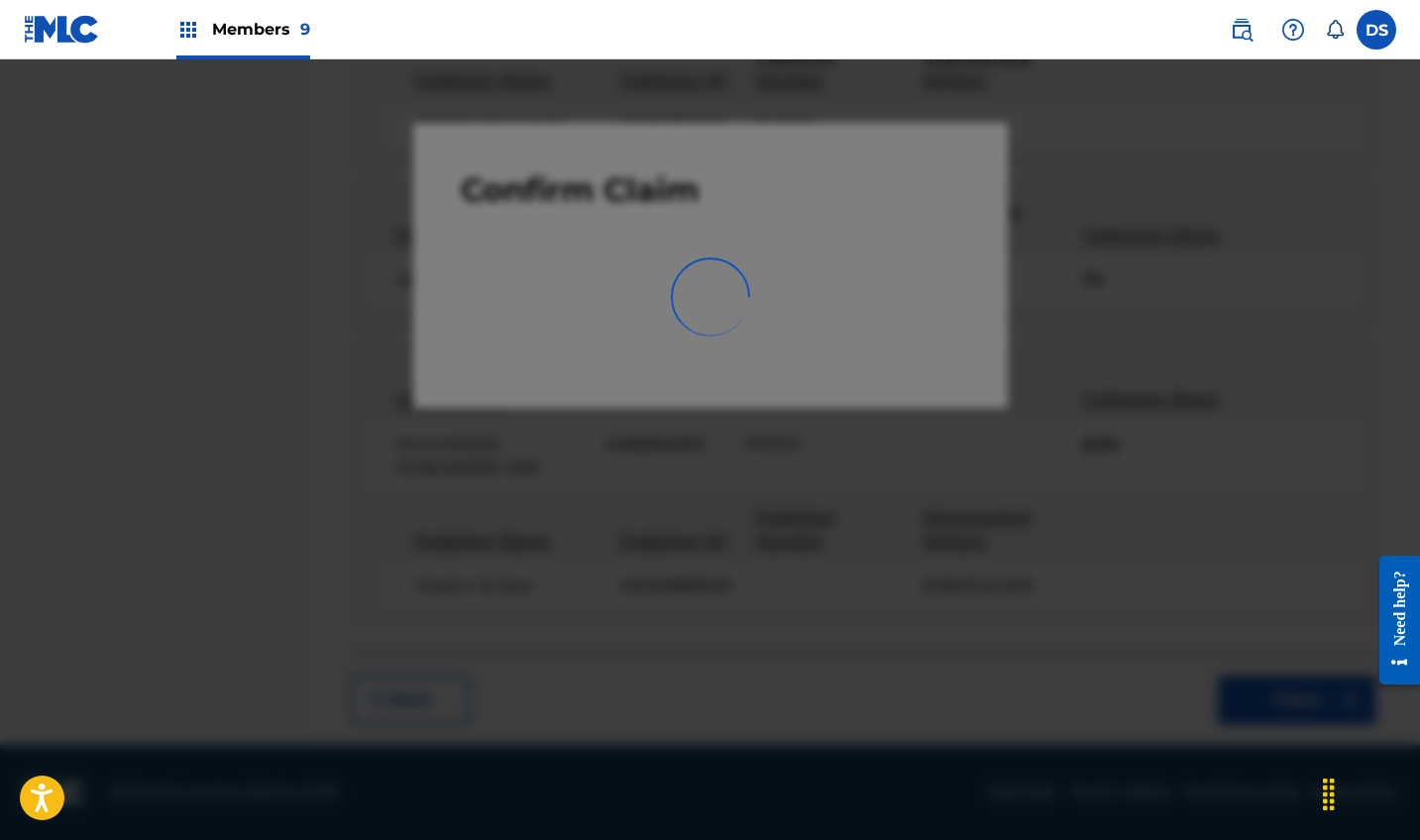 scroll, scrollTop: 388, scrollLeft: 0, axis: vertical 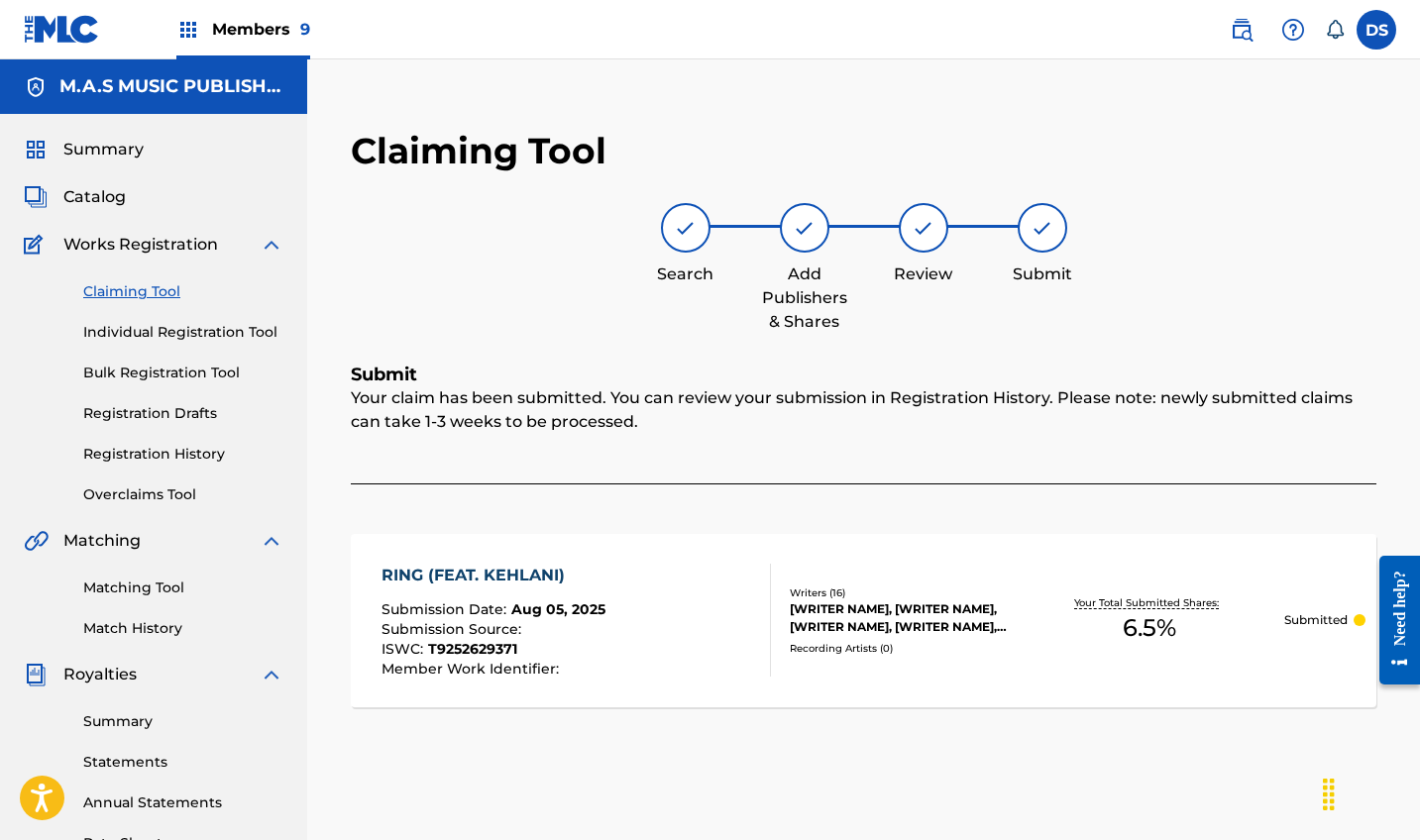 click on "Summary" at bounding box center (103, 150) 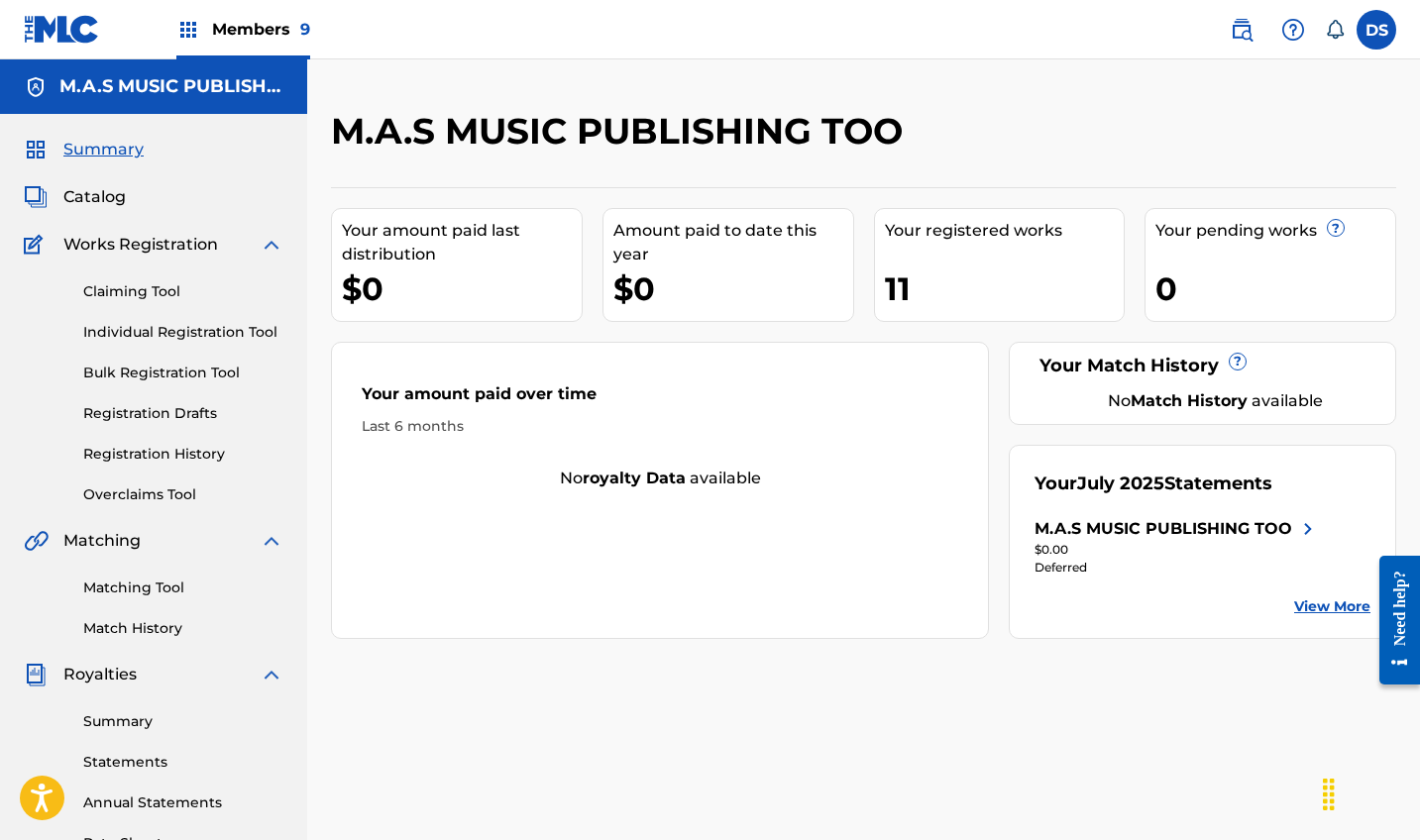 click on "M.A.S MUSIC PUBLISHING TOO Your amount paid last distribution   $0 Amount paid to date this year   $0 Your registered works   11 Your pending works   ? 0 Your Match History ? No  Match History   available Your amount paid over time Last 6 months No  royalty data   available Your  July 2025  Statements M.A.S MUSIC PUBLISHING TOO $0.00 Deferred View More" at bounding box center (863, 596) 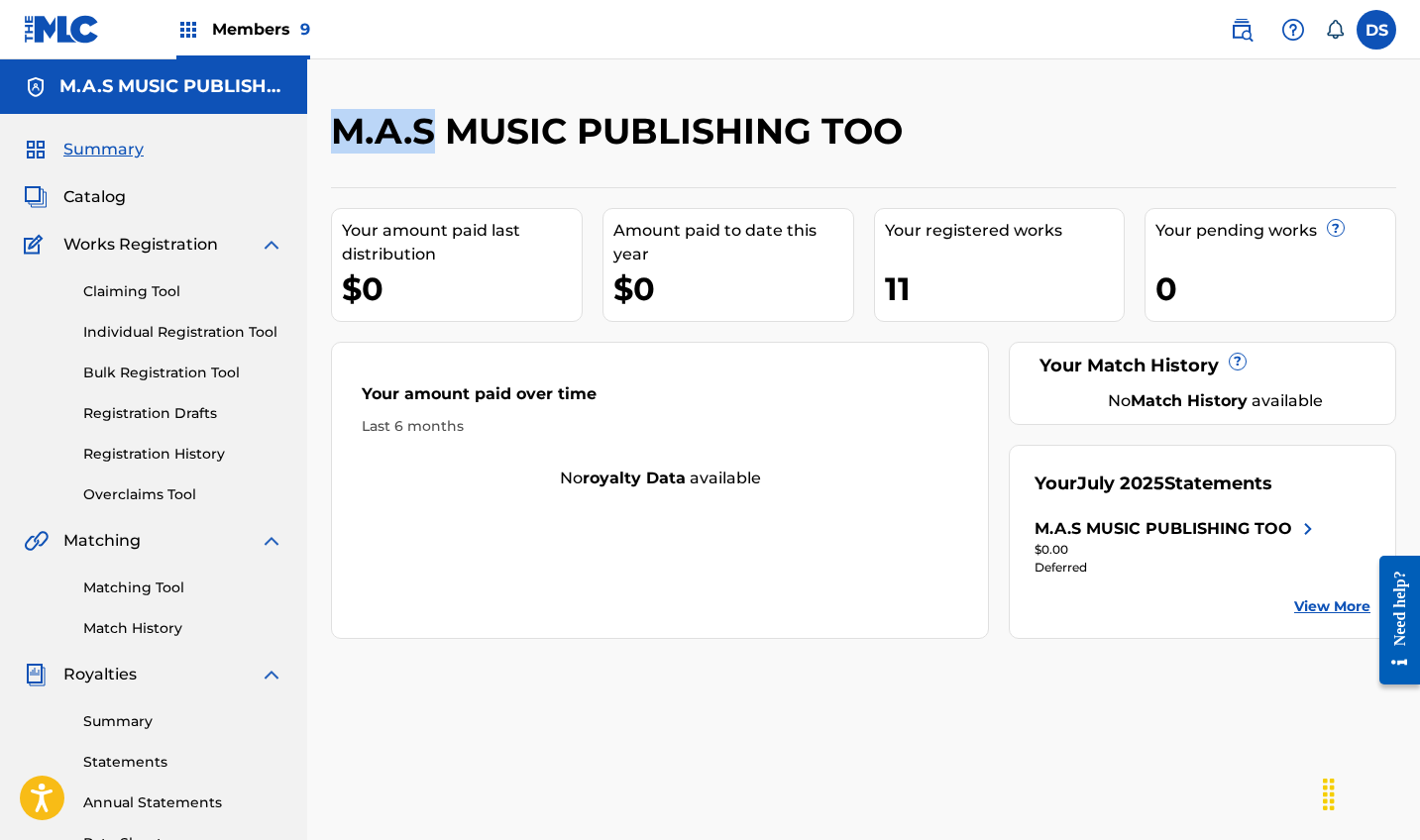 click on "M.A.S MUSIC PUBLISHING TOO Your amount paid last distribution   $0 Amount paid to date this year   $0 Your registered works   11 Your pending works   ? 0 Your Match History ? No  Match History   available Your amount paid over time Last 6 months No  royalty data   available Your  July 2025  Statements M.A.S MUSIC PUBLISHING TOO $0.00 Deferred View More" at bounding box center [863, 596] 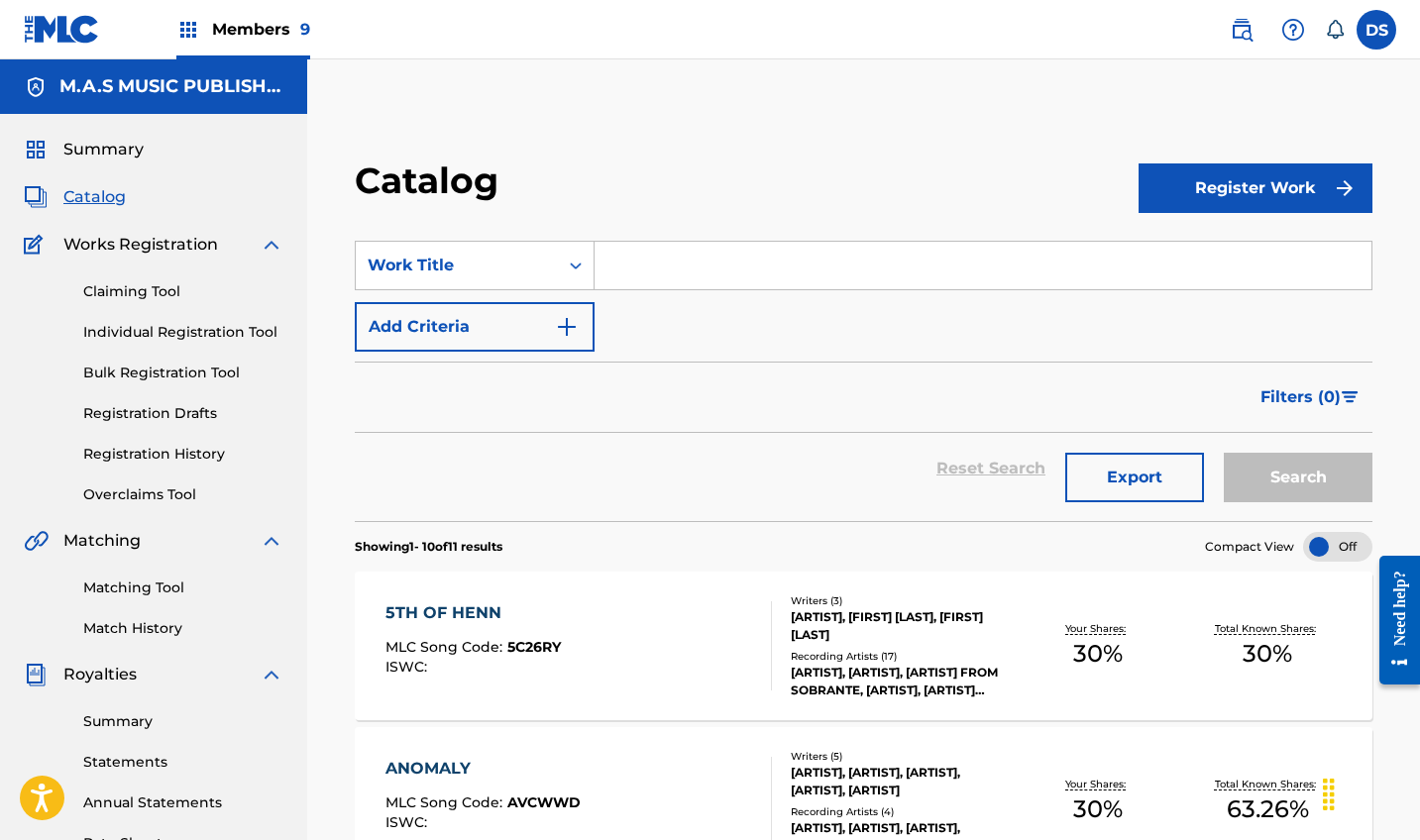 click on "Claiming Tool" at bounding box center [183, 291] 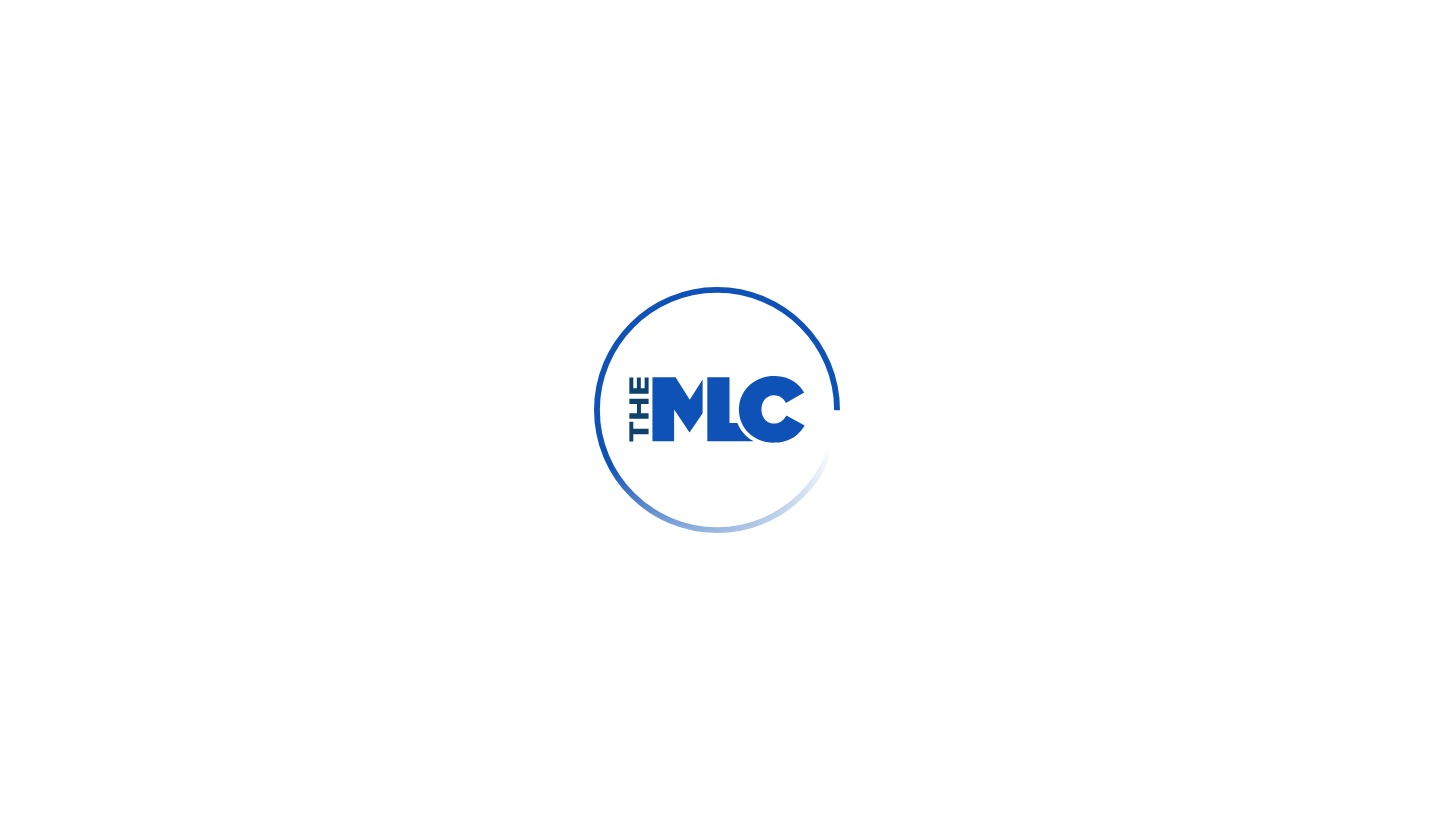 scroll, scrollTop: 0, scrollLeft: 0, axis: both 